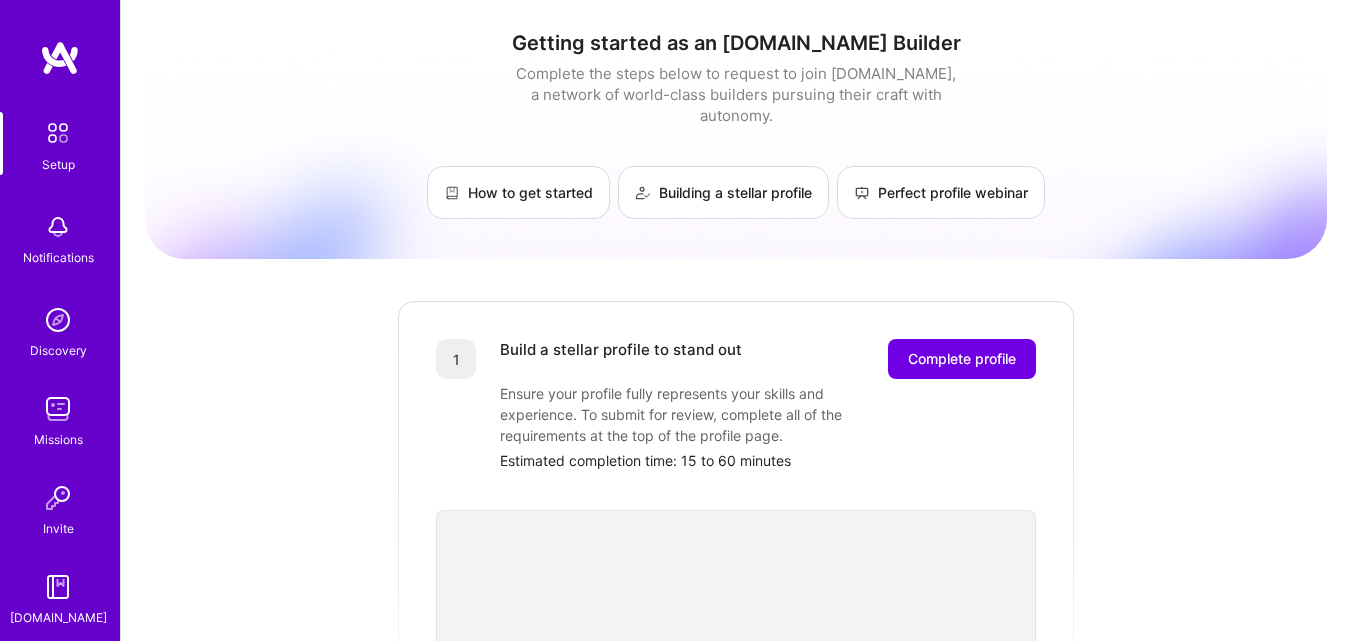 scroll, scrollTop: 0, scrollLeft: 0, axis: both 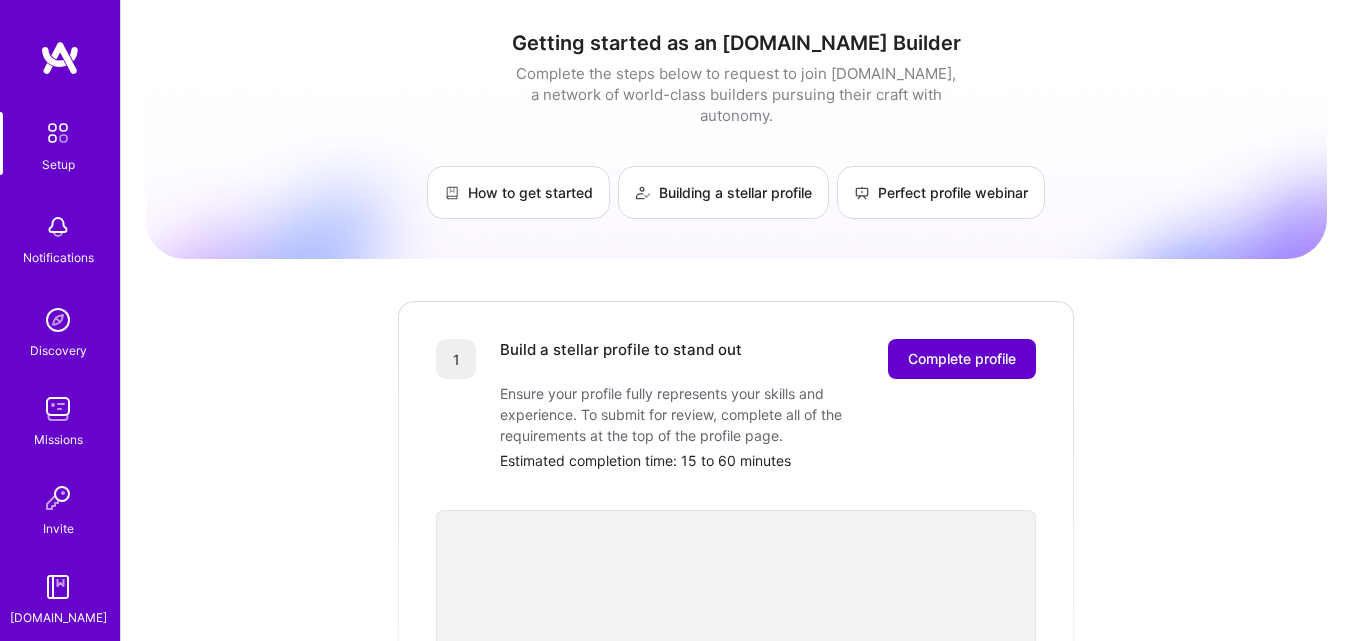 click on "Complete profile" at bounding box center [962, 359] 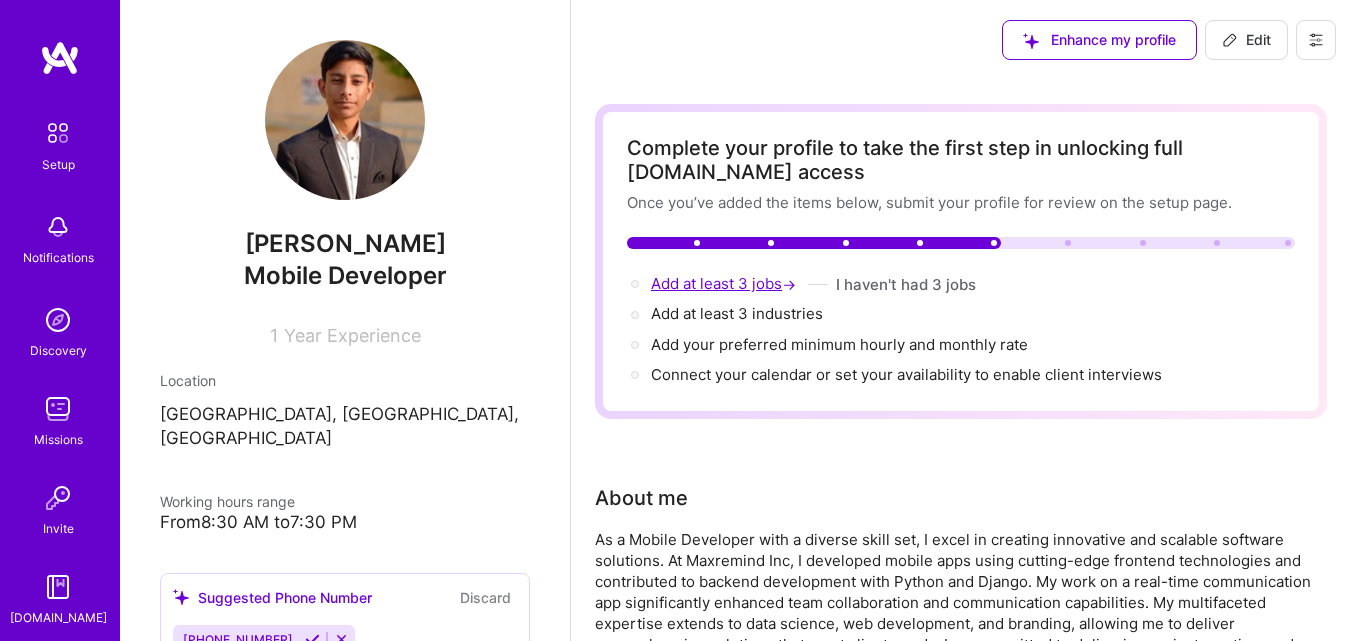 click on "Add at least 3 jobs  →" at bounding box center (725, 283) 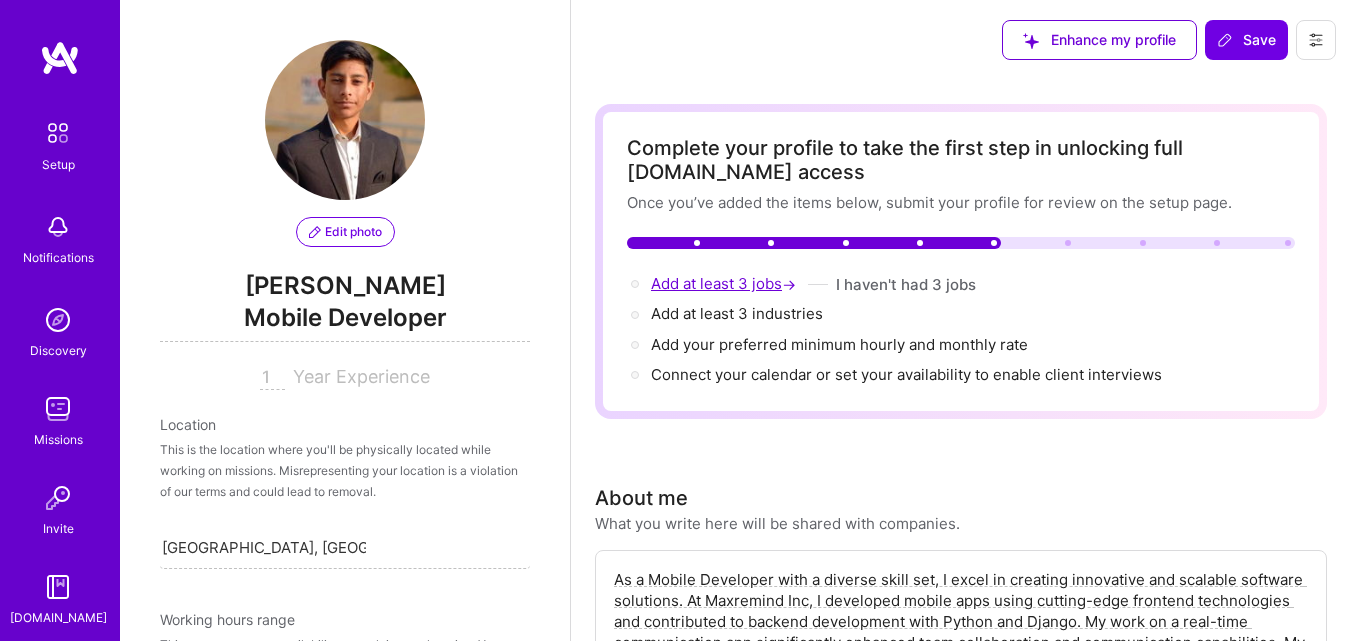 scroll, scrollTop: 1087, scrollLeft: 0, axis: vertical 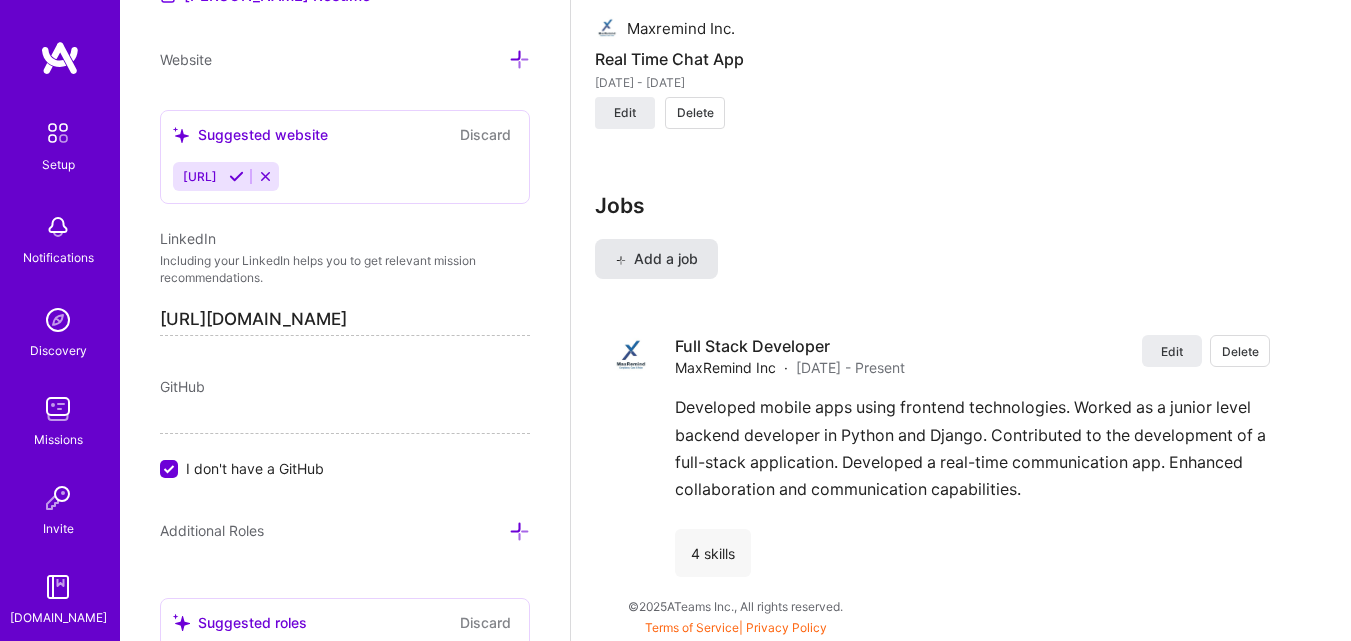 click on "Add a job" at bounding box center [656, 259] 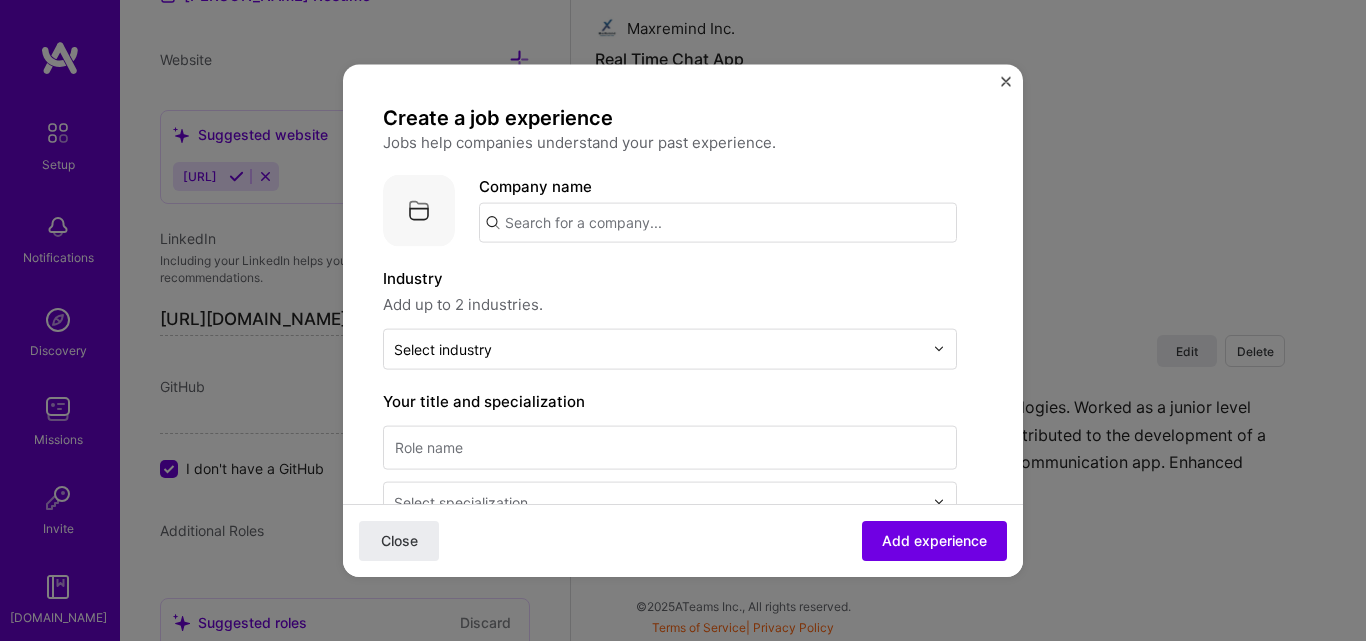click at bounding box center [718, 222] 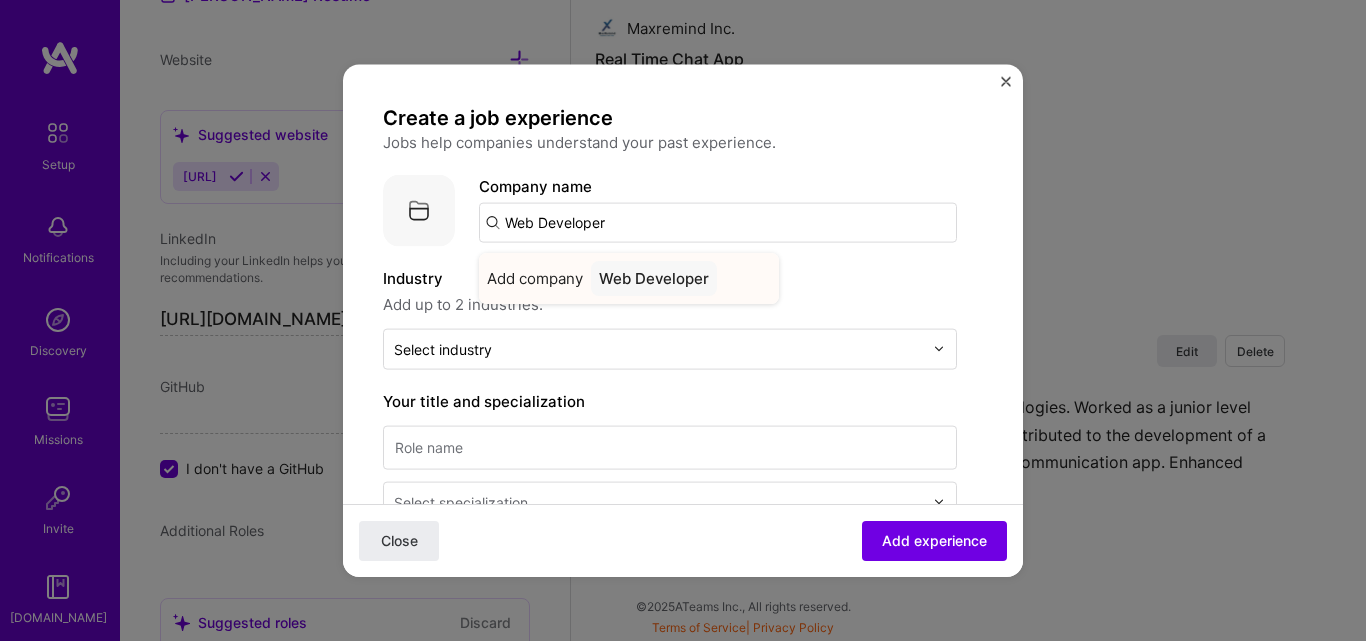 type on "Web Developer" 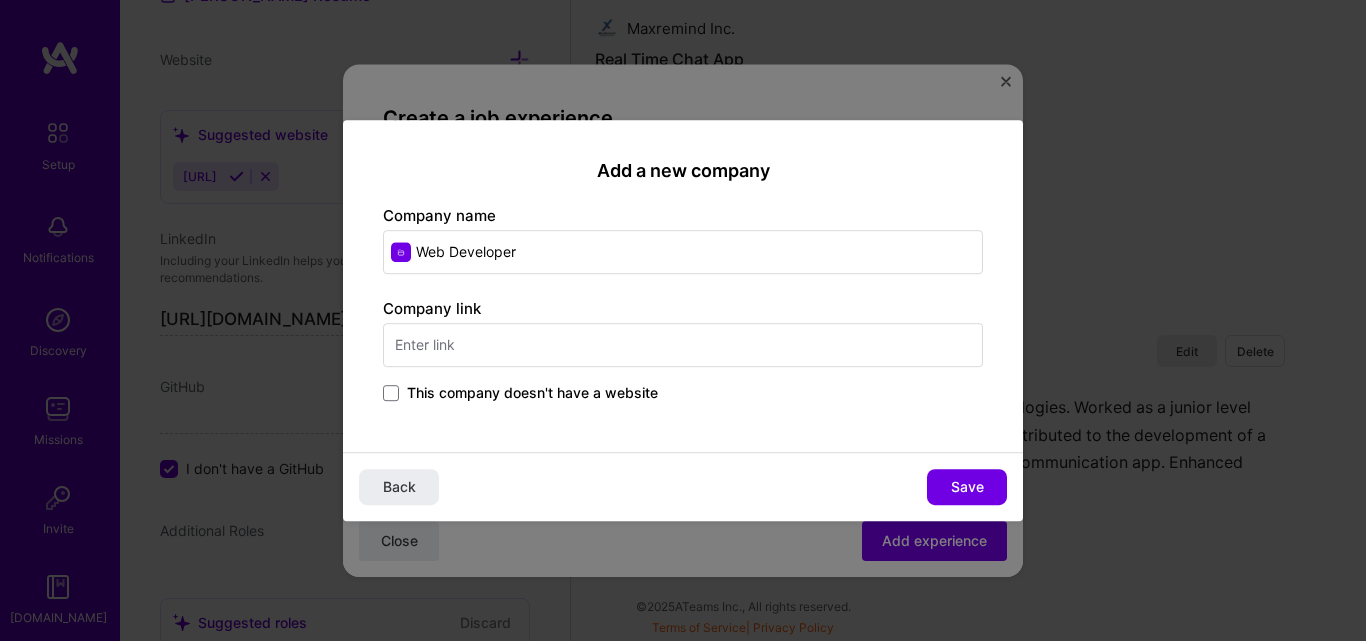drag, startPoint x: 567, startPoint y: 250, endPoint x: 407, endPoint y: 262, distance: 160.44937 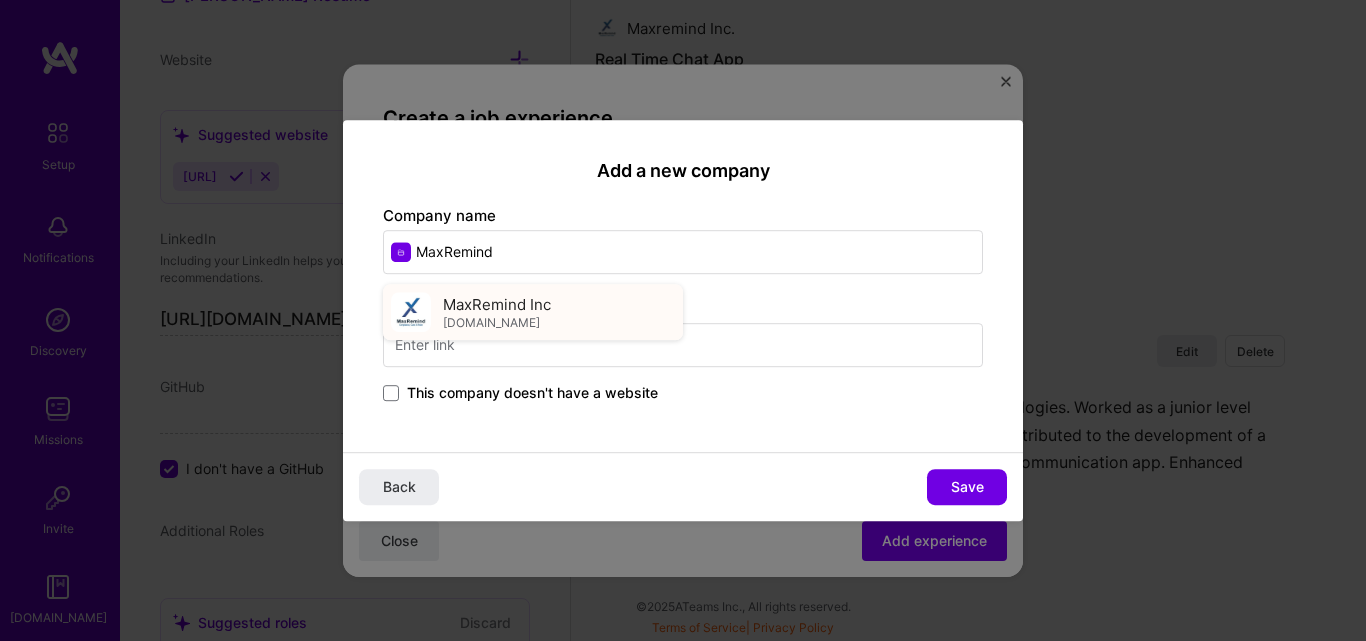 type on "MaxRemind" 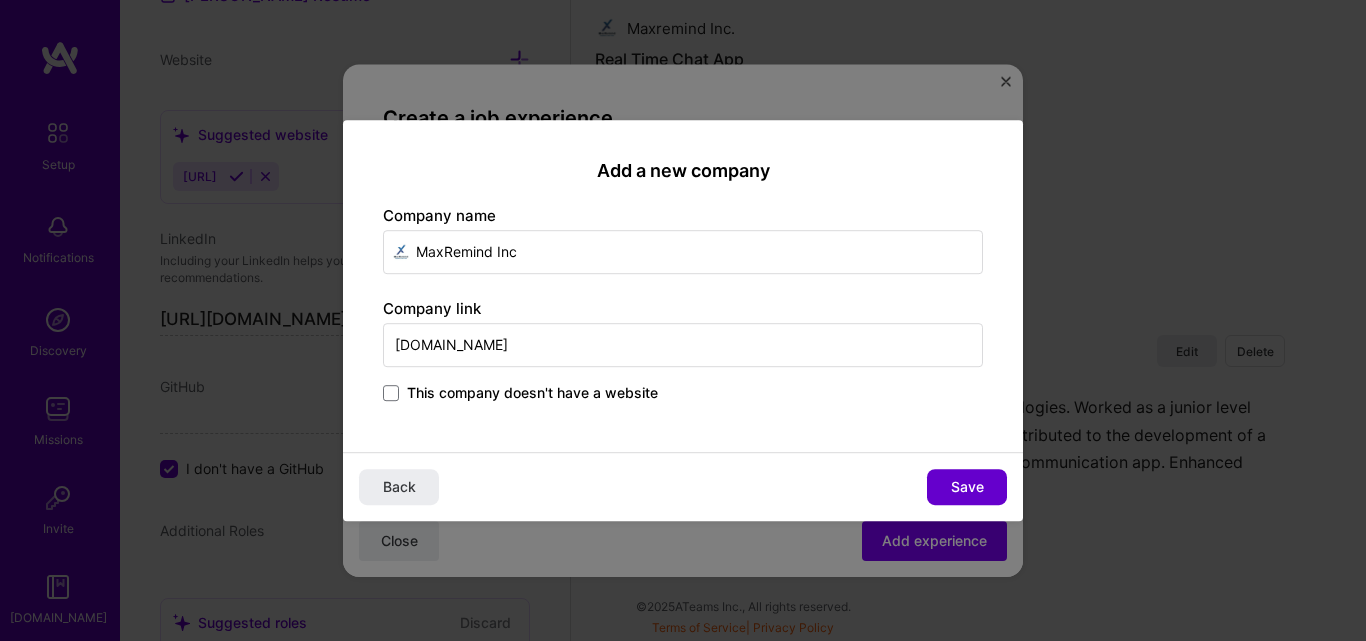 click on "Save" at bounding box center (967, 487) 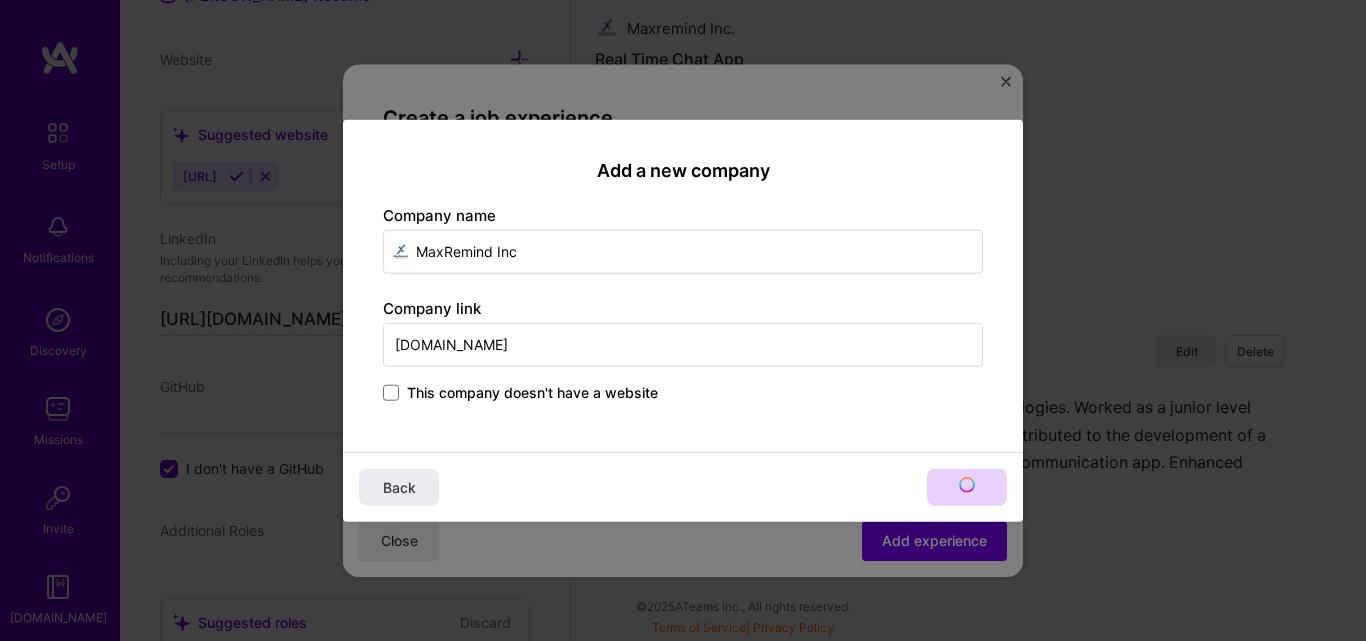 type on "MaxRemind Inc" 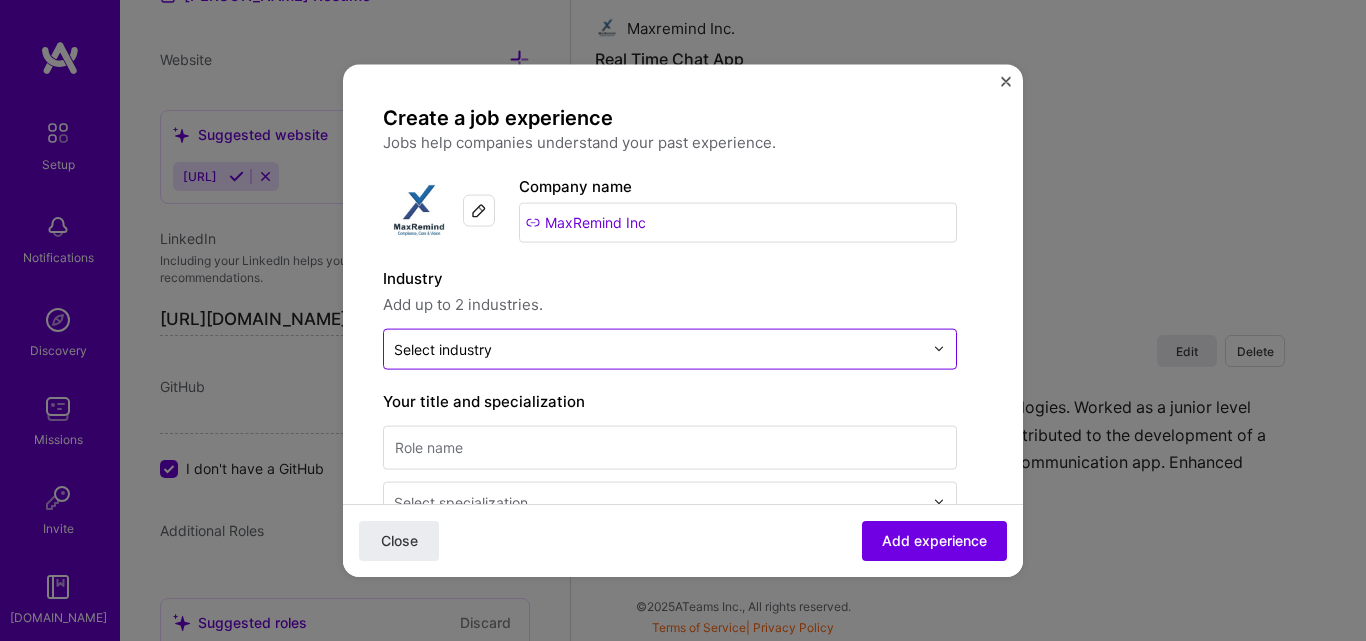 click on "Select industry 0" at bounding box center (443, 348) 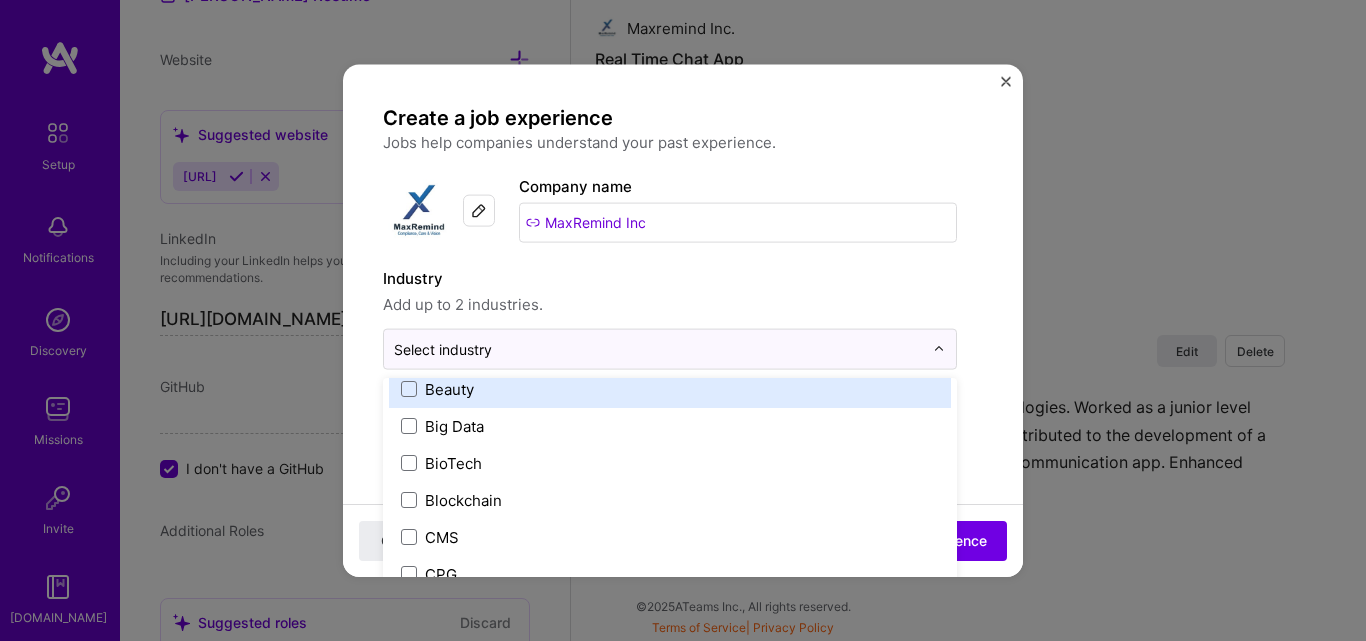 scroll, scrollTop: 800, scrollLeft: 0, axis: vertical 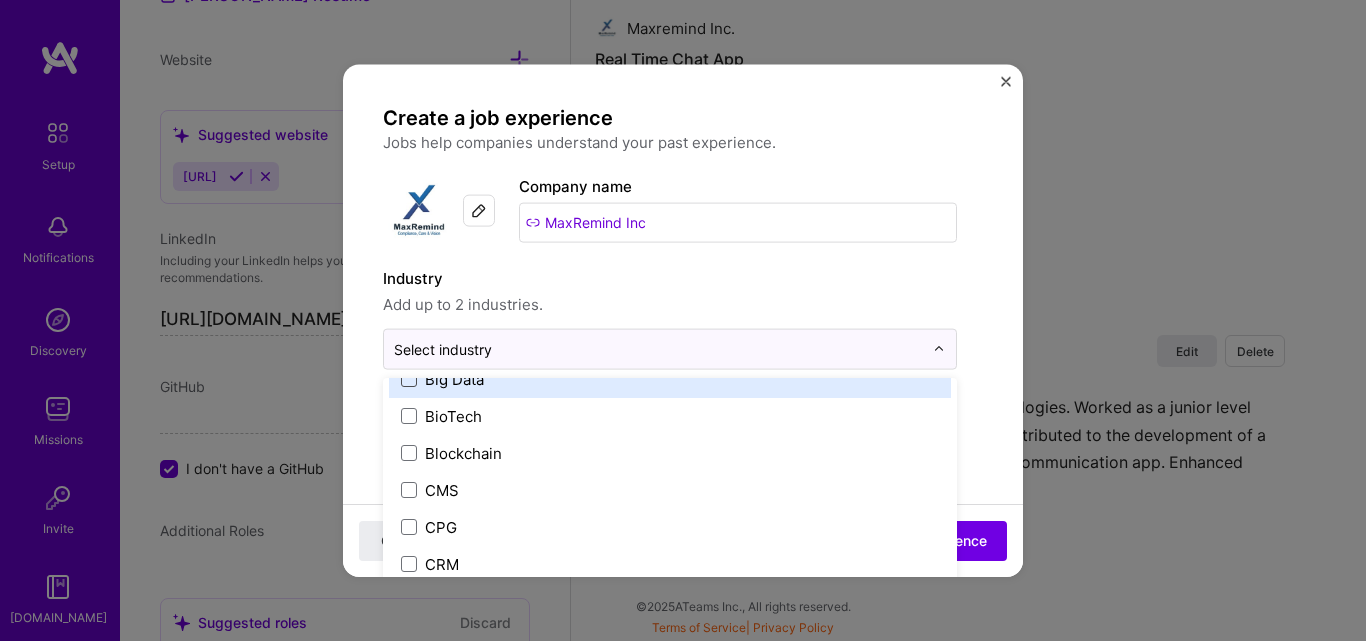 click at bounding box center [409, 379] 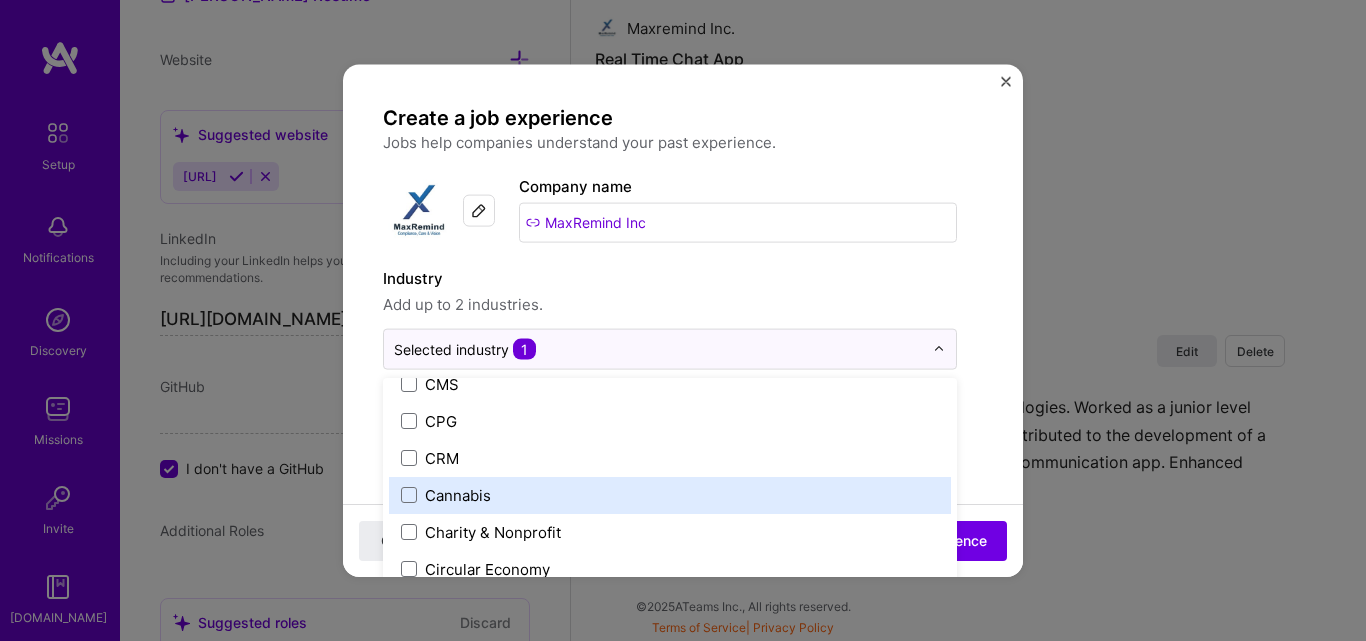 scroll, scrollTop: 806, scrollLeft: 0, axis: vertical 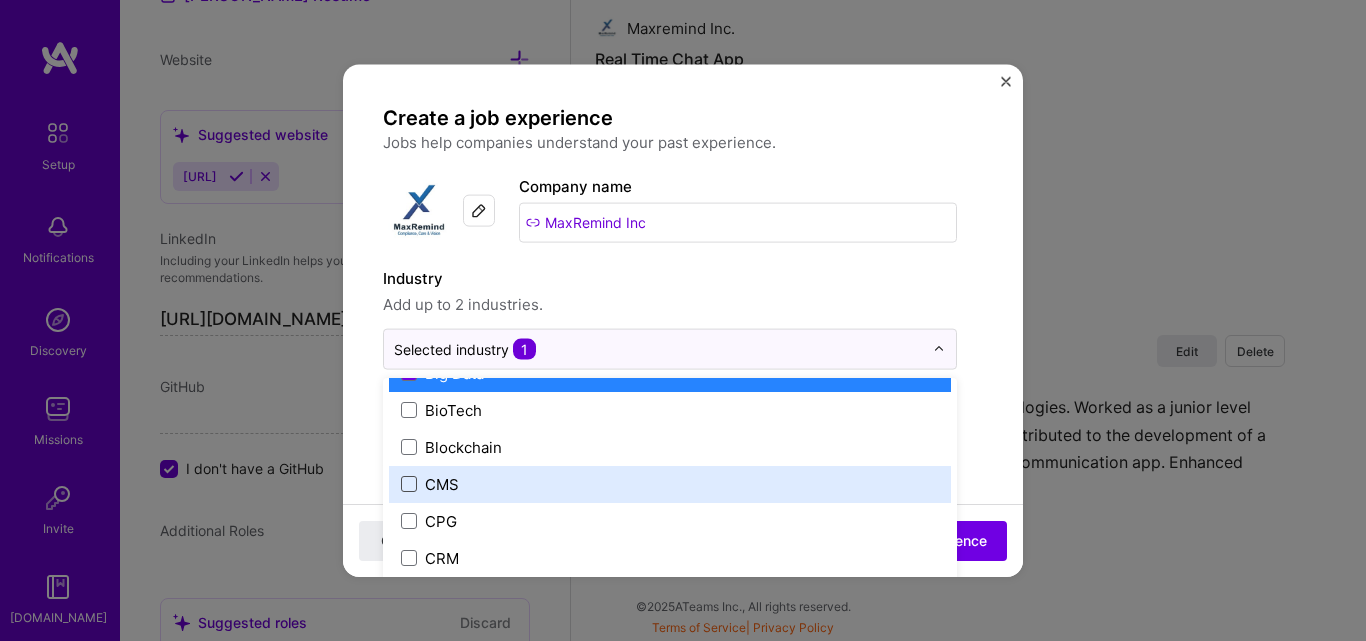 click at bounding box center (409, 484) 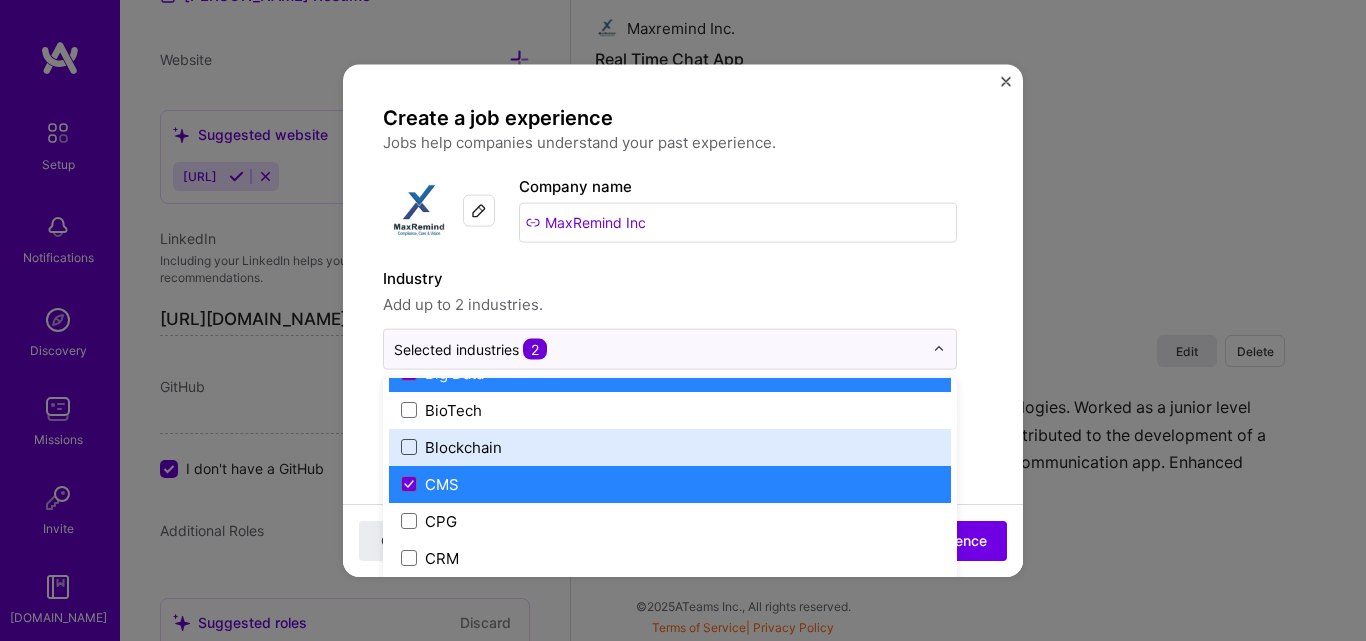 click at bounding box center [409, 447] 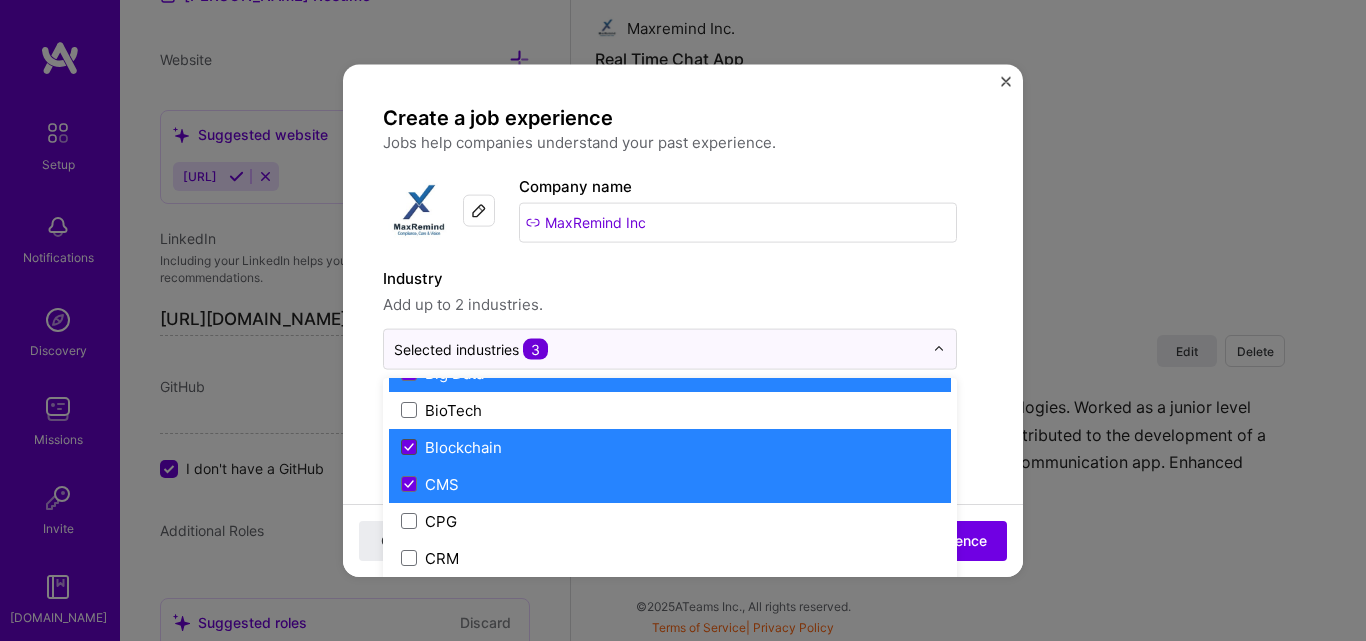 click 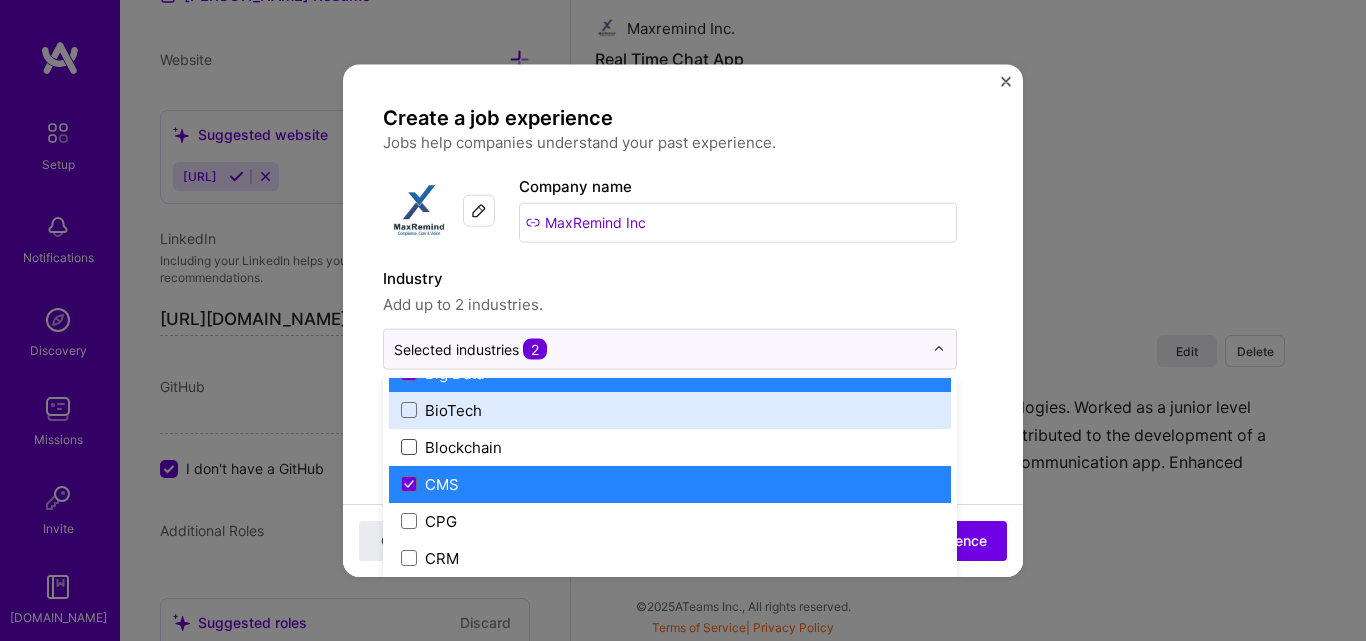 click on "Industry" at bounding box center (670, 278) 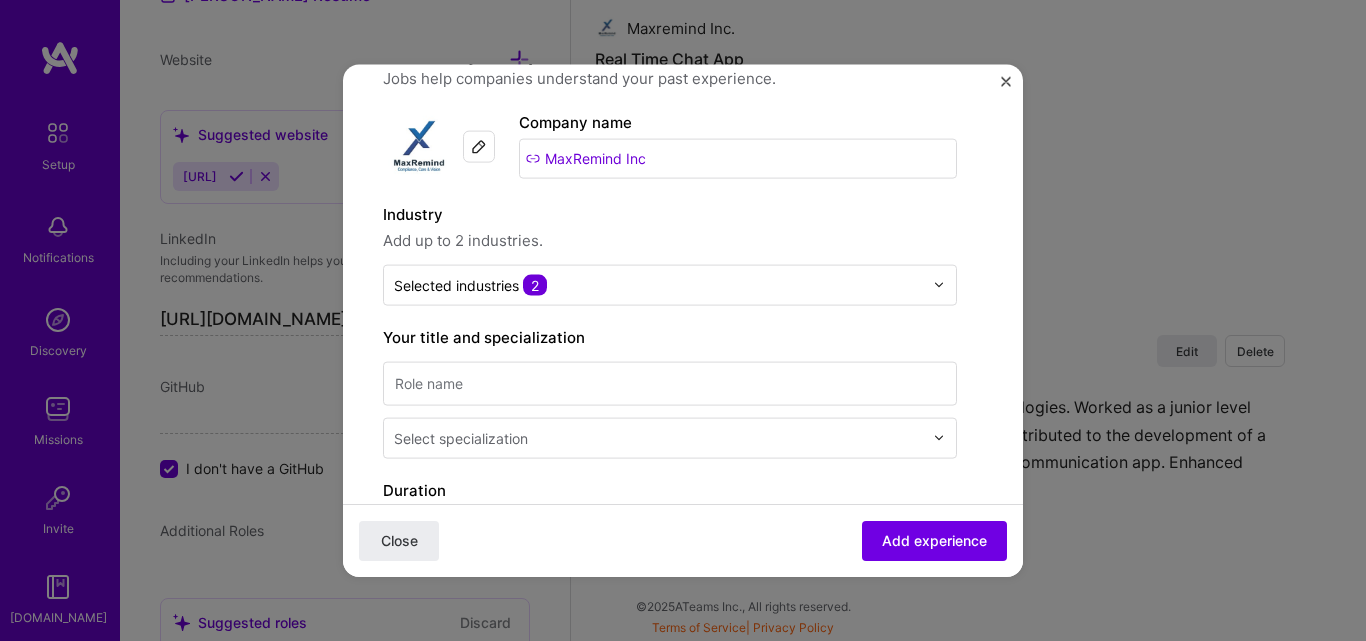 scroll, scrollTop: 100, scrollLeft: 0, axis: vertical 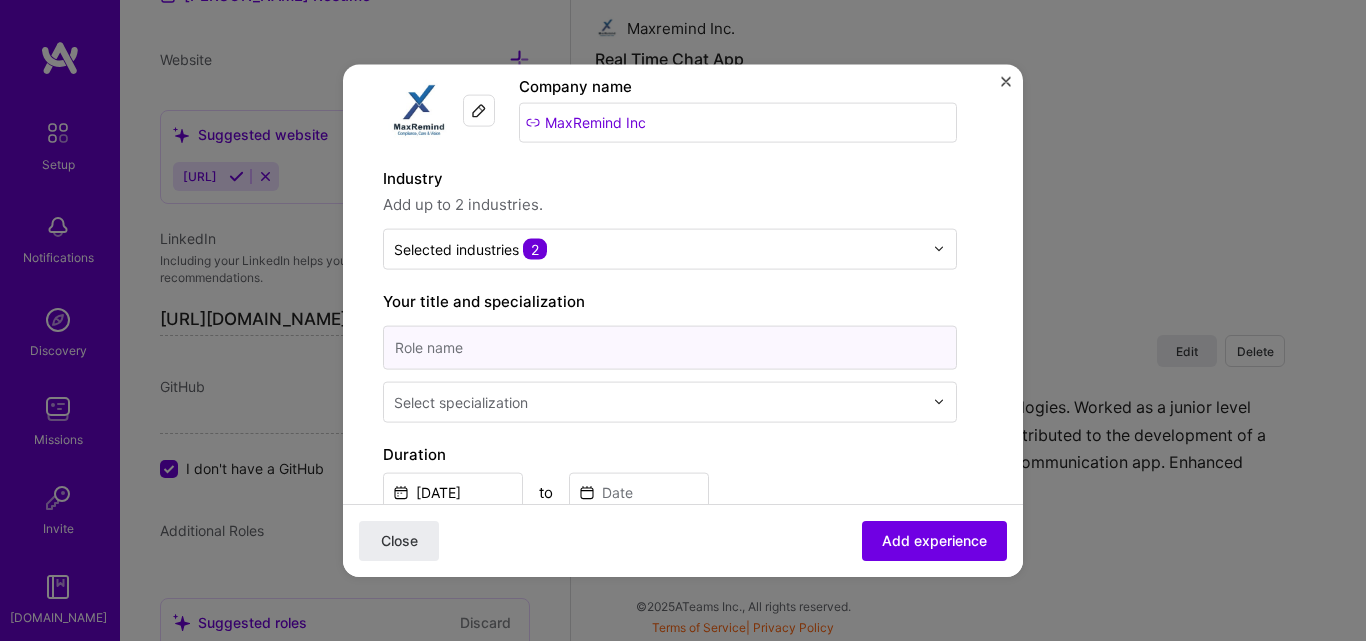 click at bounding box center [670, 347] 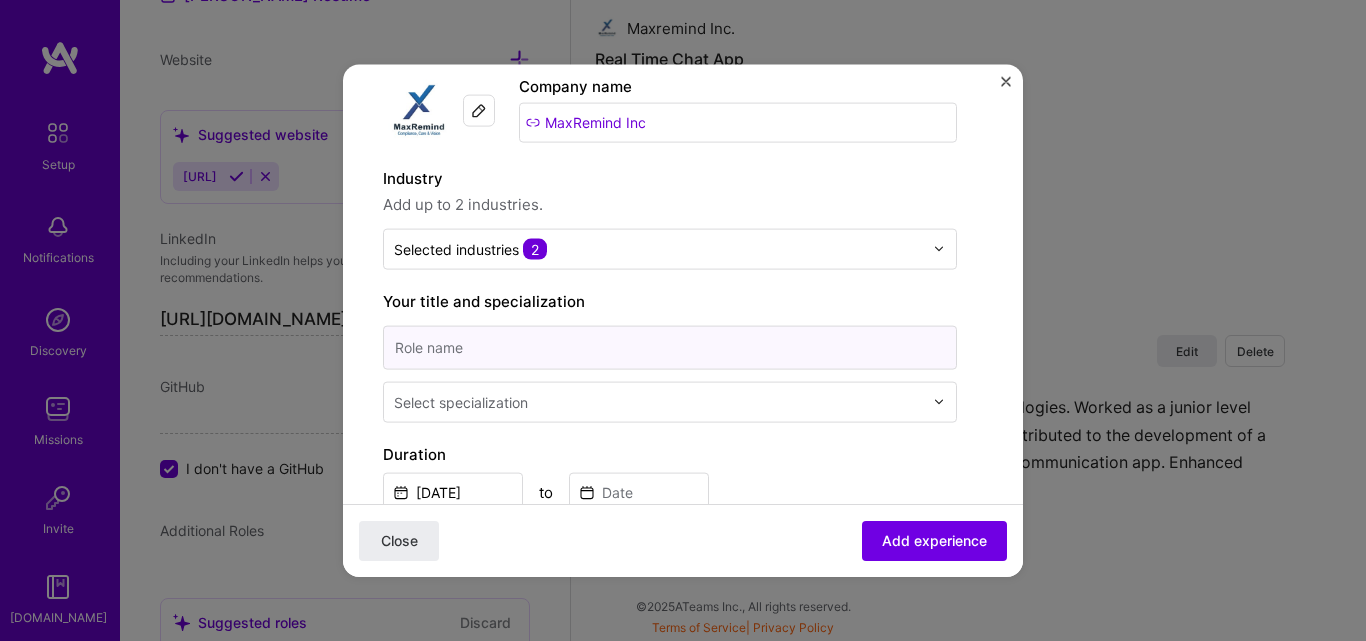 click at bounding box center [670, 347] 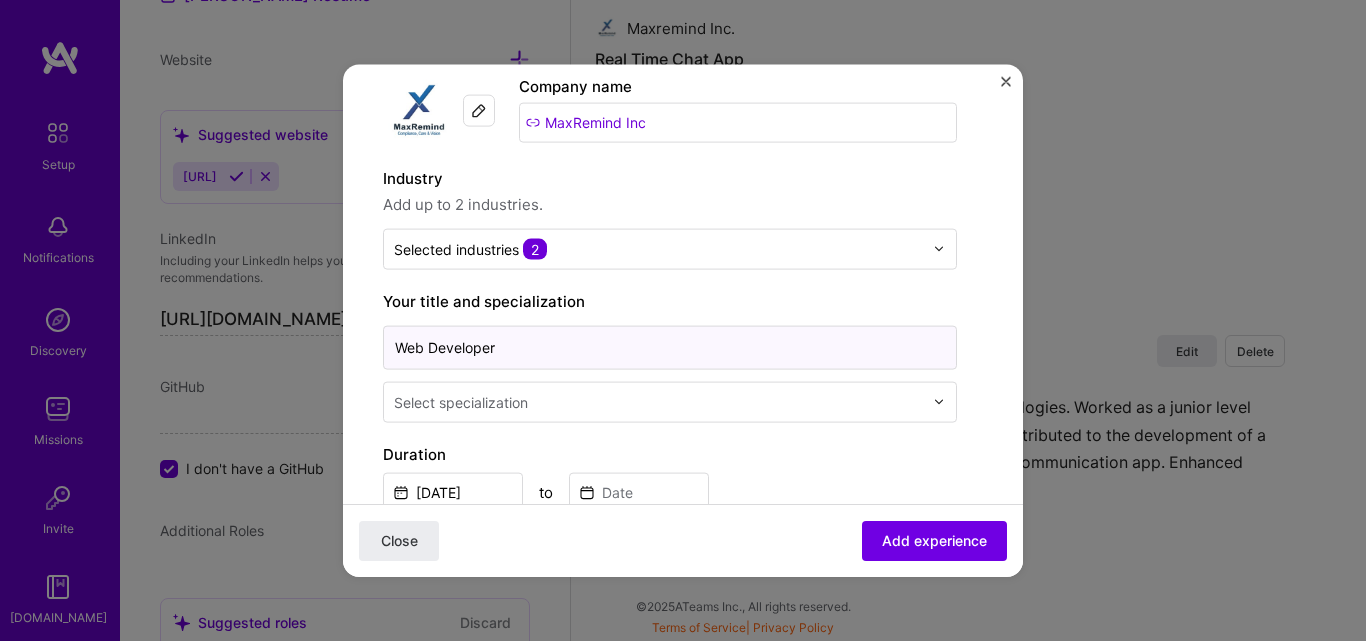 type on "Web Developer" 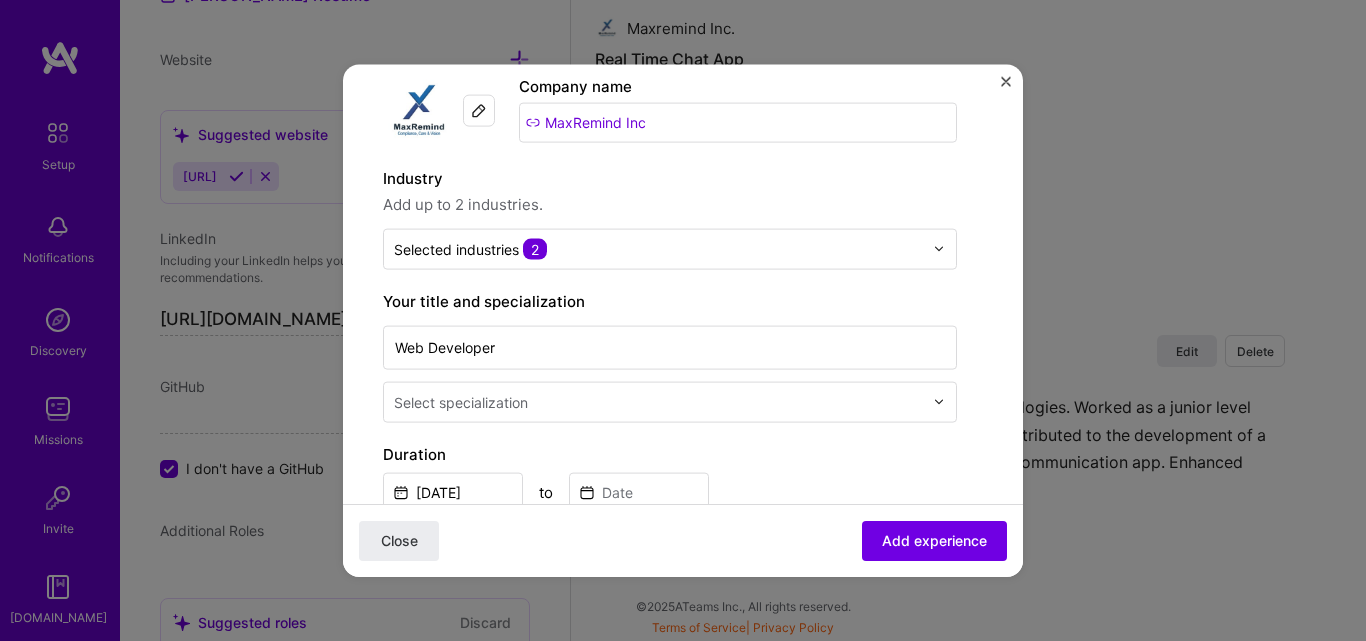 click on "Select specialization" at bounding box center [461, 401] 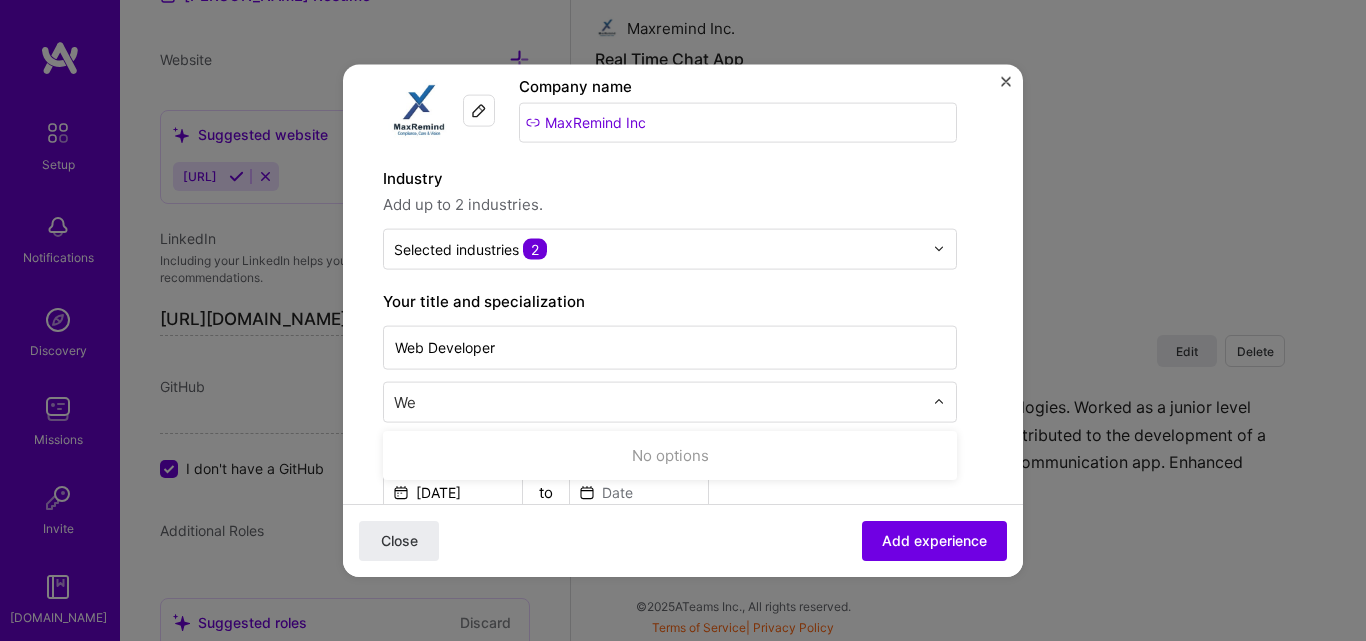 type on "W" 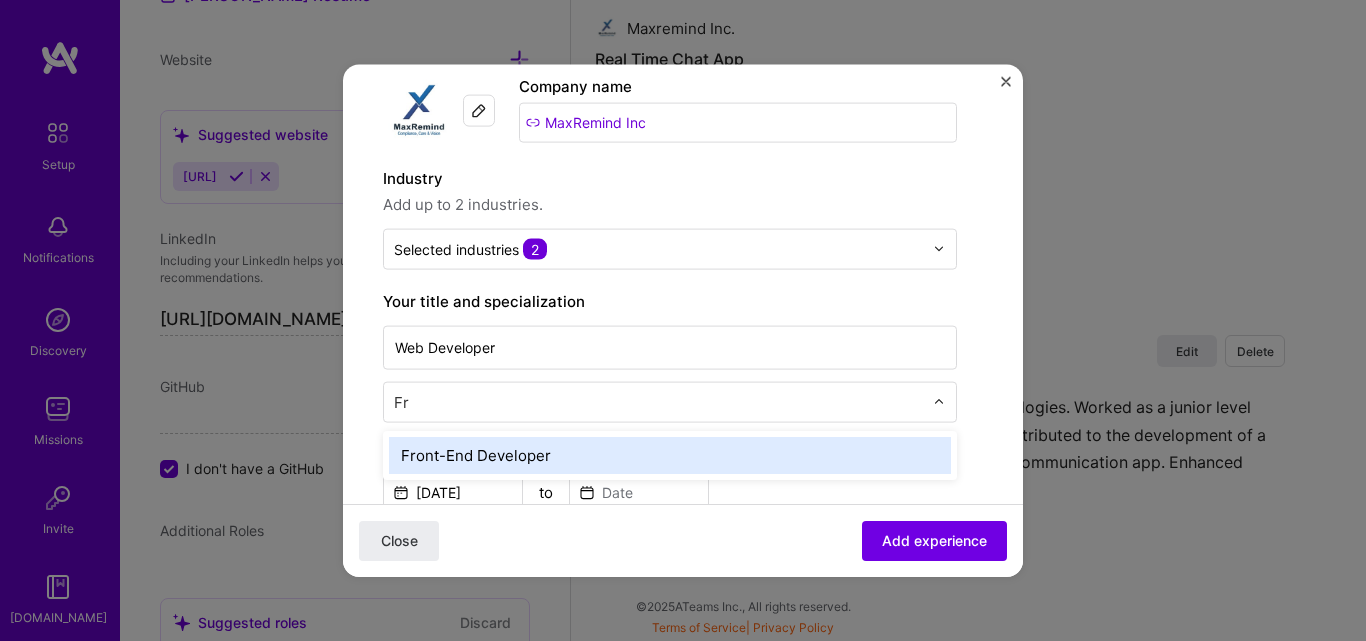 type on "Fro" 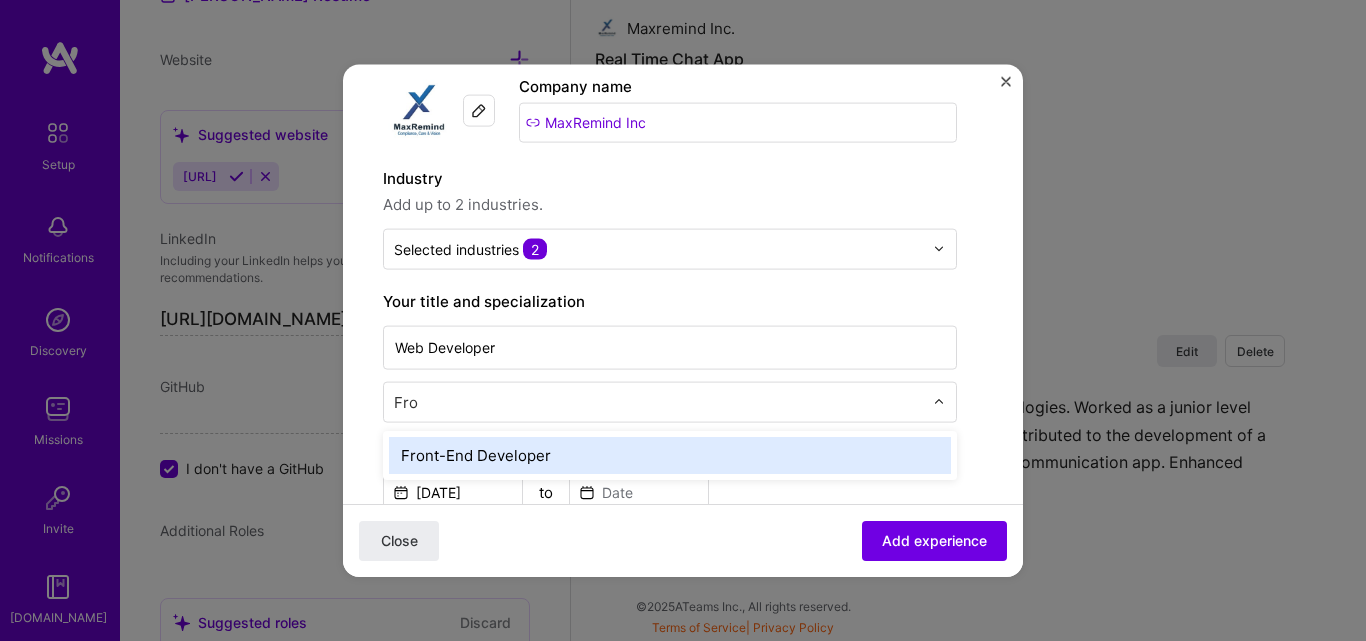 click on "Front-End Developer" at bounding box center [670, 454] 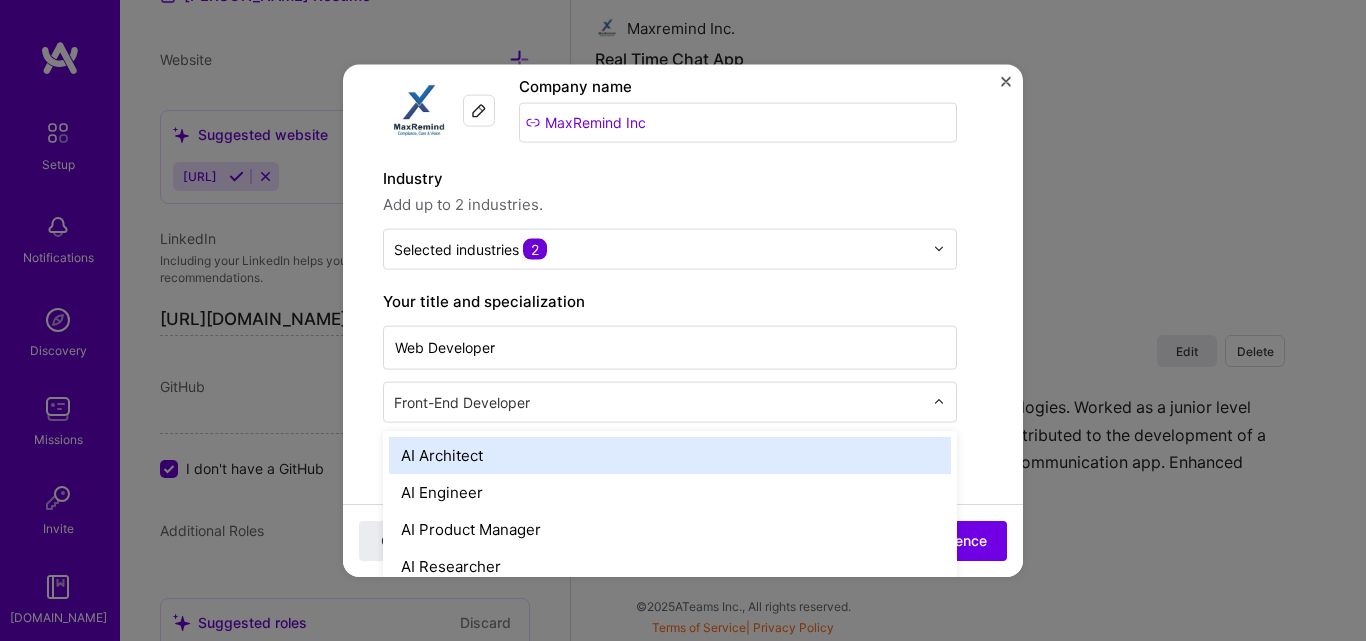 click at bounding box center [660, 401] 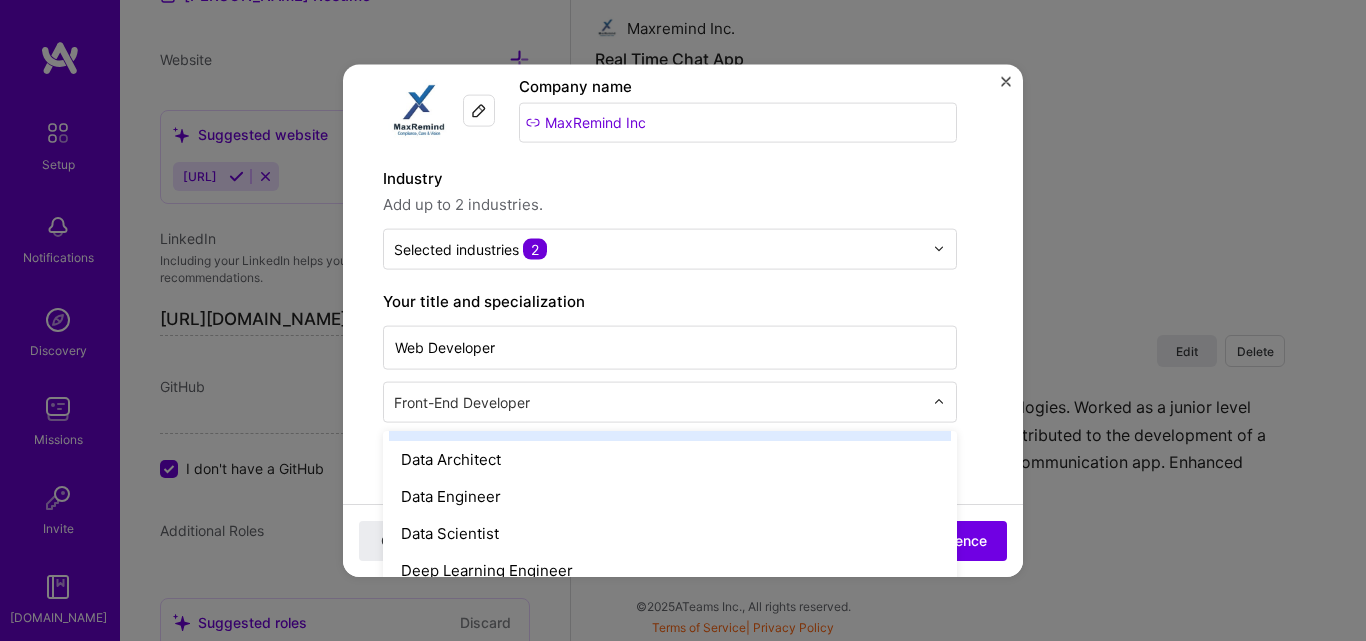 scroll, scrollTop: 800, scrollLeft: 0, axis: vertical 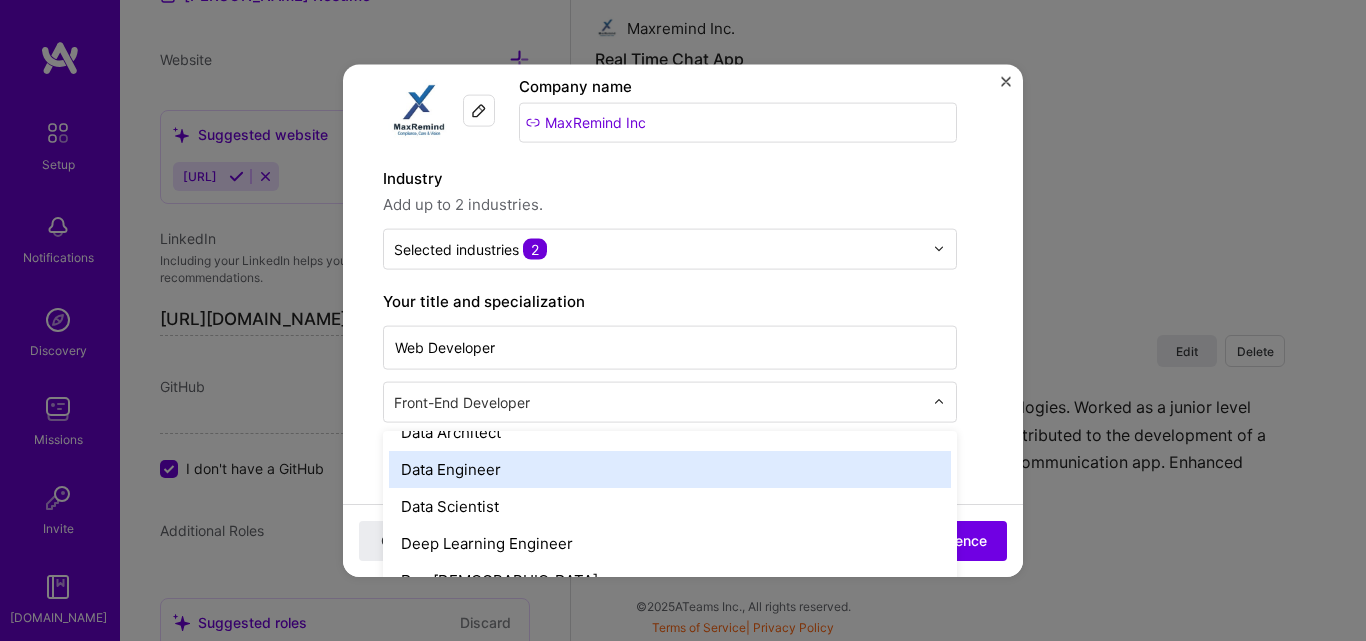 click on "Create a job experience Jobs help companies understand your past experience. Company logo Company name MaxRemind Inc
Industry Add up to 2 industries. Selected industries 2 Your title and specialization Web Developer option Front-End Developer, selected. option Data Engineer focused, 23 of 70. 69 results available. Use Up and Down to choose options, press Enter to select the currently focused option, press Escape to exit the menu, press Tab to select the option and exit the menu. Front-End Developer AI Architect AI Engineer AI Product Manager AI Researcher Algorithms Engineer Analytics Engineer Android Developer Art Director Automation Developer Back-End Developer Blockchain Developer Brand Designer Brand Expert Business Development Chief Technology Officer (CTO) Chief of Staff Cloud Expert Community Manager Content Writer Copywriter Data Analyst Data Architect Data Engineer Data Scientist Deep Learning Engineer [PERSON_NAME] Dev Experience DevOps Engineer Embedded Engineer Engineering Manager" at bounding box center [683, 662] 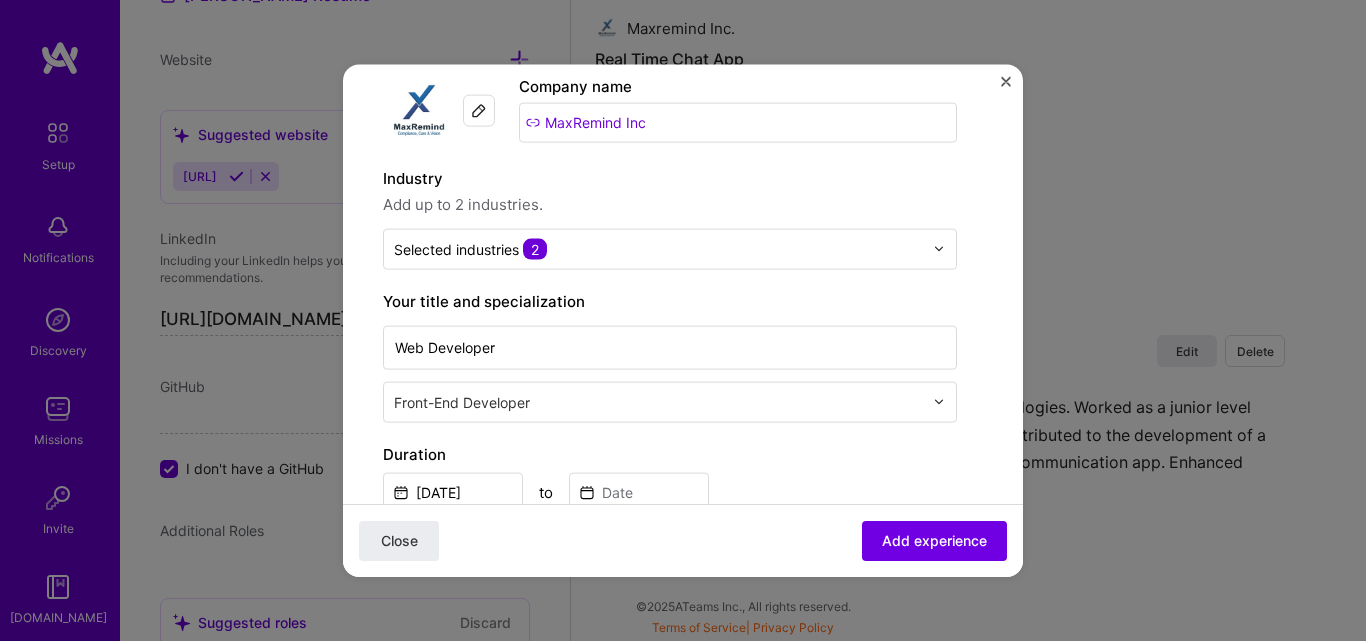 scroll, scrollTop: 200, scrollLeft: 0, axis: vertical 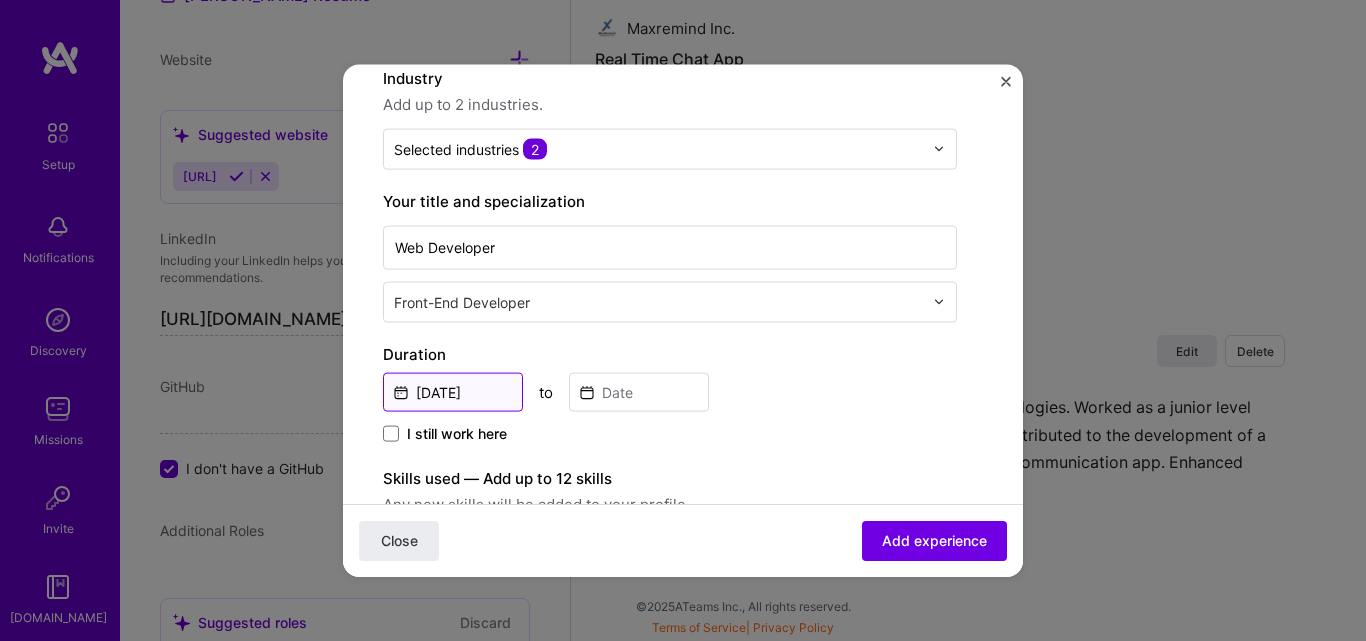 click on "[DATE]" at bounding box center (453, 391) 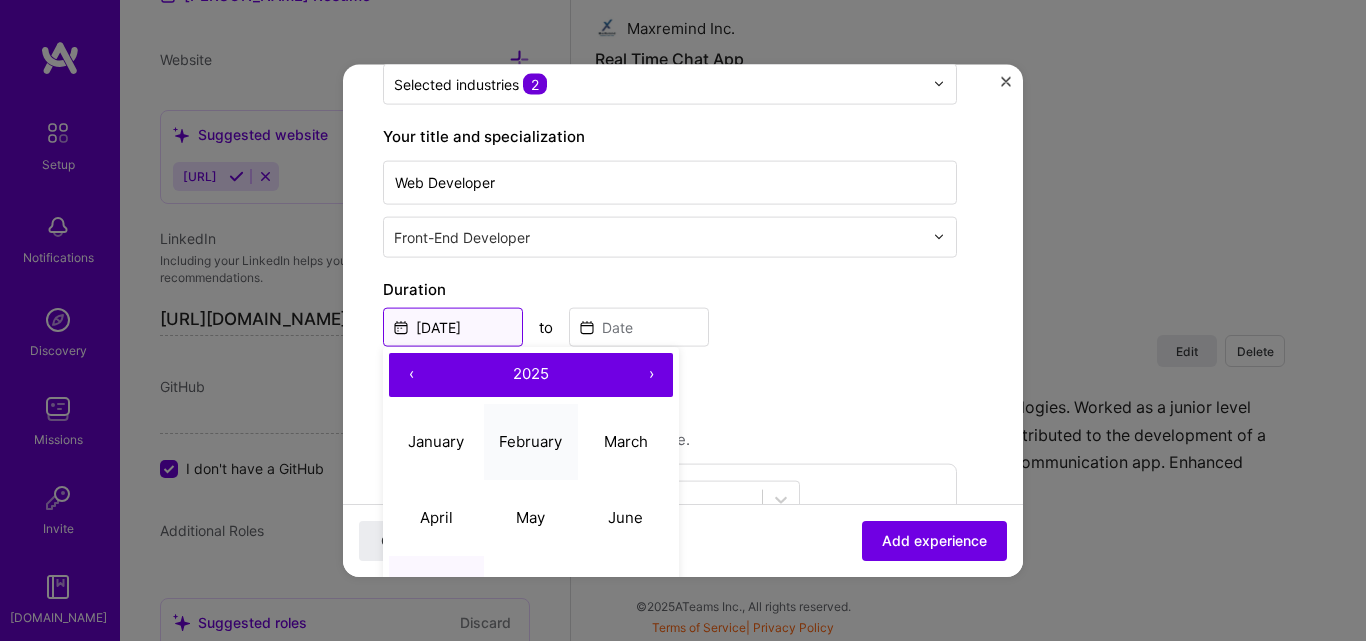 scroll, scrollTop: 300, scrollLeft: 0, axis: vertical 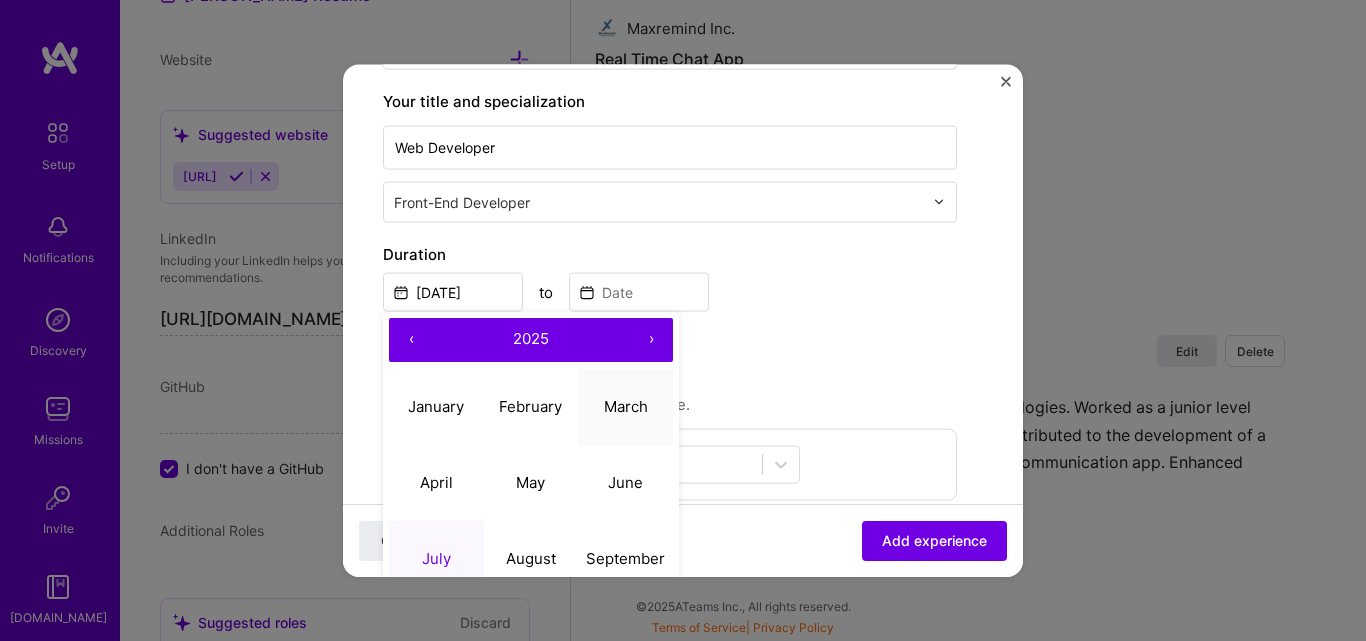 click on "March" at bounding box center [626, 406] 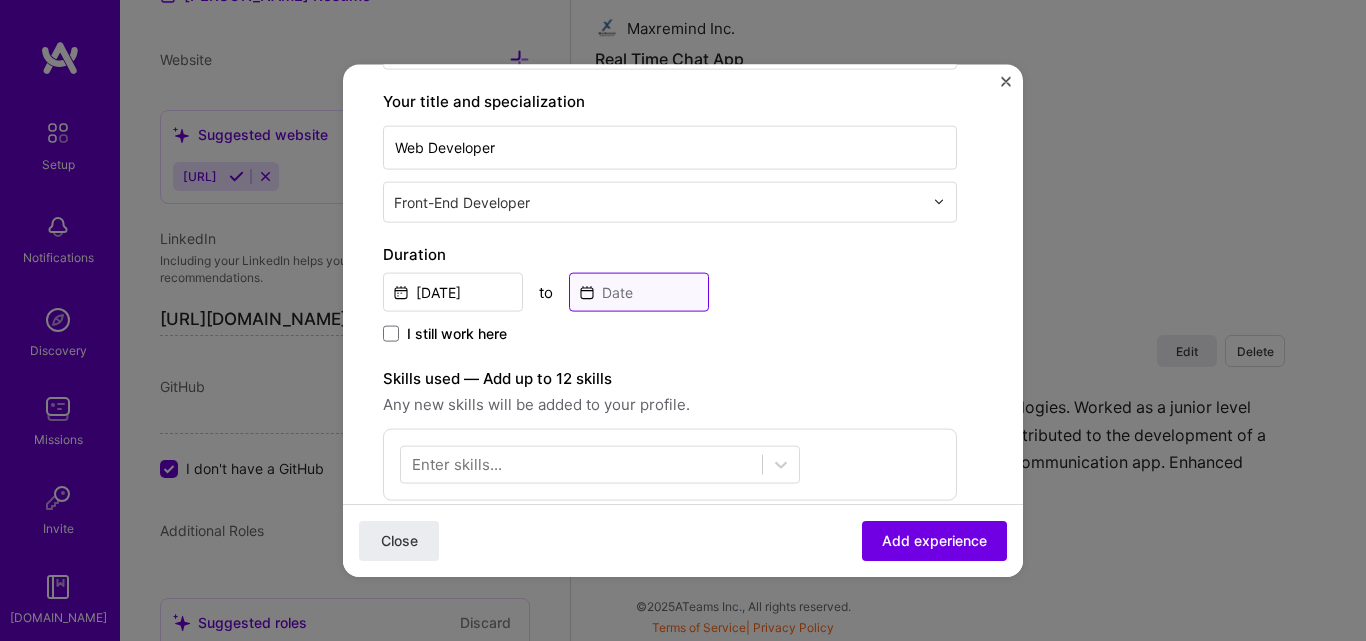 click at bounding box center [639, 291] 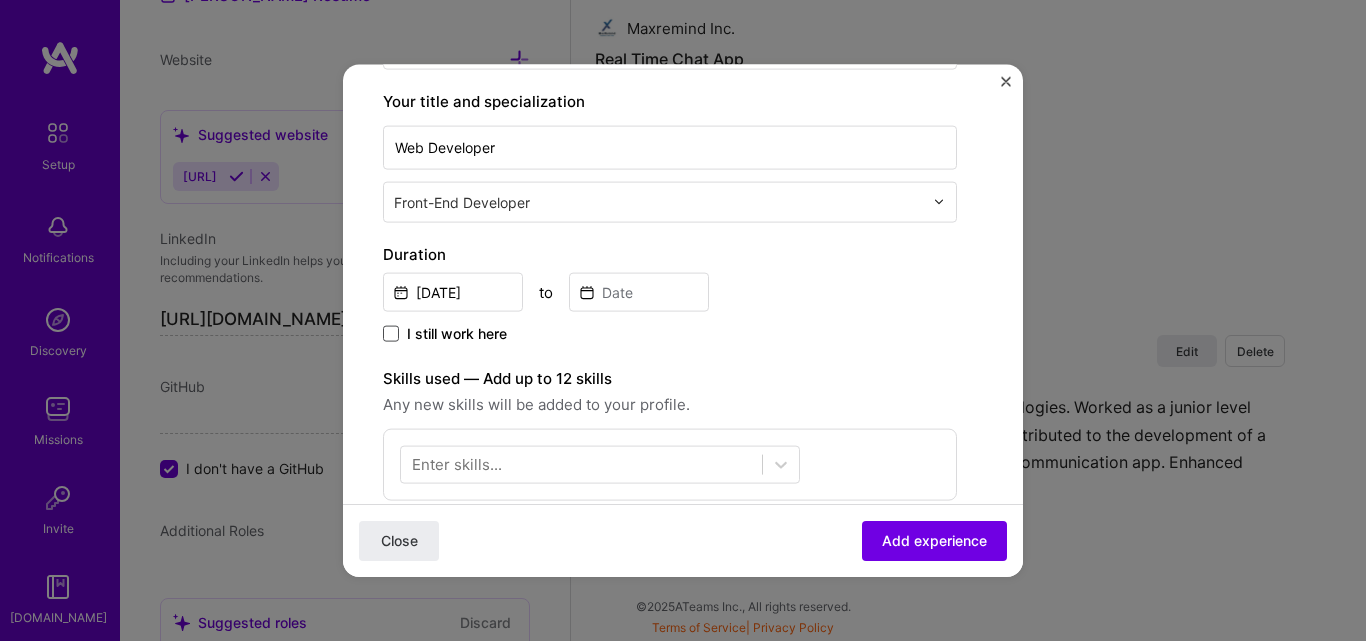 click at bounding box center (391, 333) 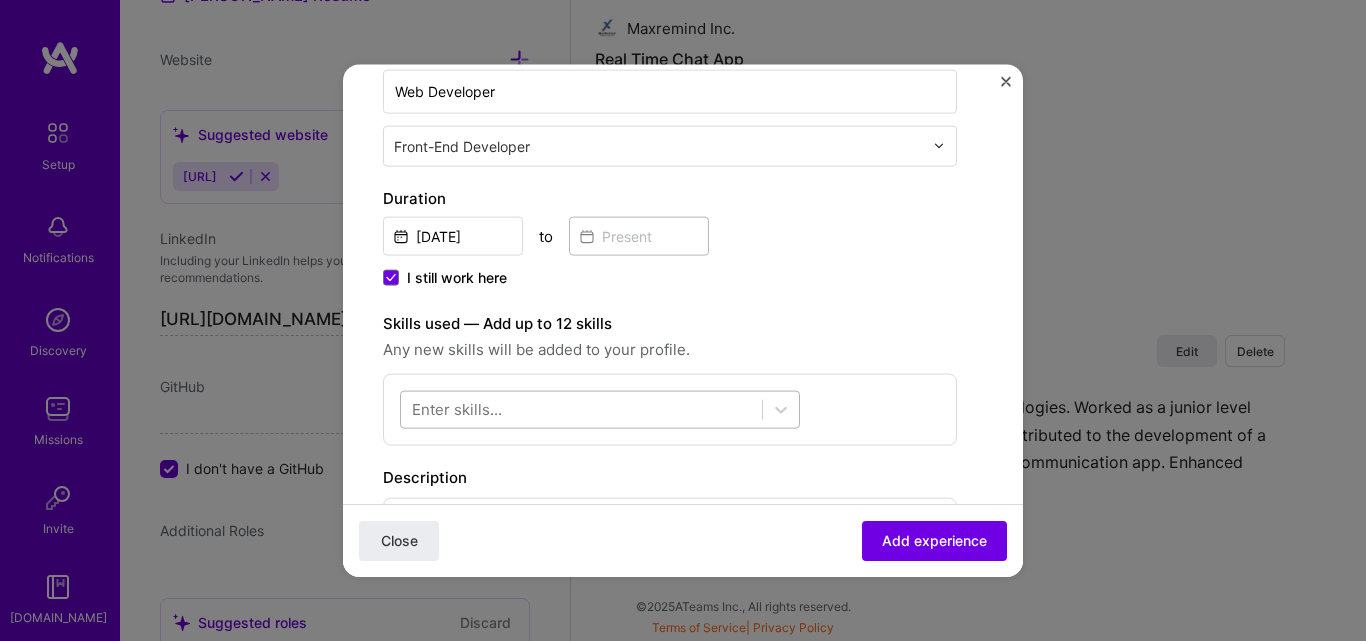 scroll, scrollTop: 400, scrollLeft: 0, axis: vertical 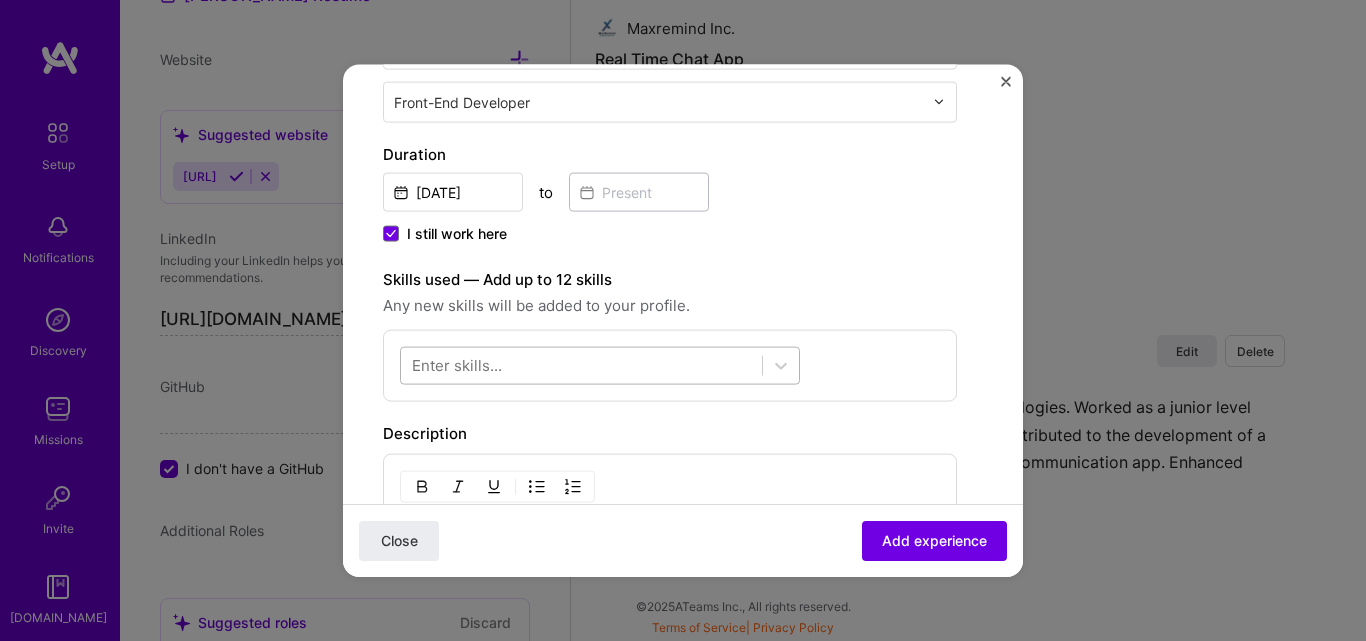 click at bounding box center (581, 365) 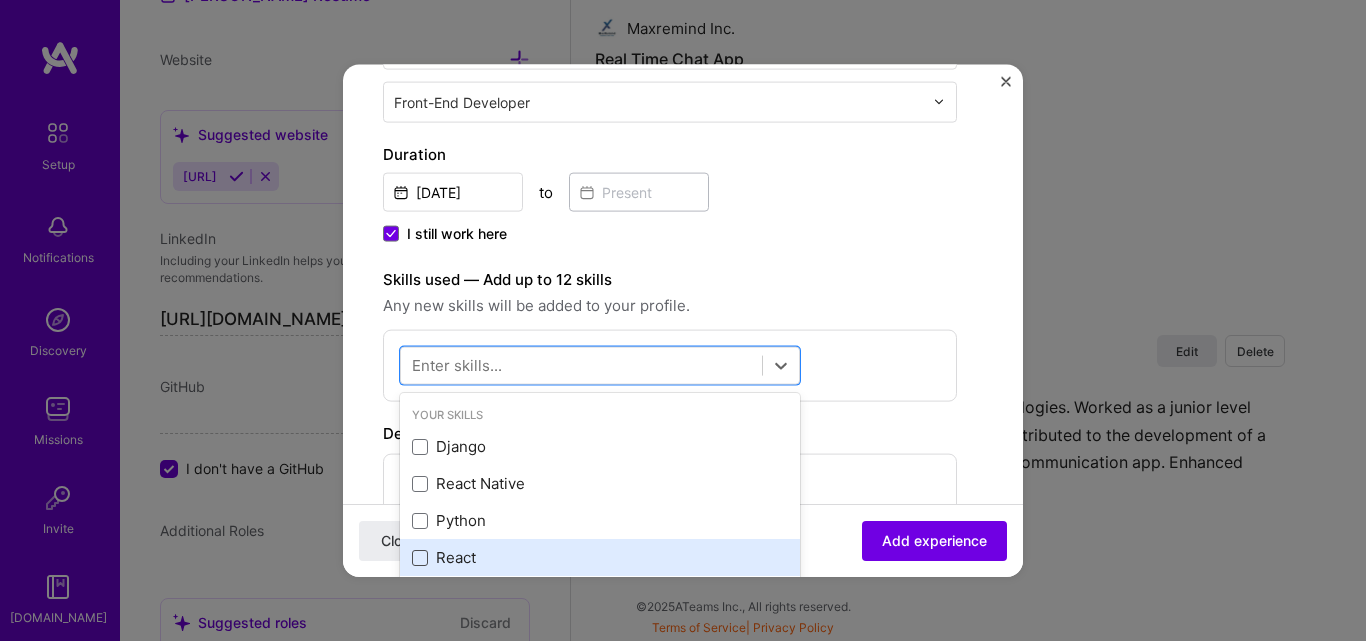click at bounding box center [420, 557] 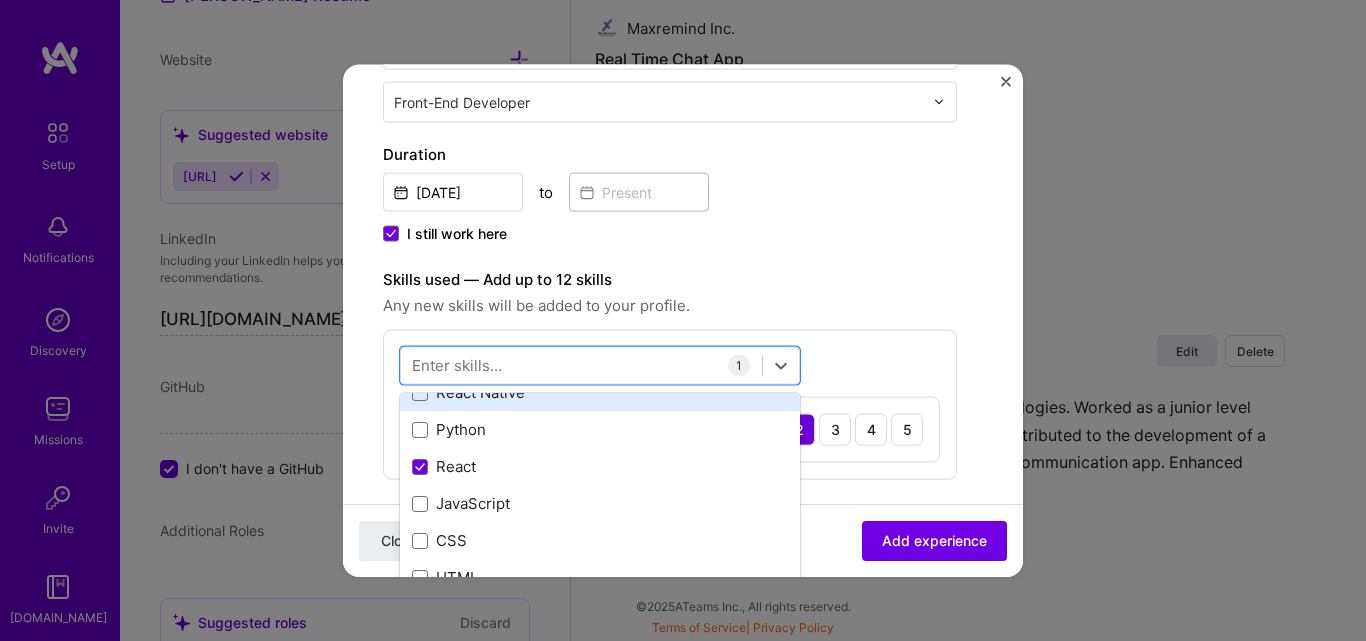 scroll, scrollTop: 200, scrollLeft: 0, axis: vertical 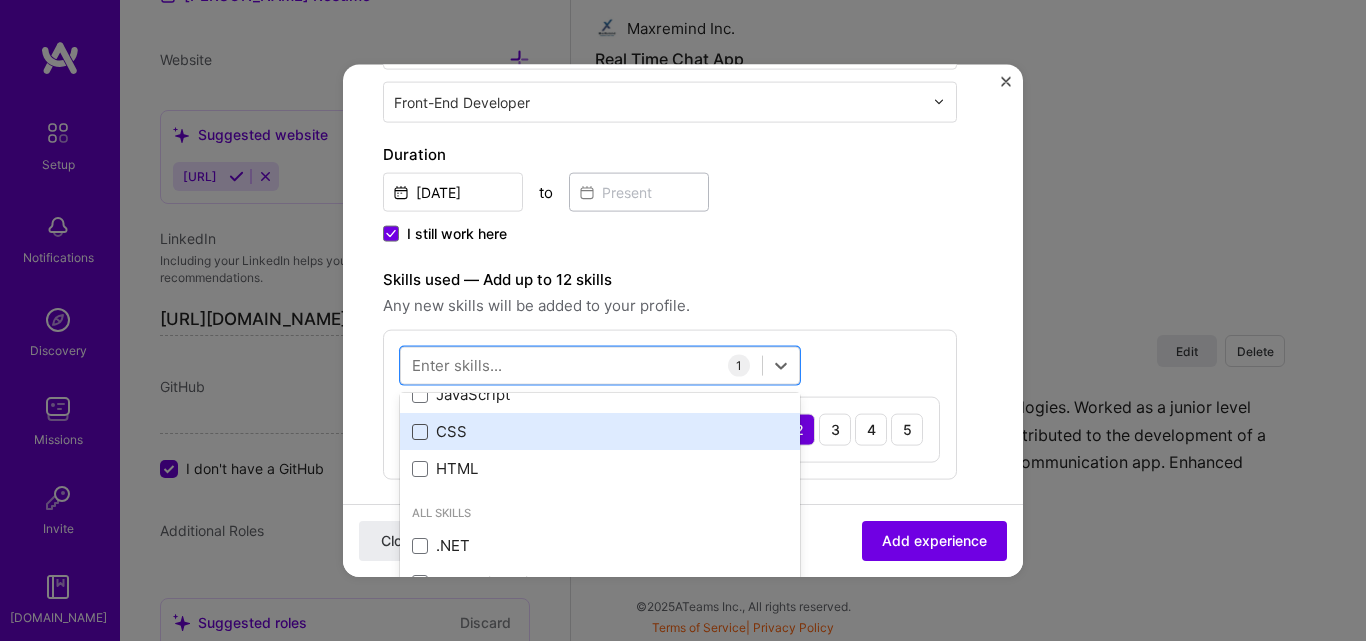 click at bounding box center [420, 431] 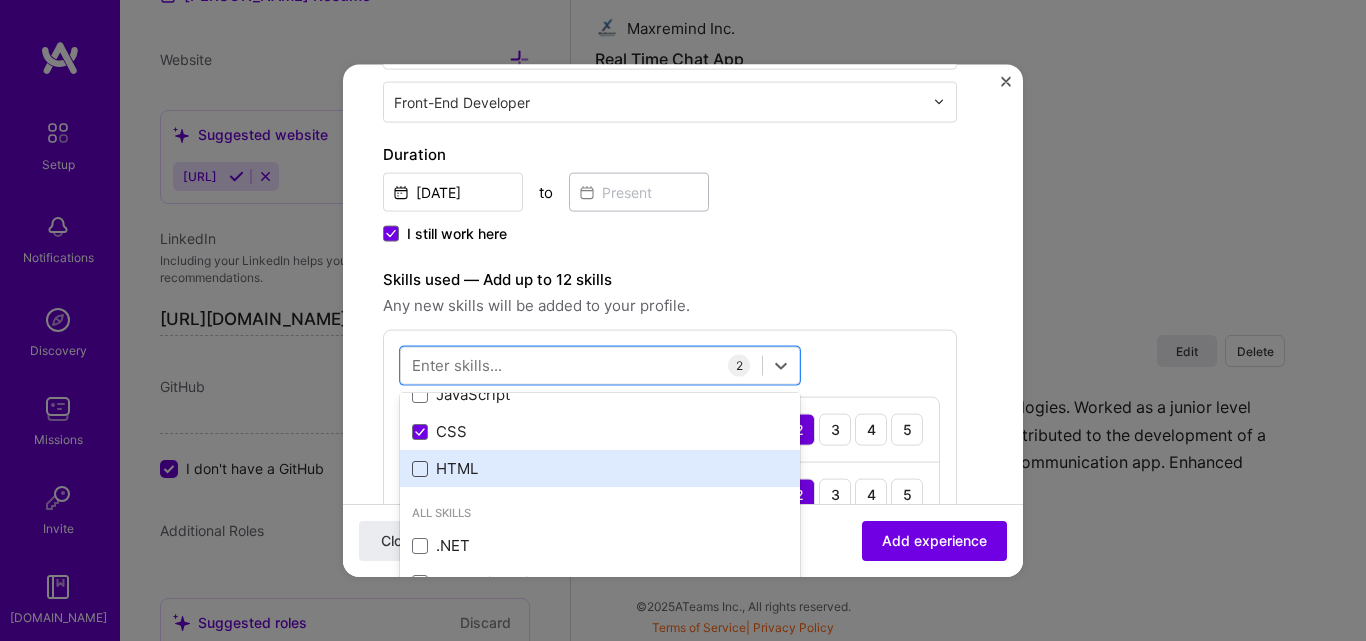 click at bounding box center (420, 468) 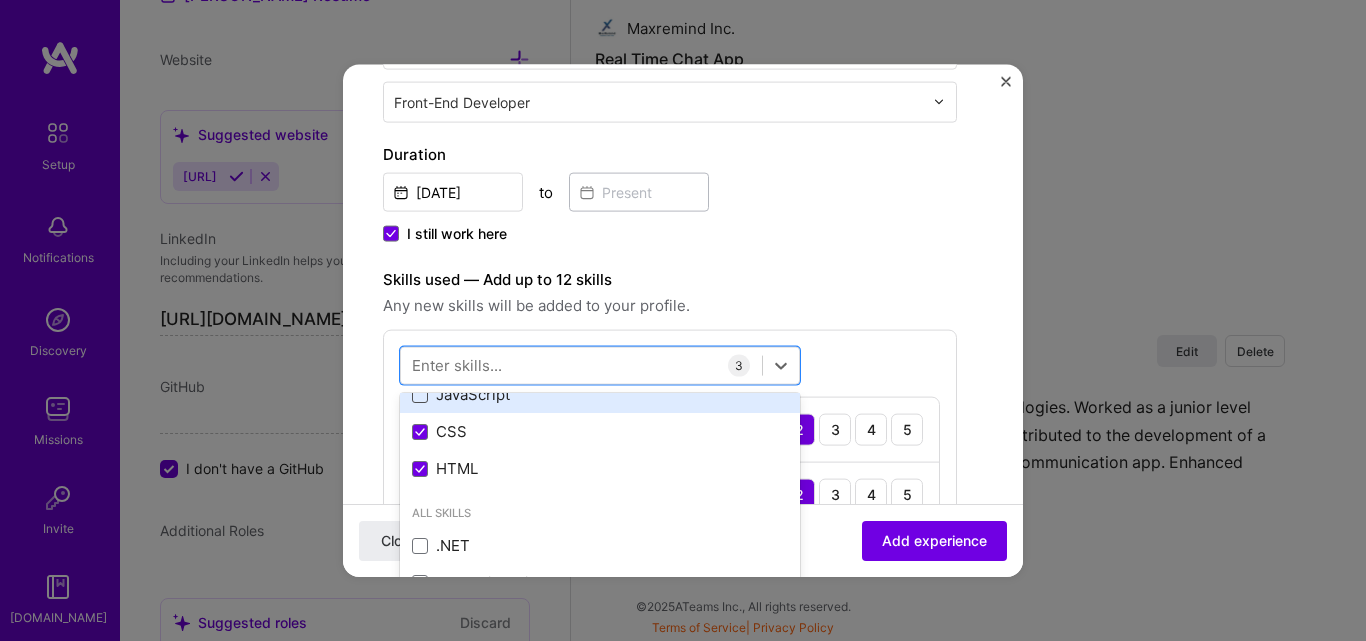 click at bounding box center [420, 394] 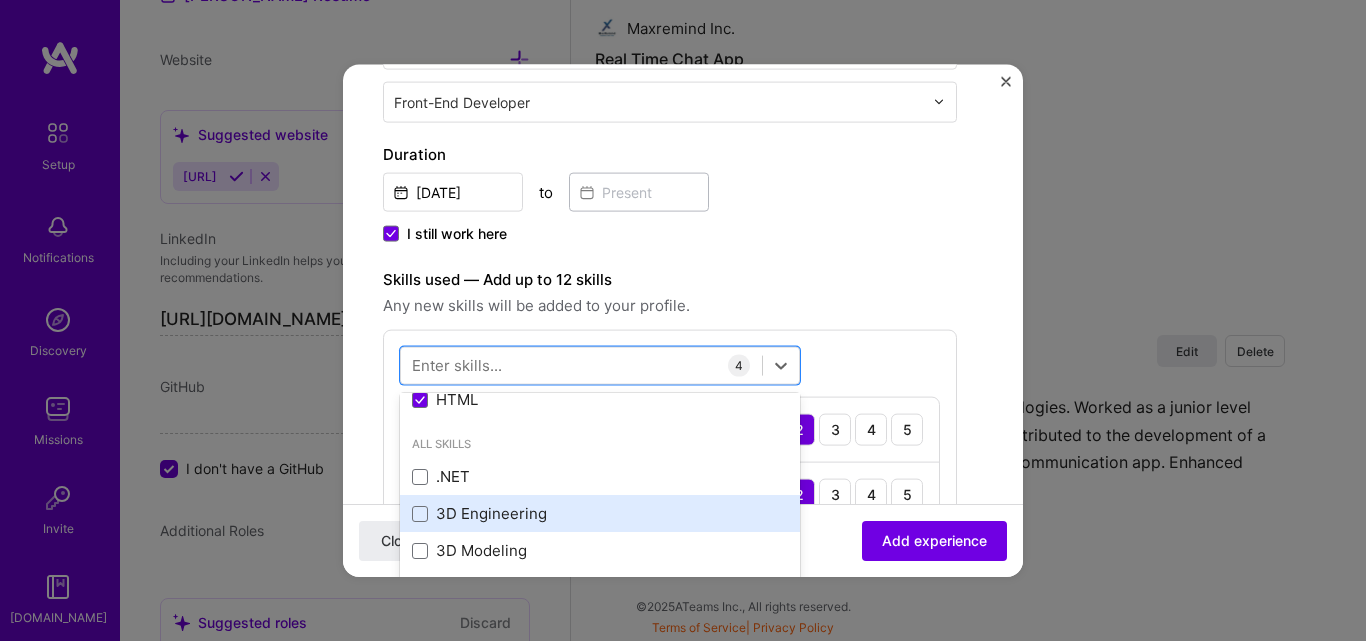 scroll, scrollTop: 300, scrollLeft: 0, axis: vertical 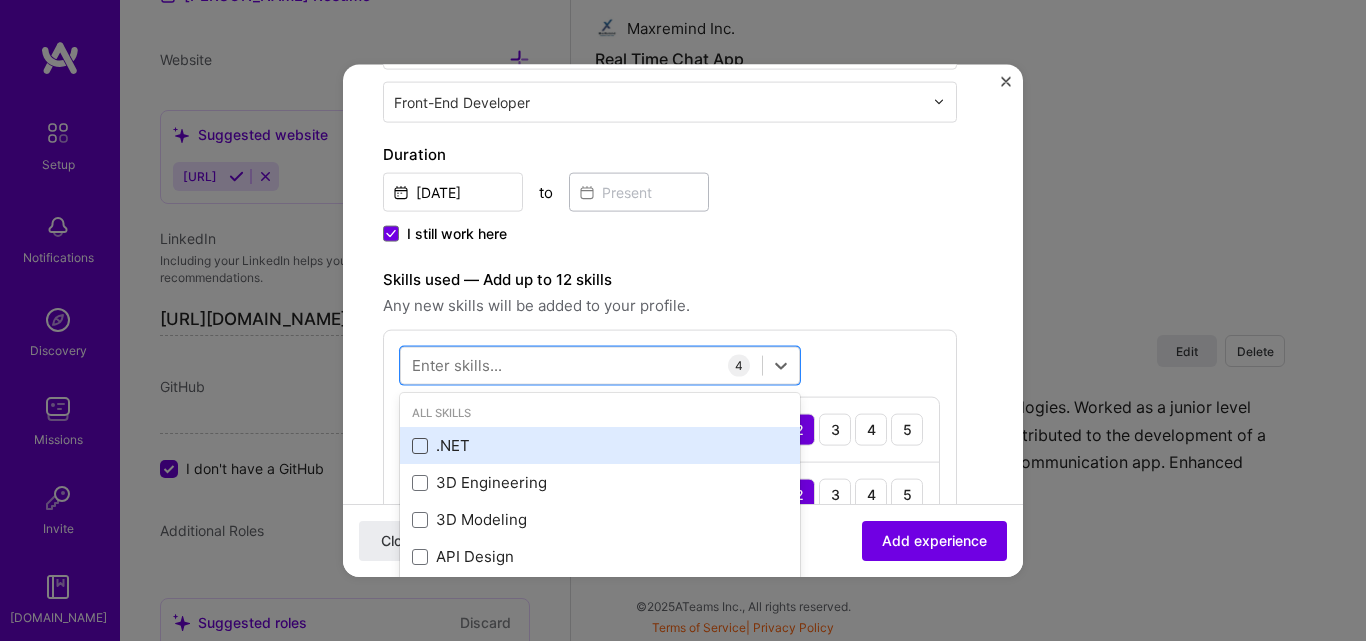 click at bounding box center [420, 445] 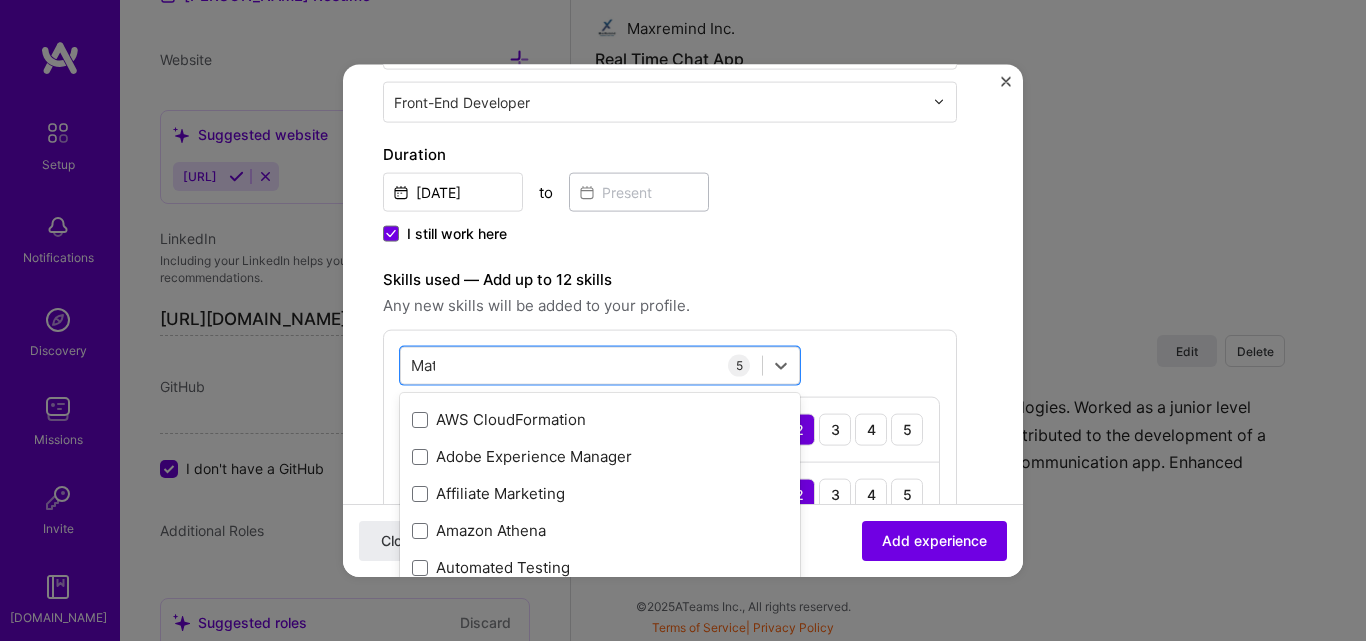 scroll, scrollTop: 0, scrollLeft: 0, axis: both 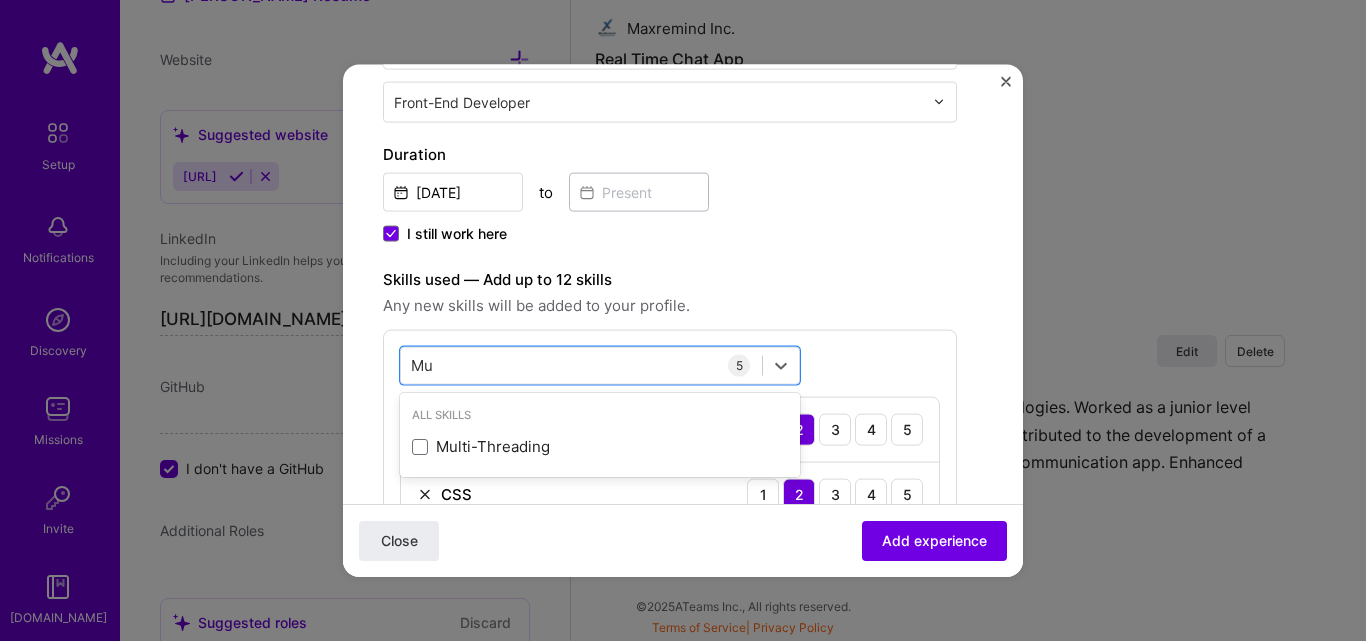 type on "M" 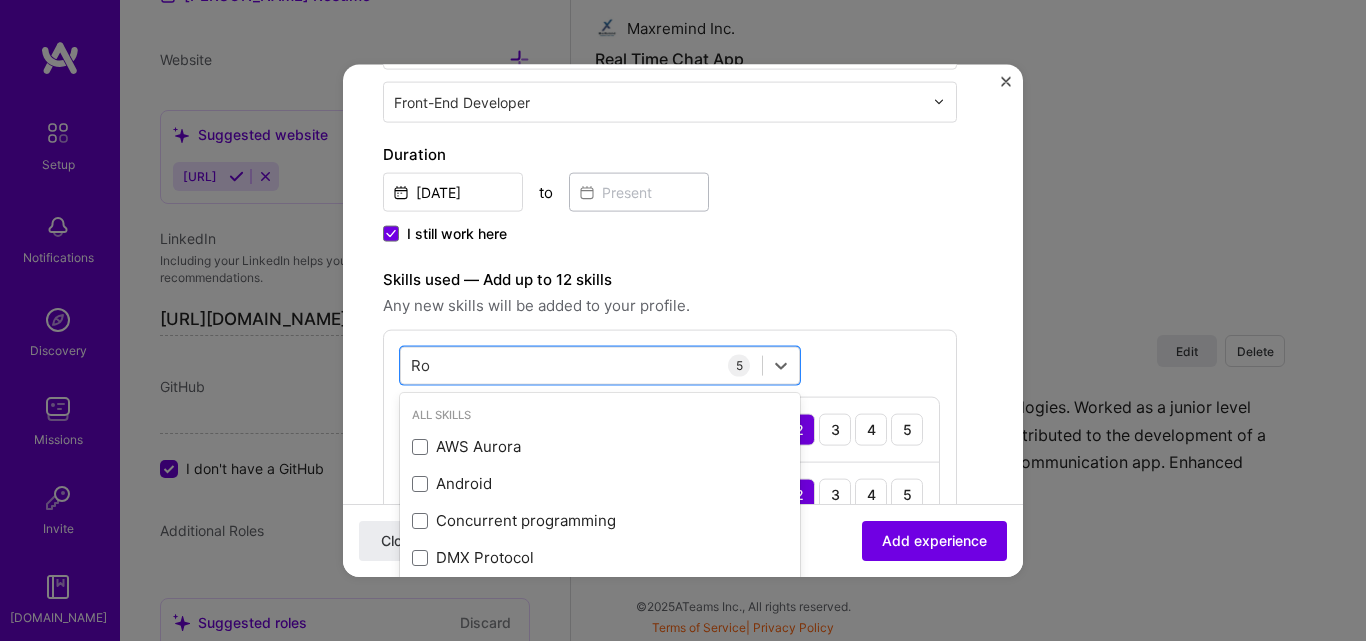 type on "R" 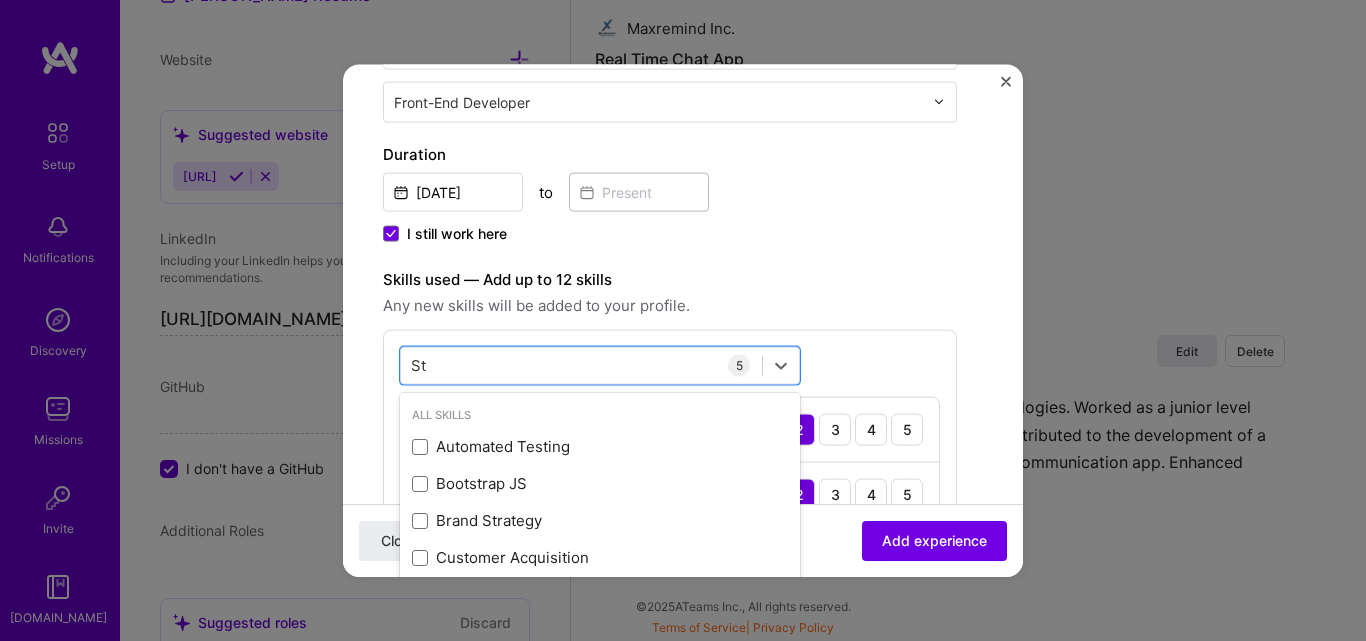 type on "S" 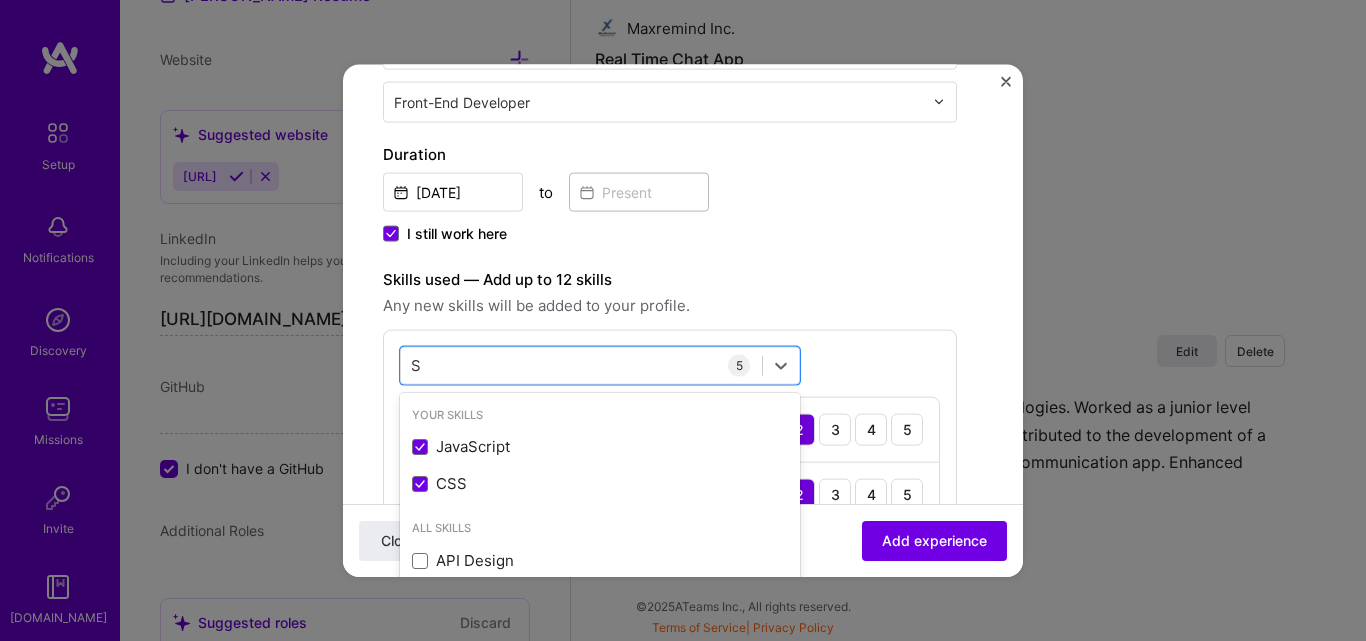 type 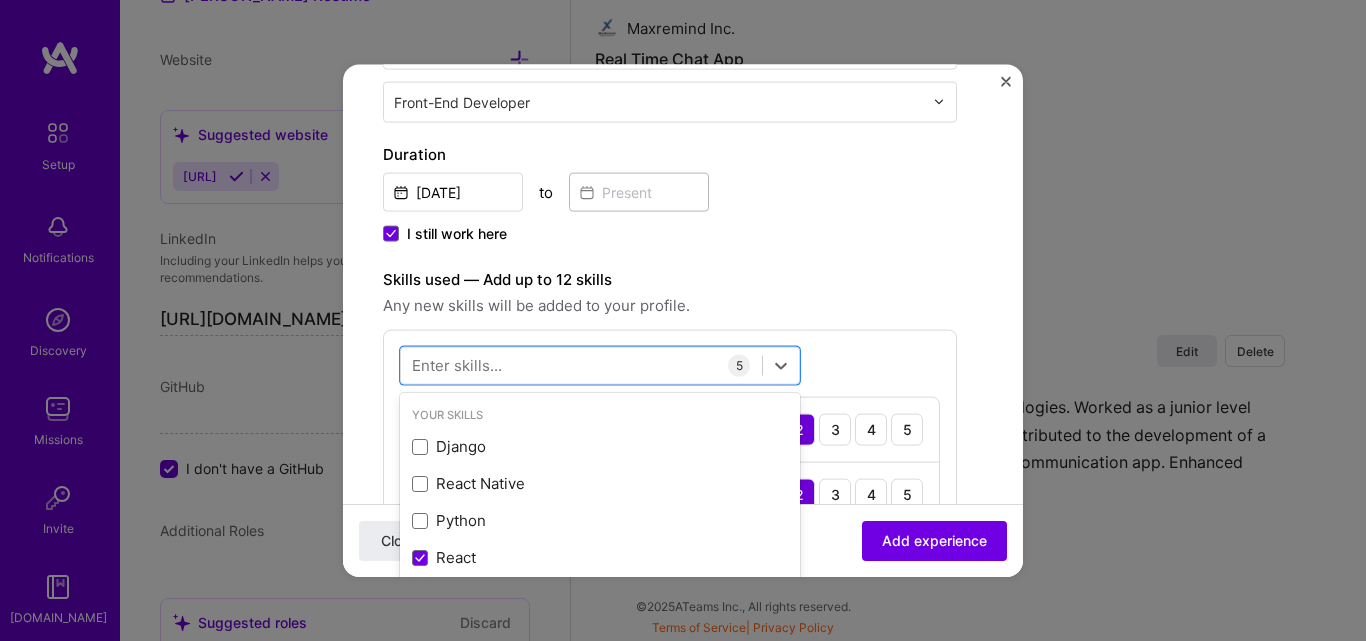 click on "Skills used — Add up to 12 skills" at bounding box center [670, 279] 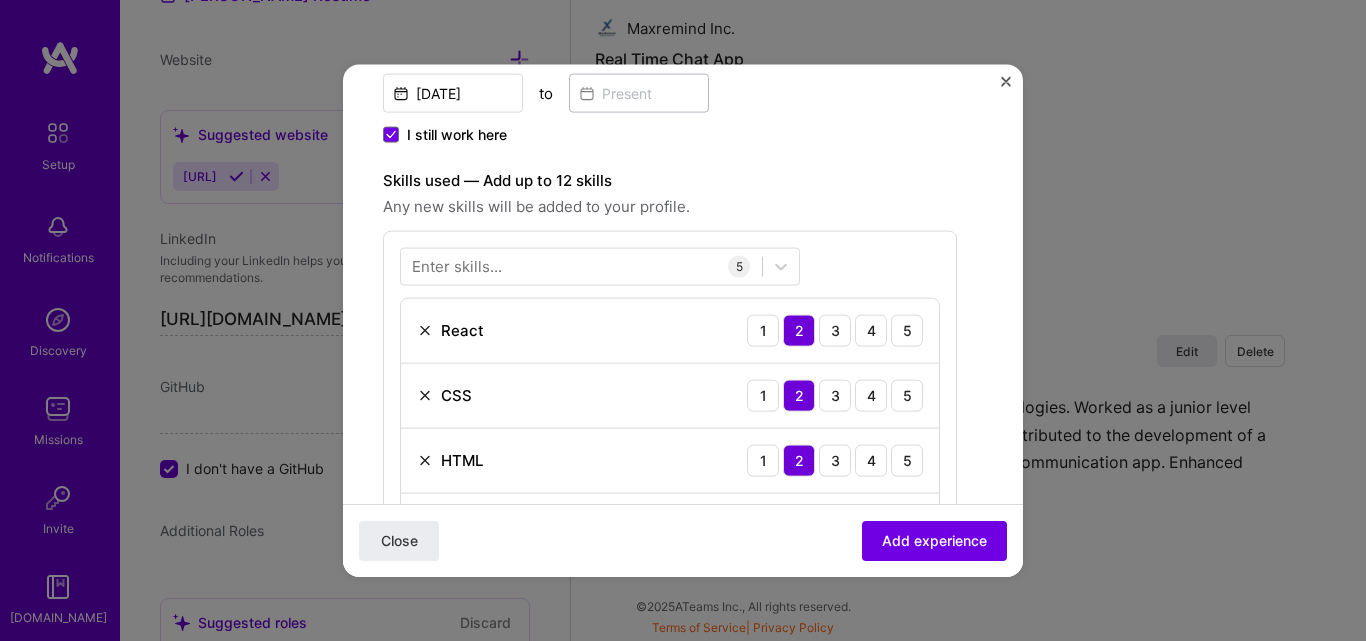 scroll, scrollTop: 500, scrollLeft: 0, axis: vertical 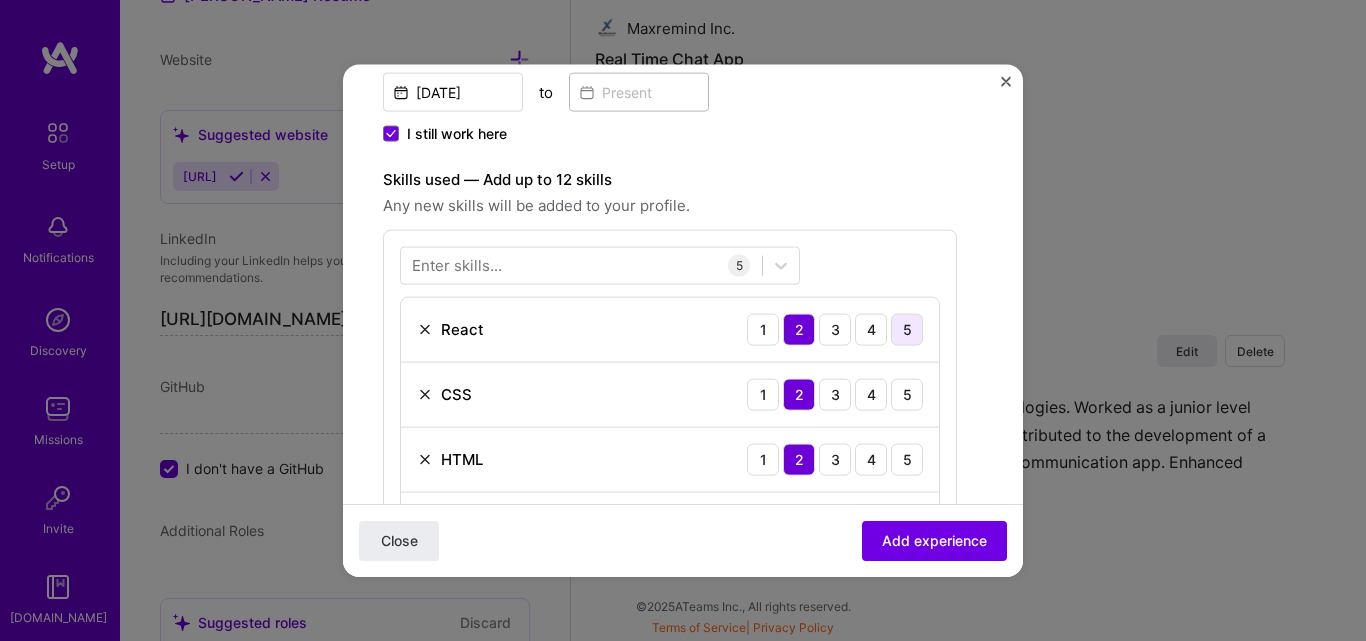 click on "5" at bounding box center (907, 329) 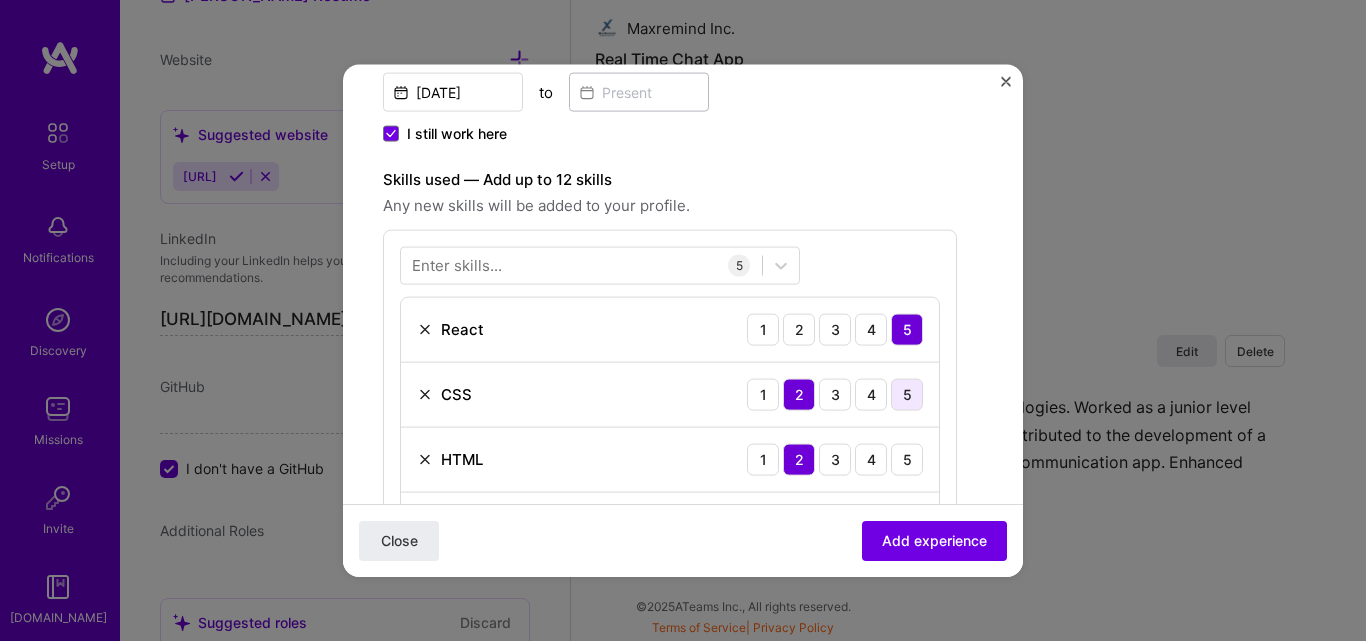 click on "5" at bounding box center [907, 394] 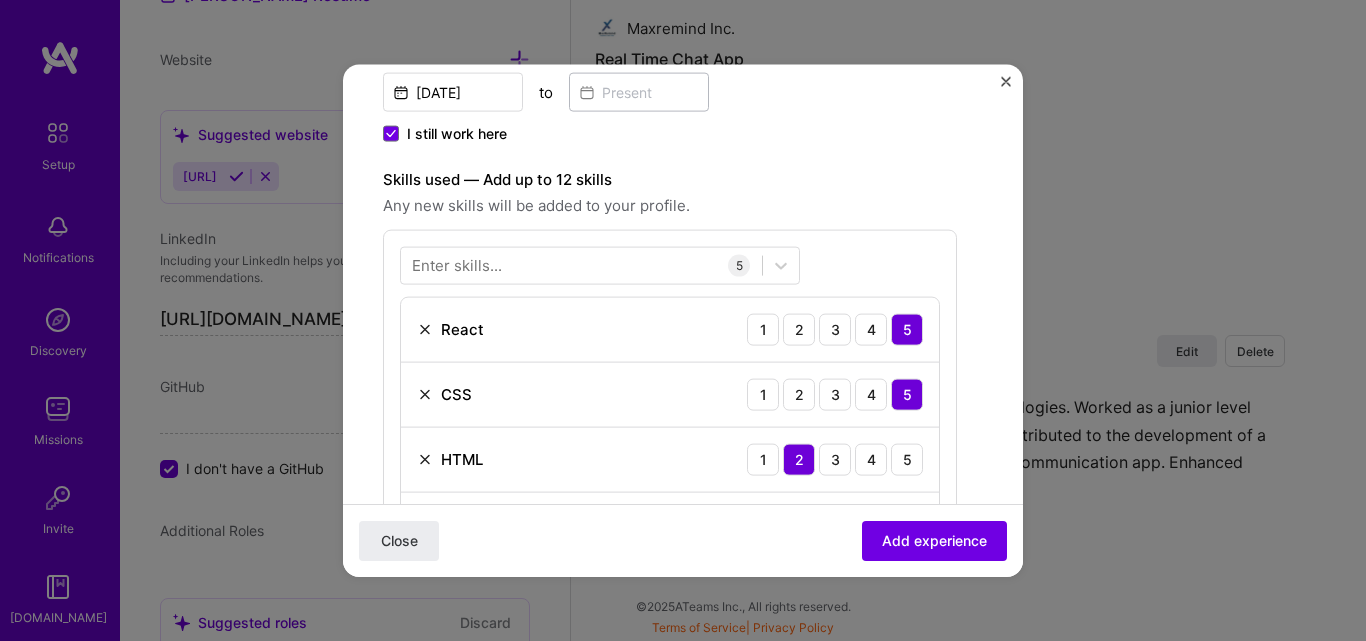 scroll, scrollTop: 600, scrollLeft: 0, axis: vertical 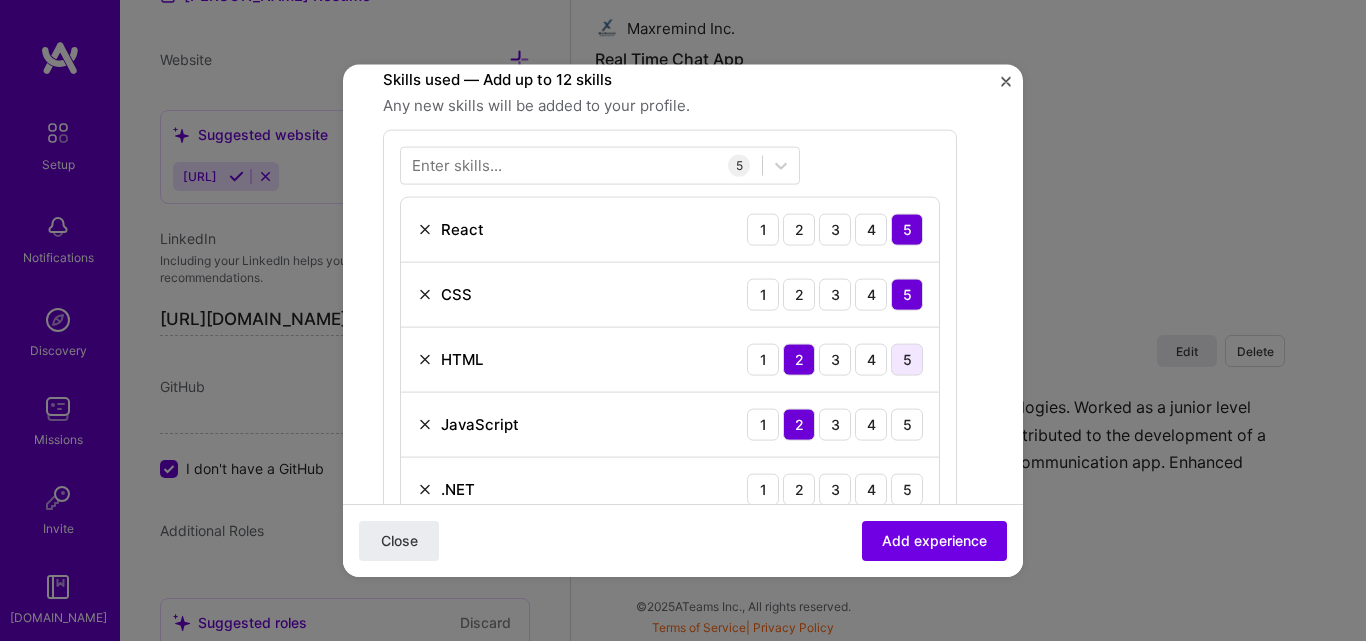 click on "5" at bounding box center [907, 359] 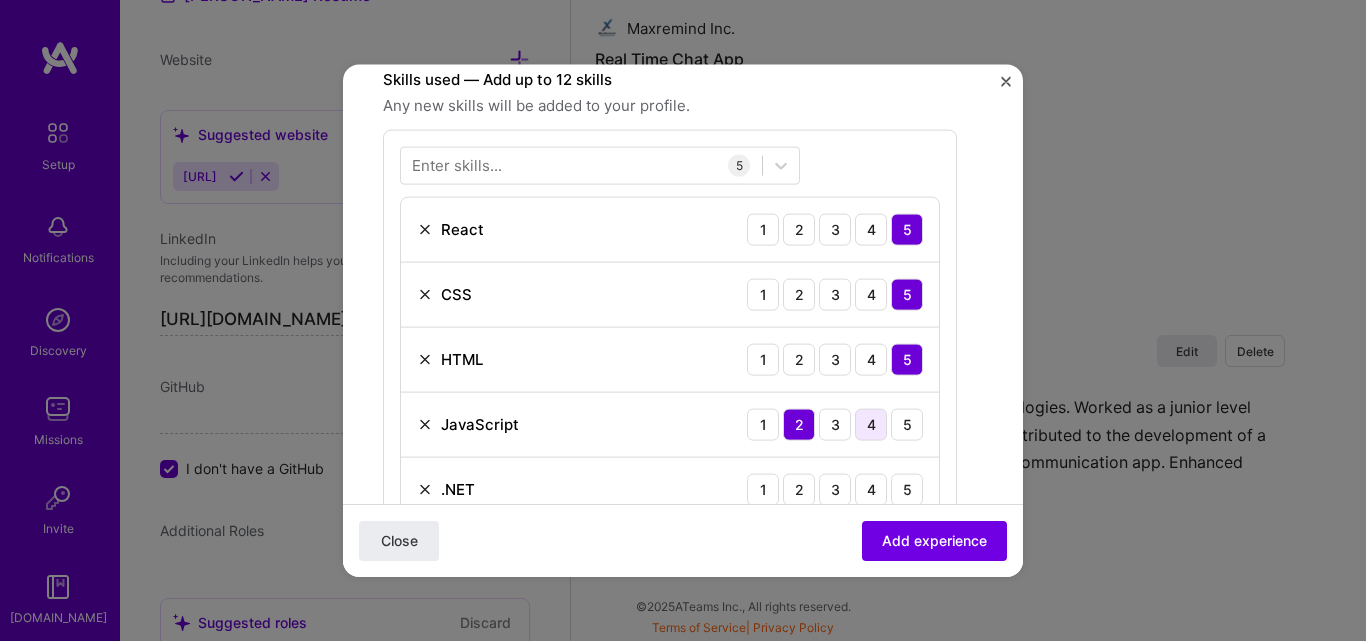 click on "4" at bounding box center (871, 424) 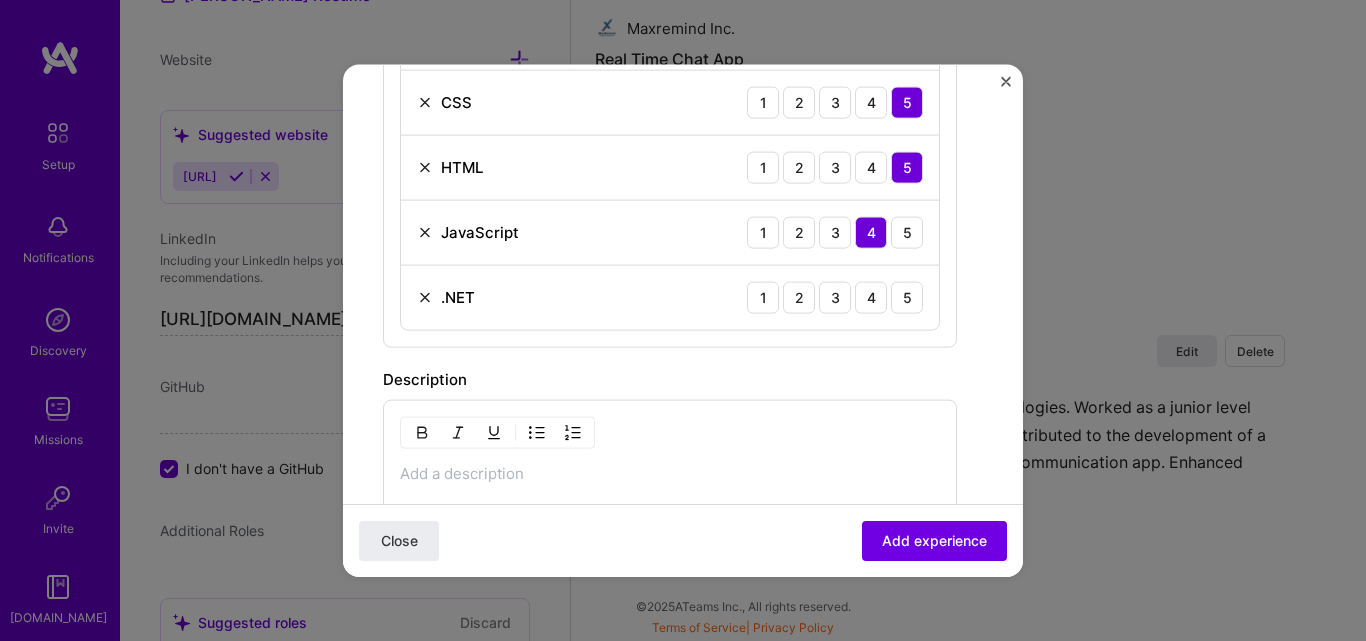 scroll, scrollTop: 800, scrollLeft: 0, axis: vertical 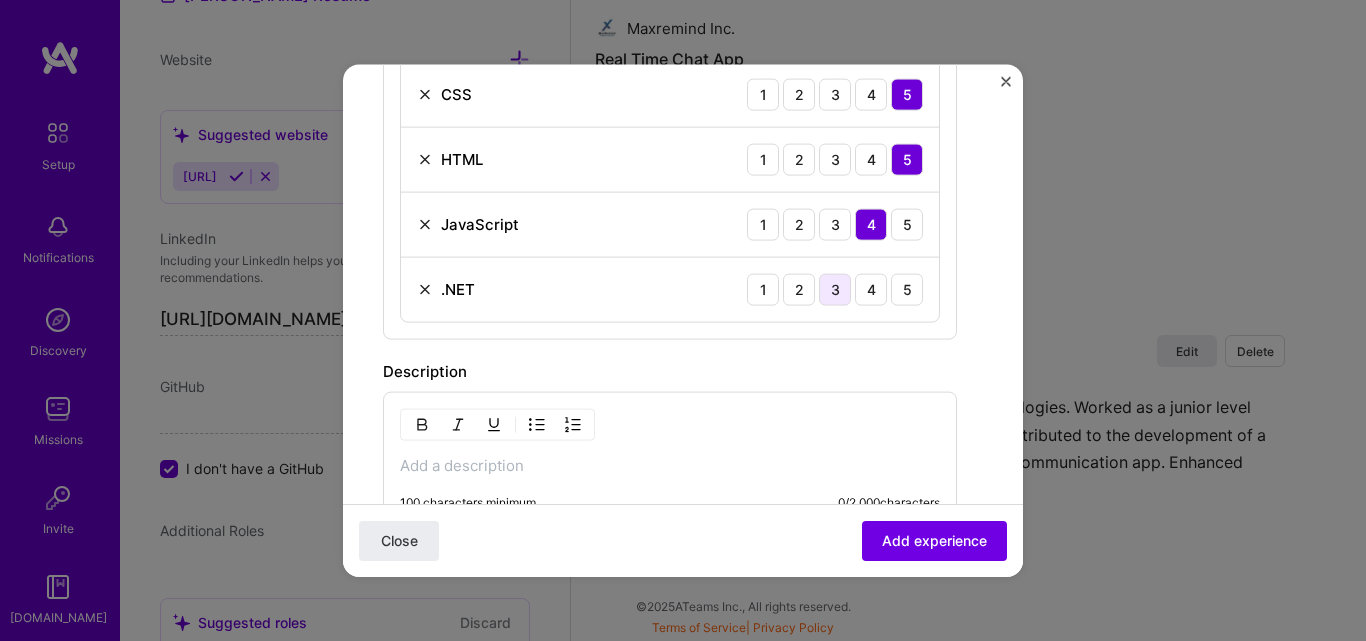 click on "3" at bounding box center (835, 289) 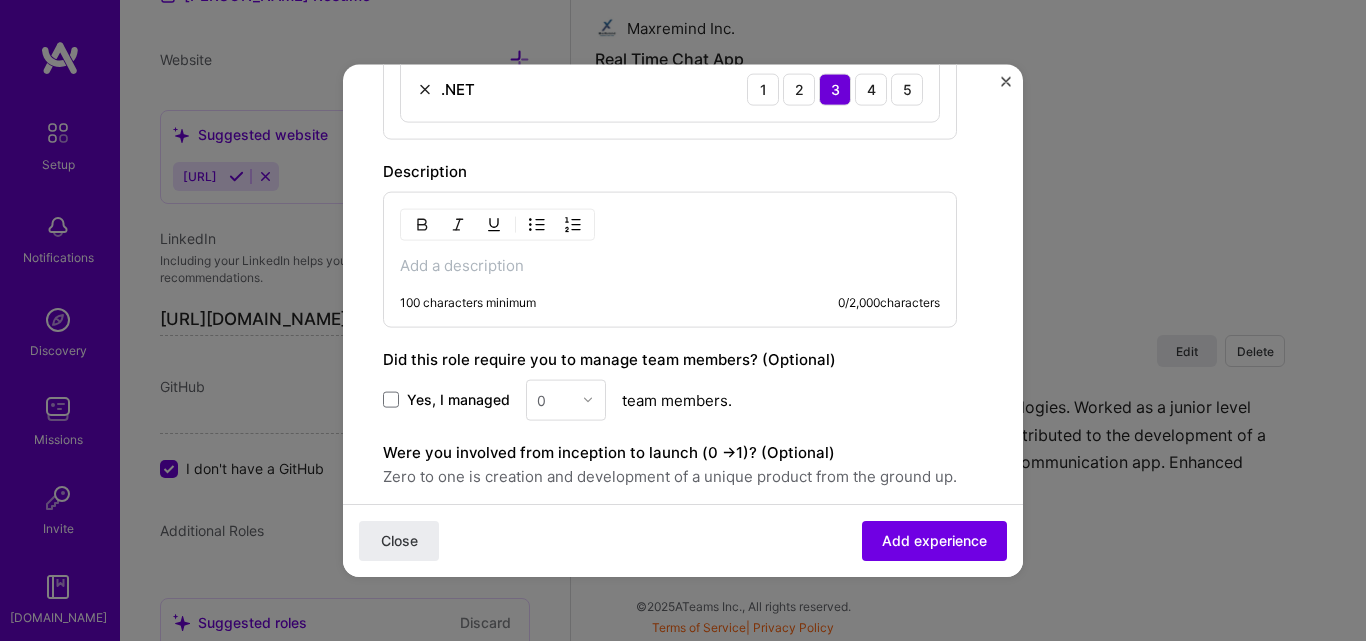 scroll, scrollTop: 1100, scrollLeft: 0, axis: vertical 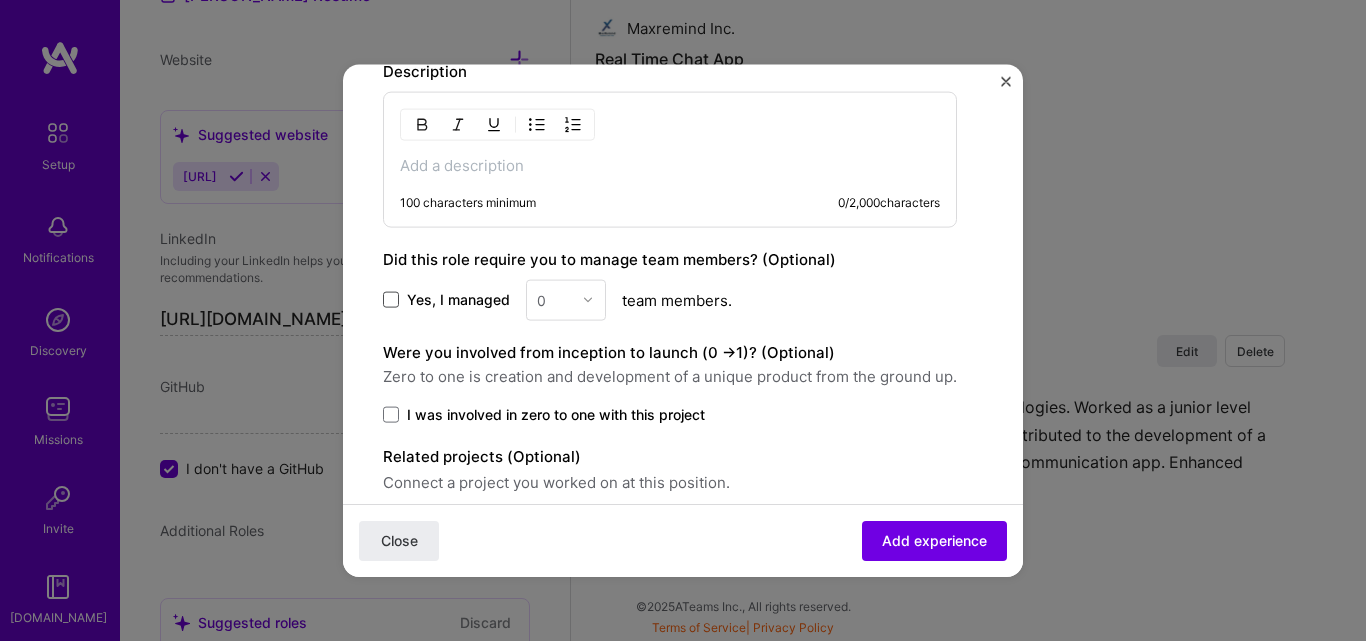 click at bounding box center [391, 300] 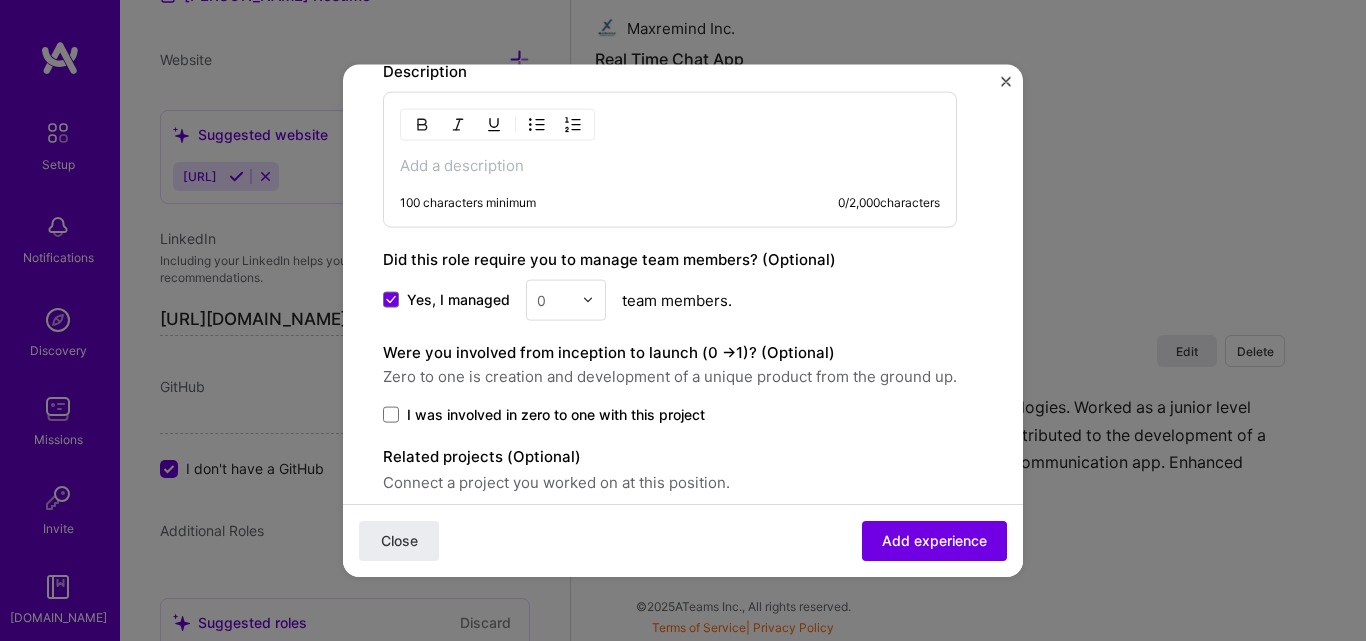 click at bounding box center (588, 300) 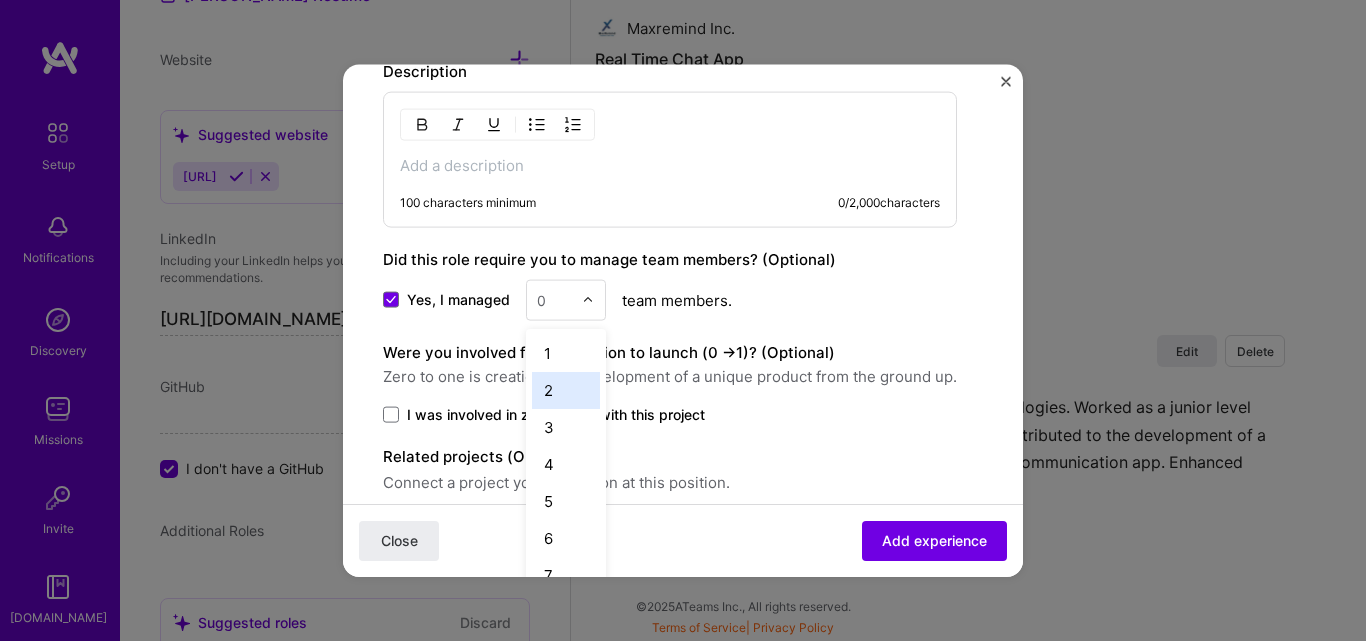 click on "2" at bounding box center [566, 389] 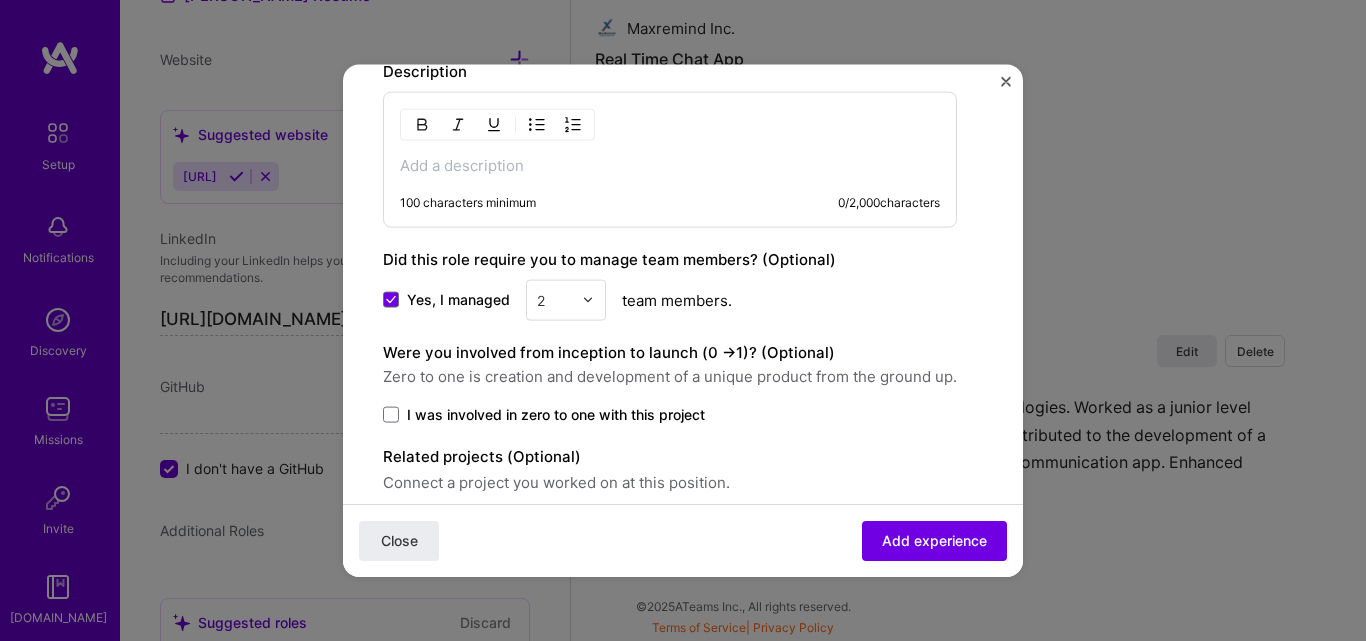 click at bounding box center [593, 299] 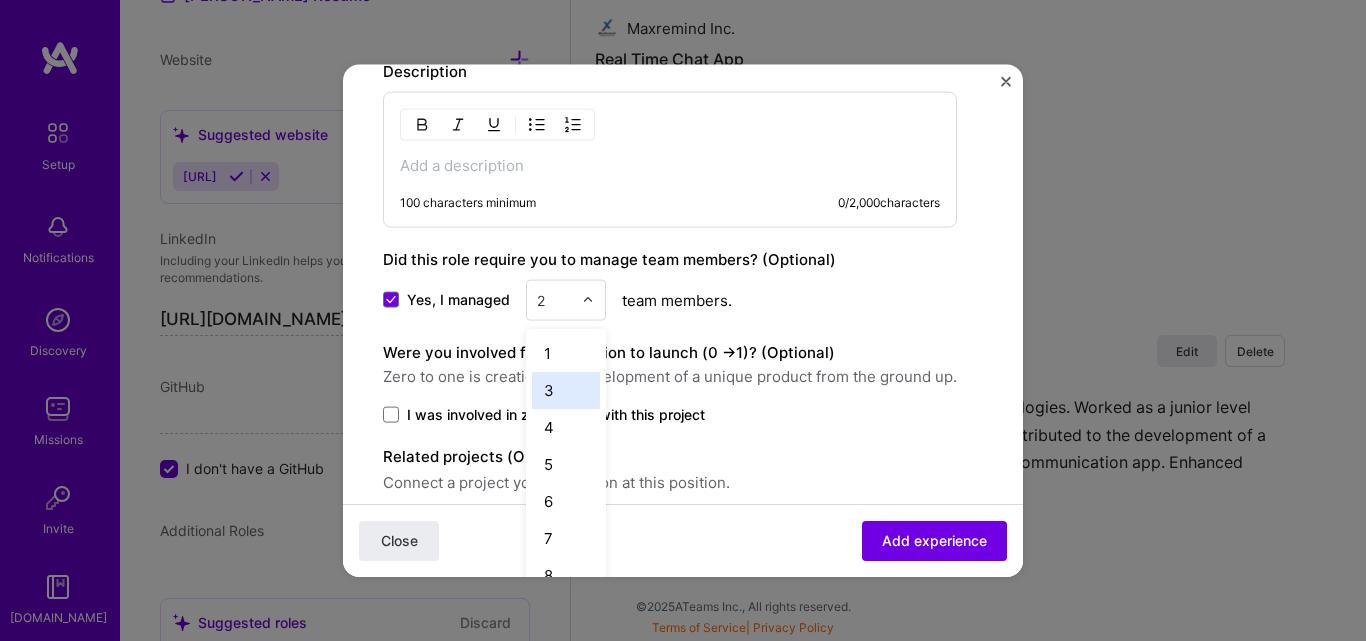 click on "3" at bounding box center (566, 389) 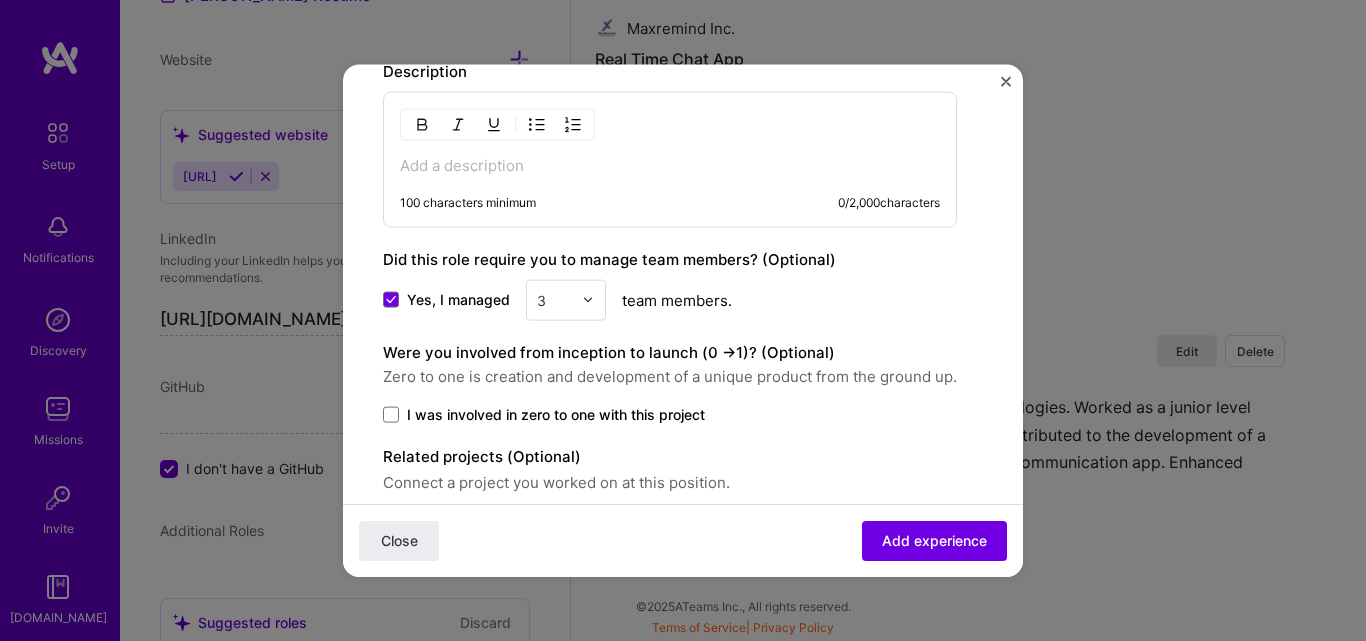 scroll, scrollTop: 1183, scrollLeft: 0, axis: vertical 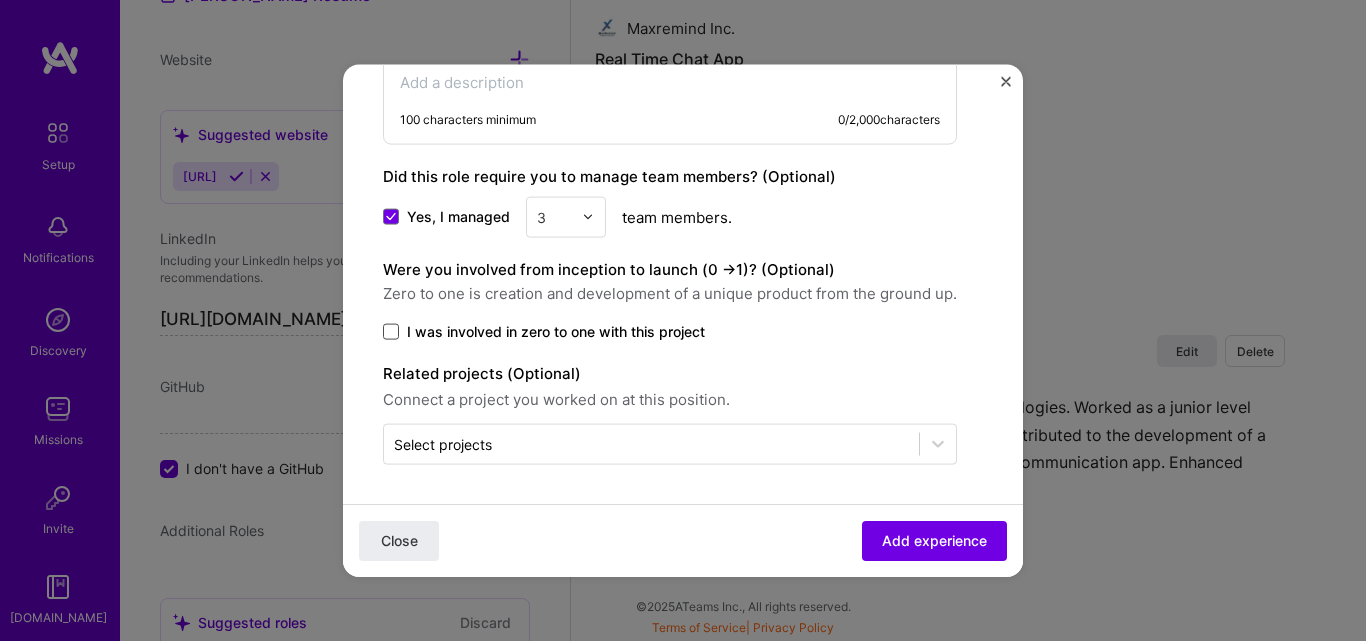 click at bounding box center (391, 331) 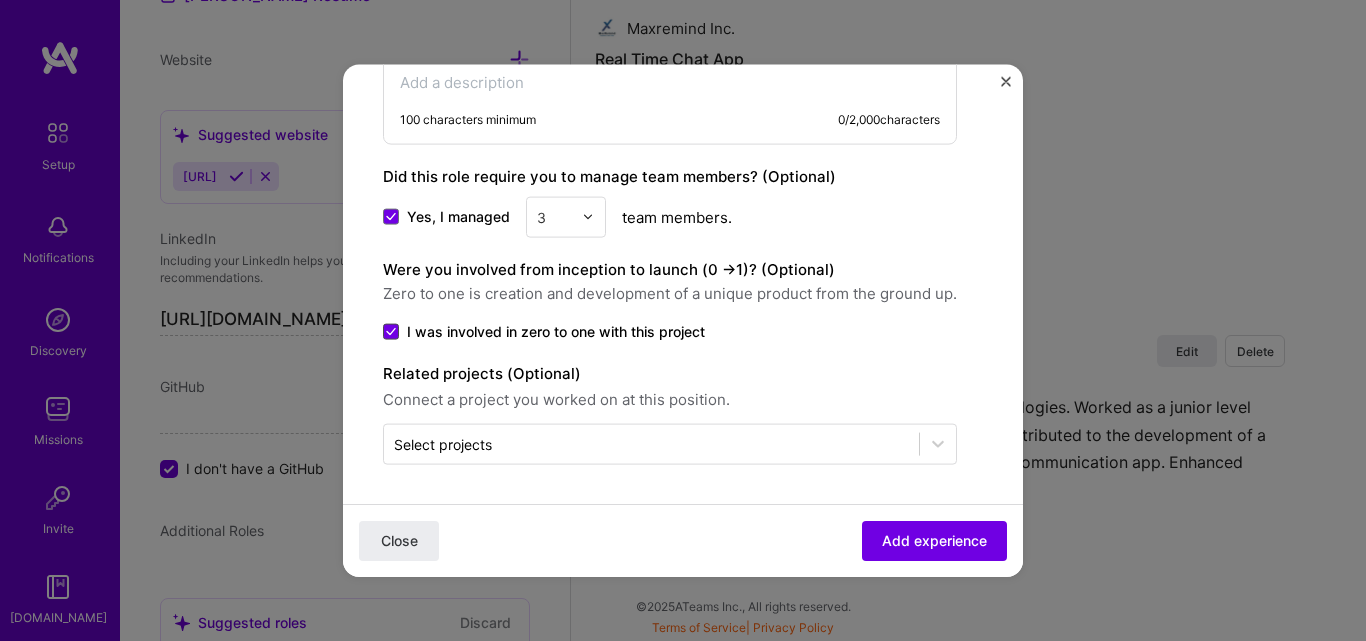 click 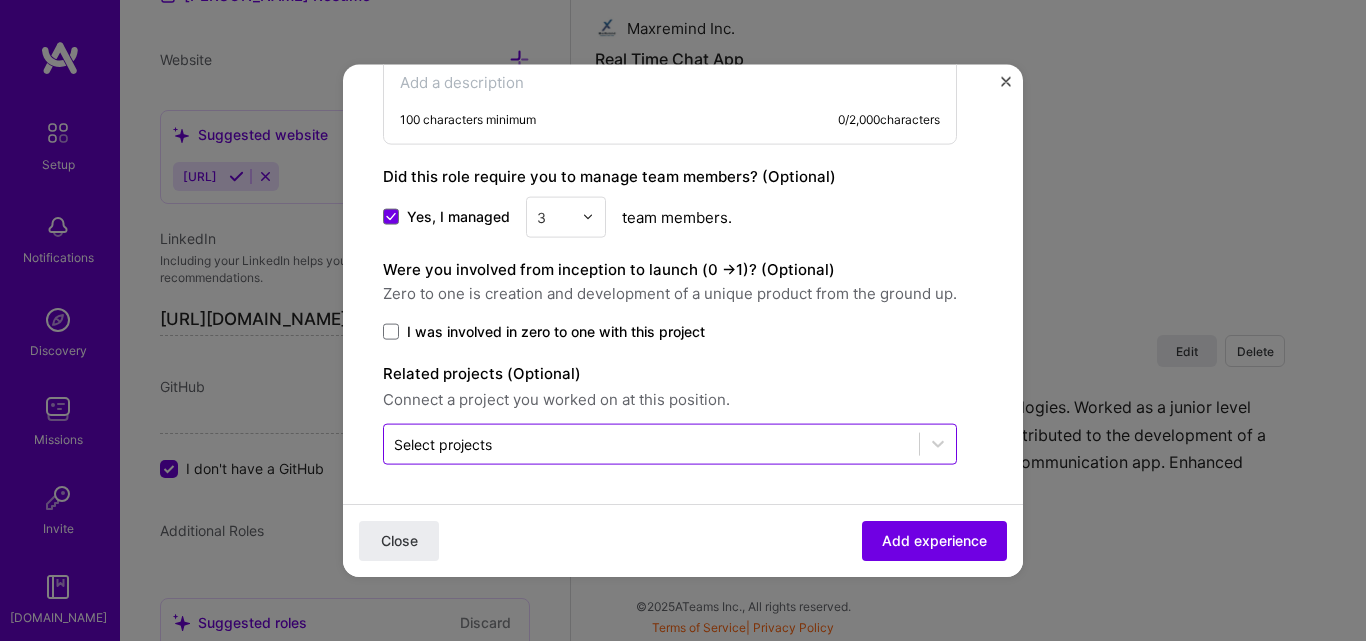 click at bounding box center [651, 443] 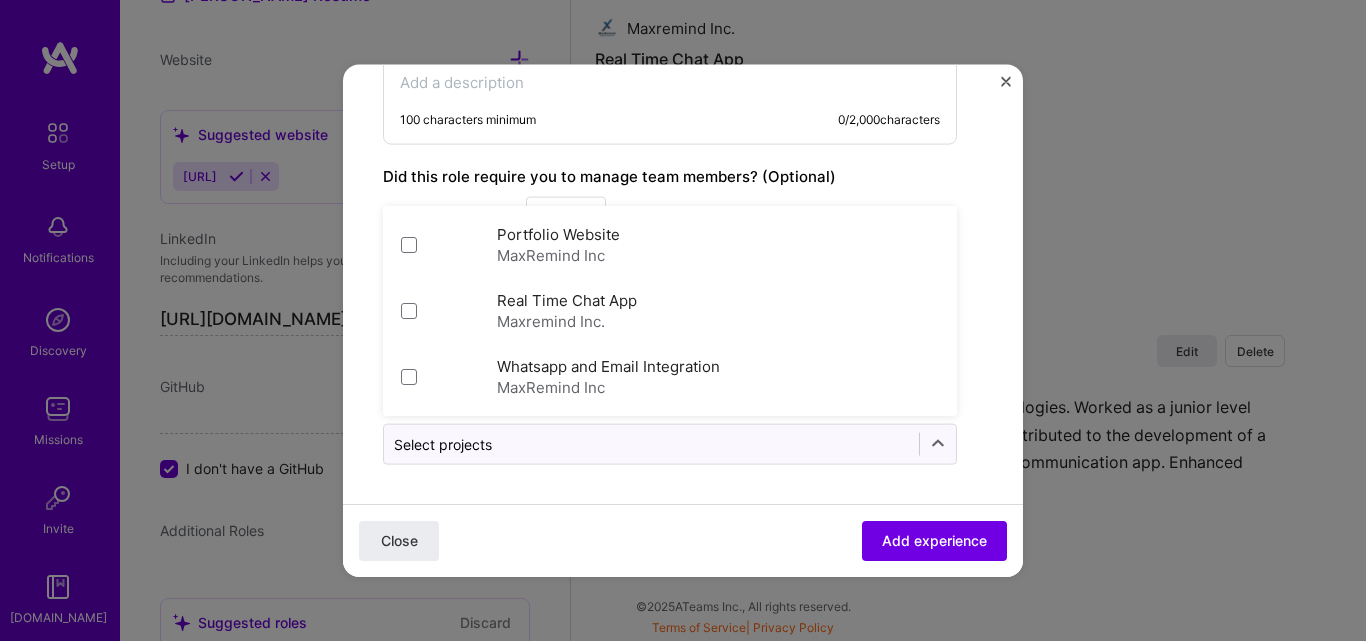 click on "Create a job experience Jobs help companies understand your past experience. Company logo Company name MaxRemind Inc
Industry Add up to 2 industries. Selected industries 2 Your title and specialization Web Developer Front-End Developer Duration [DATE]
to
I still work here Skills used — Add up to 12 skills Any new skills will be added to your profile. Enter skills... 5 React 1 2 3 4 5 CSS 1 2 3 4 5 HTML 1 2 3 4 5 JavaScript 1 2 3 4 5 .NET 1 2 3 4 5 Description 100 characters minimum 0 / 2,000  characters Did this role require you to manage team members? (Optional) Yes, I managed 3 team members. Were you involved from inception to launch (0 - >  1)? (Optional) Zero to one is creation and development of a unique product from the ground up. I was involved in zero to one with this project Related projects (Optional) Connect a project you worked on at this position. Select projects Portfolio Website MaxRemind Inc Real Time Chat App Close" at bounding box center (683, -251) 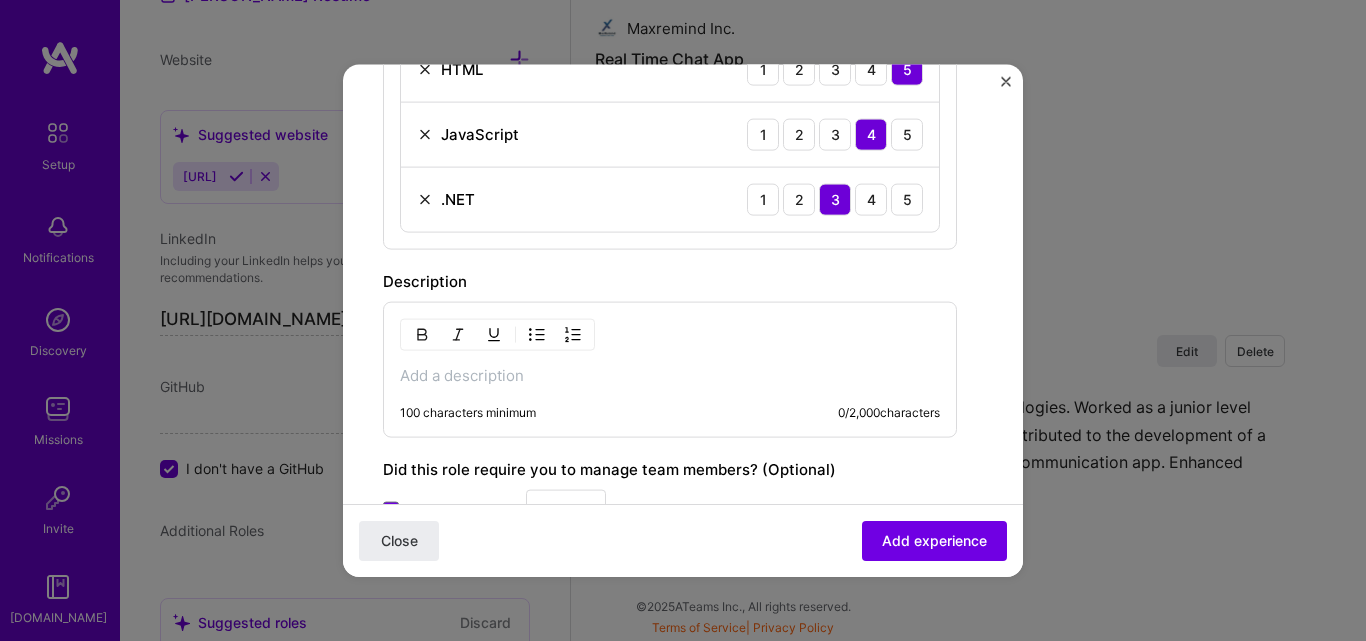 scroll, scrollTop: 884, scrollLeft: 0, axis: vertical 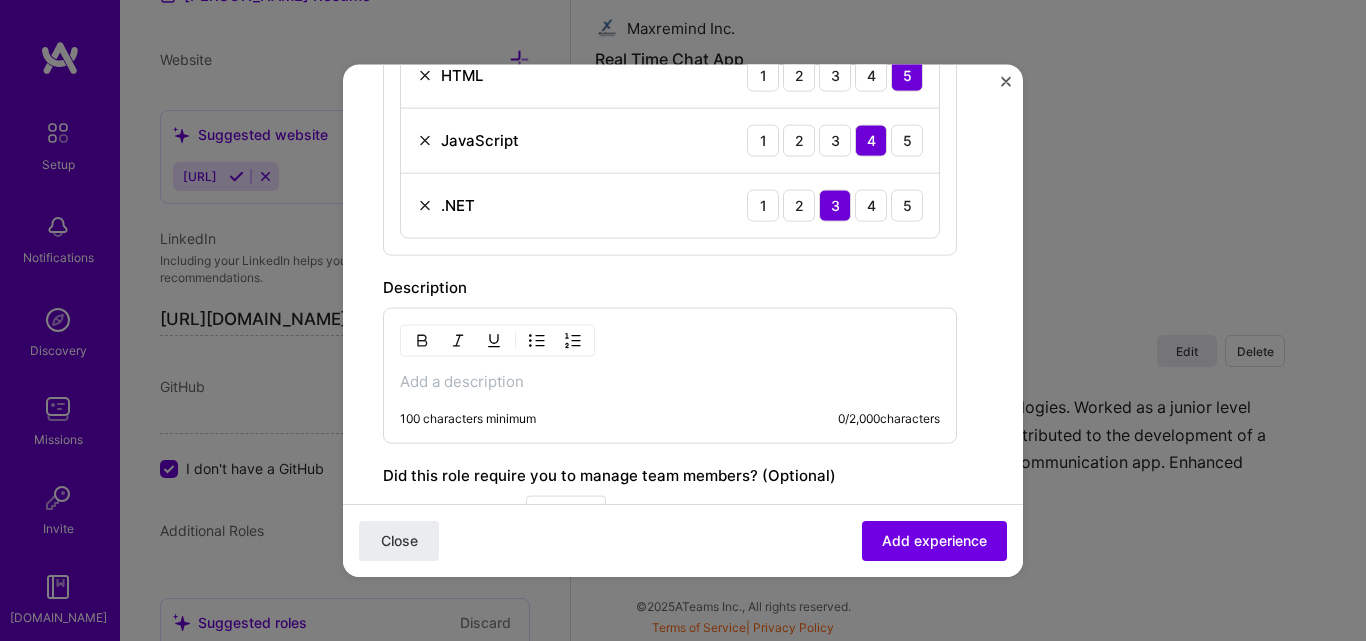 click on "100 characters minimum 0 / 2,000  characters" at bounding box center [670, 375] 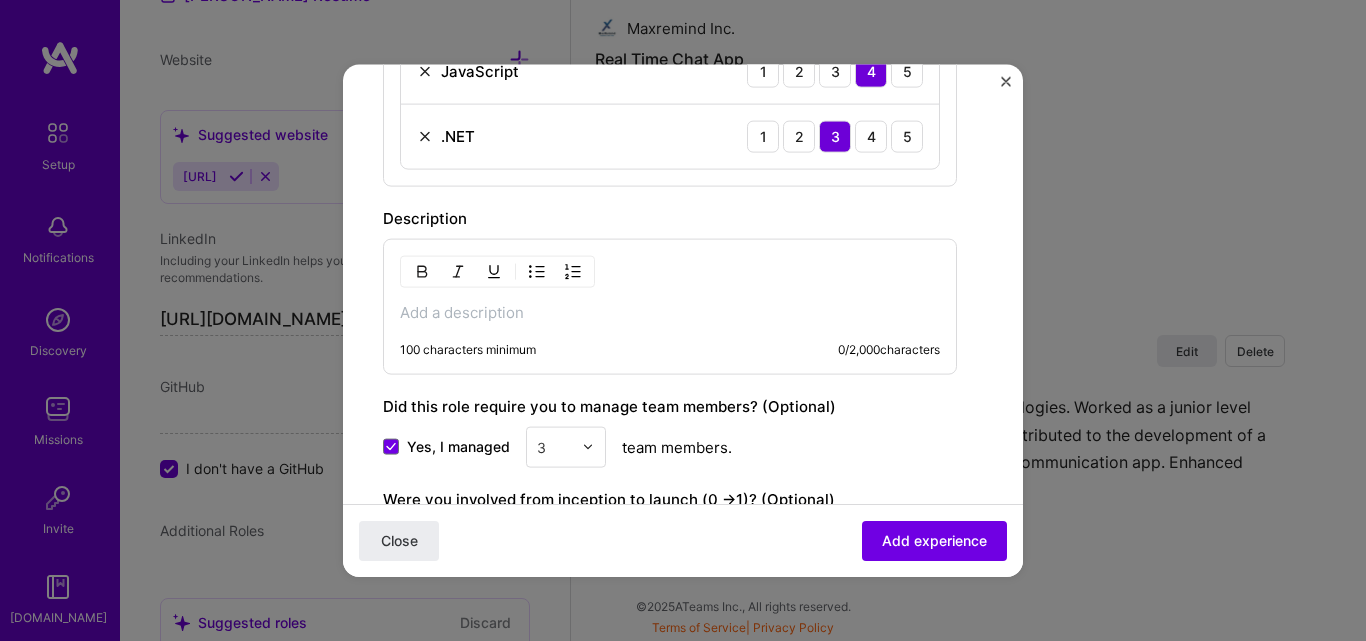 scroll, scrollTop: 984, scrollLeft: 0, axis: vertical 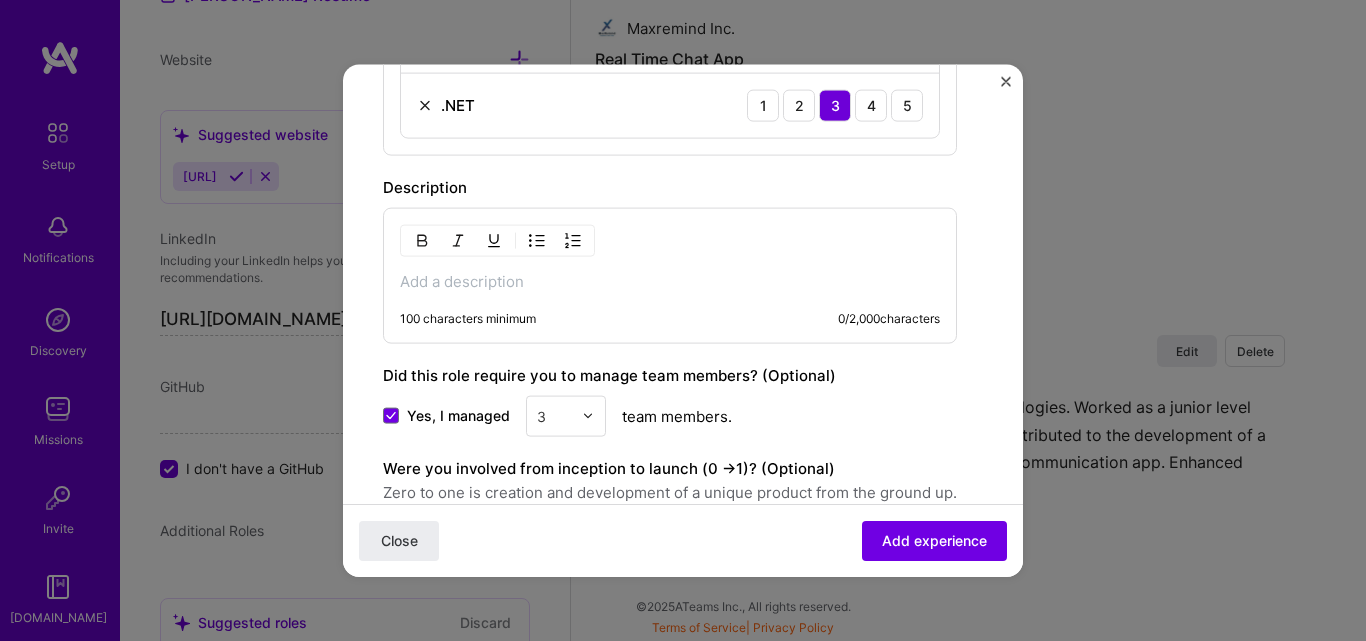 click at bounding box center (670, 281) 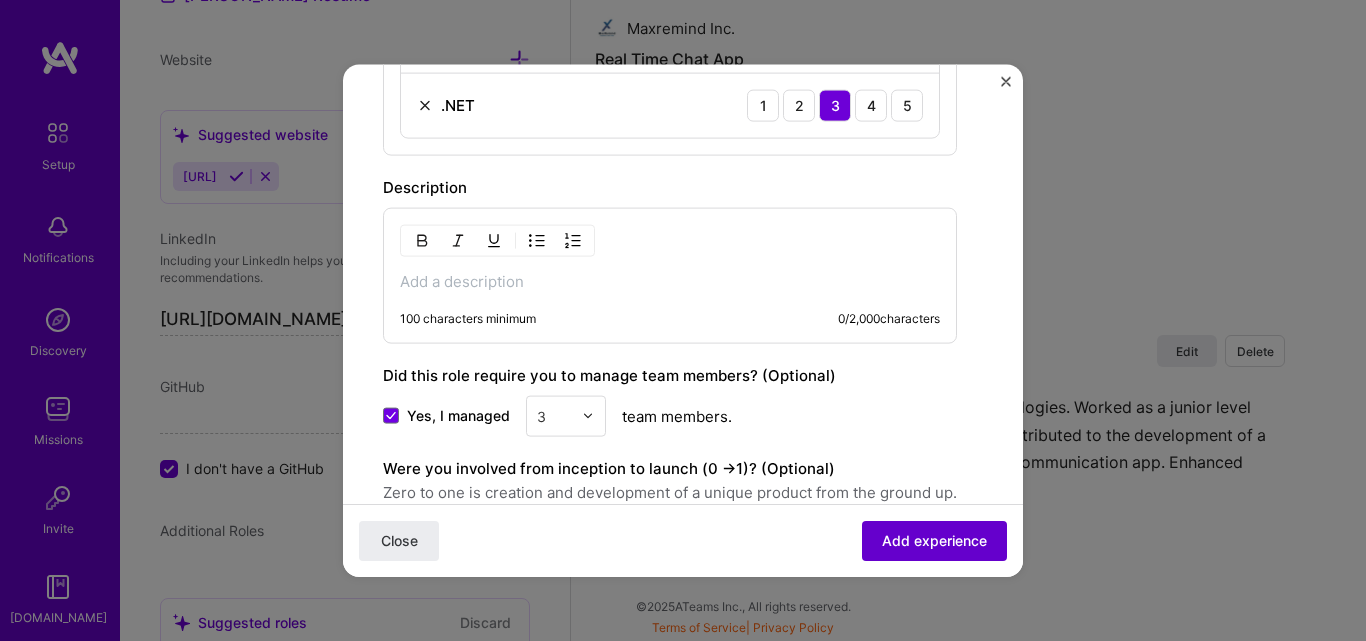 click on "Add experience" at bounding box center [934, 541] 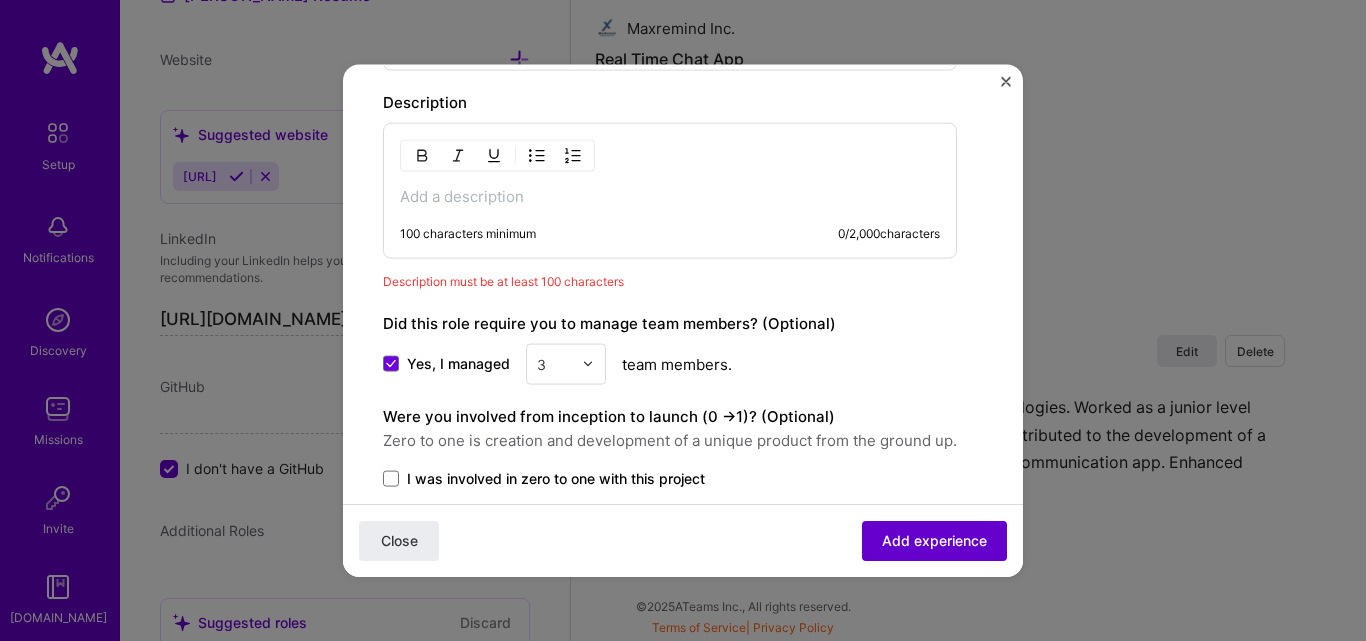 scroll, scrollTop: 1095, scrollLeft: 0, axis: vertical 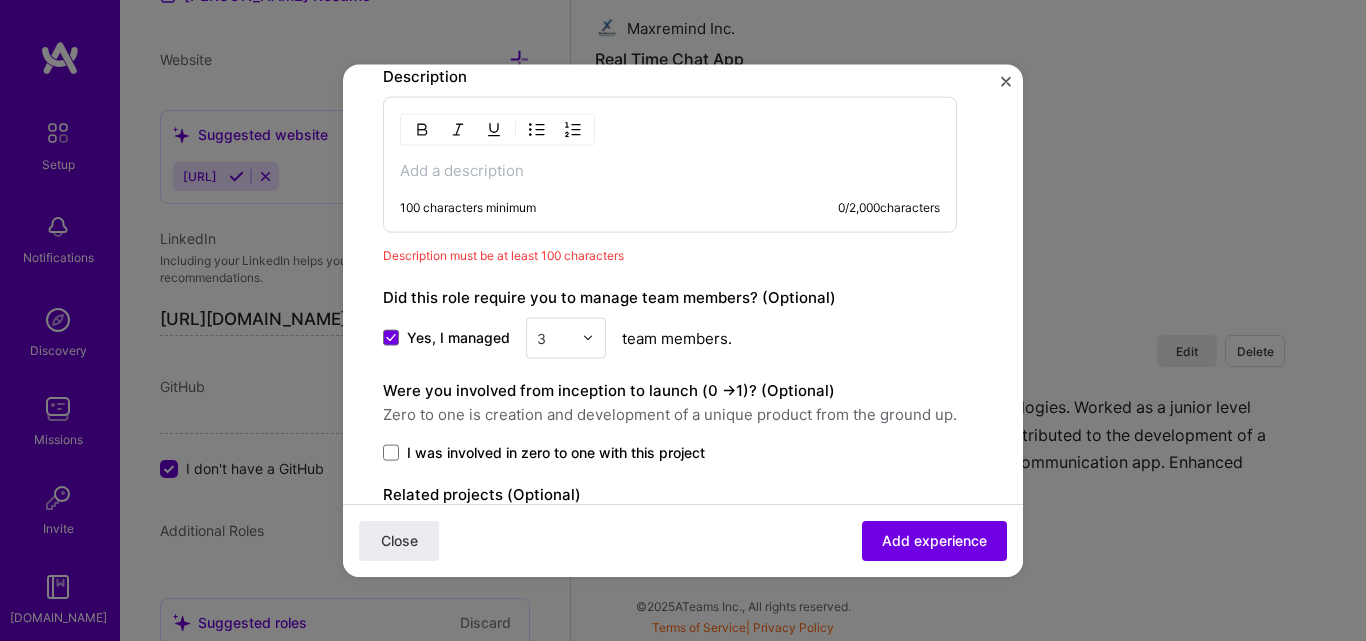 click on "Create a job experience Jobs help companies understand your past experience. Company logo Company name MaxRemind Inc
Industry Add up to 2 industries. Selected industries 2 Your title and specialization Web Developer Front-End Developer Duration [DATE]
to
I still work here Skills used — Add up to 12 skills Any new skills will be added to your profile. Enter skills... 5 React 1 2 3 4 5 CSS 1 2 3 4 5 HTML 1 2 3 4 5 JavaScript 1 2 3 4 5 .NET 1 2 3 4 5 Description 100 characters minimum 0 / 2,000  characters Description must be at least 100 characters Did this role require you to manage team members? (Optional) Yes, I managed 3 team members. Were you involved from inception to launch (0 - >  1)? (Optional) Zero to one is creation and development of a unique product from the ground up. I was involved in zero to one with this project Related projects (Optional) Connect a project you worked on at this position. Select projects Close" at bounding box center [683, 320] 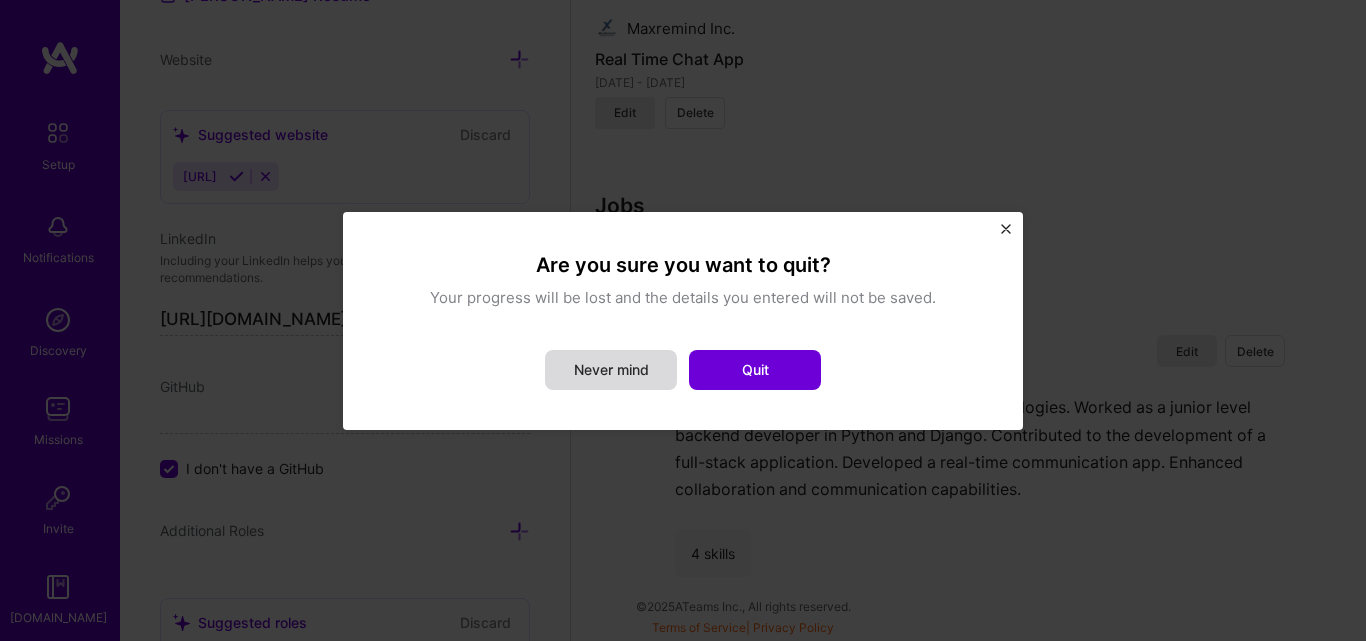 click on "Never mind" at bounding box center [611, 370] 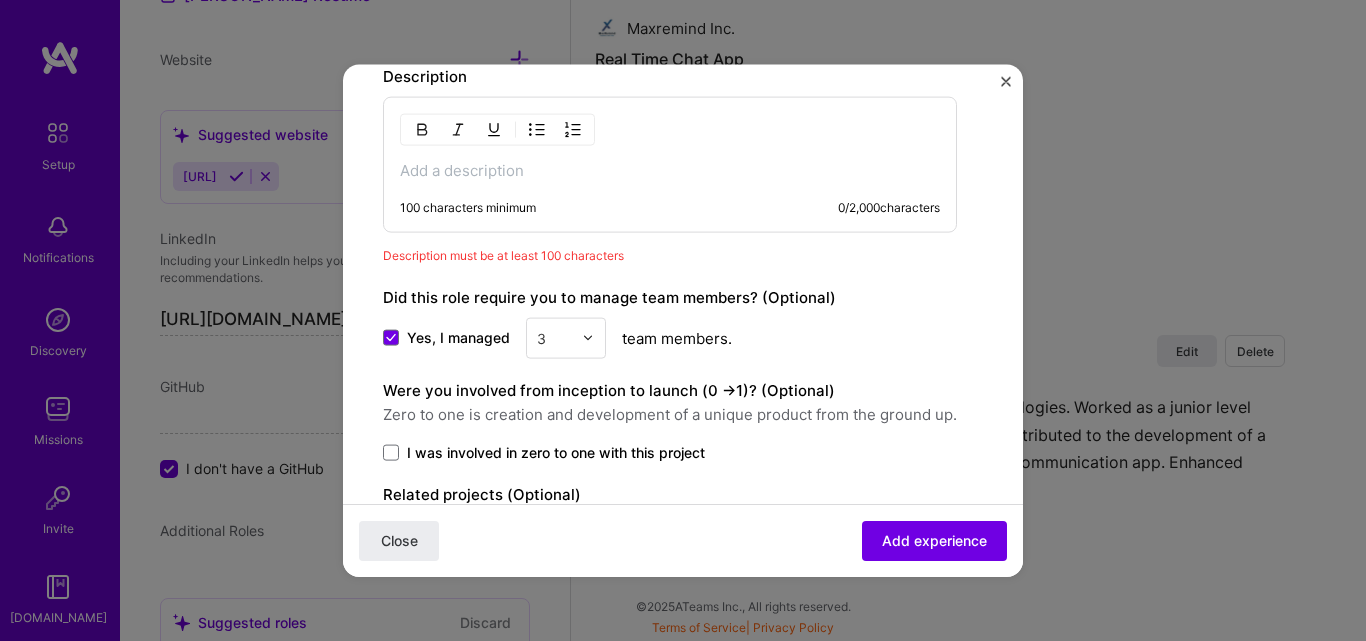 click at bounding box center [670, 170] 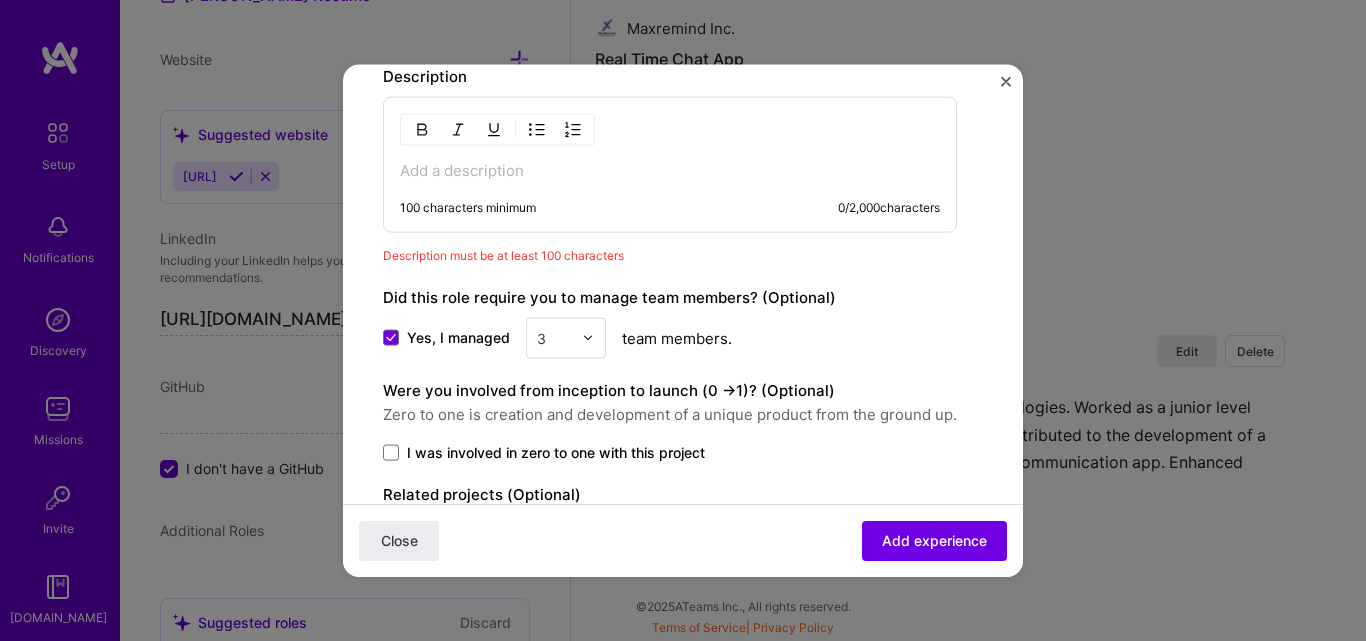click on "Create a job experience Jobs help companies understand your past experience. Company logo Company name MaxRemind Inc
Industry Add up to 2 industries. Selected industries 2 Your title and specialization Web Developer Front-End Developer Duration [DATE]
to
I still work here Skills used — Add up to 12 skills Any new skills will be added to your profile. Enter skills... 5 React 1 2 3 4 5 CSS 1 2 3 4 5 HTML 1 2 3 4 5 JavaScript 1 2 3 4 5 .NET 1 2 3 4 5 Description 100 characters minimum 0 / 2,000  characters Description must be at least 100 characters Did this role require you to manage team members? (Optional) Yes, I managed 3 team members. Were you involved from inception to launch (0 - >  1)? (Optional) Zero to one is creation and development of a unique product from the ground up. I was involved in zero to one with this project Related projects (Optional) Connect a project you worked on at this position. Select projects Close" at bounding box center [683, 320] 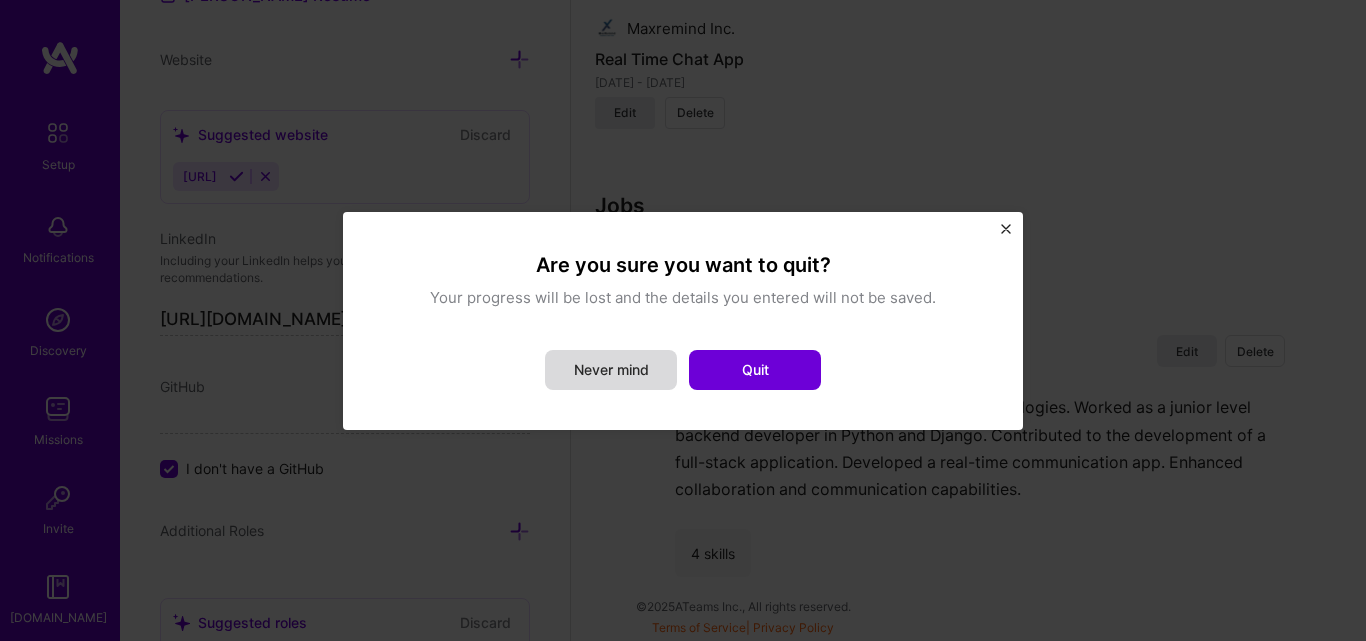 click on "Never mind" at bounding box center (611, 370) 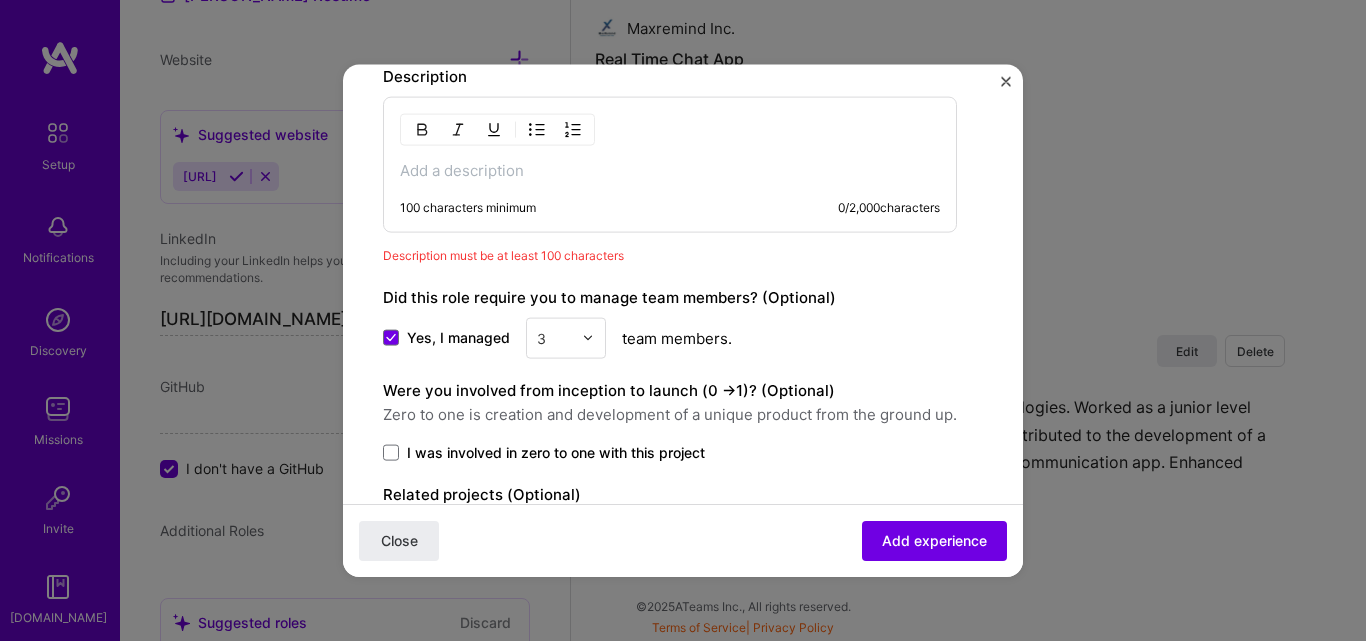 click at bounding box center (670, 170) 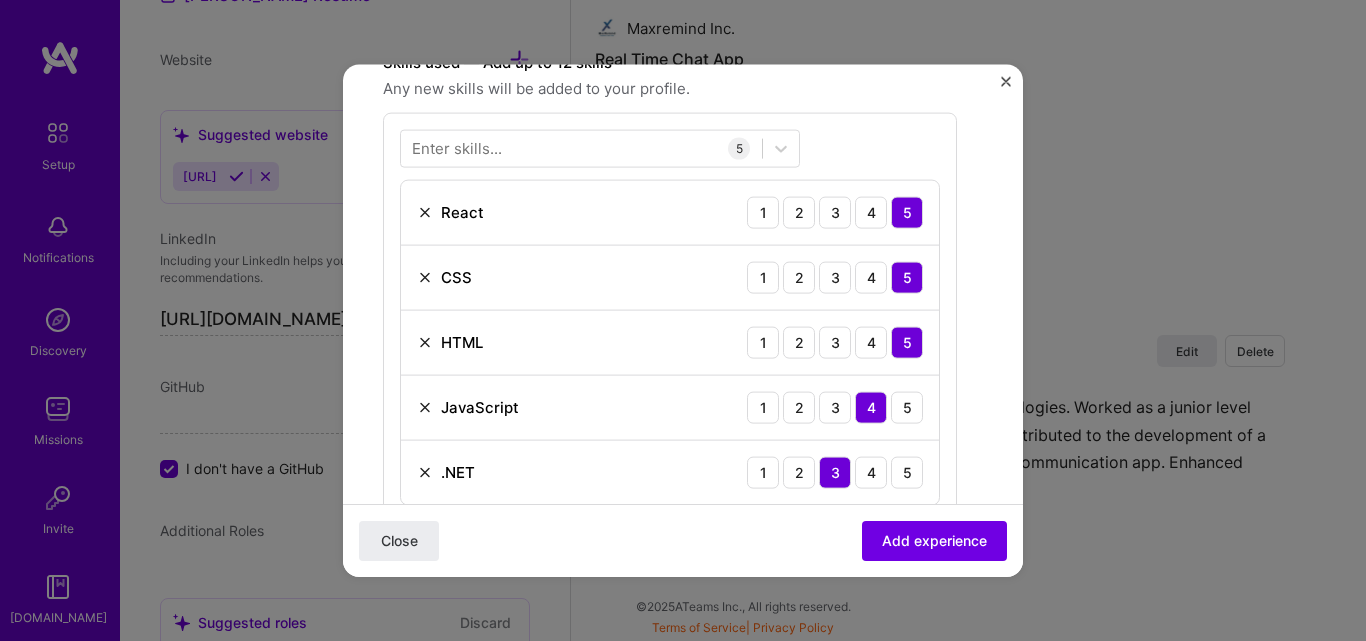 scroll, scrollTop: 1017, scrollLeft: 0, axis: vertical 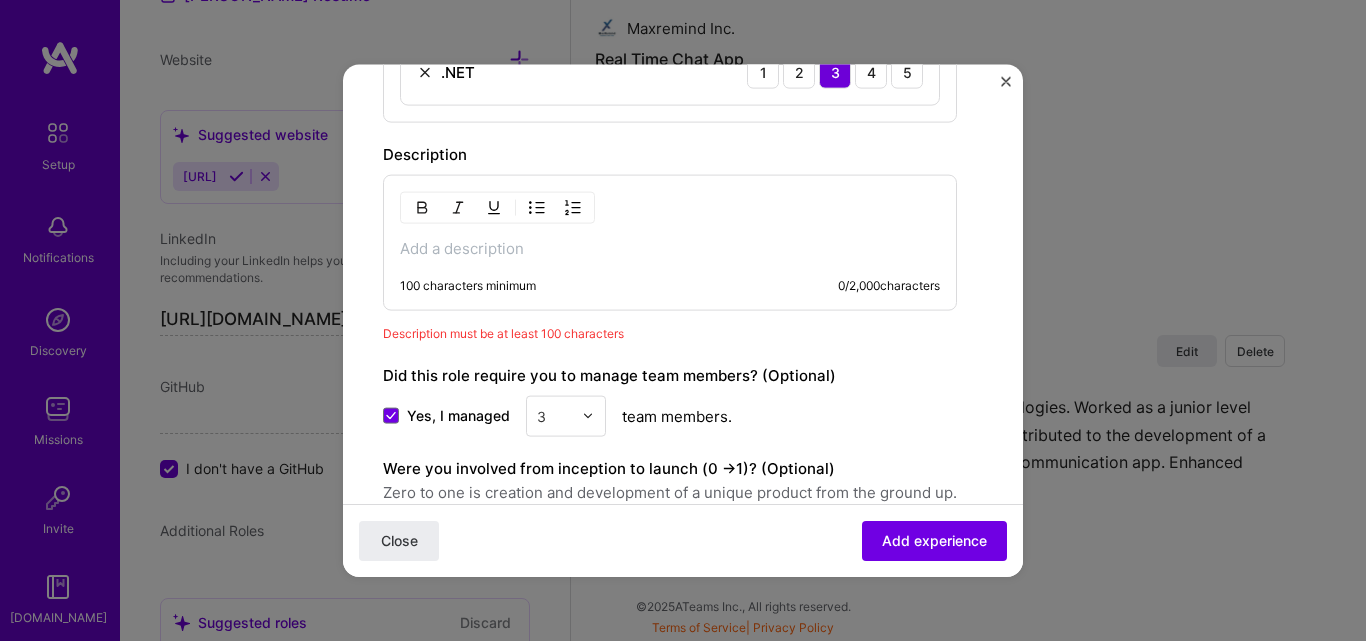 click on "100 characters minimum 0 / 2,000  characters" at bounding box center (670, 242) 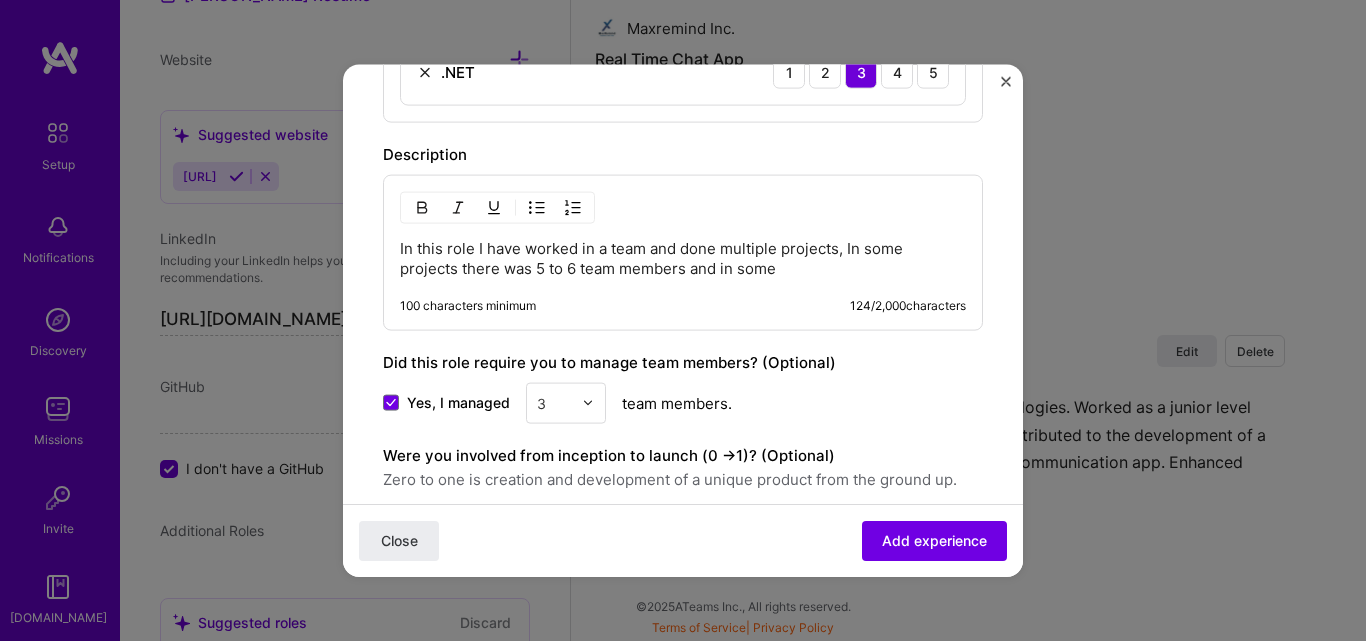 click on "In this role I have worked in a team and done multiple projects, In some projects there was 5 to 6 team members and in some" at bounding box center (683, 258) 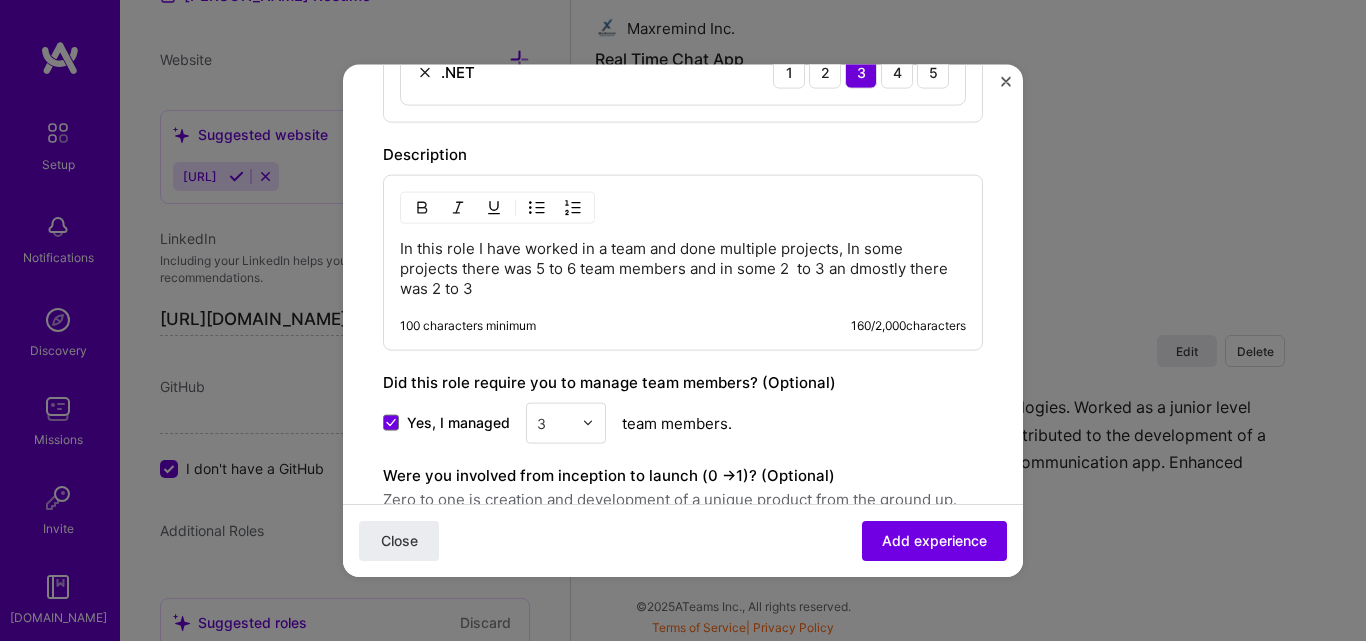 click on "In this role I have worked in a team and done multiple projects, In some projects there was 5 to 6 team members and in some 2  to 3 an dmostly there was 2 to 3" at bounding box center [683, 268] 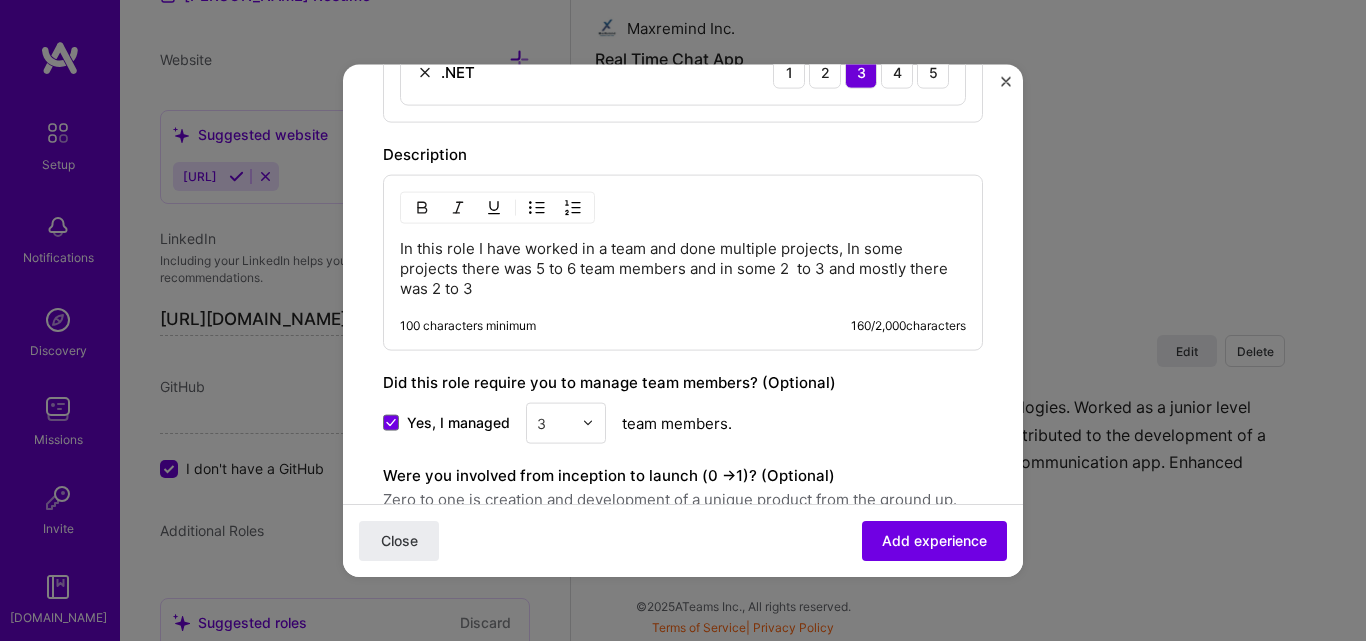 click on "In this role I have worked in a team and done multiple projects, In some projects there was 5 to 6 team members and in some 2  to 3 and mostly there was 2 to 3" at bounding box center [683, 268] 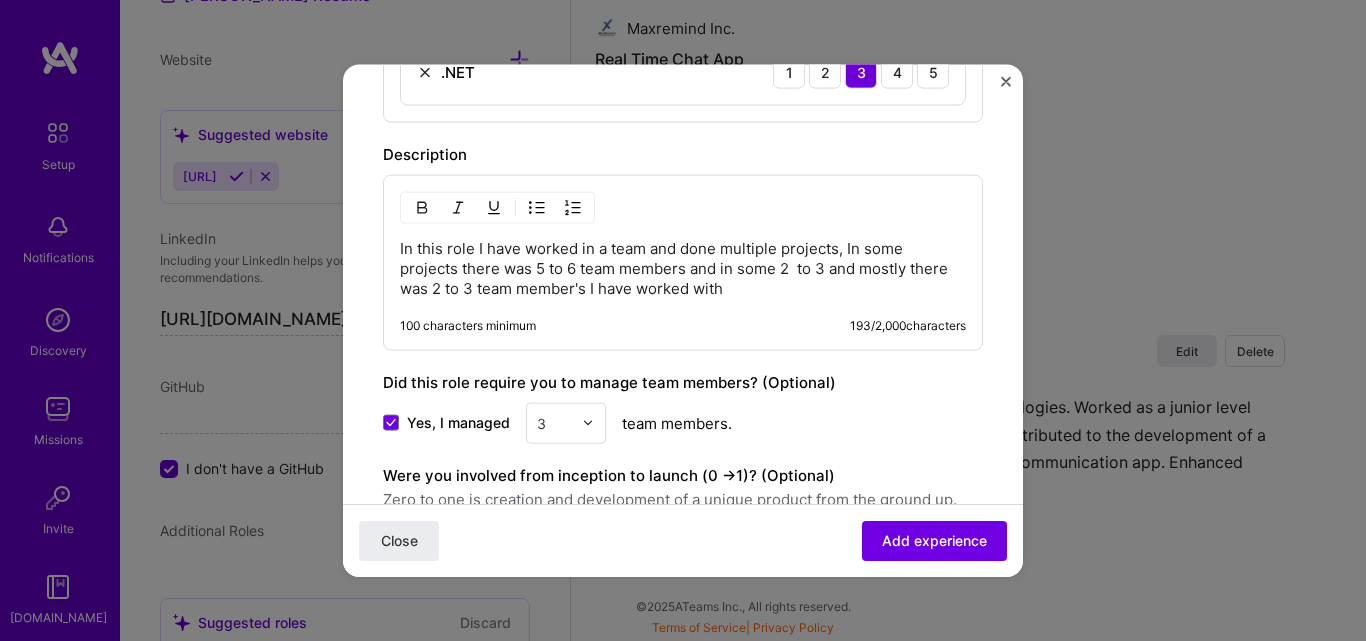 click on "In this role I have worked in a team and done multiple projects, In some projects there was 5 to 6 team members and in some 2  to 3 and mostly there was 2 to 3 team member's I have worked with" at bounding box center (683, 268) 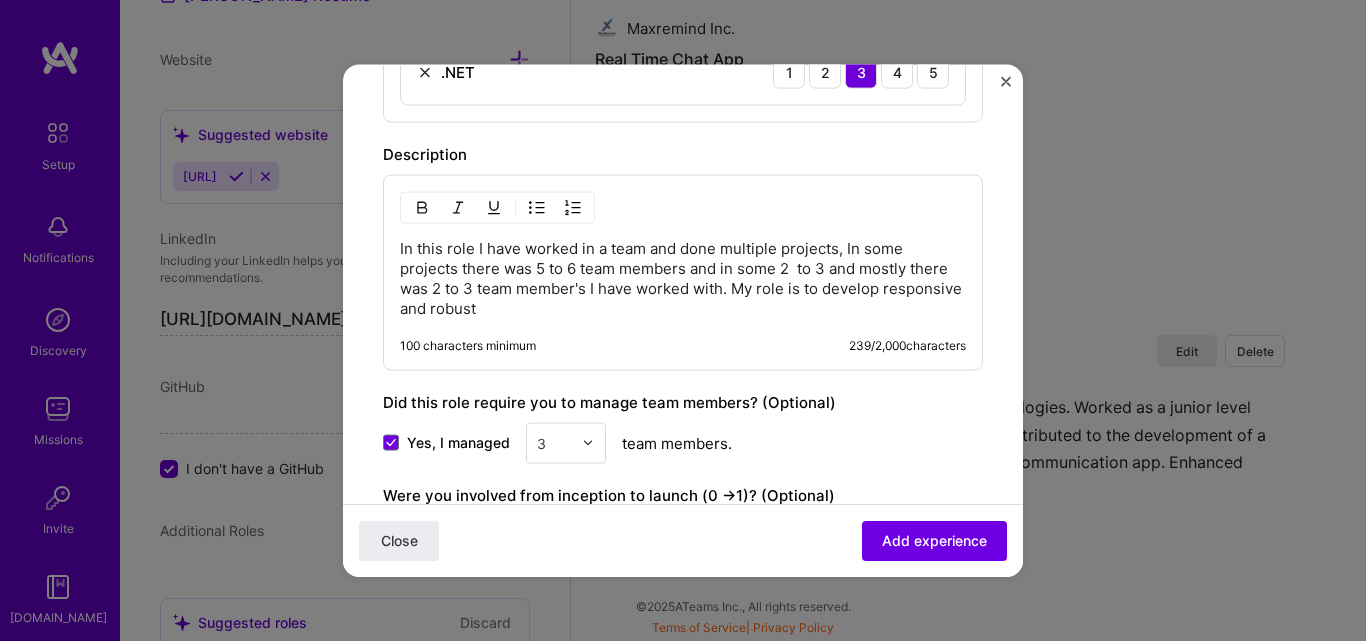 click on "In this role I have worked in a team and done multiple projects, In some projects there was 5 to 6 team members and in some 2  to 3 and mostly there was 2 to 3 team member's I have worked with. My role is to develop responsive and robust" at bounding box center [683, 278] 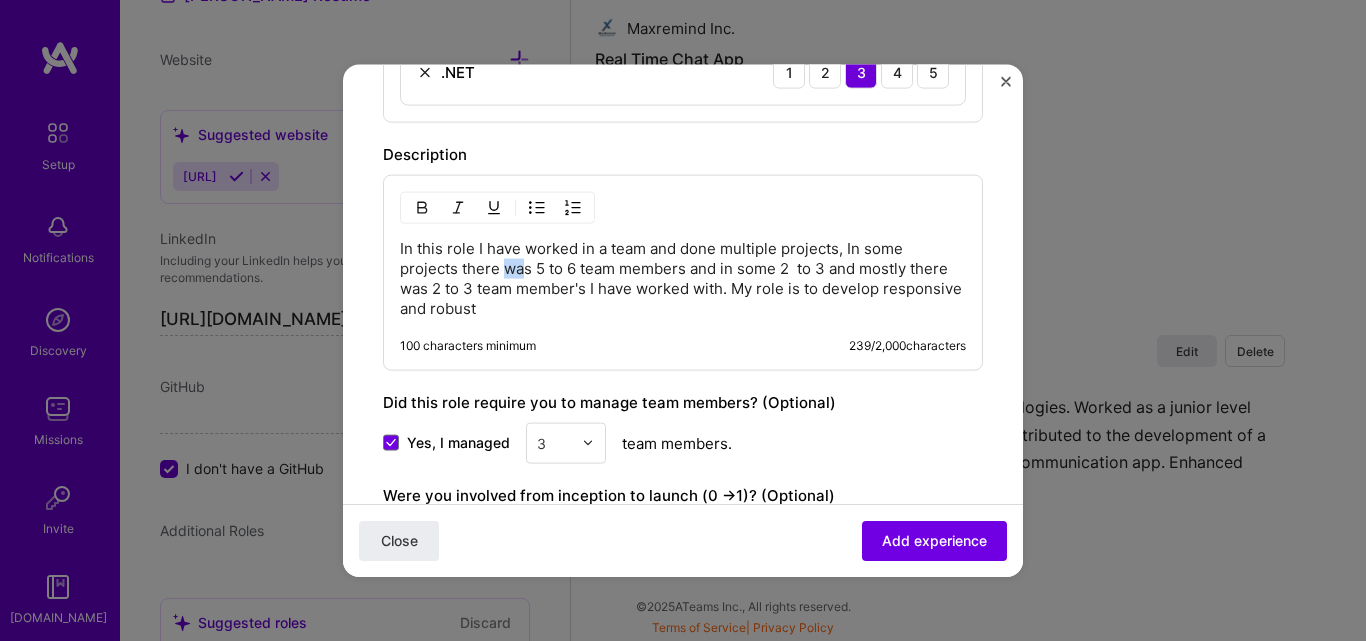 drag, startPoint x: 521, startPoint y: 271, endPoint x: 507, endPoint y: 271, distance: 14 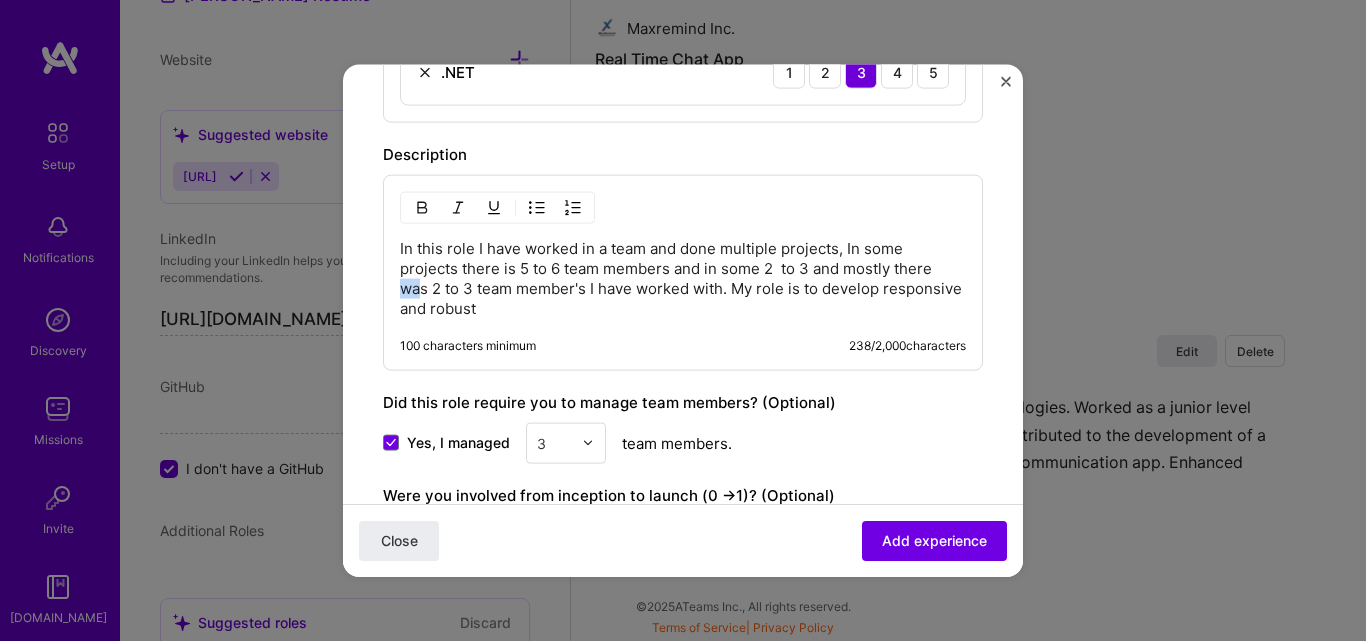 drag, startPoint x: 419, startPoint y: 291, endPoint x: 402, endPoint y: 291, distance: 17 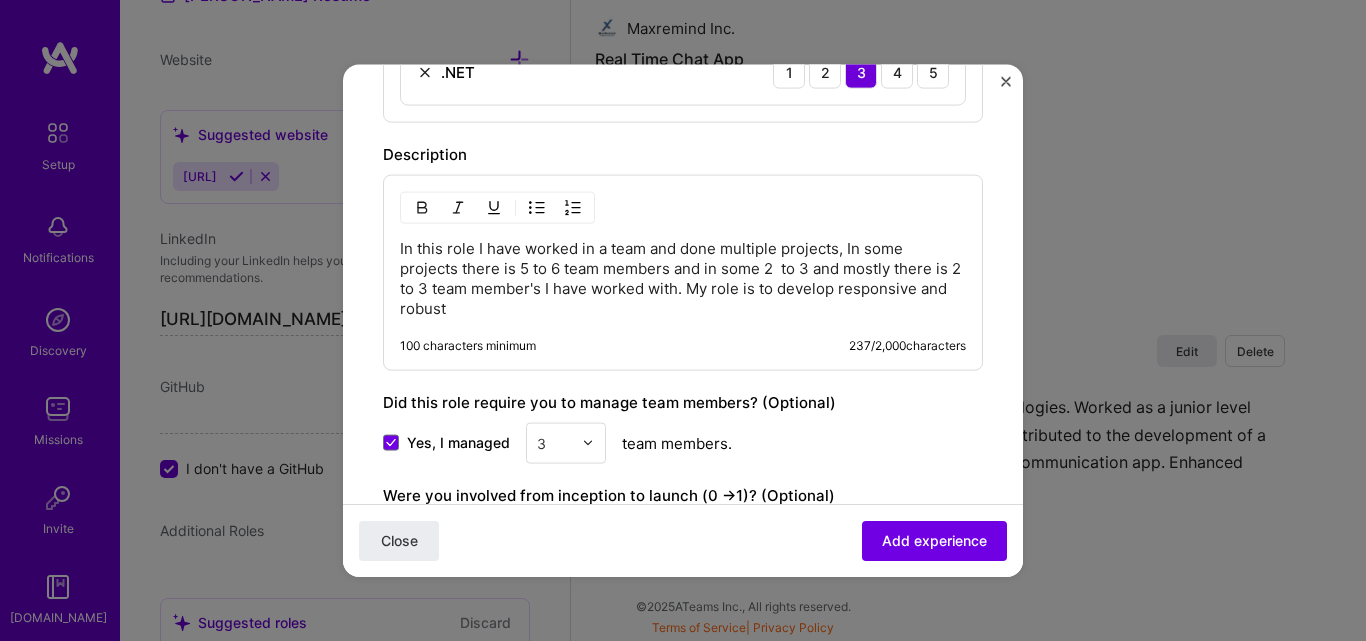 click on "In this role I have worked in a team and done multiple projects, In some projects there is 5 to 6 team members and in some 2  to 3 and mostly there is 2 to 3 team member's I have worked with. My role is to develop responsive and robust" at bounding box center [683, 278] 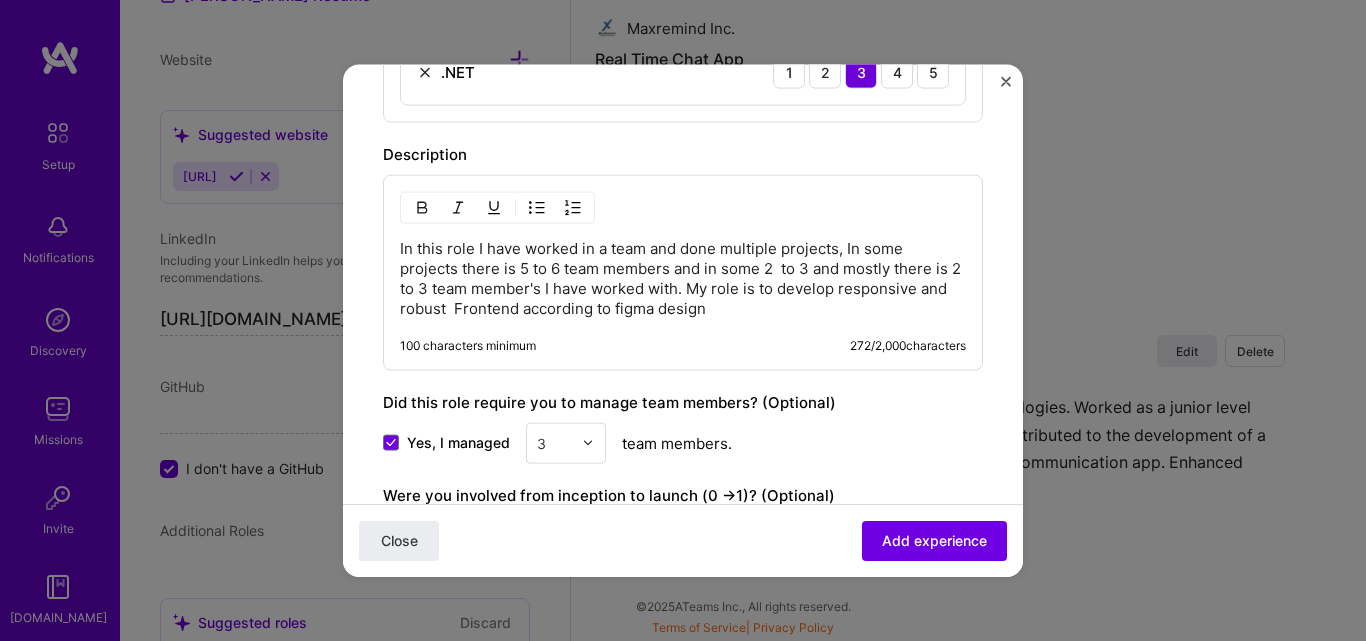 drag, startPoint x: 663, startPoint y: 309, endPoint x: 967, endPoint y: 322, distance: 304.27783 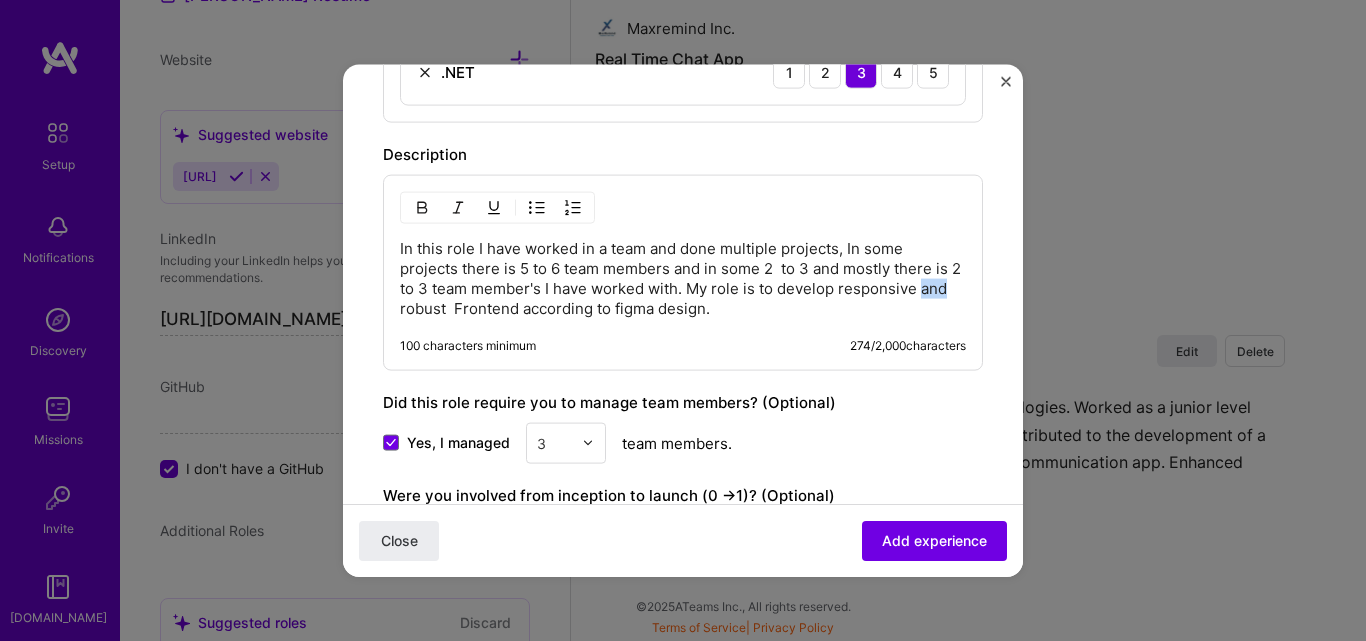 drag, startPoint x: 419, startPoint y: 311, endPoint x: 397, endPoint y: 311, distance: 22 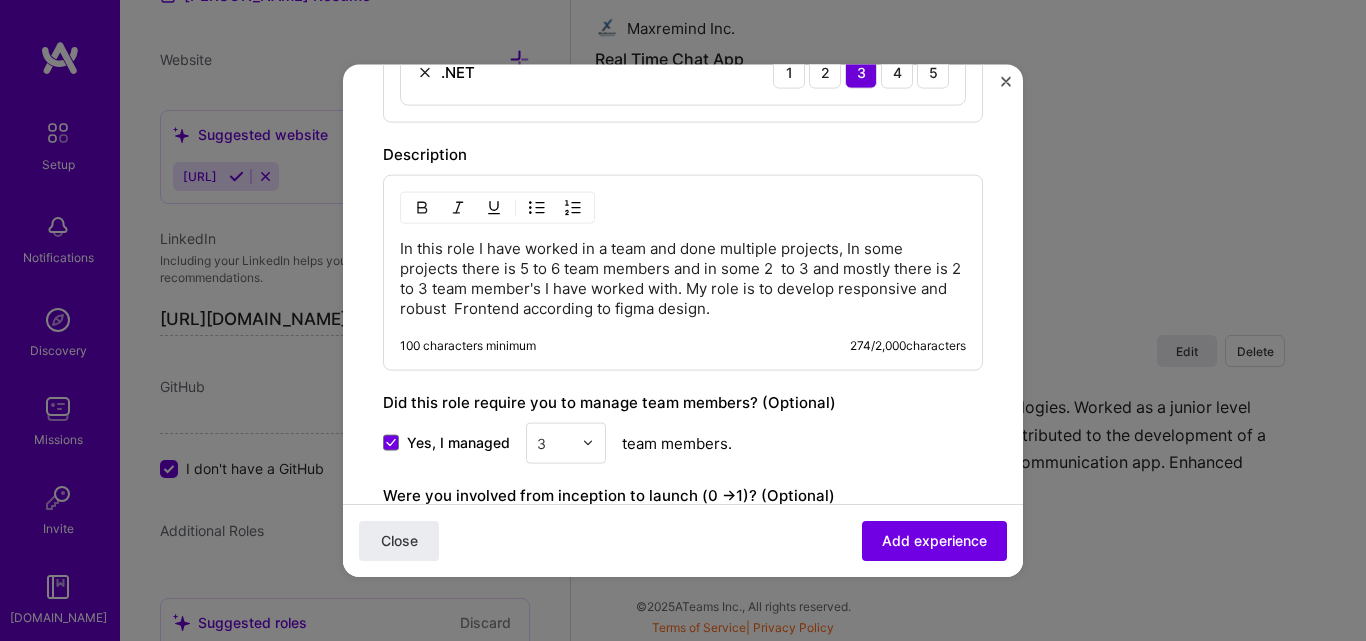 click on "In this role I have worked in a team and done multiple projects, In some projects there is 5 to 6 team members and in some 2  to 3 and mostly there is 2 to 3 team member's I have worked with. My role is to develop responsive and robust  Frontend according to figma design." at bounding box center (683, 278) 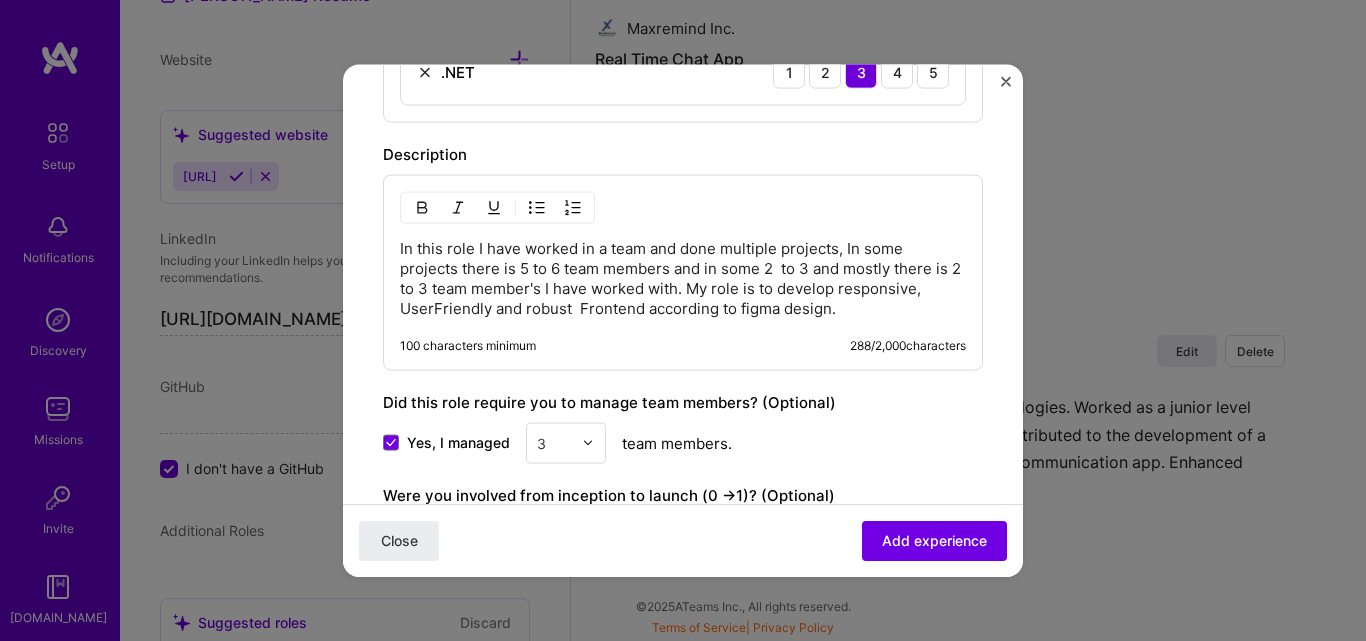 click on "In this role I have worked in a team and done multiple projects, In some projects there is 5 to 6 team members and in some 2  to 3 and mostly there is 2 to 3 team member's I have worked with. My role is to develop responsive, UserFriendly and robust  Frontend according to figma design." at bounding box center [683, 278] 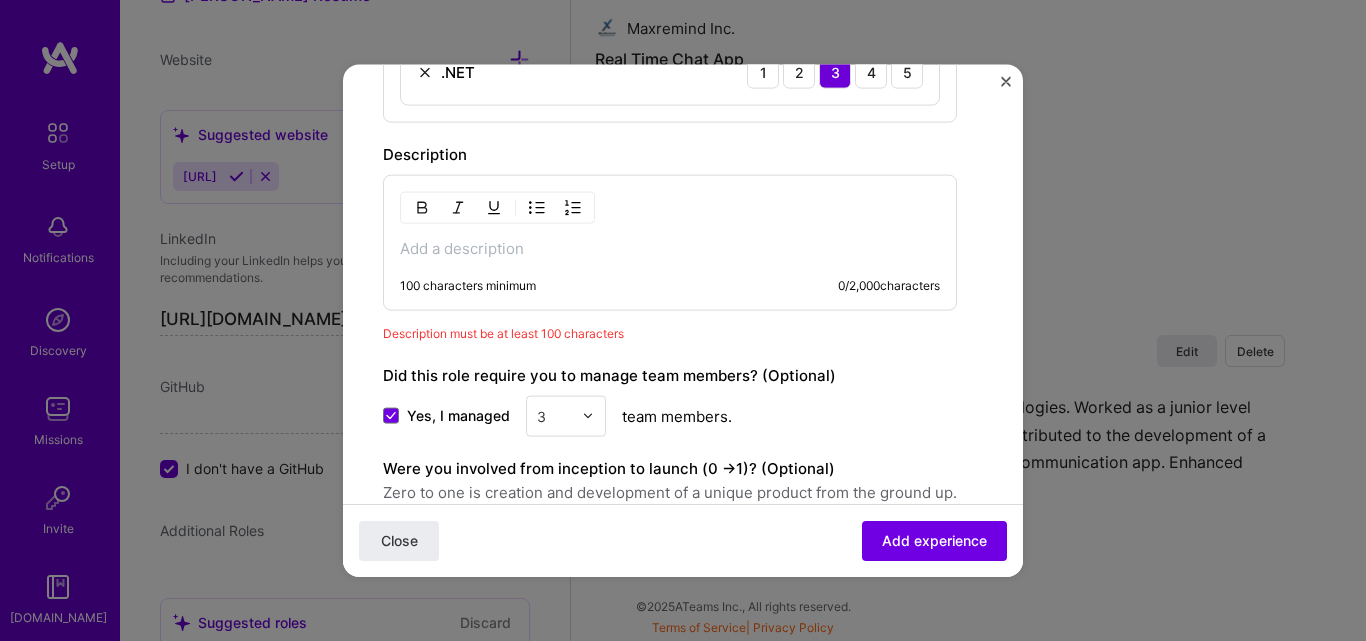 click at bounding box center (670, 248) 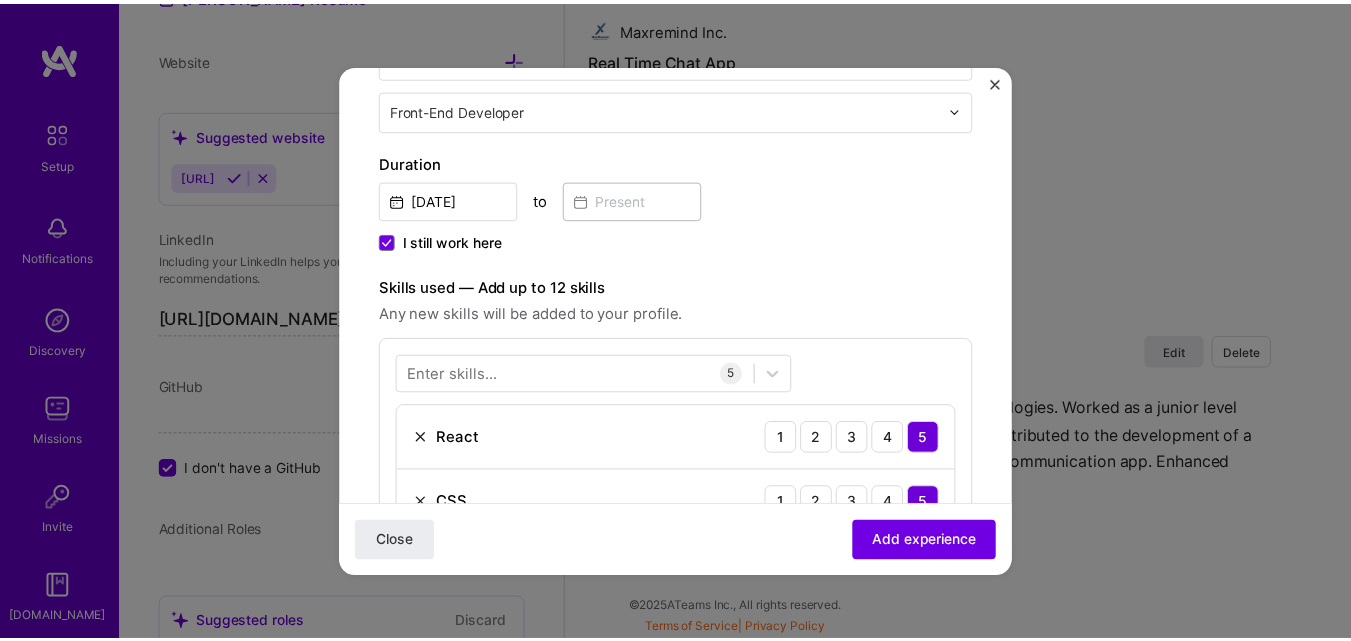 scroll, scrollTop: 224, scrollLeft: 0, axis: vertical 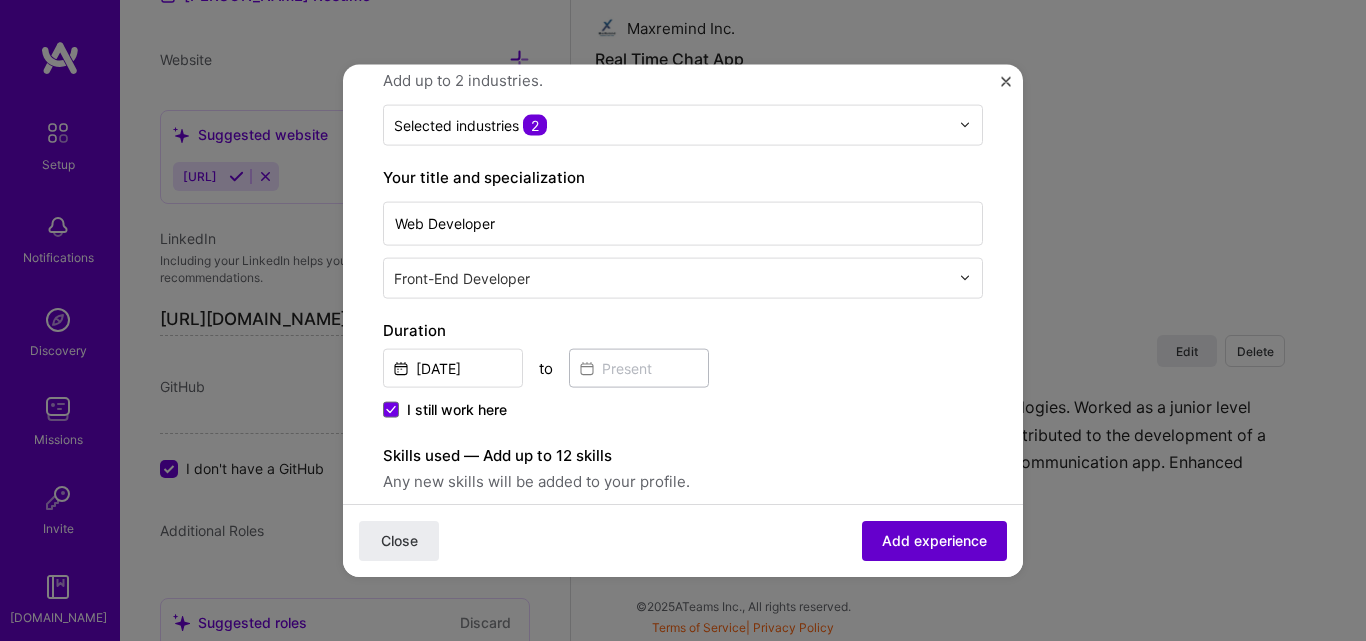 click on "Add experience" at bounding box center [934, 541] 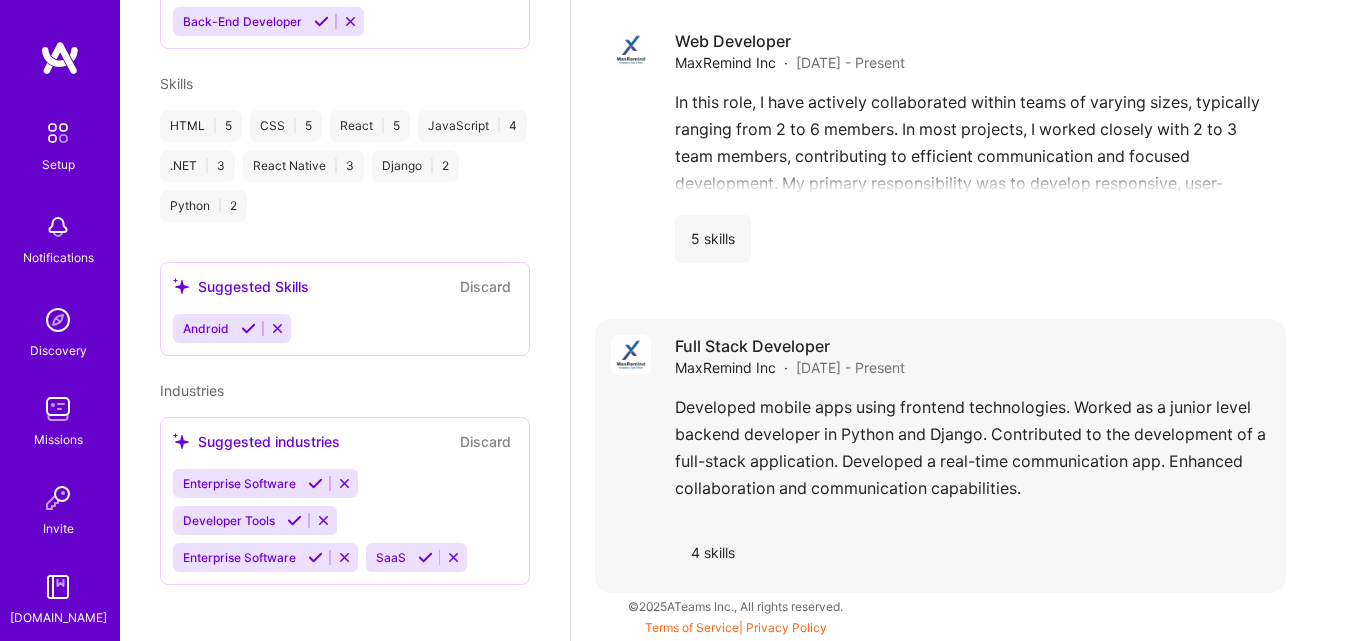 scroll, scrollTop: 741, scrollLeft: 0, axis: vertical 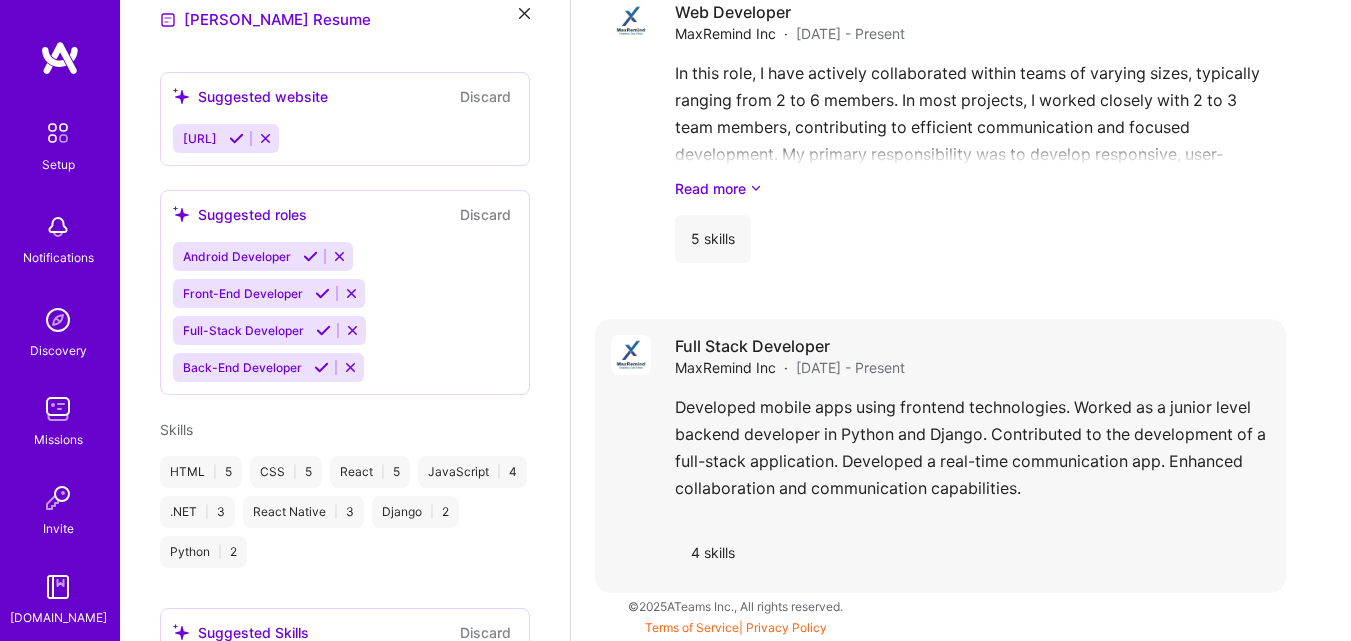click on "Full Stack Developer MaxRemind Inc · [DATE] - Present Developed mobile apps using frontend technologies. Worked as a junior level backend developer in Python and Django. Contributed to the development of a full-stack application. Developed a real-time communication app. Enhanced collaboration and communication capabilities. 4   skills" at bounding box center (972, 456) 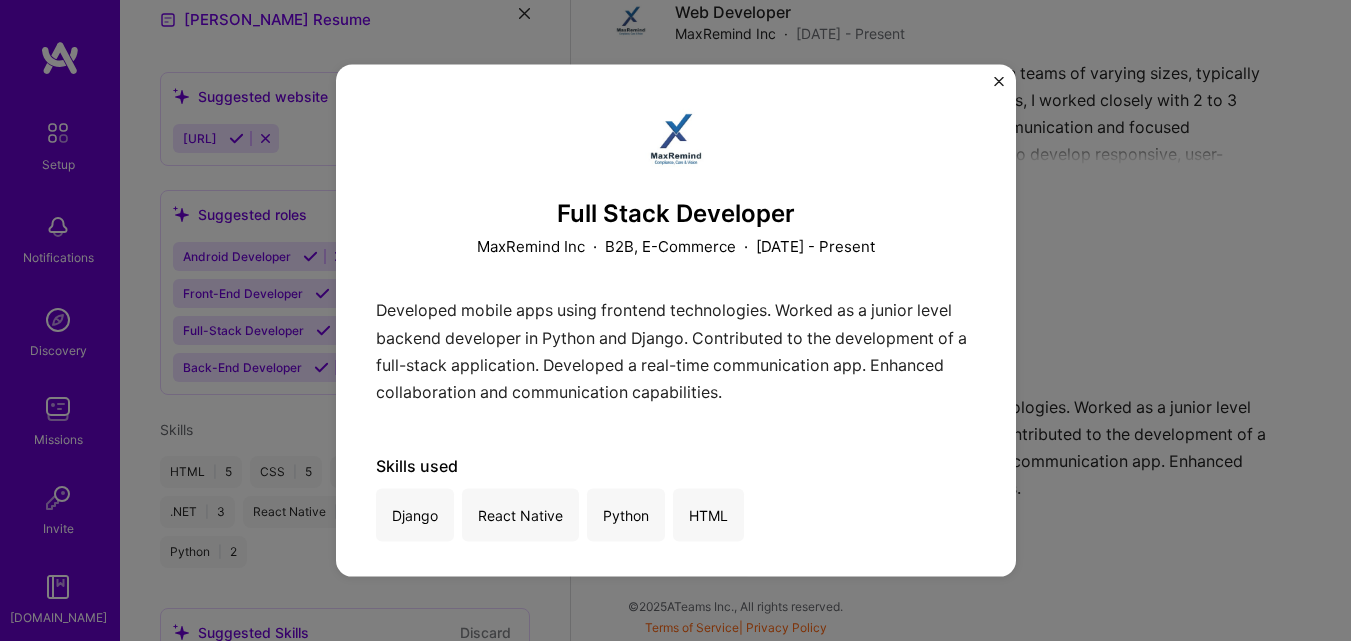 scroll, scrollTop: 0, scrollLeft: 0, axis: both 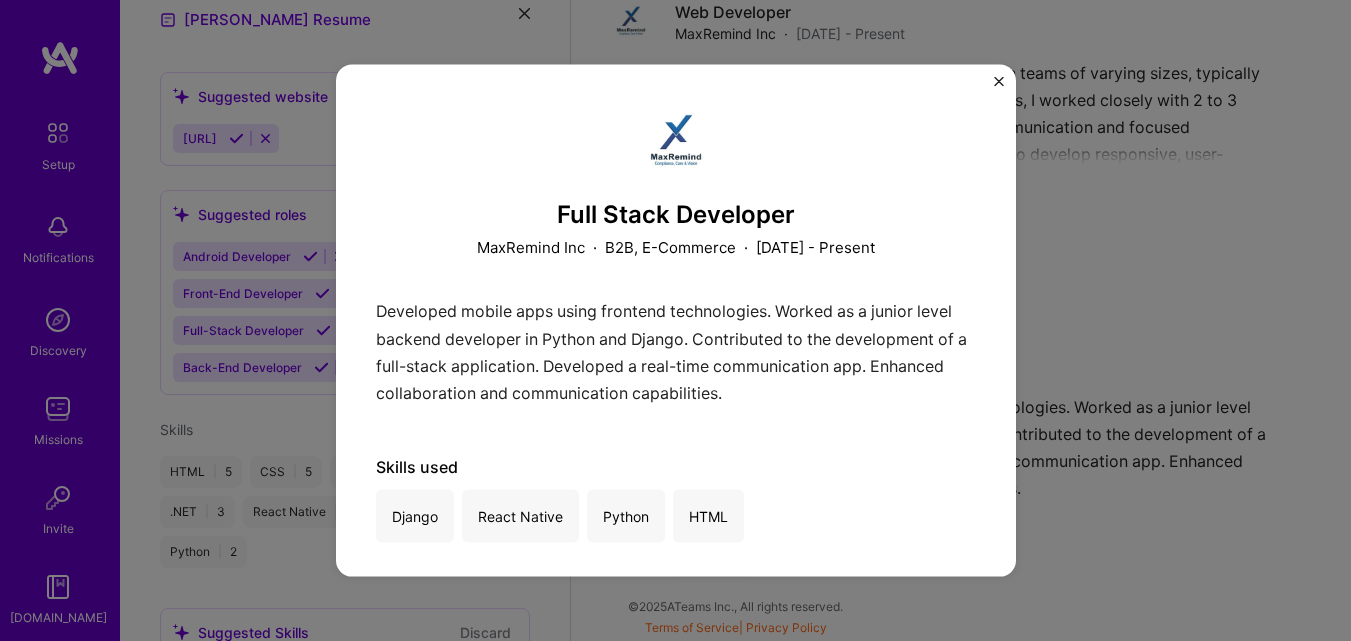 click at bounding box center (999, 81) 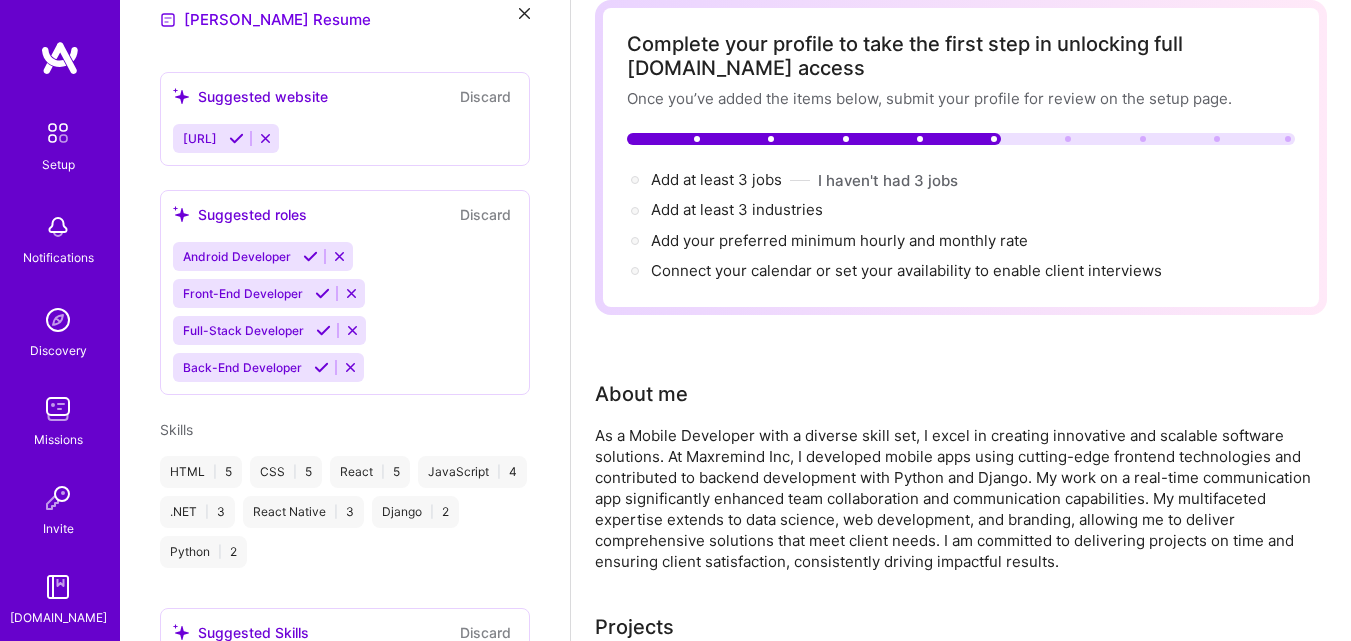 scroll, scrollTop: 0, scrollLeft: 0, axis: both 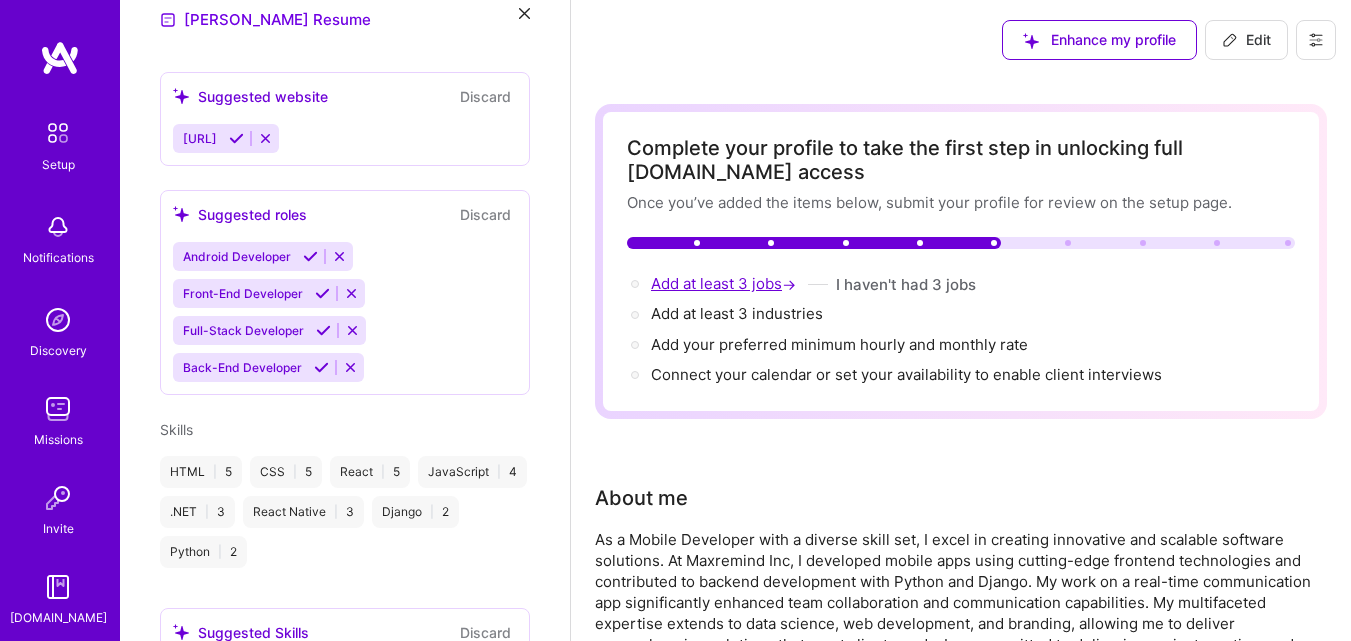 click on "Add at least 3 jobs  →" at bounding box center (725, 283) 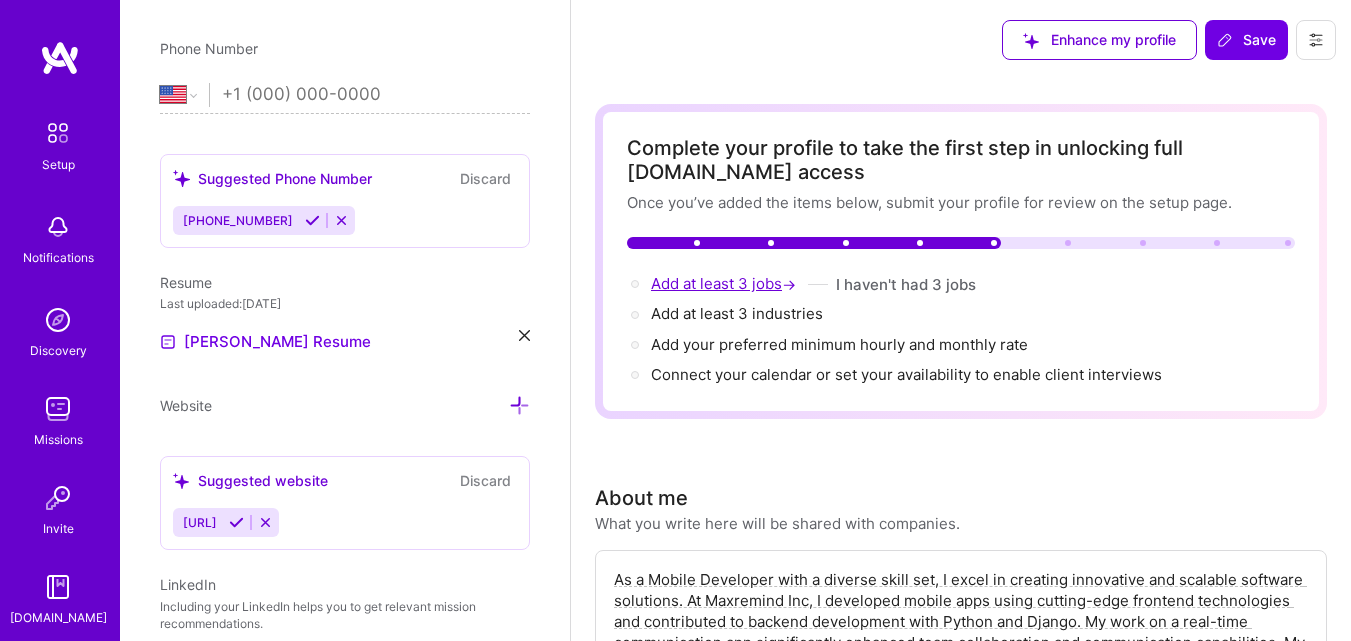 scroll, scrollTop: 1087, scrollLeft: 0, axis: vertical 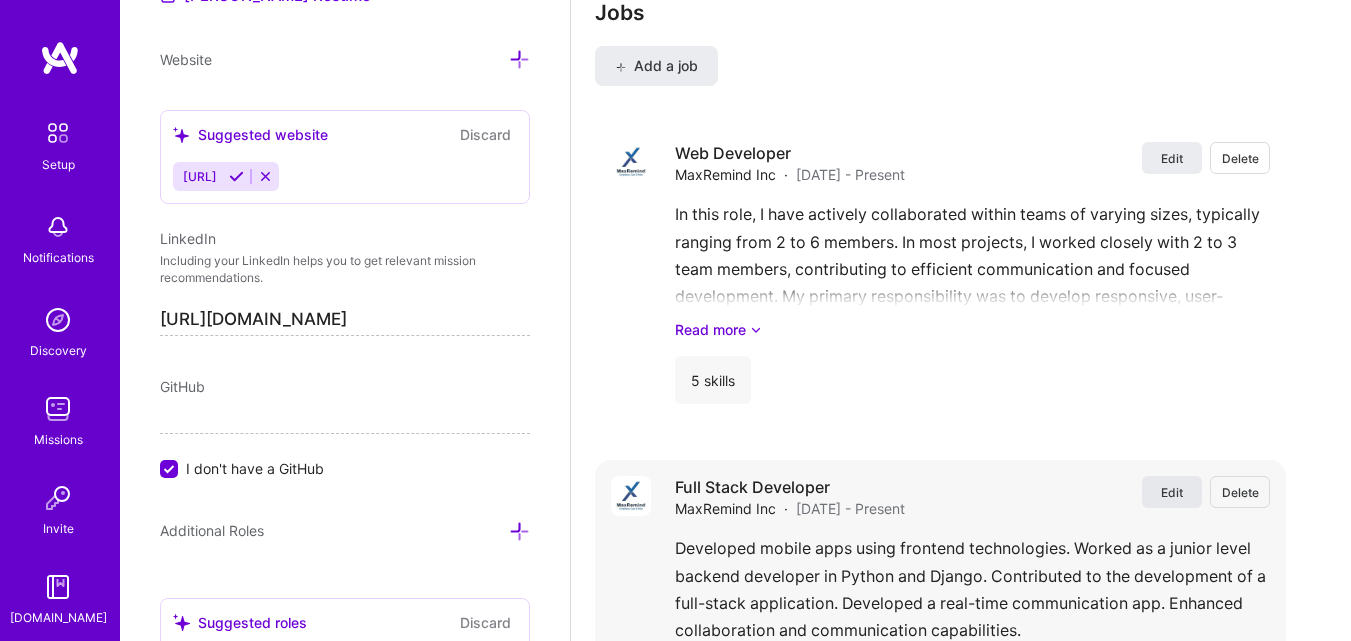 click on "Edit" at bounding box center (1172, 492) 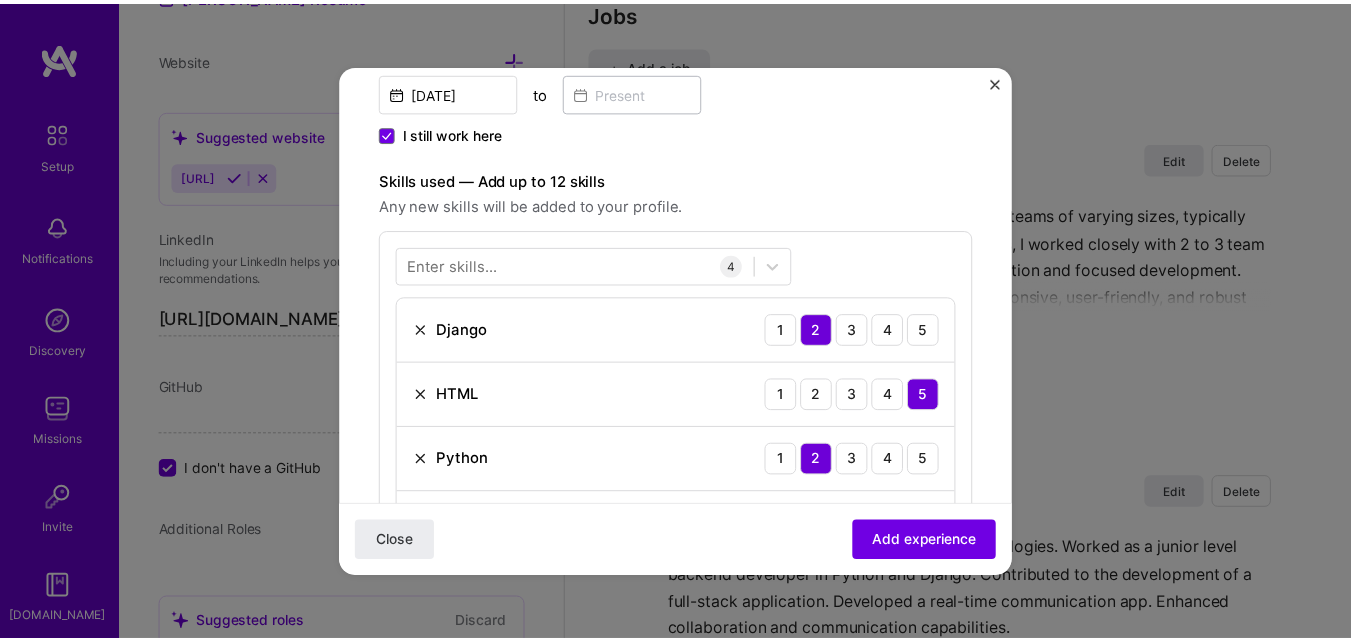 scroll, scrollTop: 300, scrollLeft: 0, axis: vertical 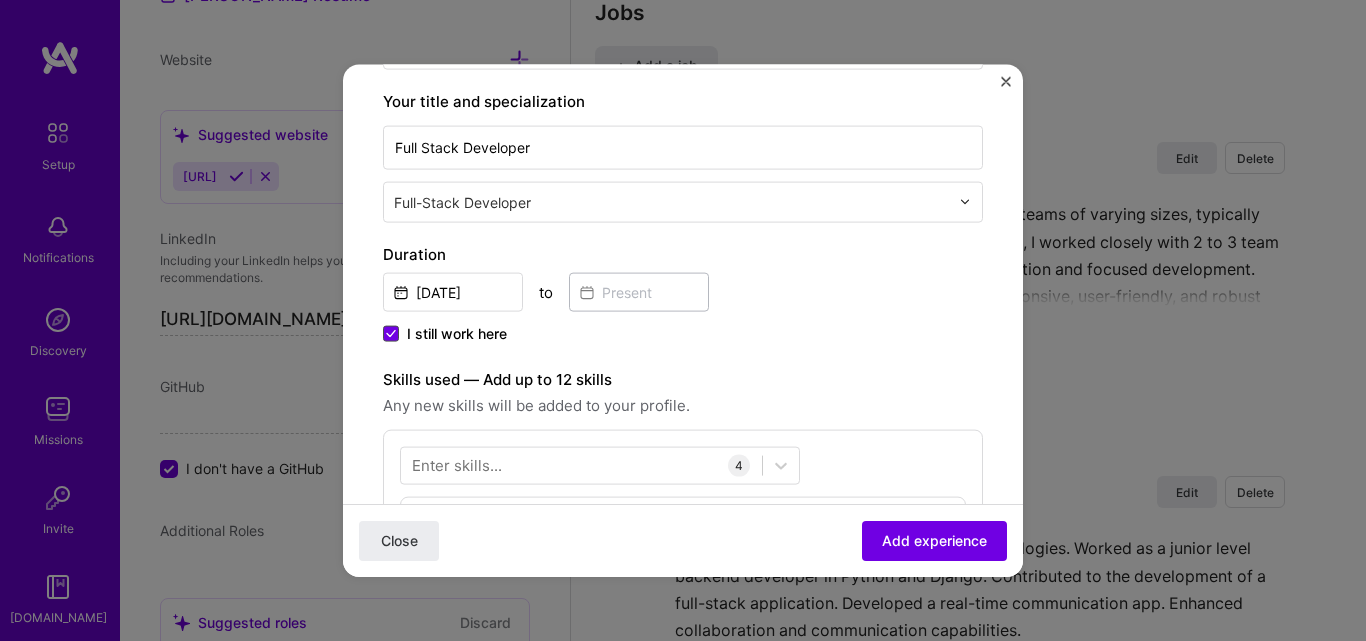 drag, startPoint x: 386, startPoint y: 336, endPoint x: 512, endPoint y: 335, distance: 126.00397 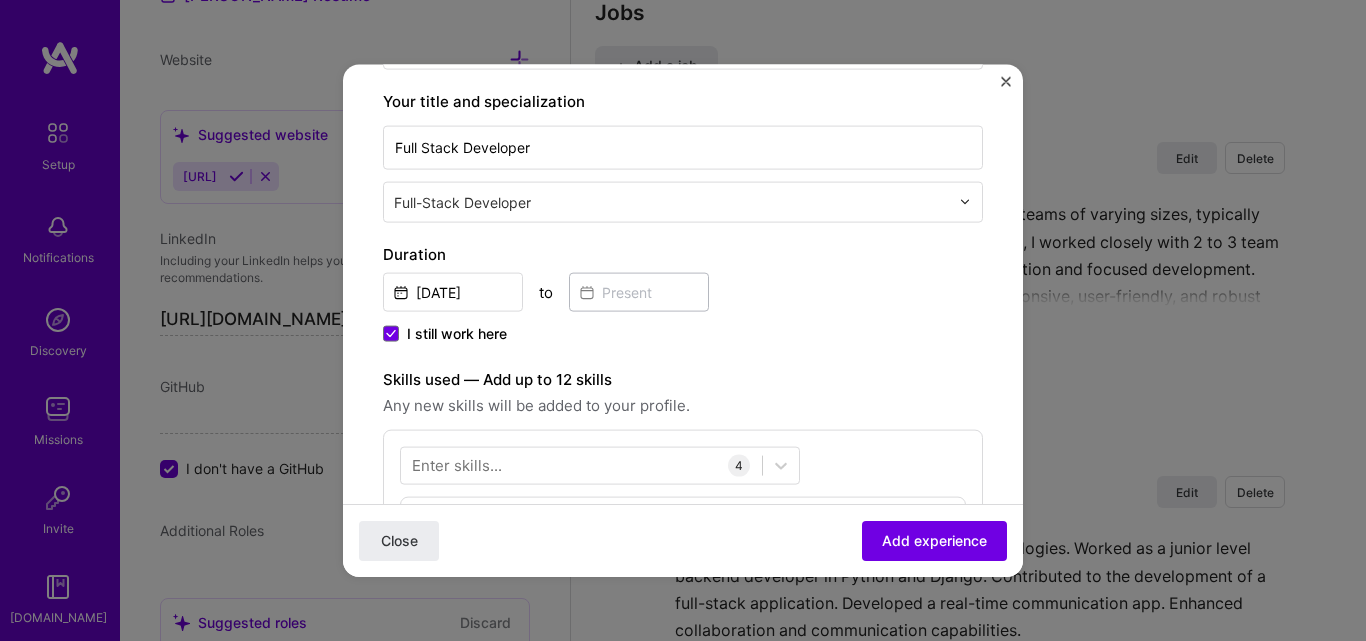 click 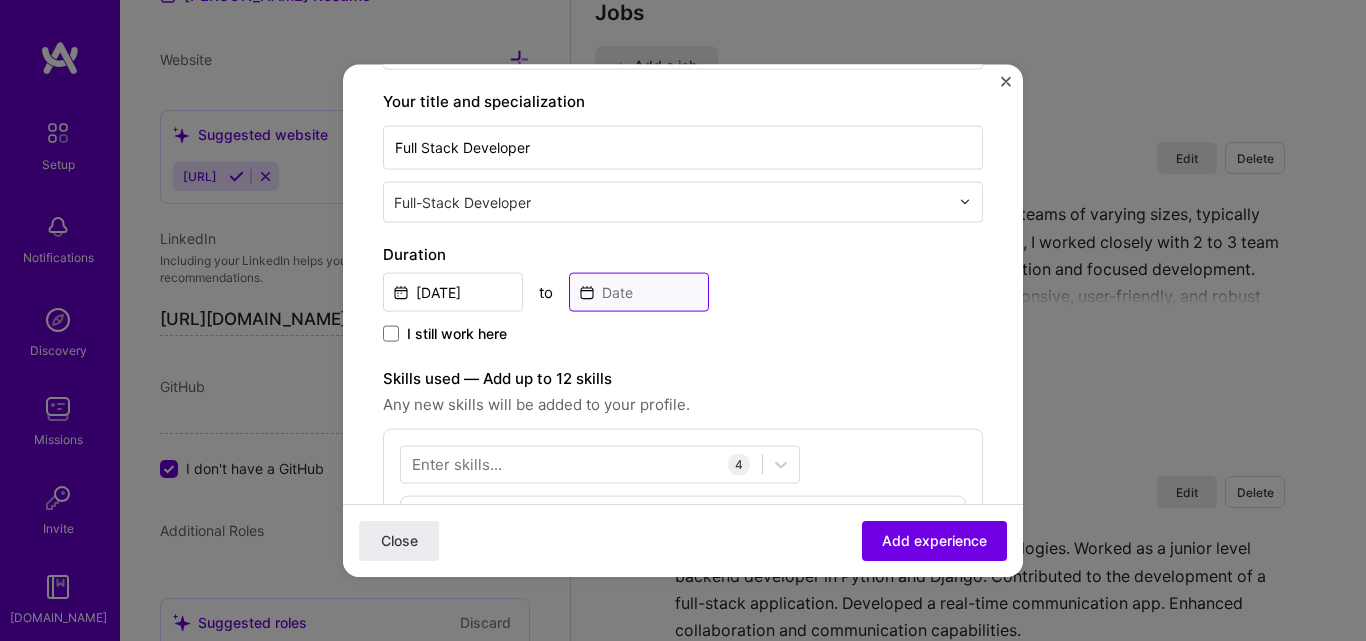 click at bounding box center [639, 291] 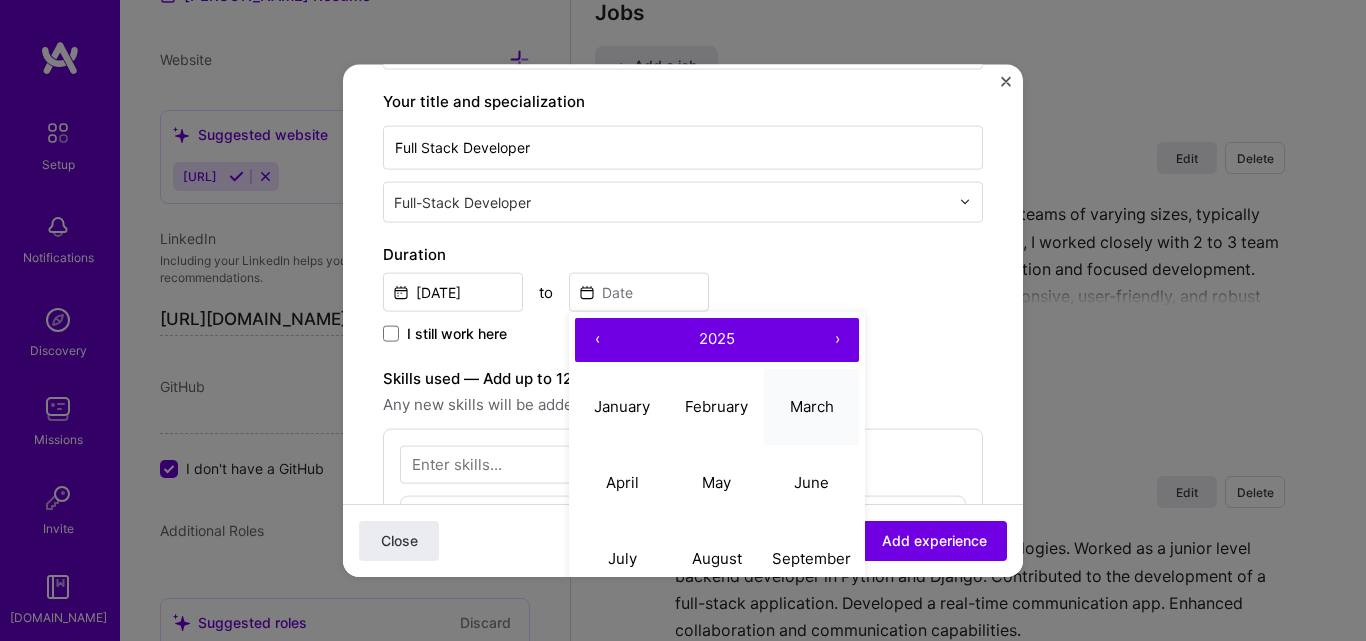 click on "March" at bounding box center (812, 406) 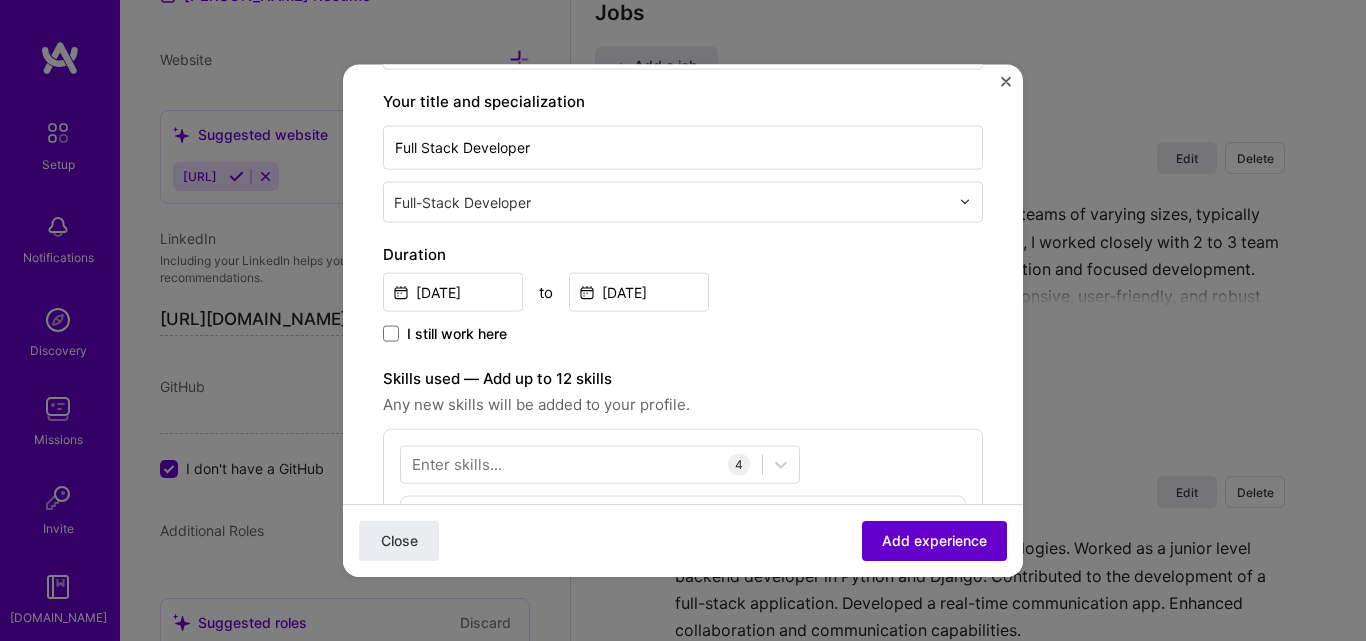 click on "Add experience" at bounding box center [934, 541] 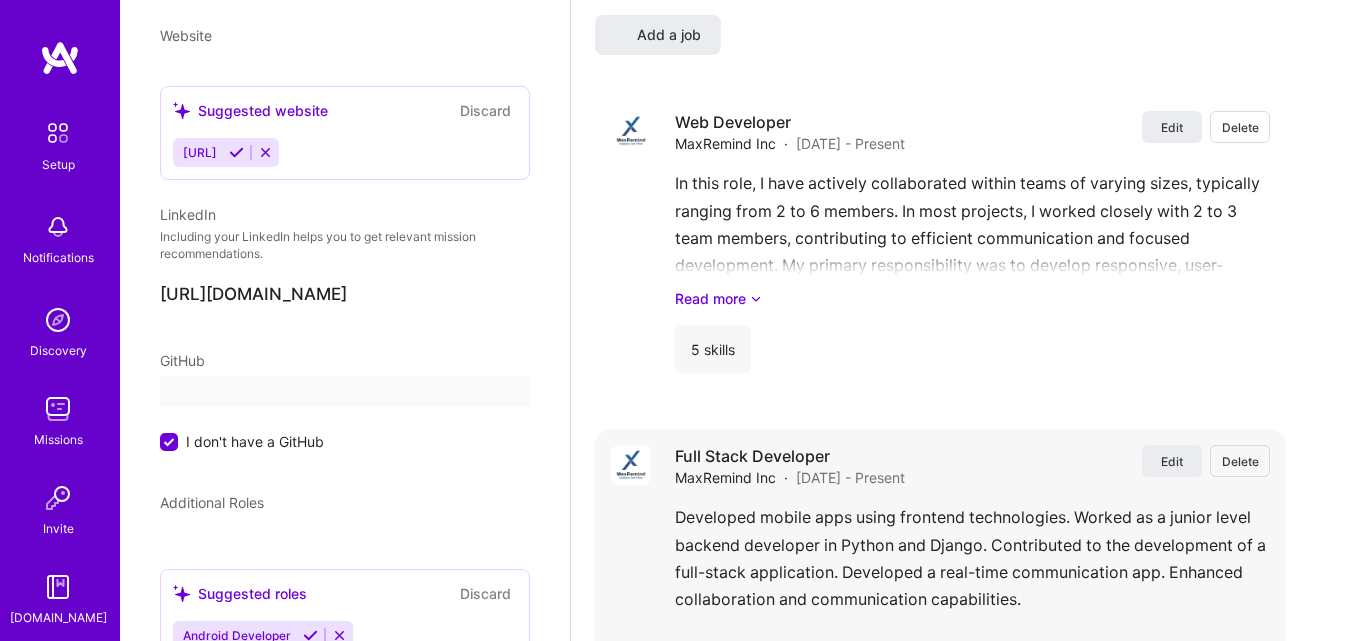 select on "US" 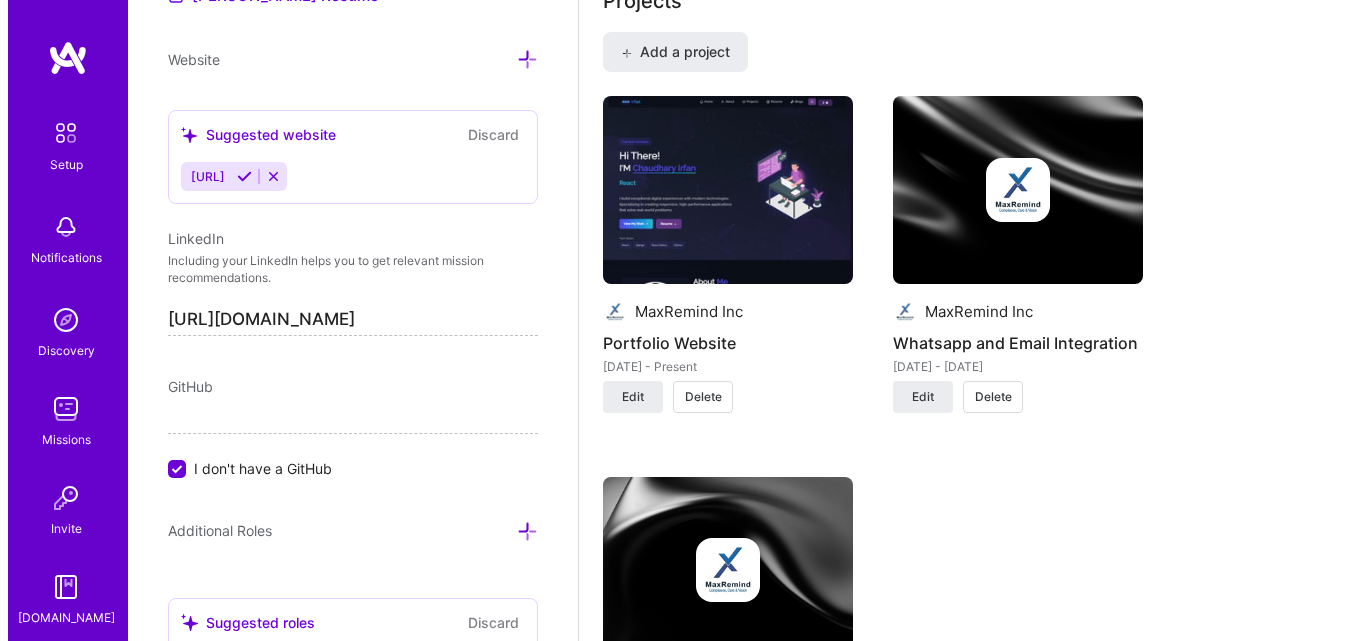 scroll, scrollTop: 2059, scrollLeft: 0, axis: vertical 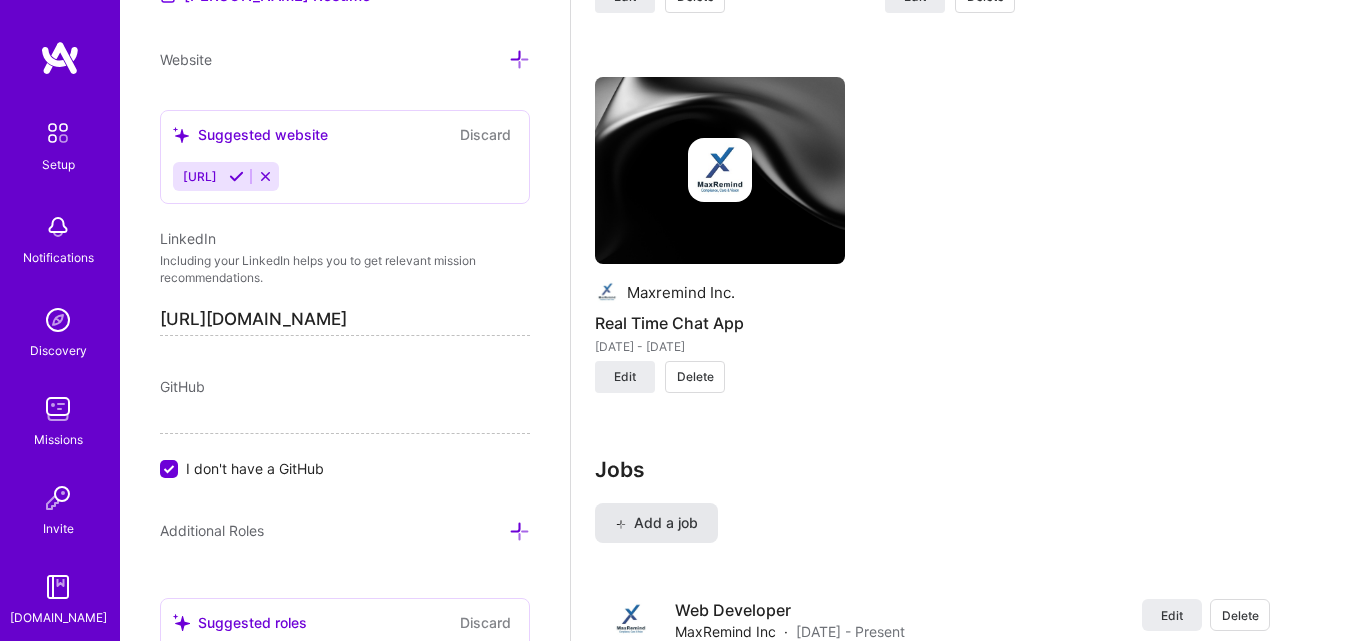 click on "Add a job" at bounding box center (656, 523) 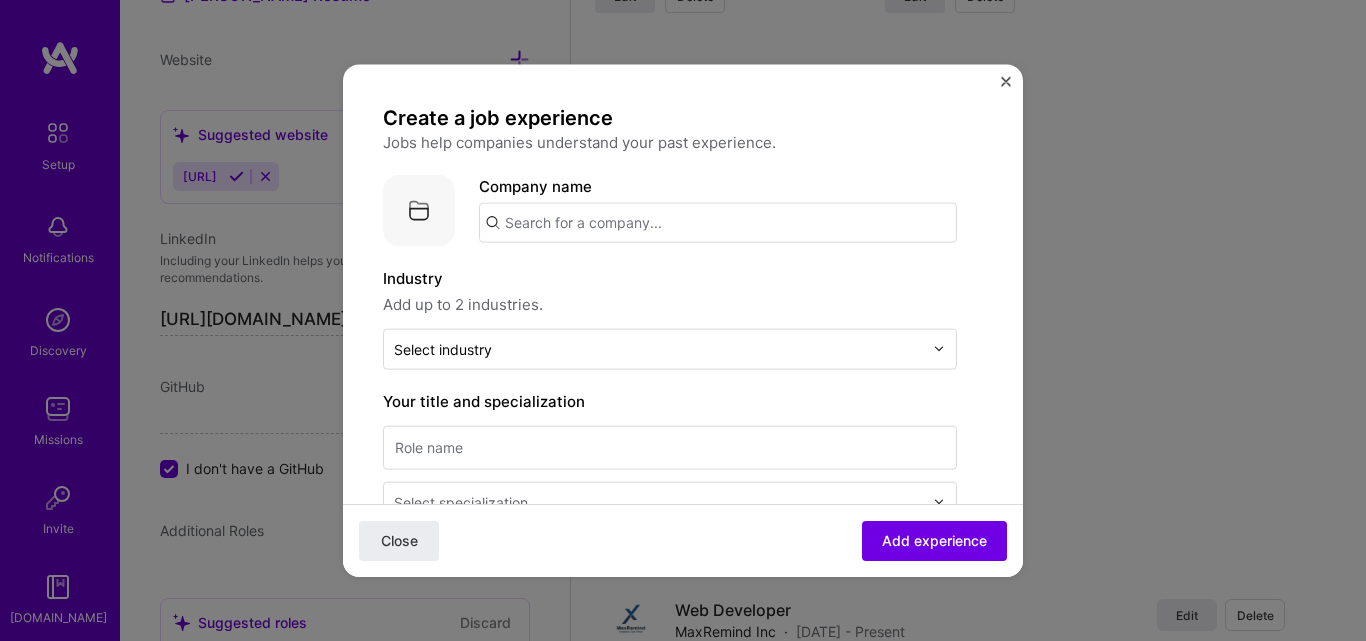 click at bounding box center (718, 222) 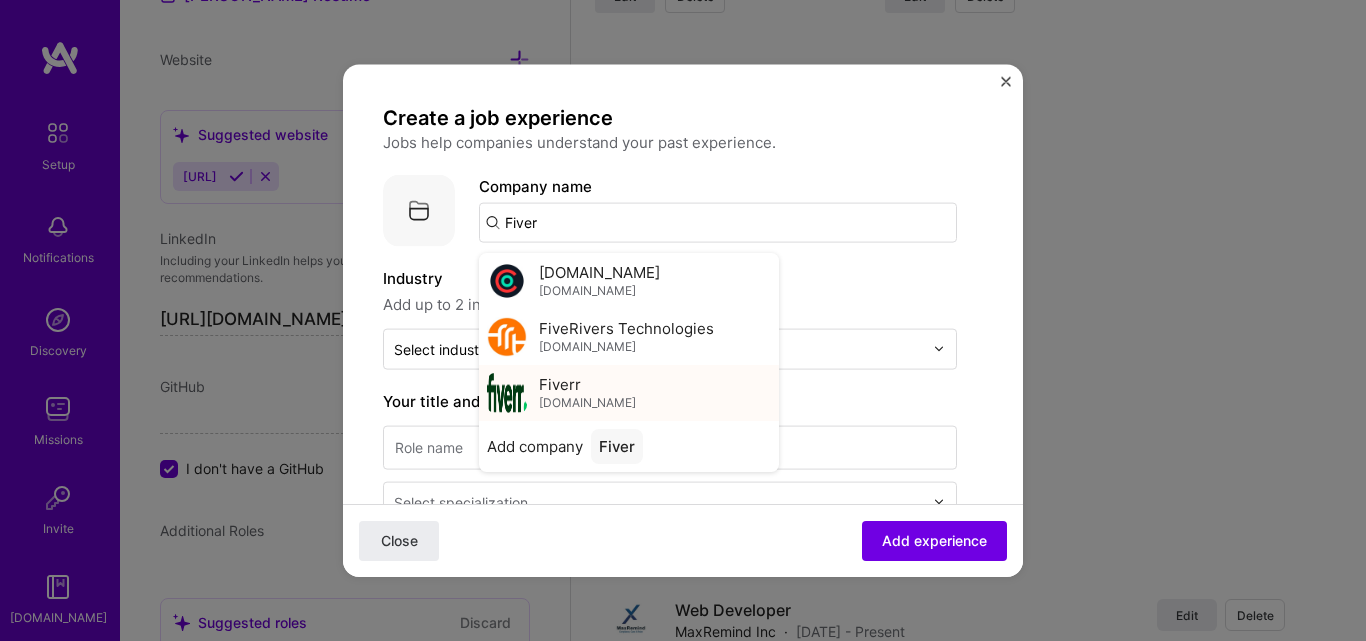click on "Fiverr" at bounding box center [560, 384] 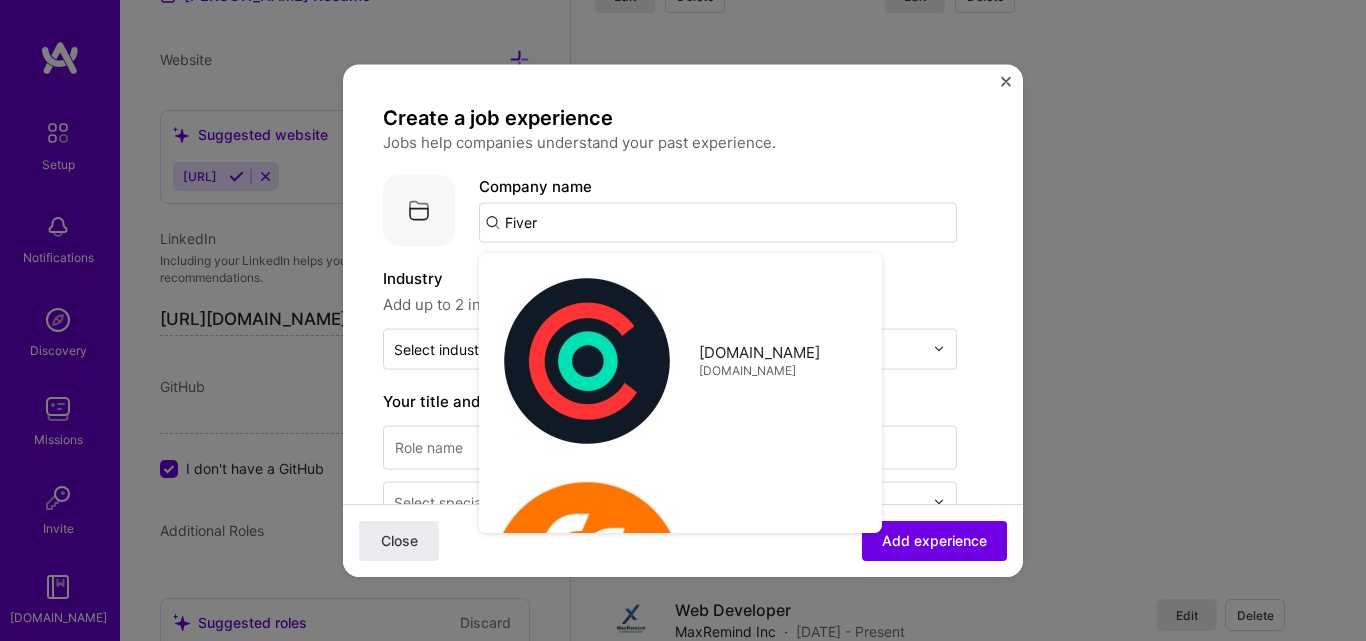 type on "Fiverr" 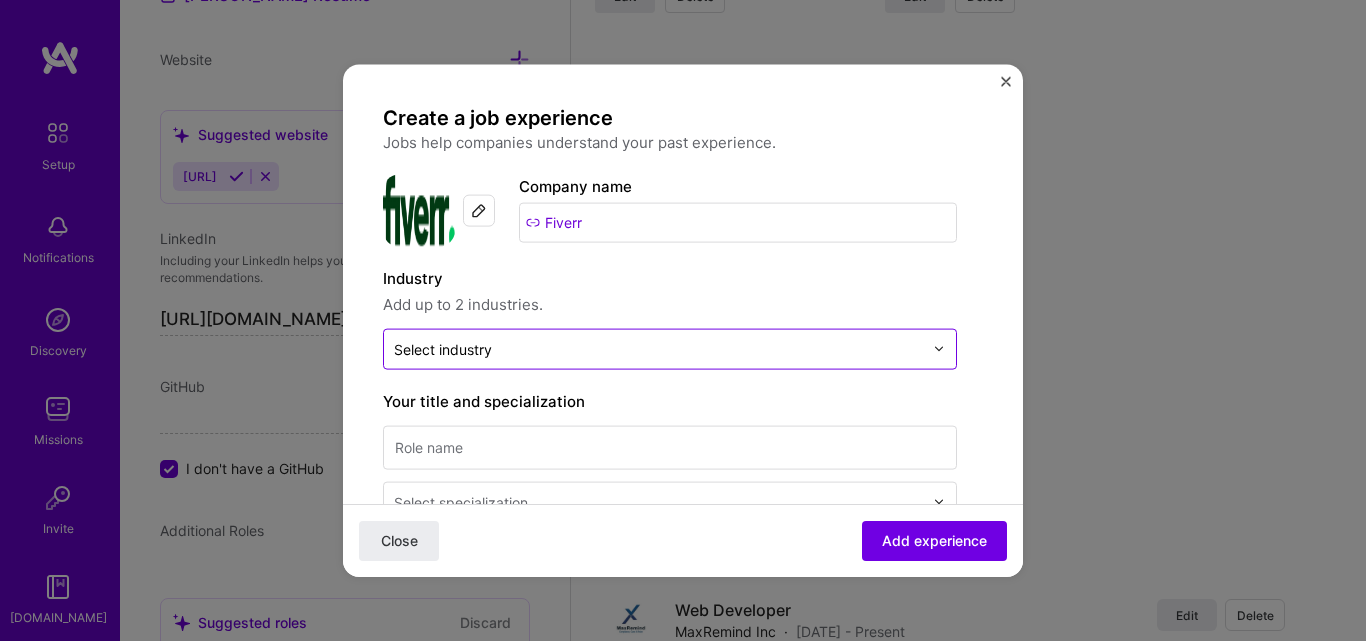 click on "Select industry 0" at bounding box center [443, 348] 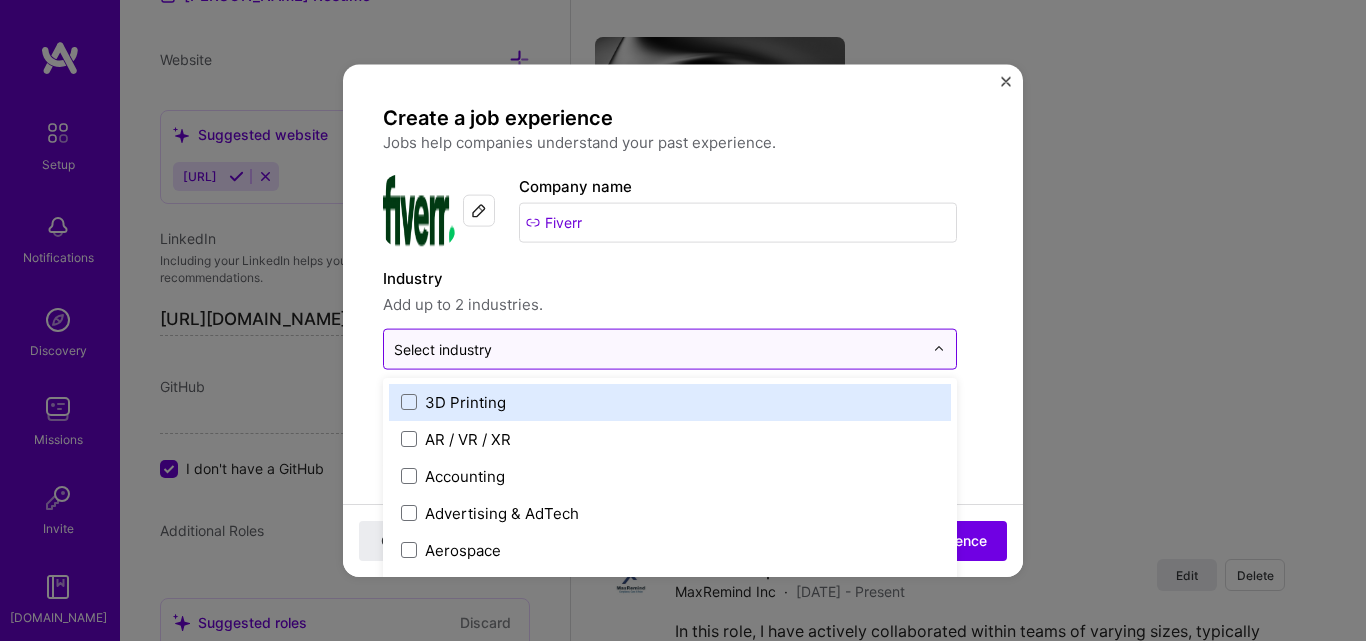 scroll, scrollTop: 2103, scrollLeft: 0, axis: vertical 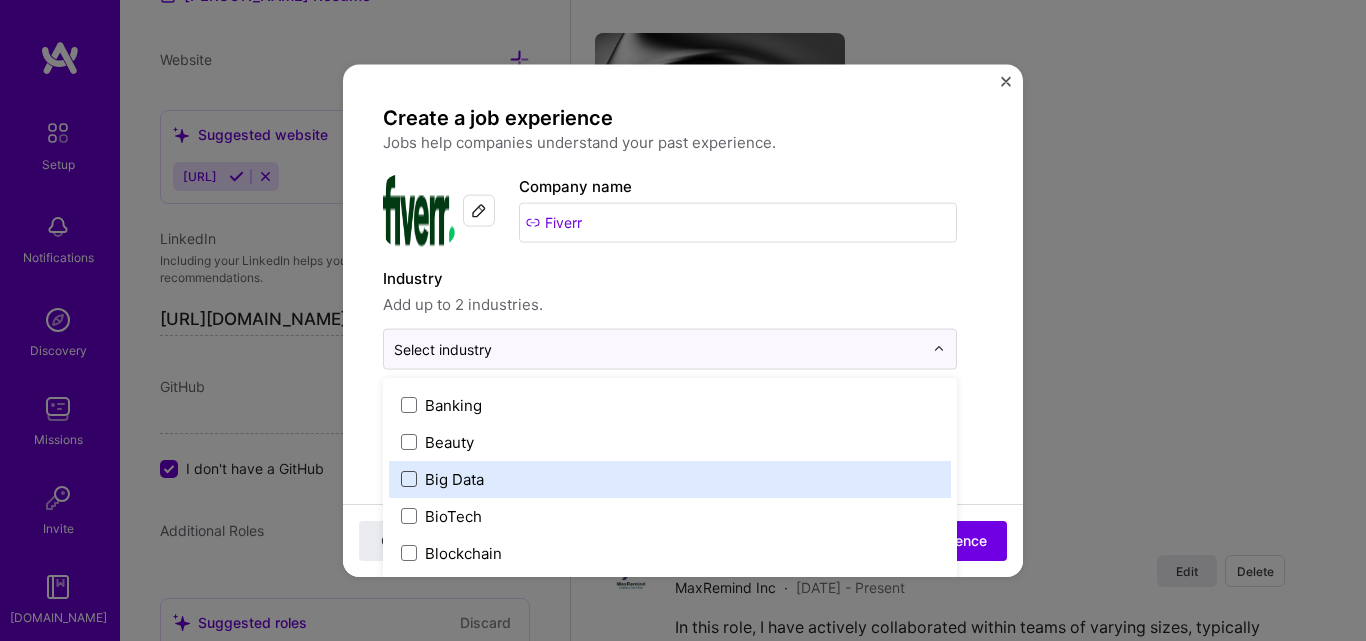 click at bounding box center (409, 479) 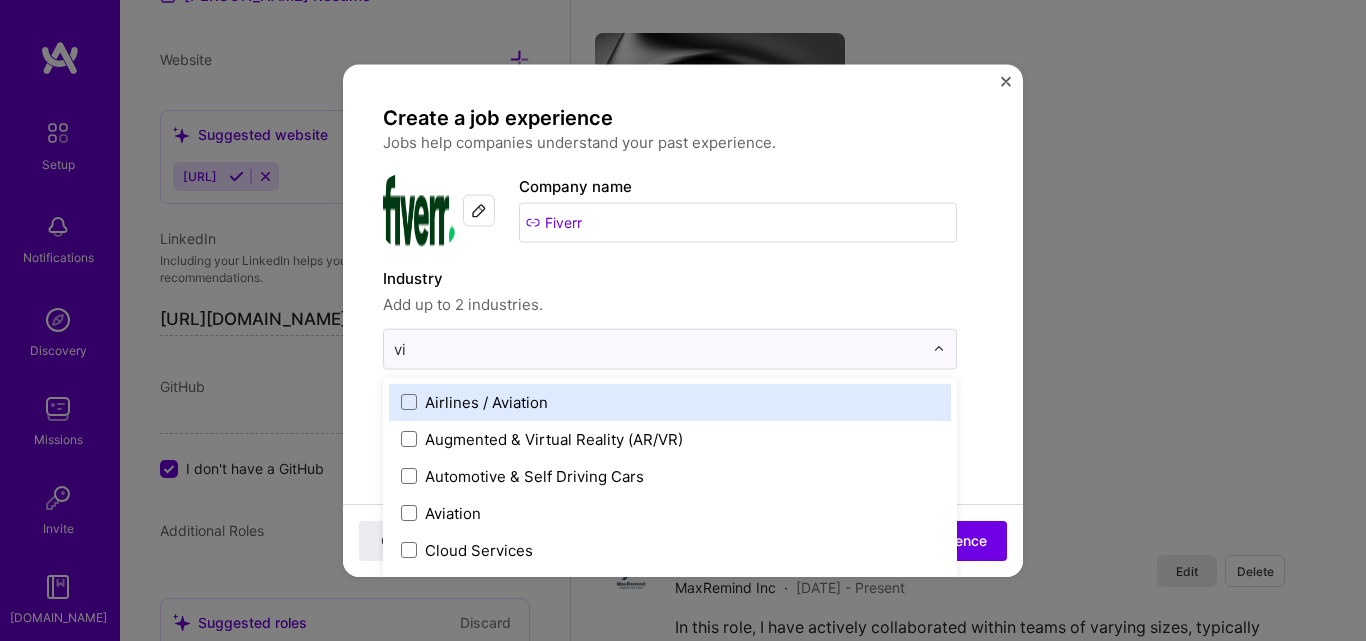 scroll, scrollTop: 0, scrollLeft: 0, axis: both 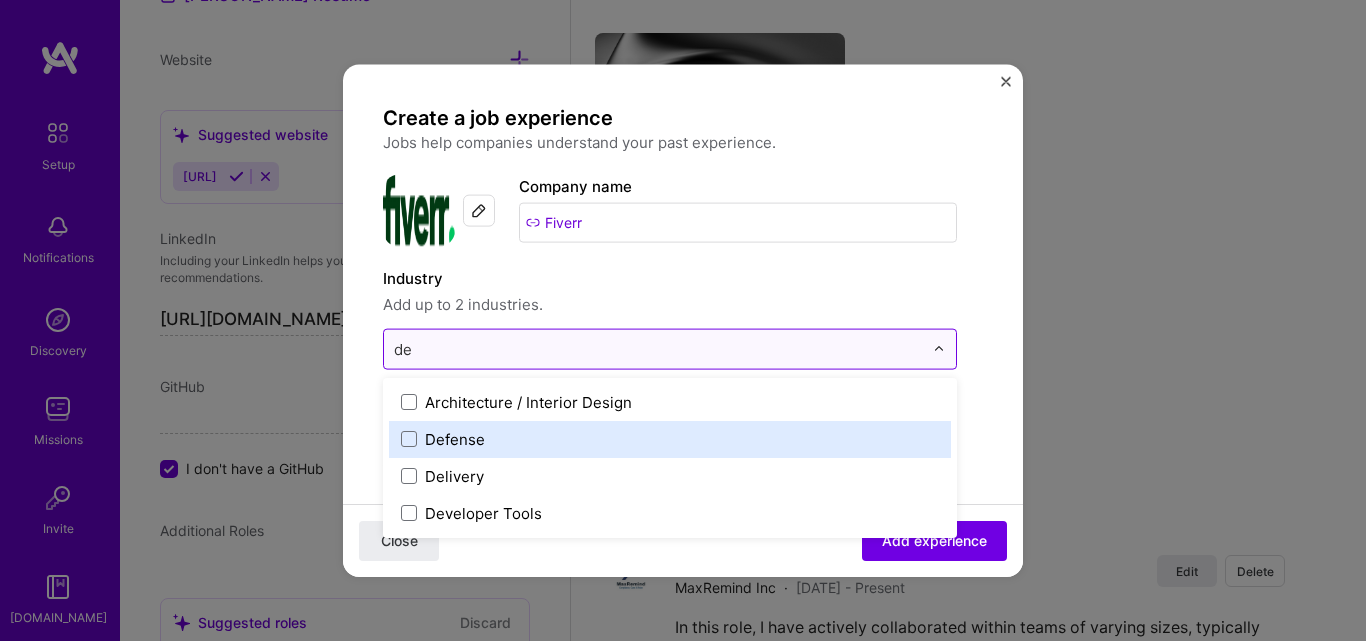 type on "d" 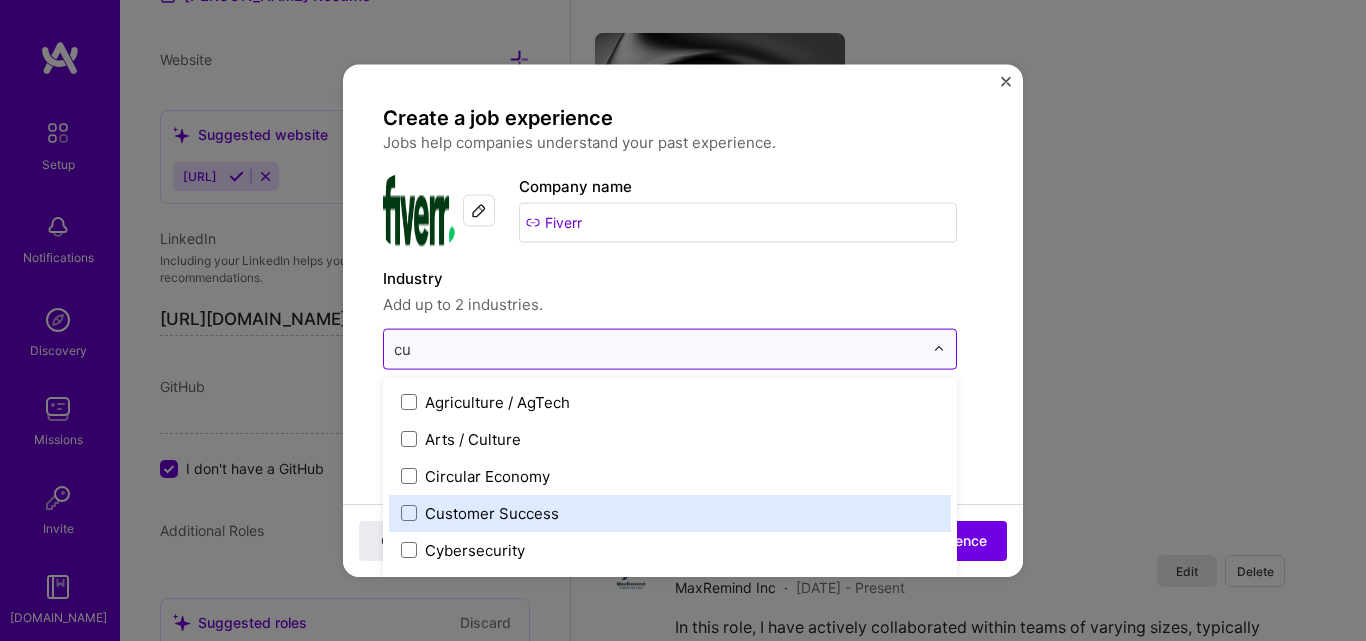 type on "c" 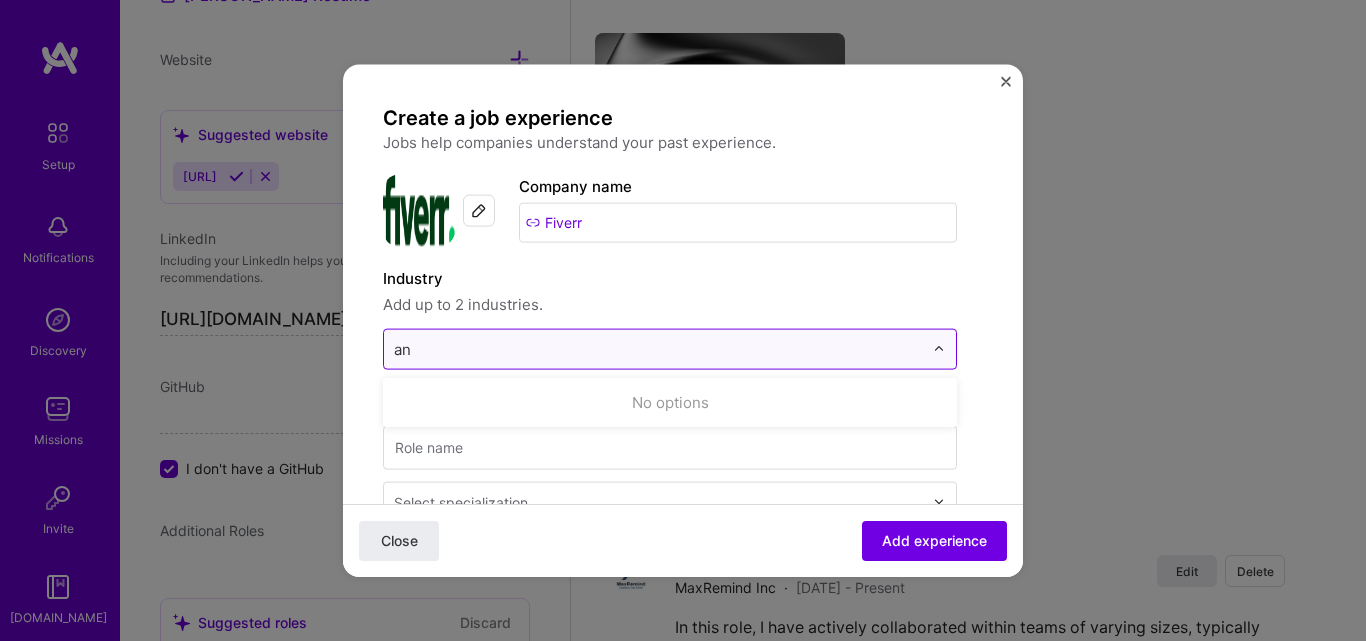 type on "a" 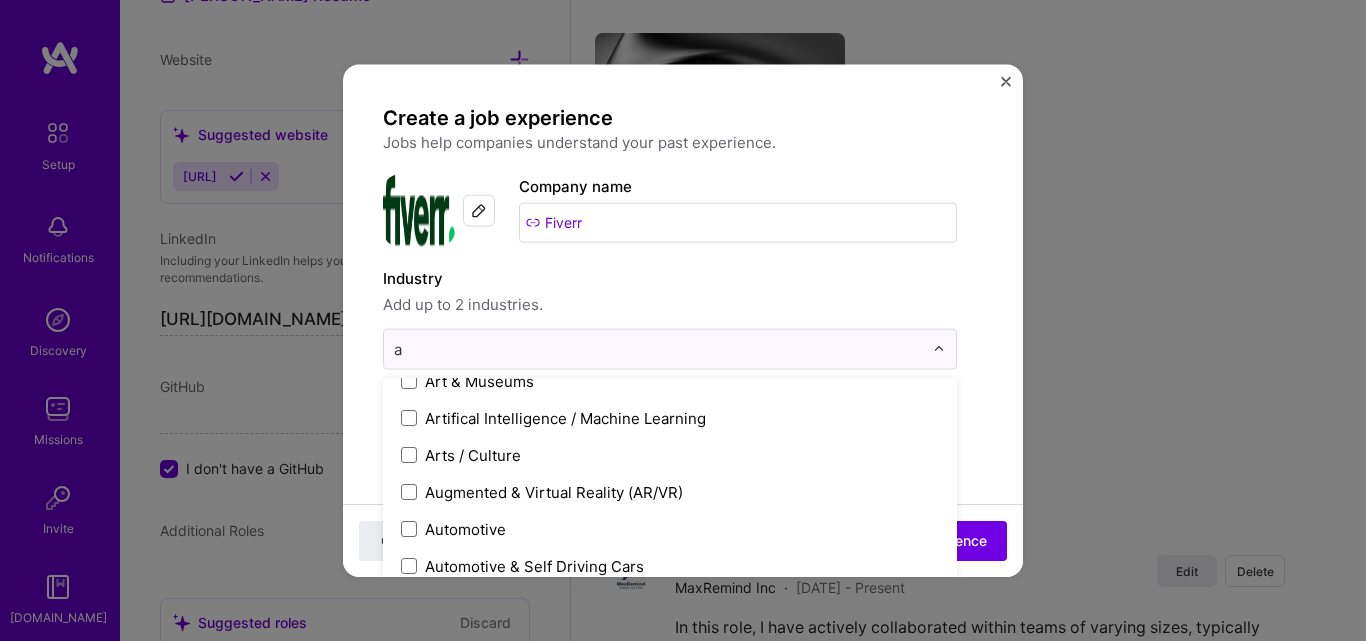 scroll, scrollTop: 300, scrollLeft: 0, axis: vertical 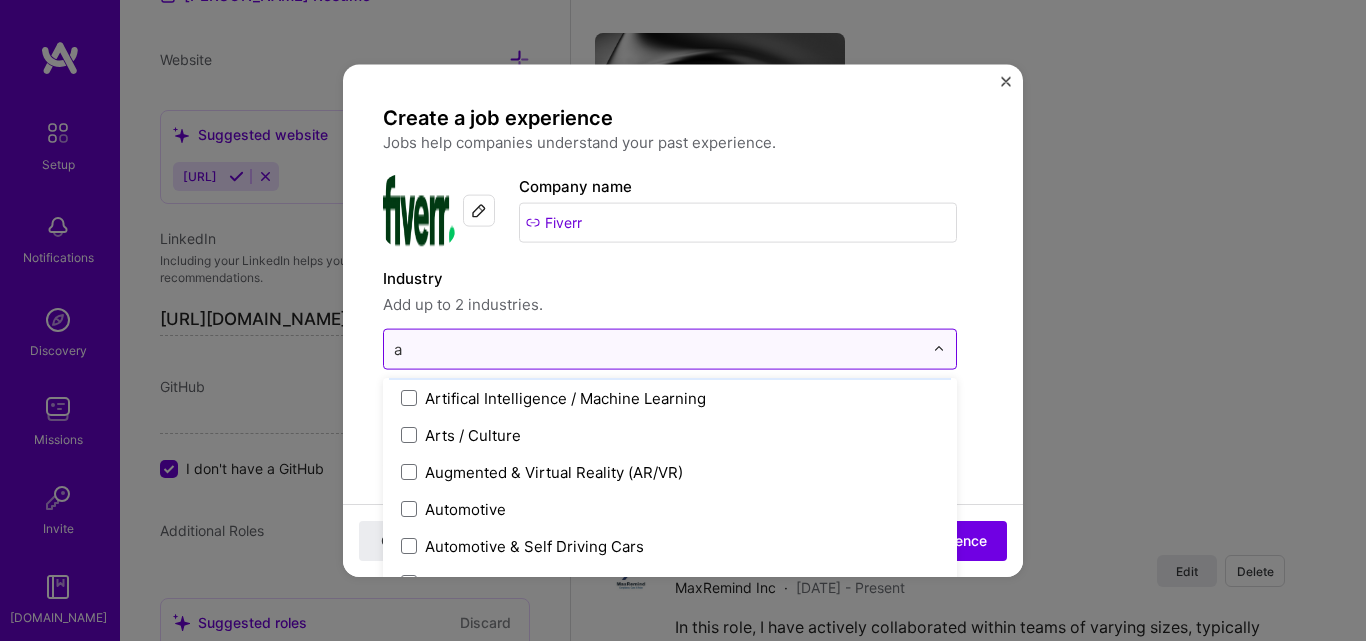 click on "a" at bounding box center [658, 348] 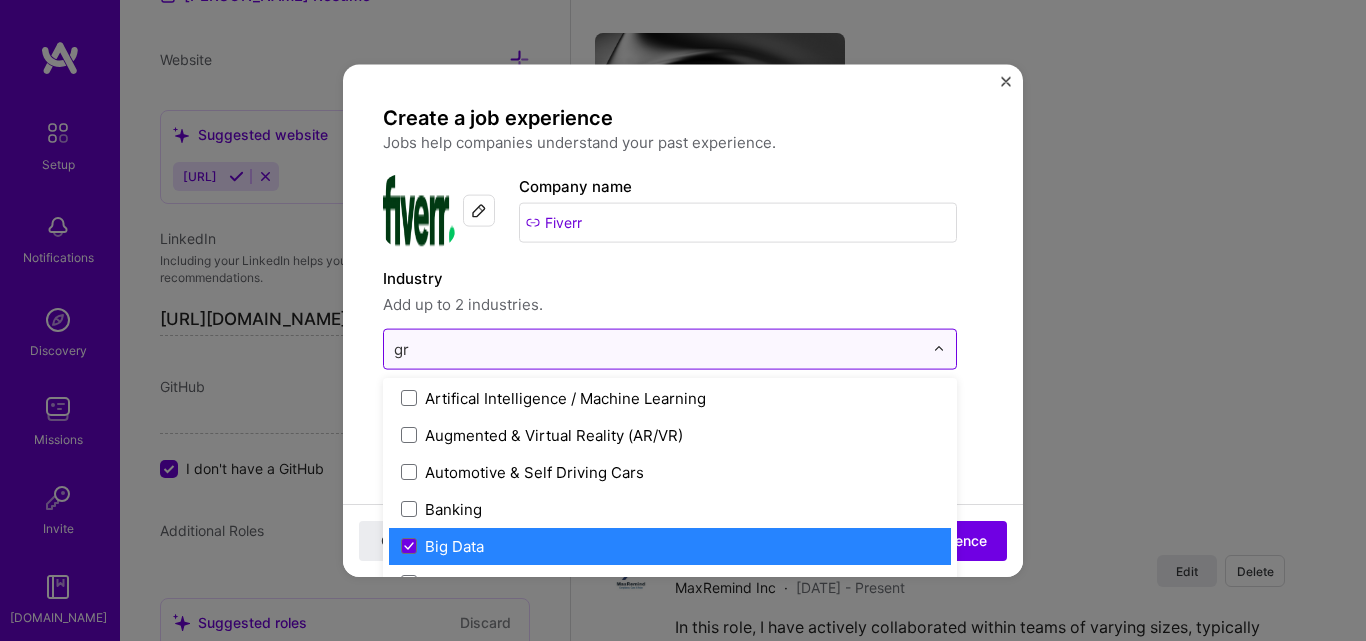 scroll, scrollTop: 0, scrollLeft: 0, axis: both 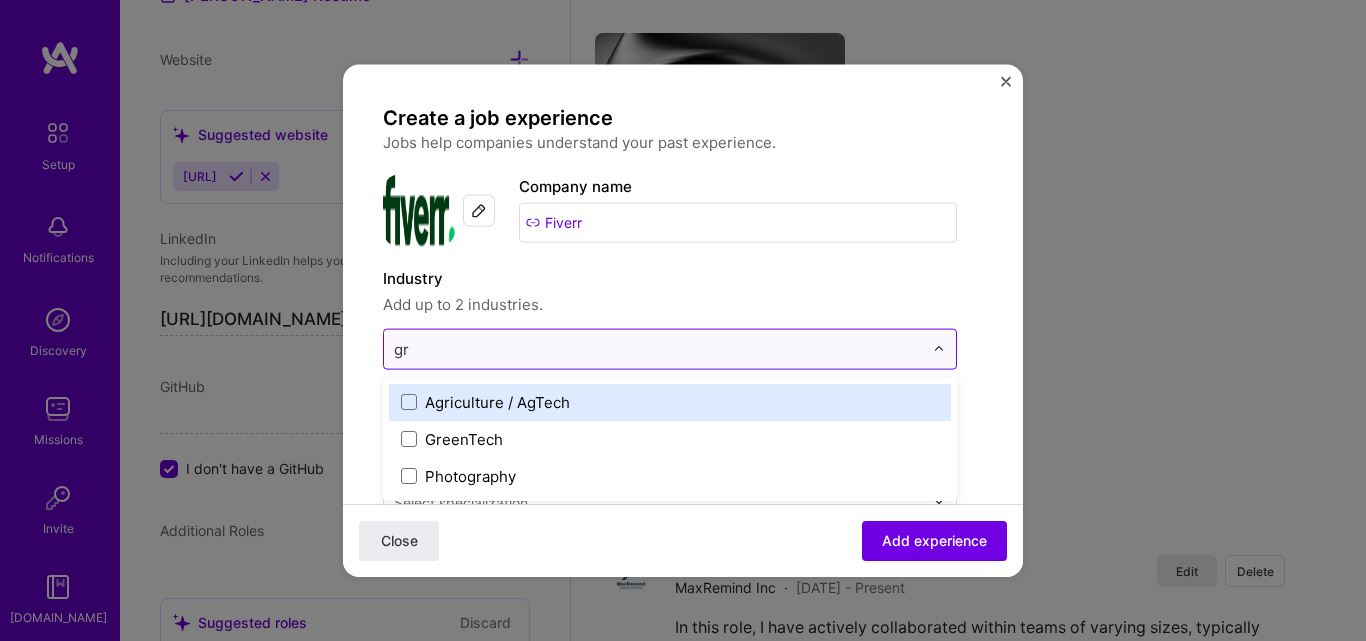 type on "g" 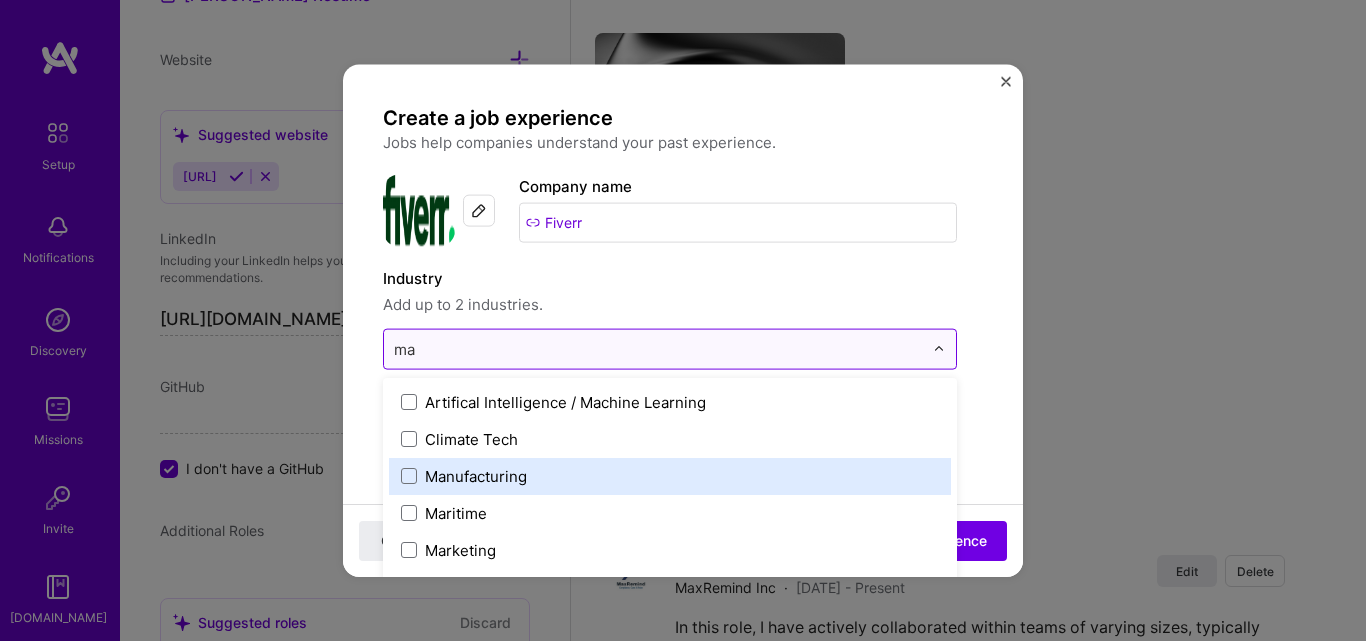 type on "m" 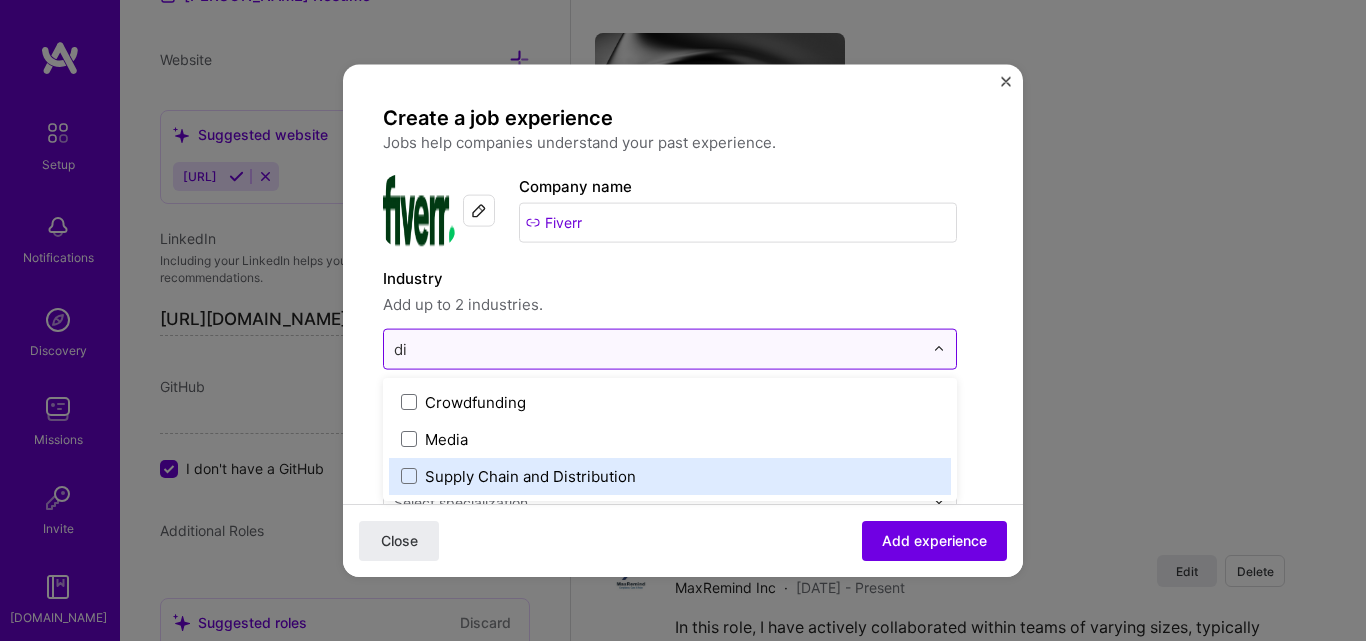 type on "d" 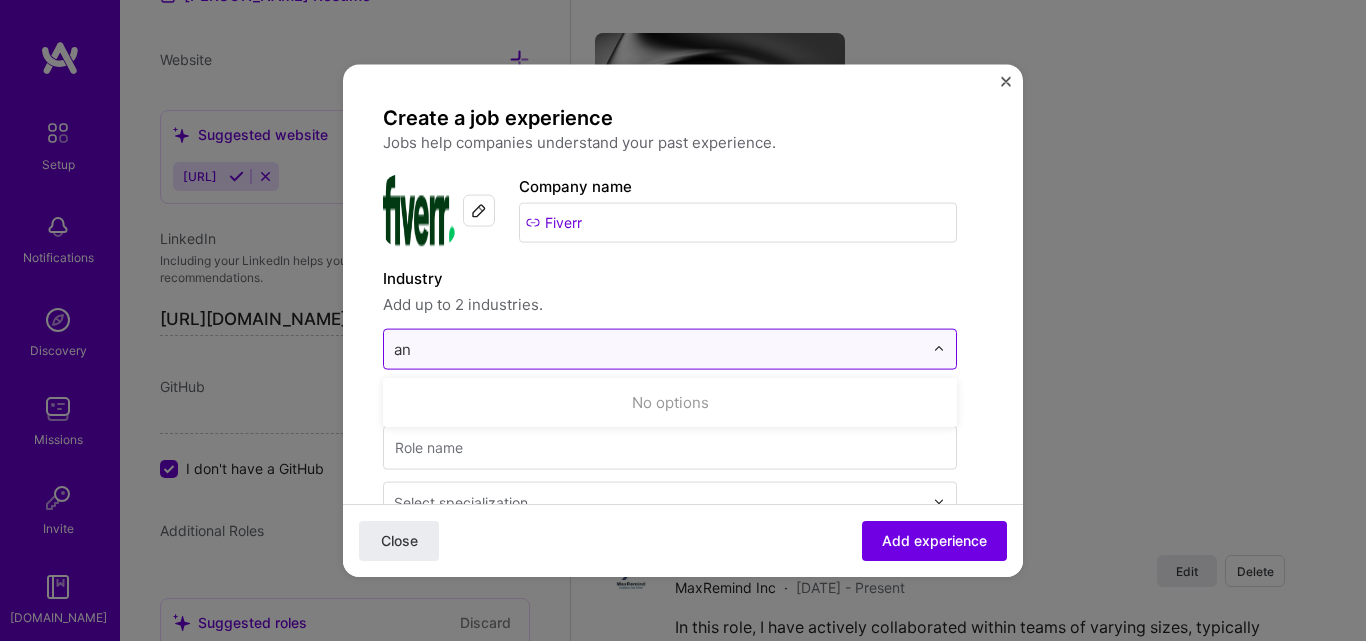 type on "a" 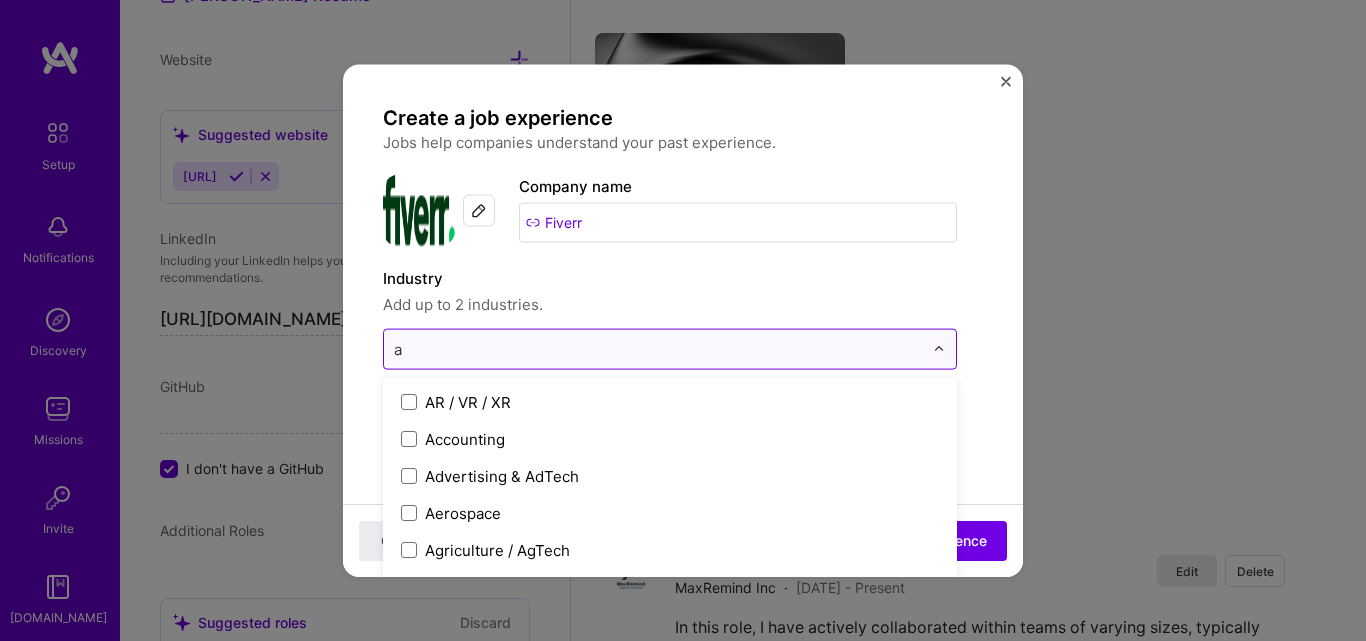 type 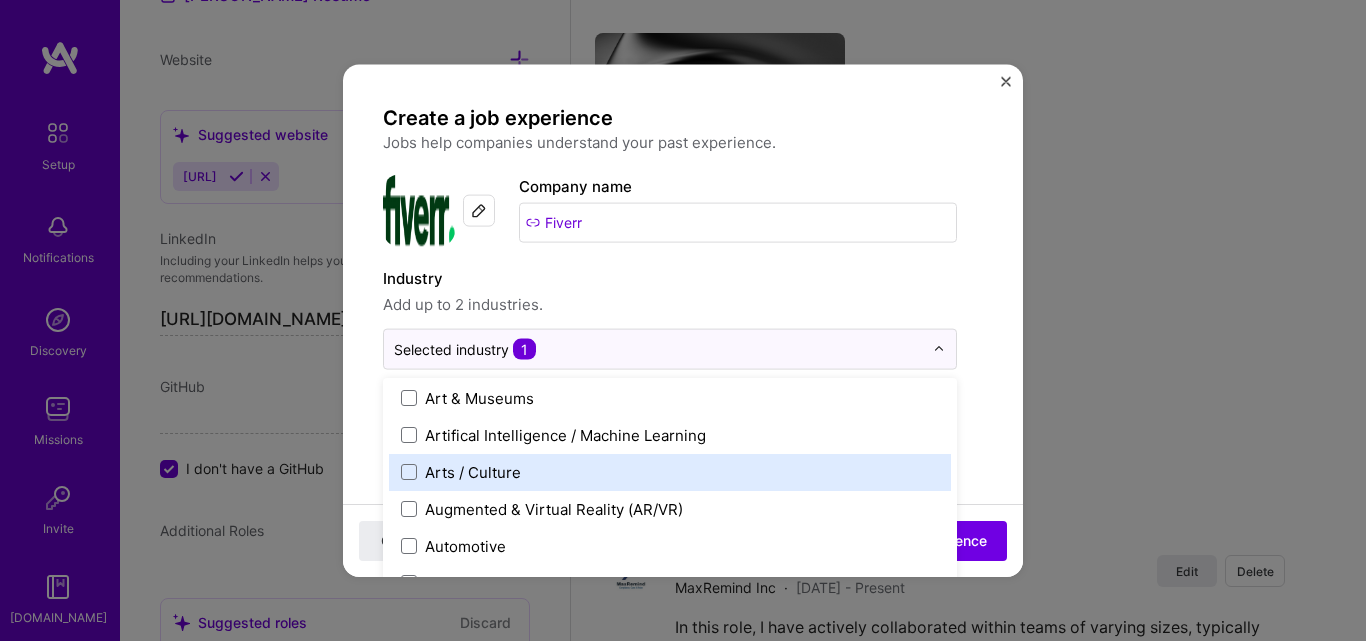 scroll, scrollTop: 400, scrollLeft: 0, axis: vertical 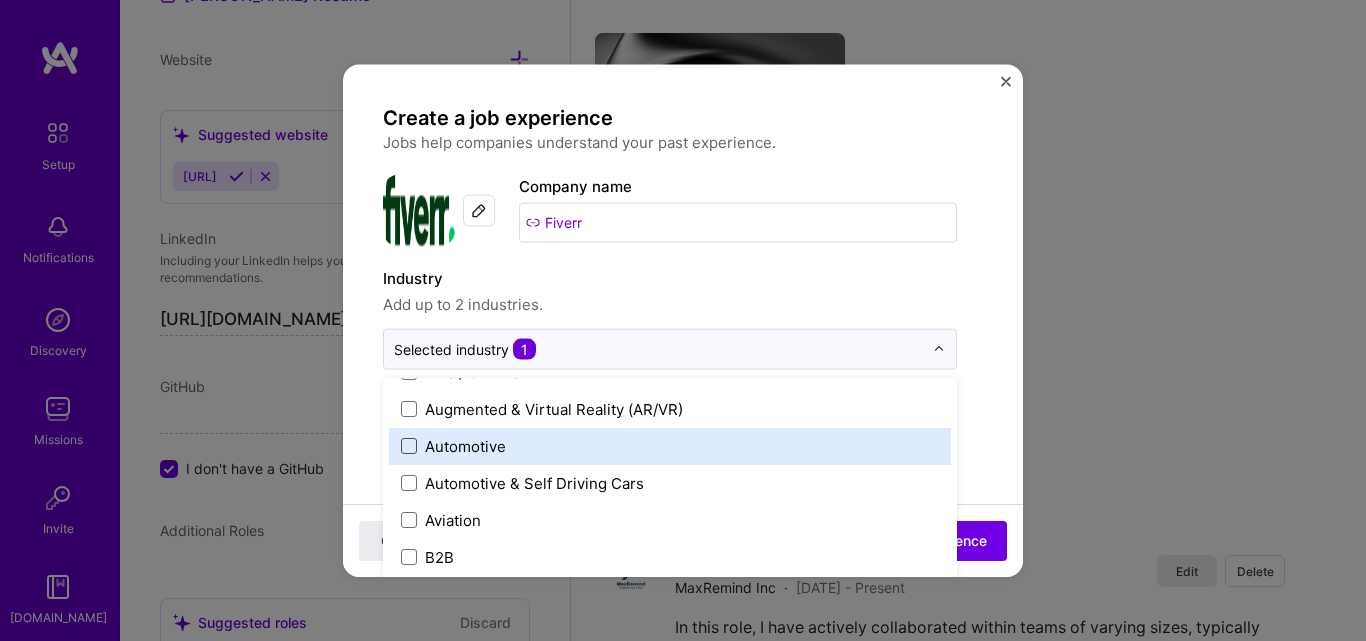 click at bounding box center (409, 446) 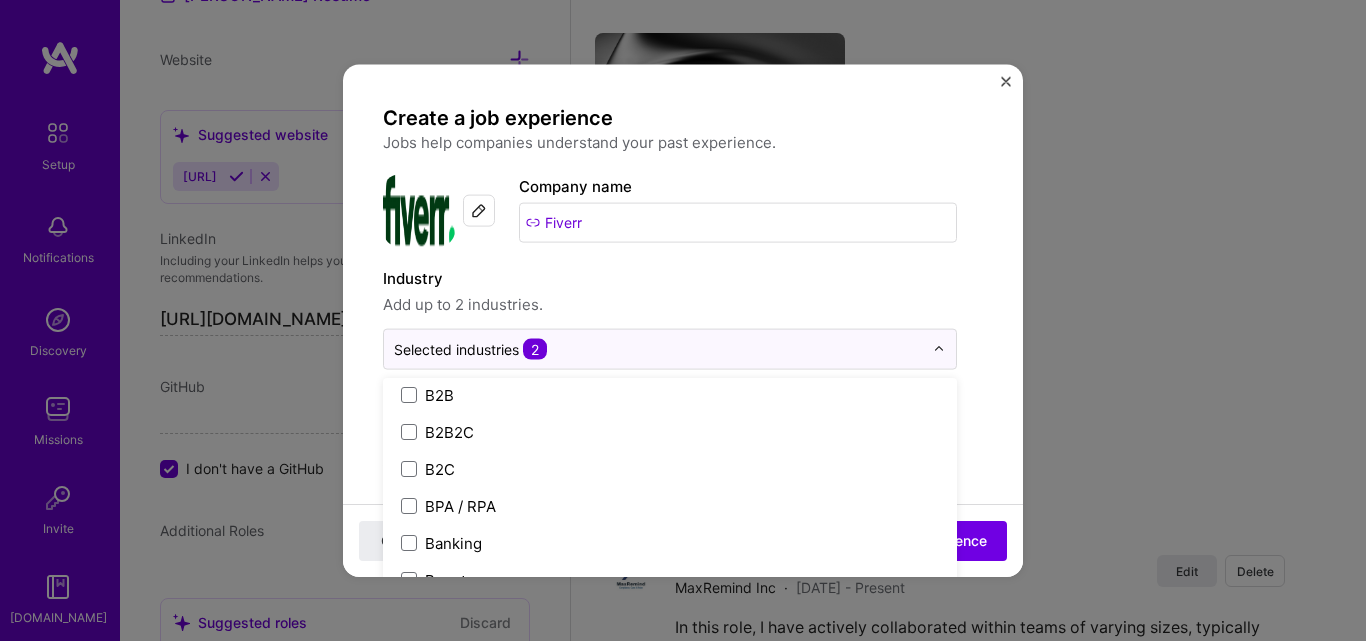 scroll, scrollTop: 600, scrollLeft: 0, axis: vertical 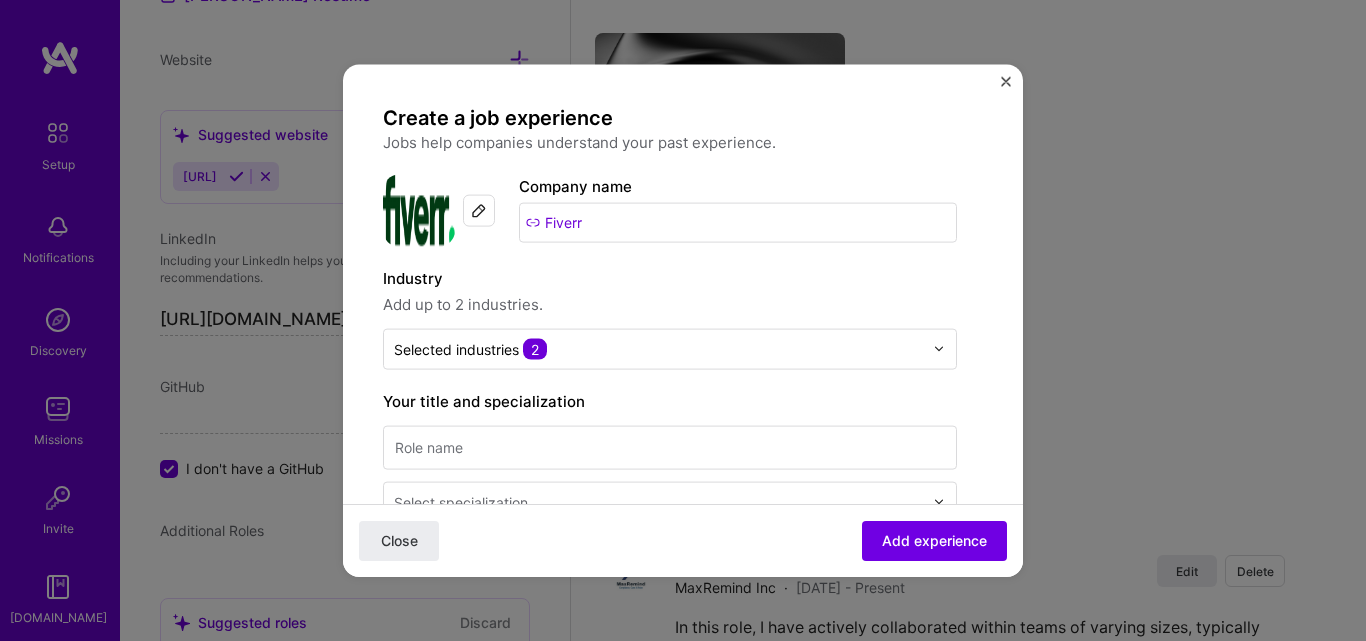 click on "Create a job experience Jobs help companies understand your past experience. Company logo Company name Fiverr
Industry Add up to 2 industries. Selected industries 2 Your title and specialization Select specialization Duration [DATE]
to
I still work here Skills used — Add up to 12 skills Any new skills will be added to your profile. Enter skills... Description 100 characters minimum 0 / 2,000  characters Did this role require you to manage team members? (Optional) Yes, I managed 0 team members. Were you involved from inception to launch (0 - >  1)? (Optional) Zero to one is creation and development of a unique product from the ground up. I was involved in zero to one with this project Related projects (Optional) Connect a project you worked on at this position. Select projects" at bounding box center [670, 706] 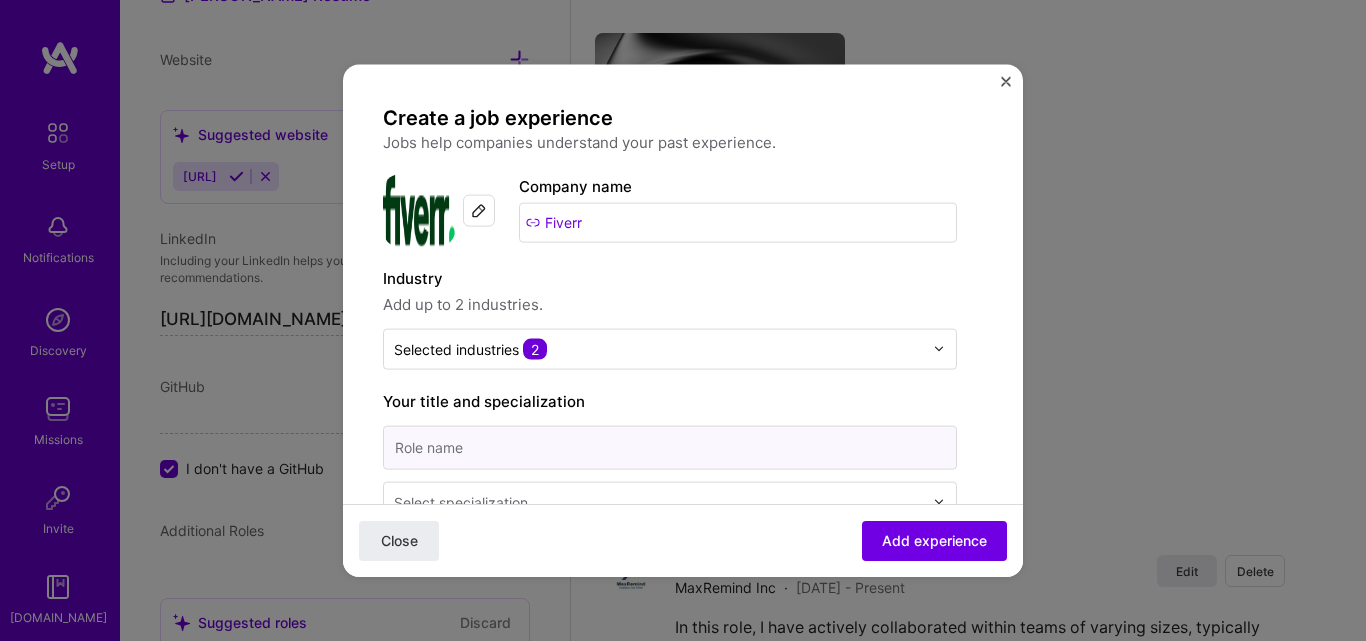 click at bounding box center [670, 447] 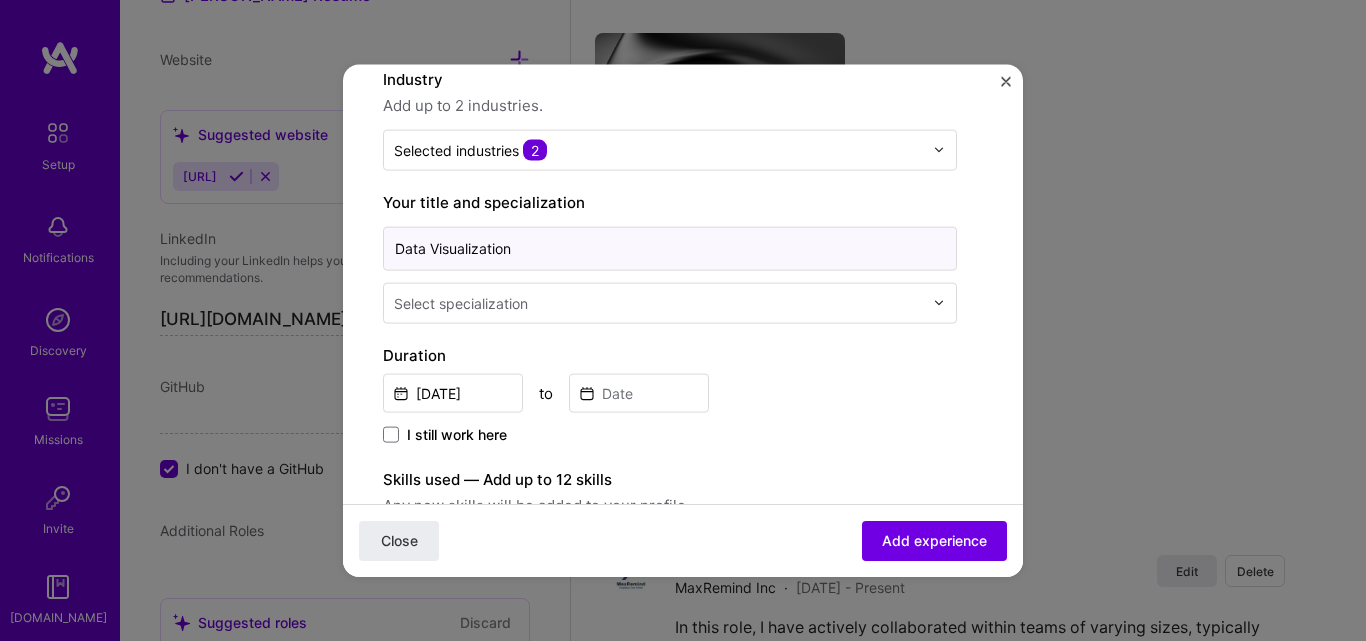 scroll, scrollTop: 200, scrollLeft: 0, axis: vertical 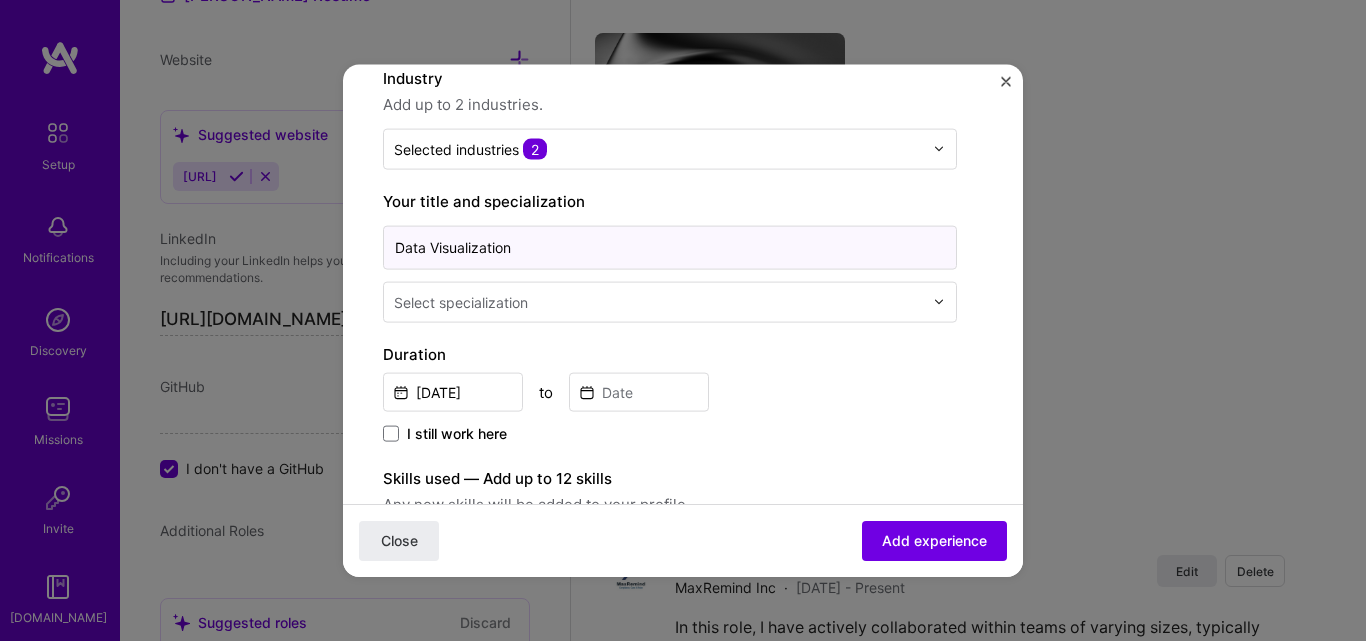 type on "Data Visualization" 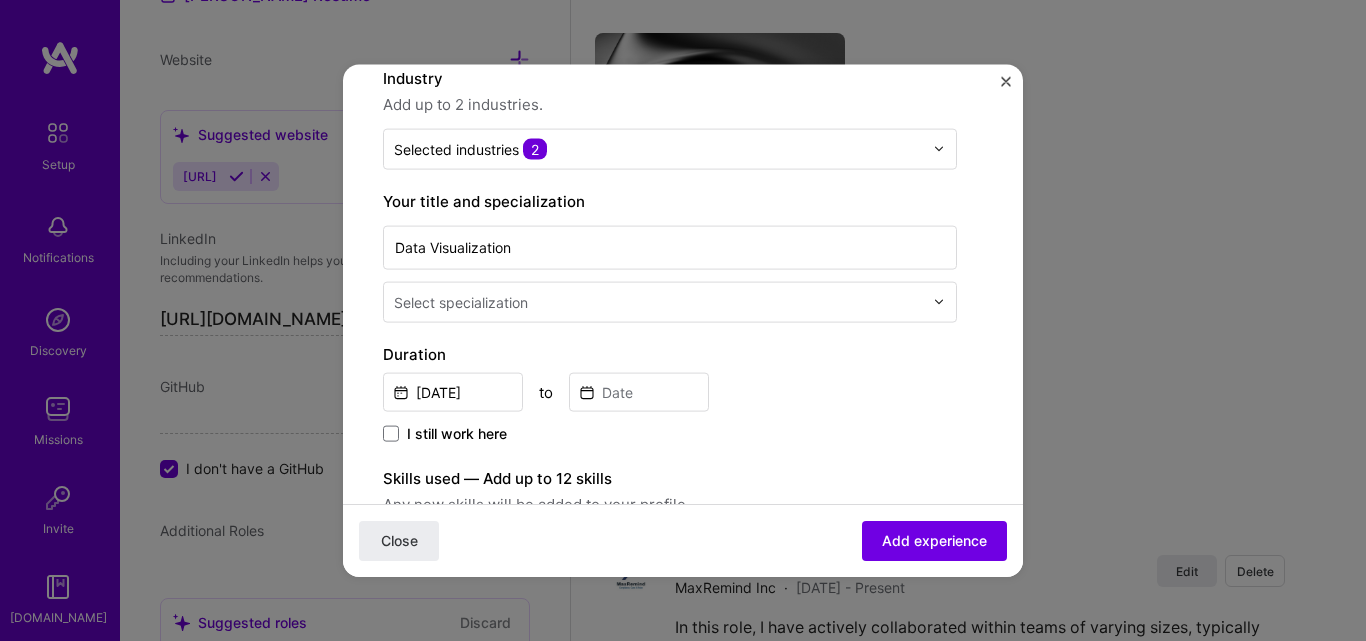 click on "Select specialization" at bounding box center (461, 301) 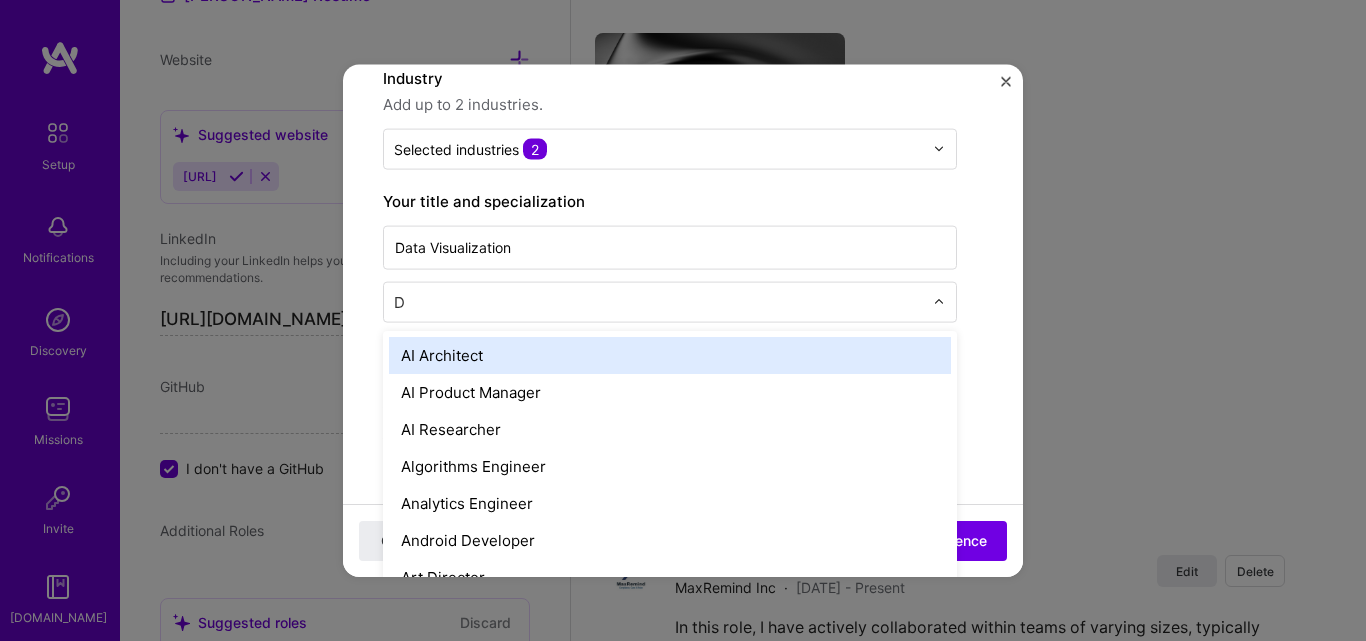 type on "Da" 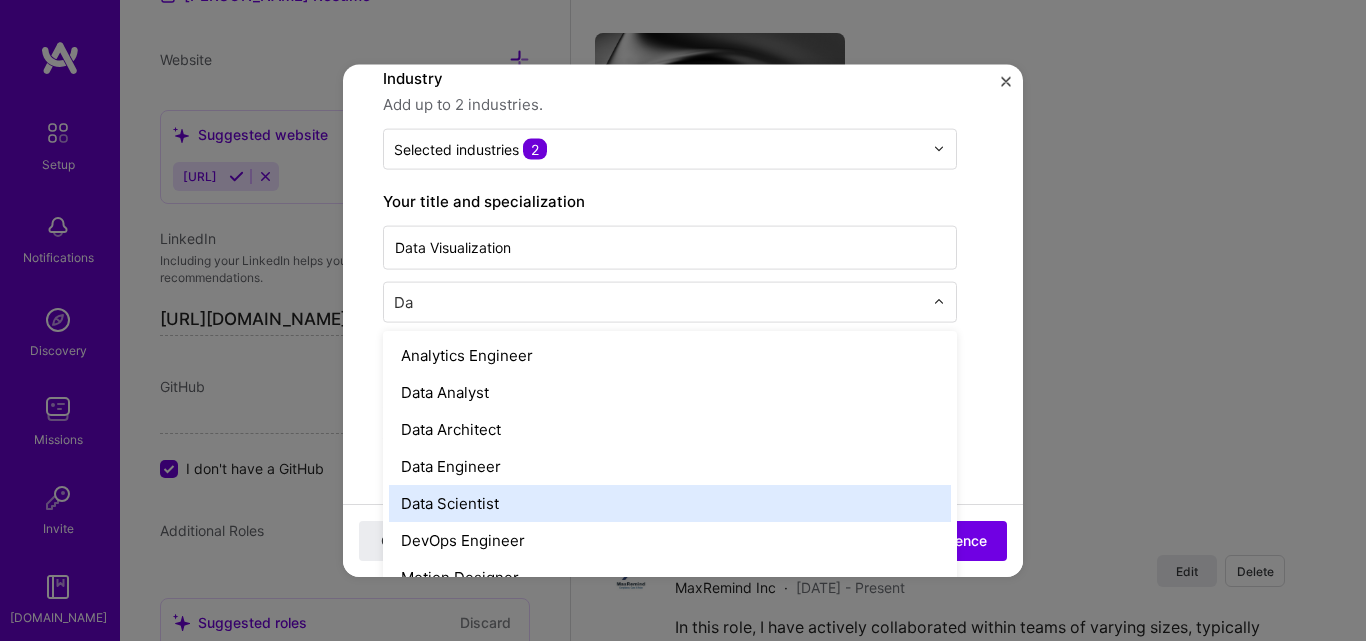 click on "Data Scientist" at bounding box center (670, 502) 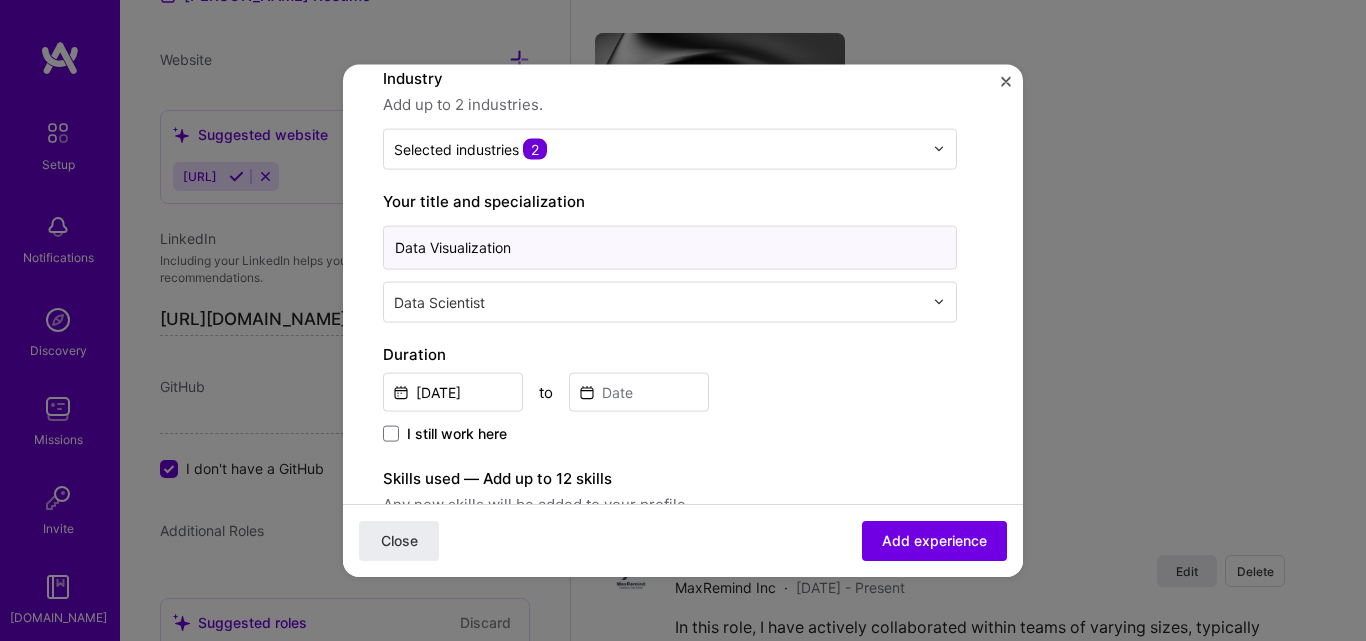 click on "Data Visualization" at bounding box center (670, 247) 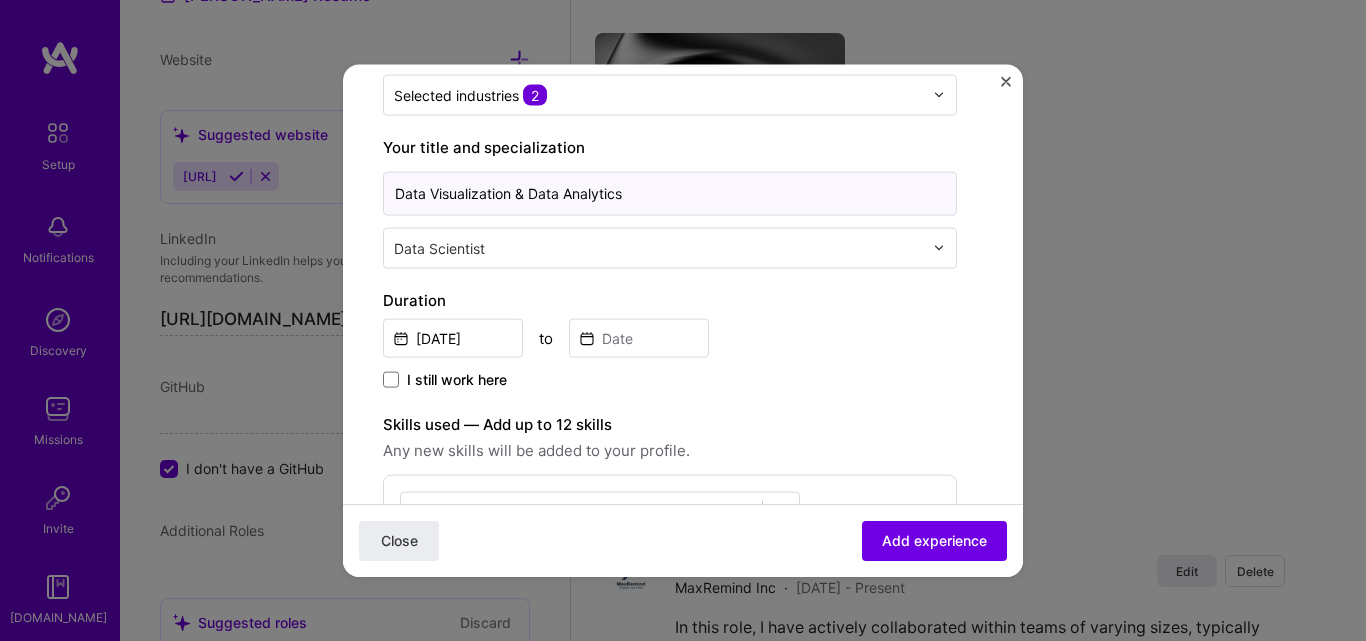 scroll, scrollTop: 300, scrollLeft: 0, axis: vertical 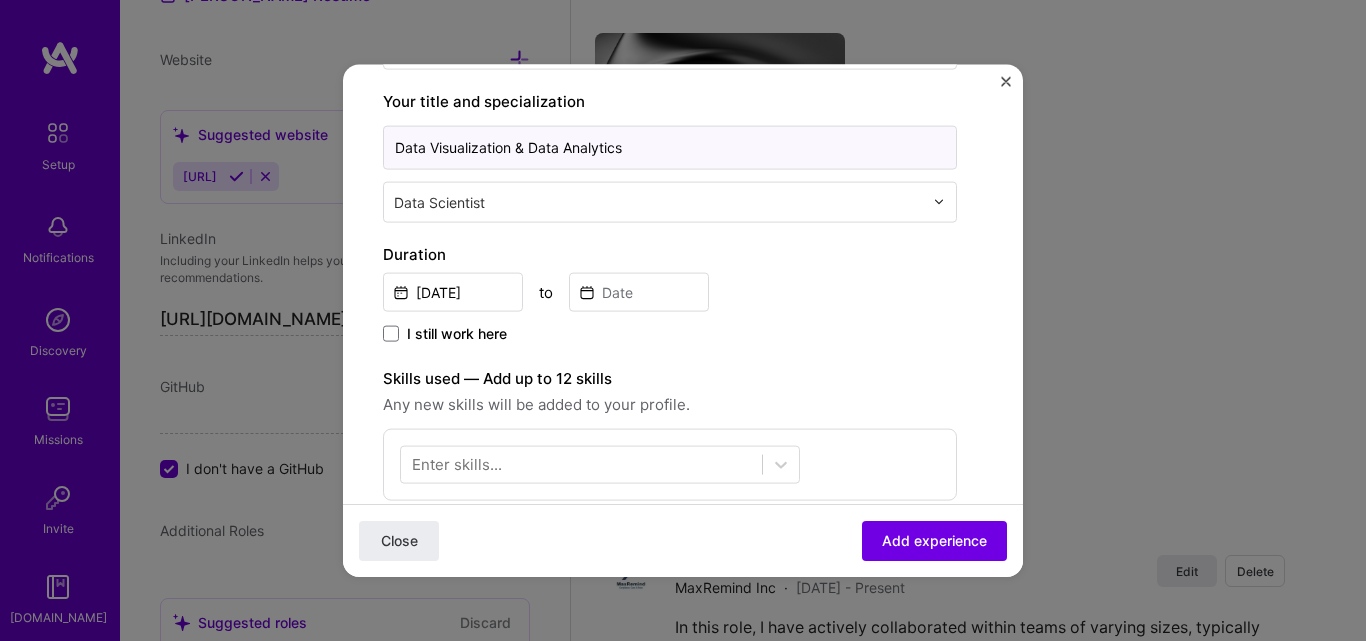 type on "Data Visualization & Data Analytics" 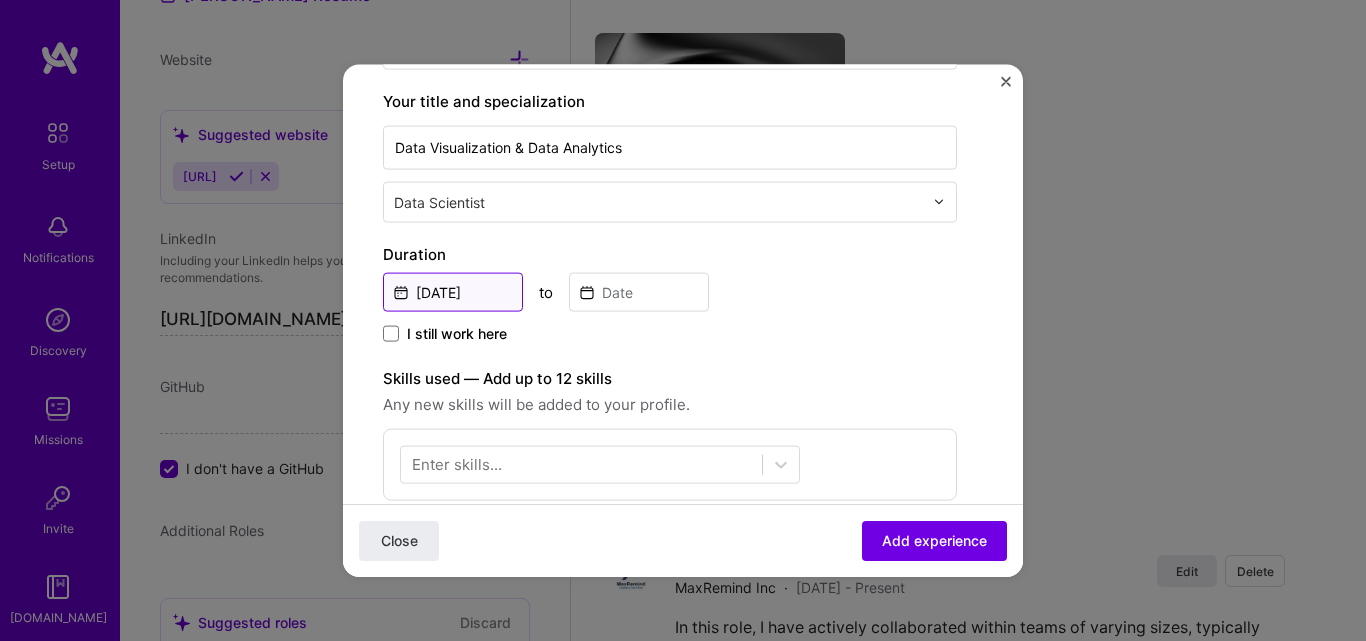 click on "[DATE]" at bounding box center [453, 291] 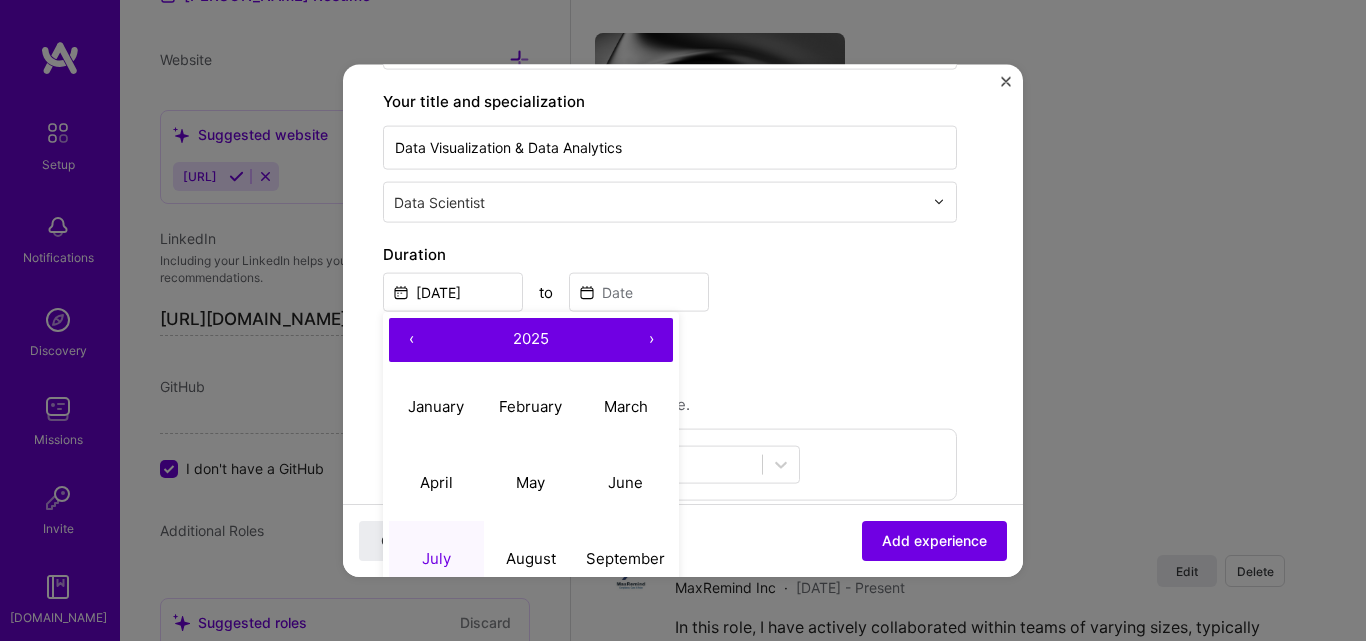 click on "‹" at bounding box center [411, 339] 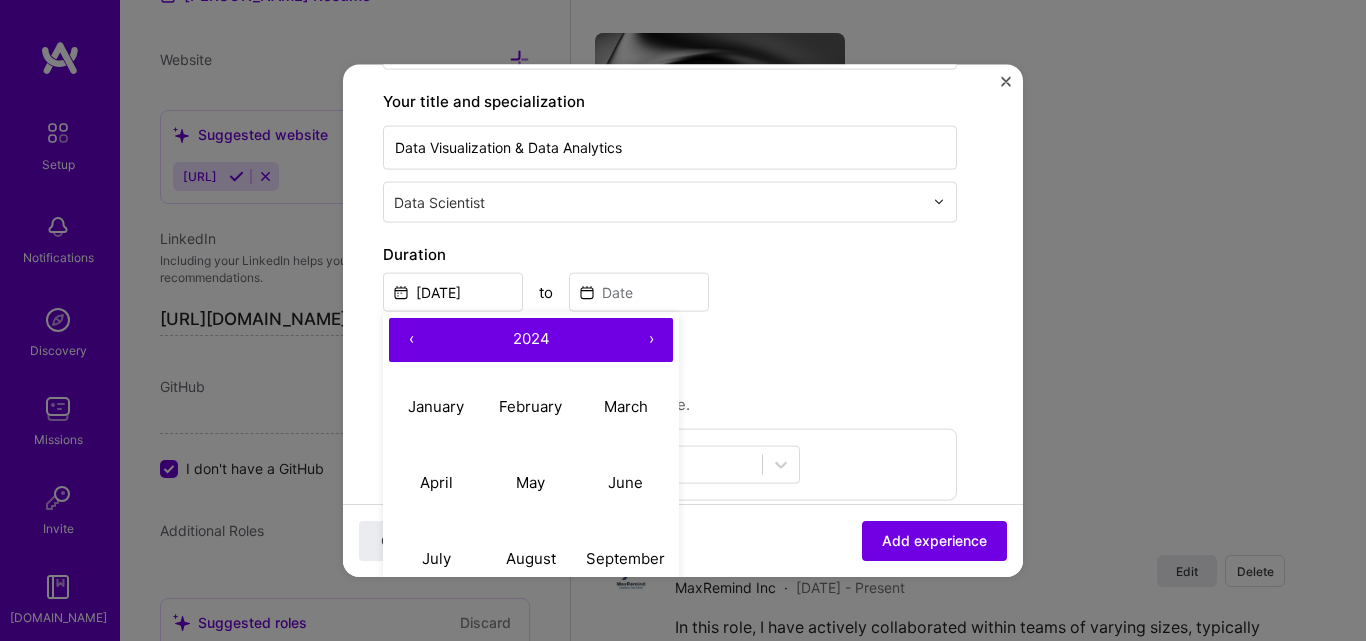 click on "‹" at bounding box center [411, 339] 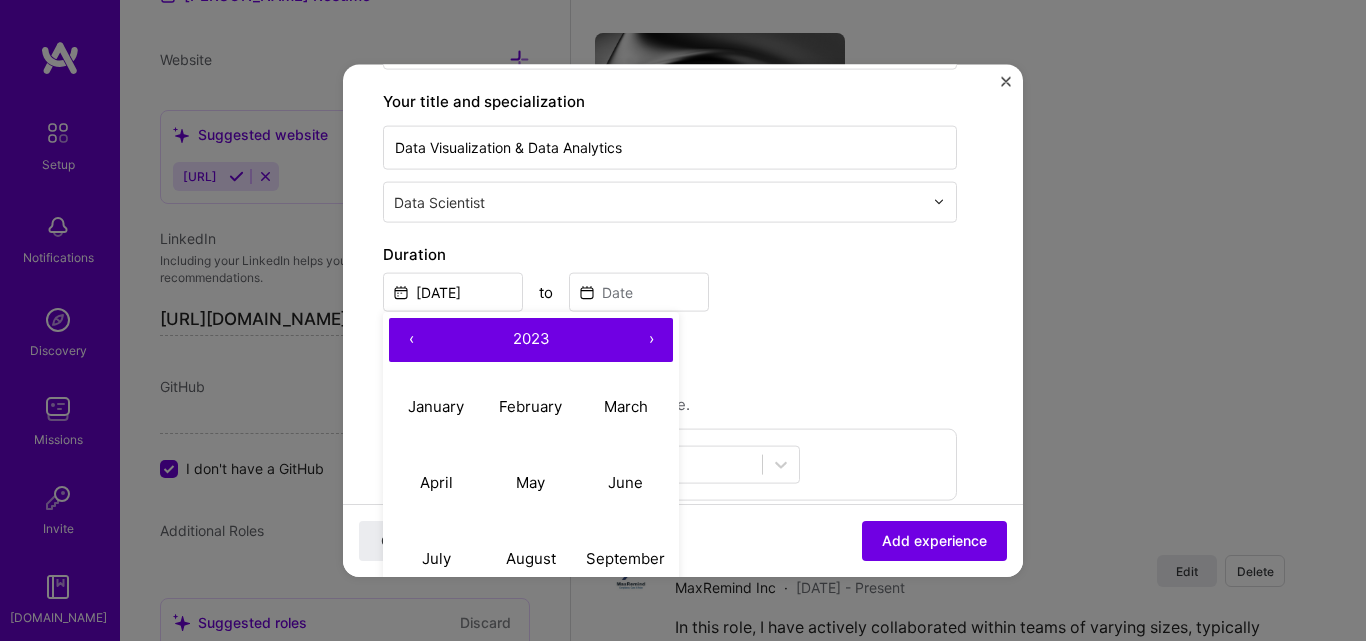 click on "‹" at bounding box center (411, 339) 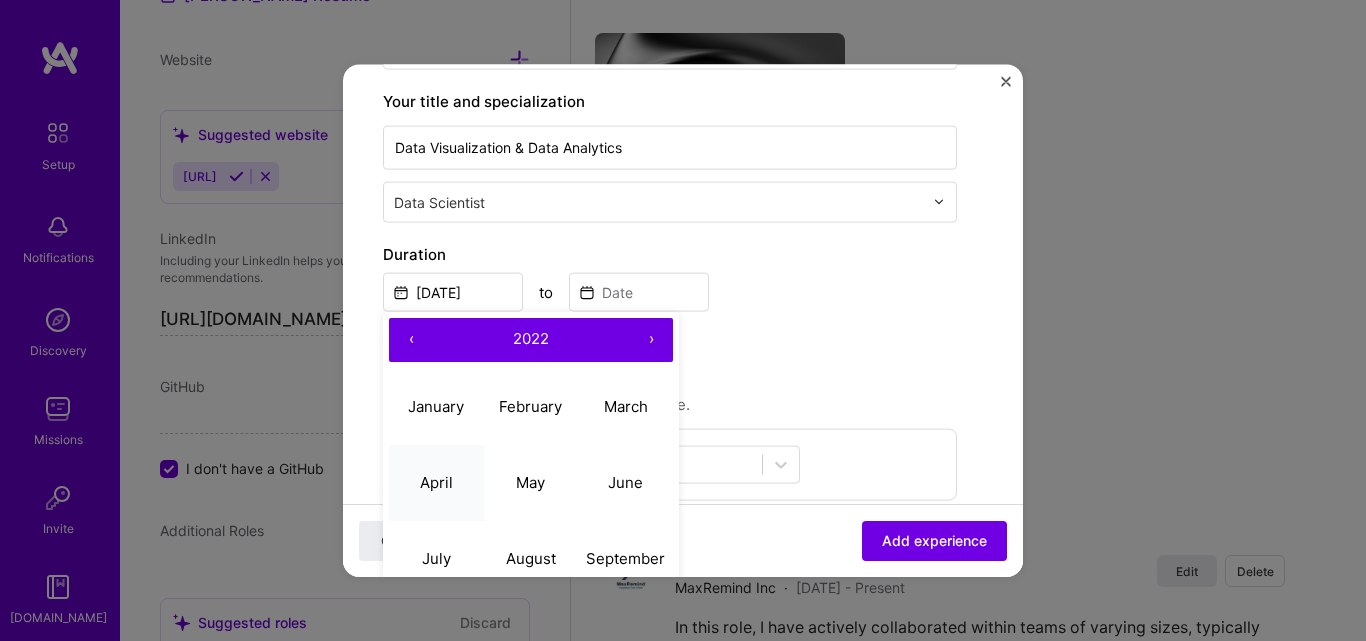 click on "April" at bounding box center [436, 482] 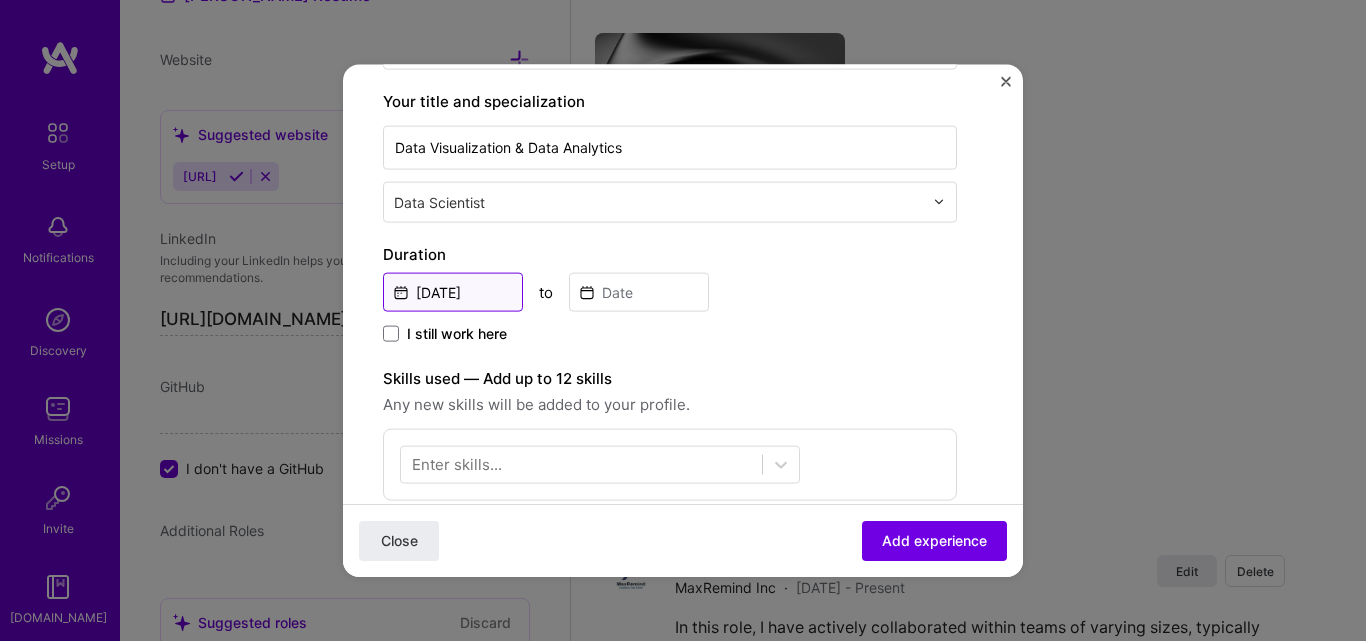 click on "[DATE]" at bounding box center [453, 291] 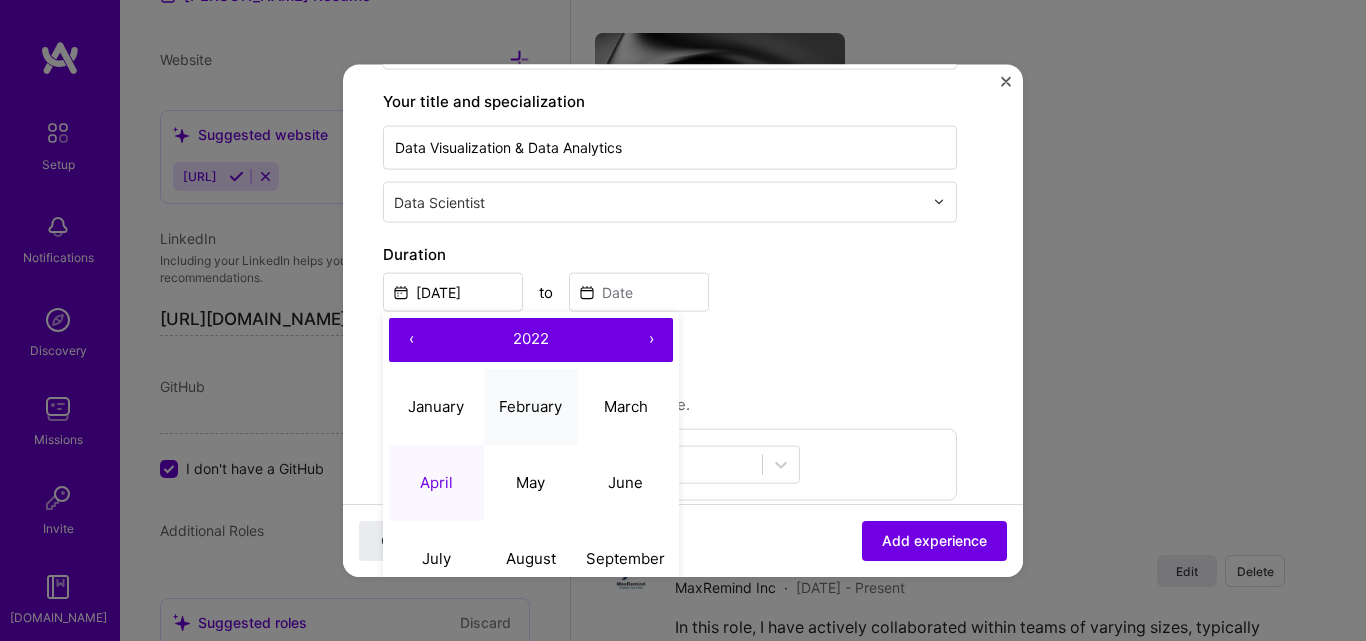 click on "February" at bounding box center [530, 406] 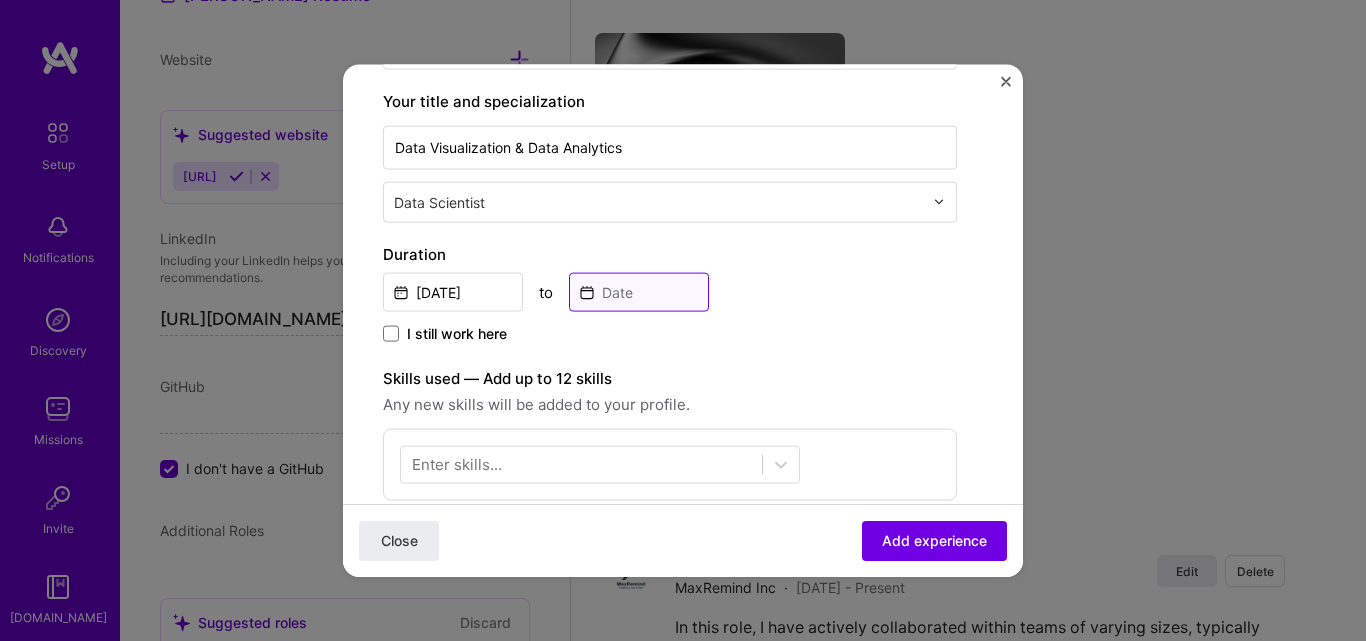 click at bounding box center [639, 291] 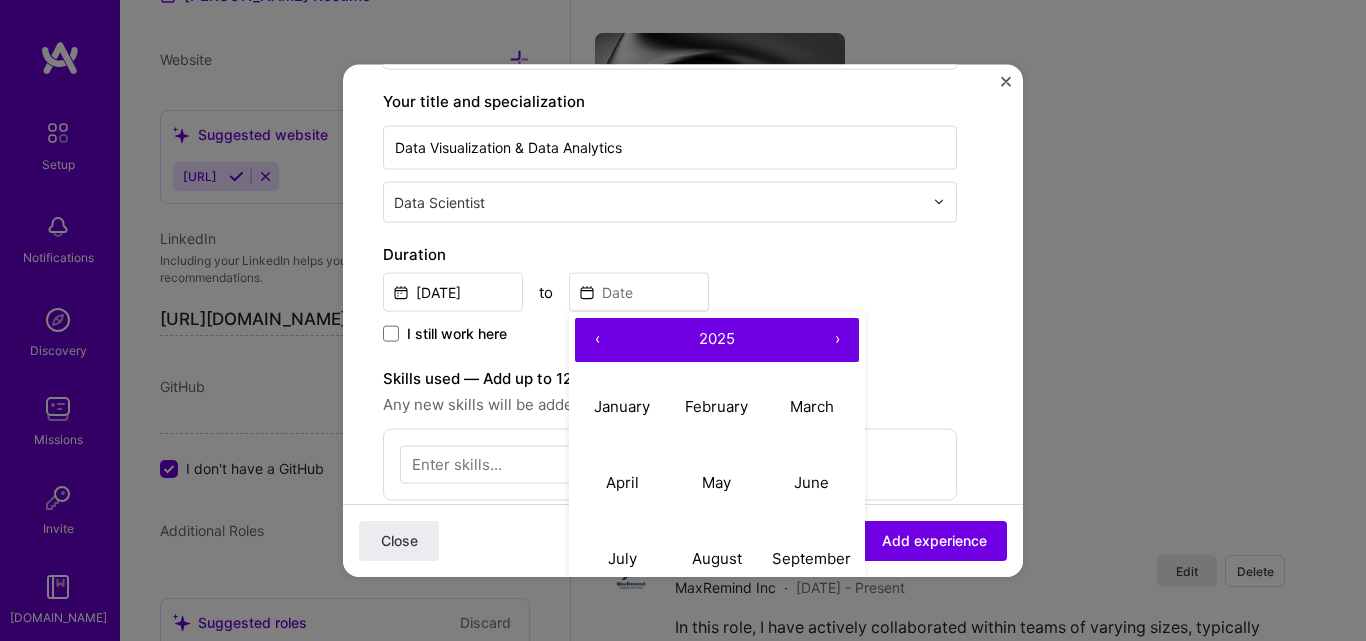 click on "›" at bounding box center (837, 339) 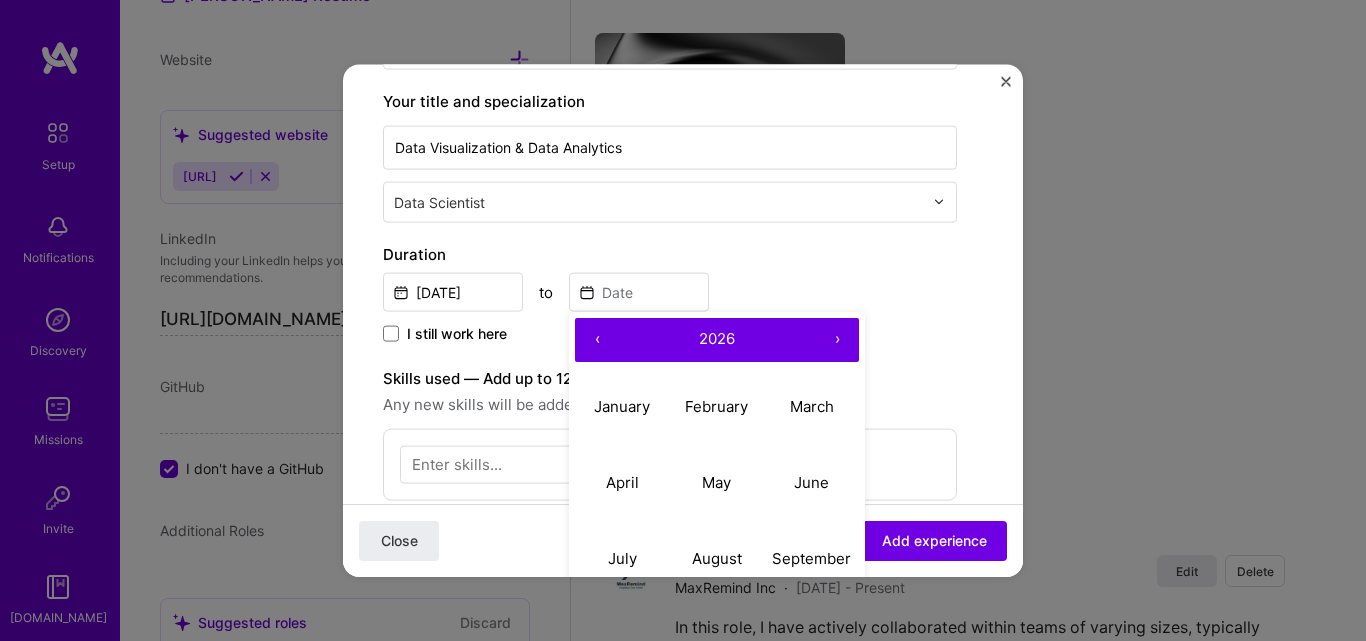 click on "‹" at bounding box center (597, 339) 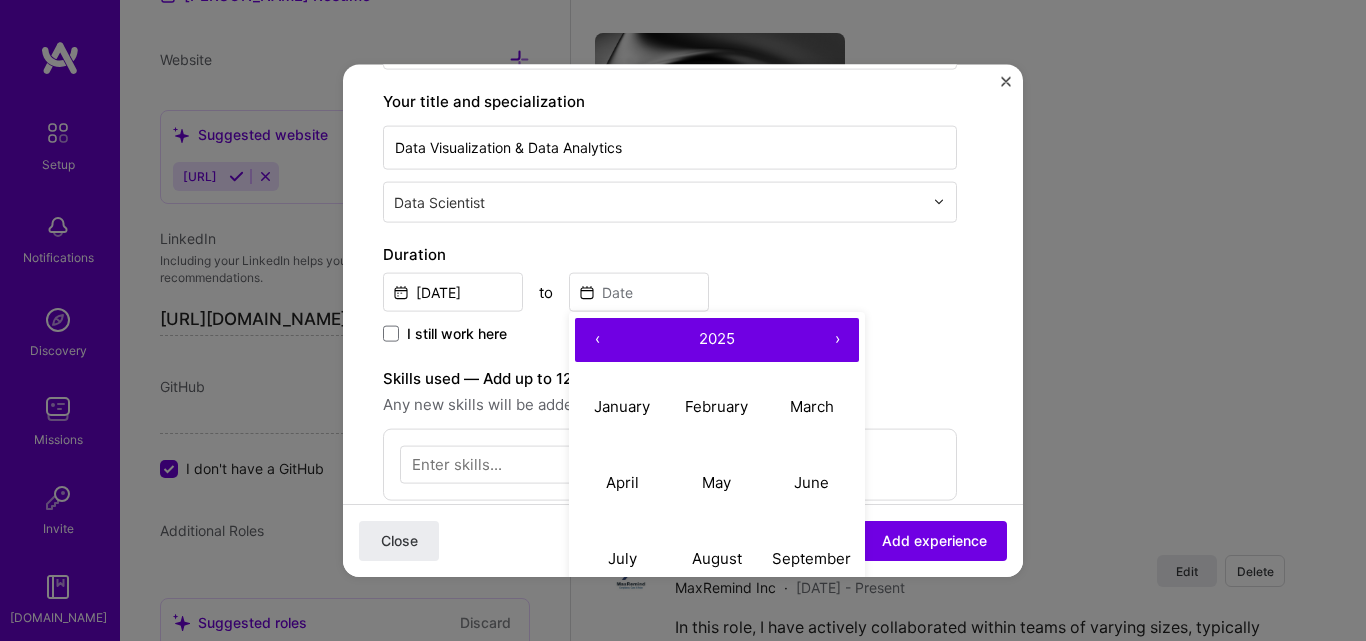 click on "‹" at bounding box center (597, 339) 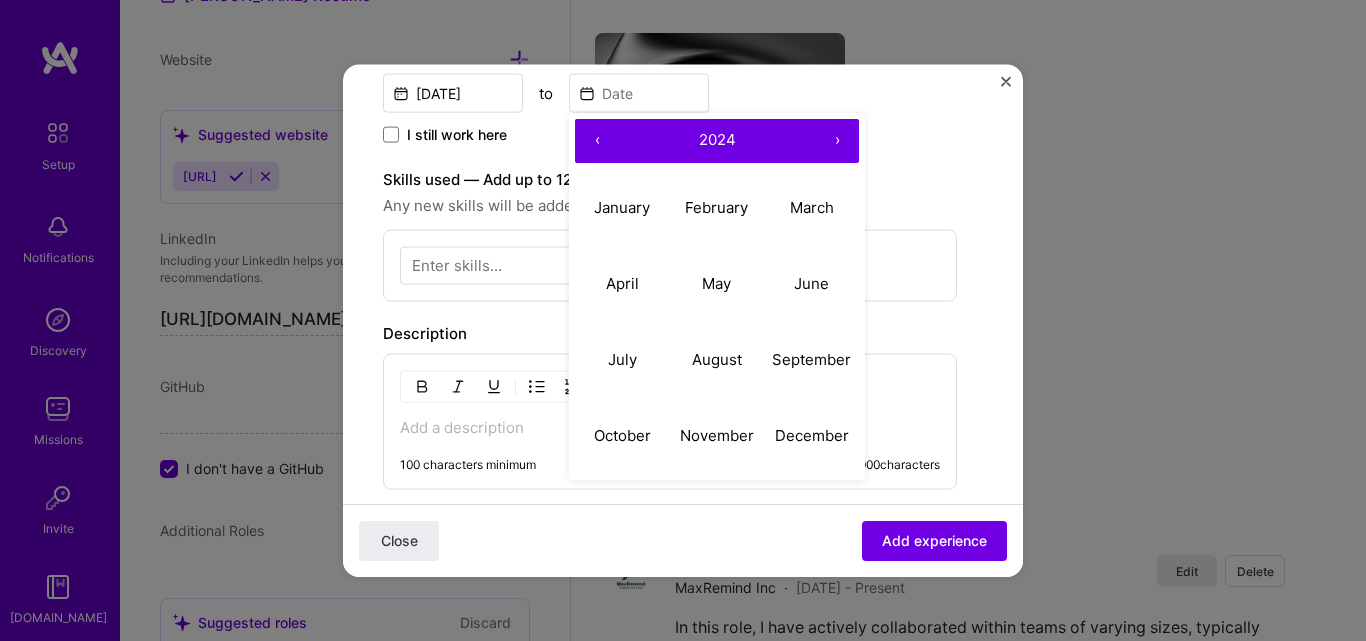 scroll, scrollTop: 500, scrollLeft: 0, axis: vertical 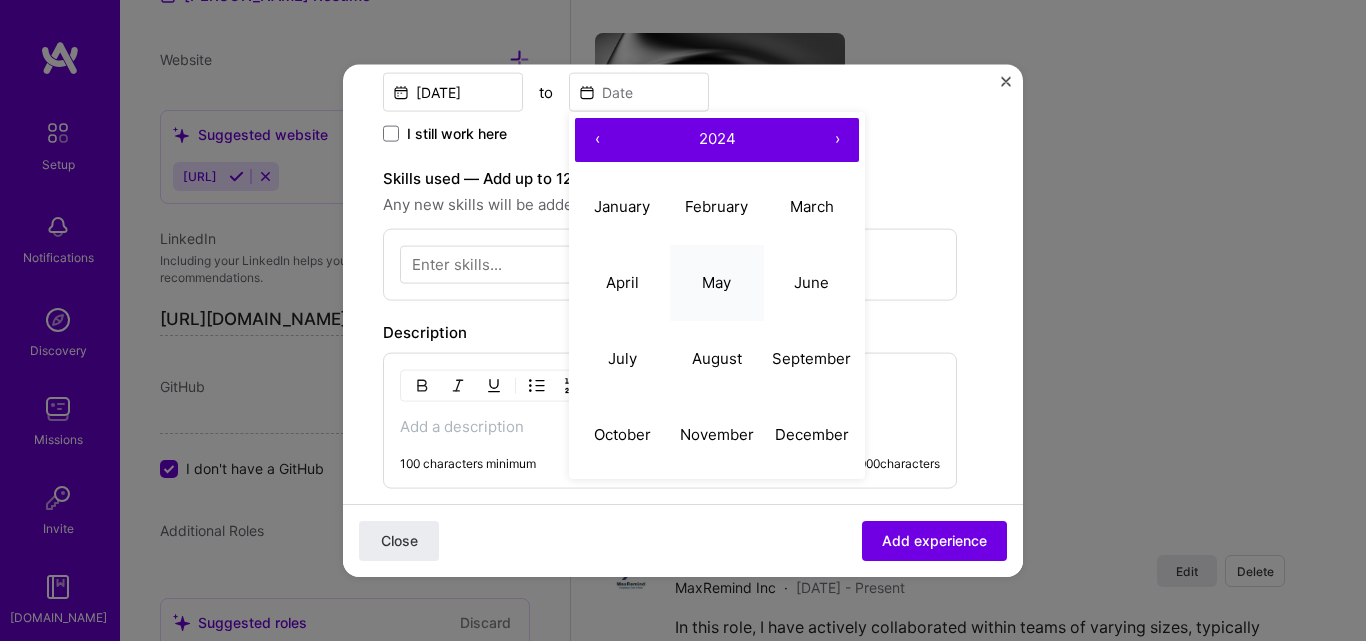 click on "May" at bounding box center [716, 282] 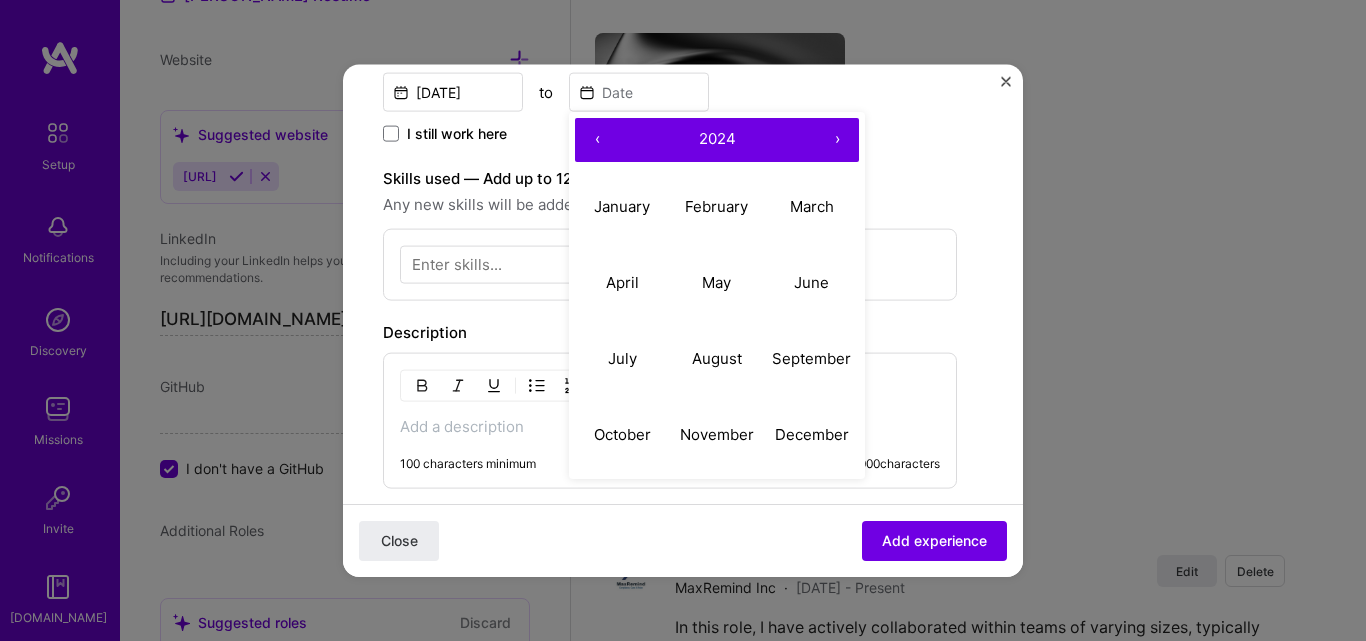 type on "[DATE]" 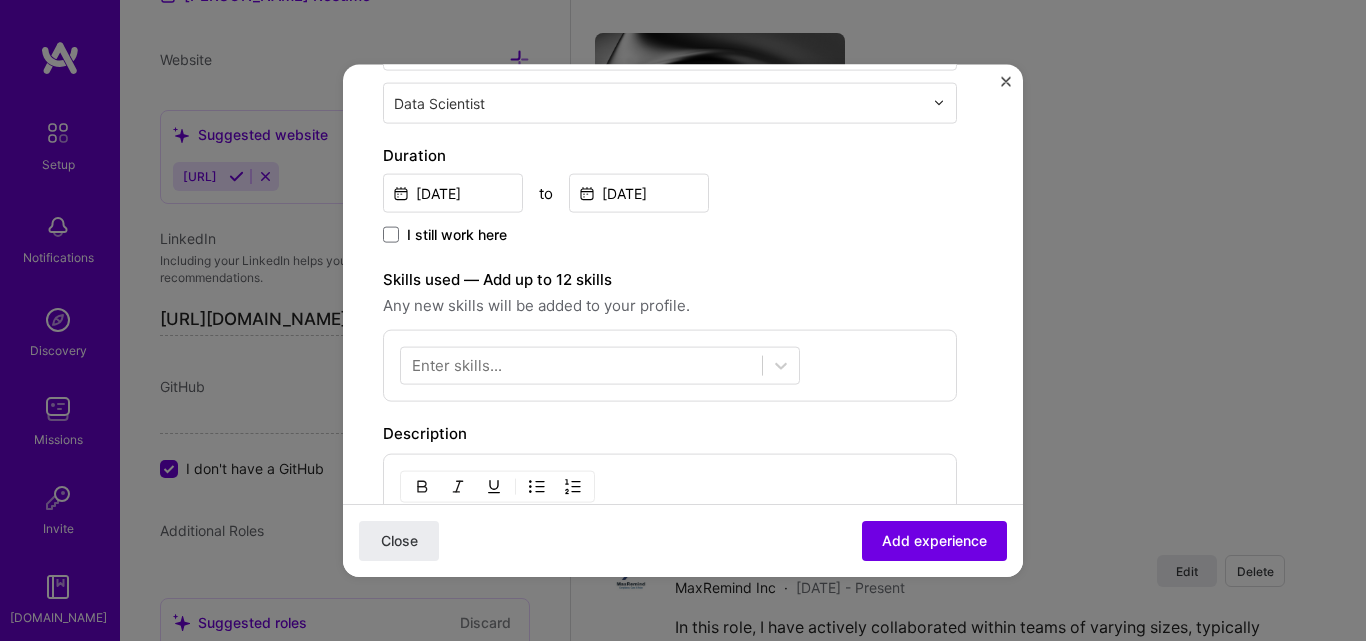 scroll, scrollTop: 400, scrollLeft: 0, axis: vertical 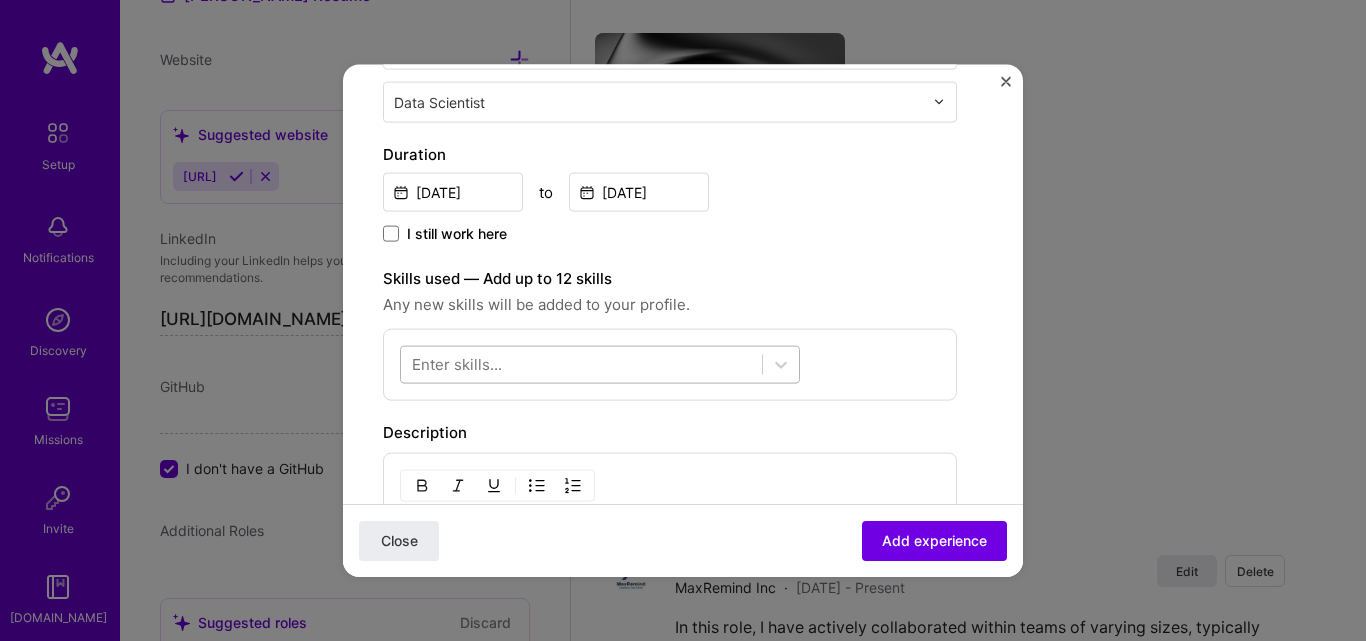 click at bounding box center (581, 364) 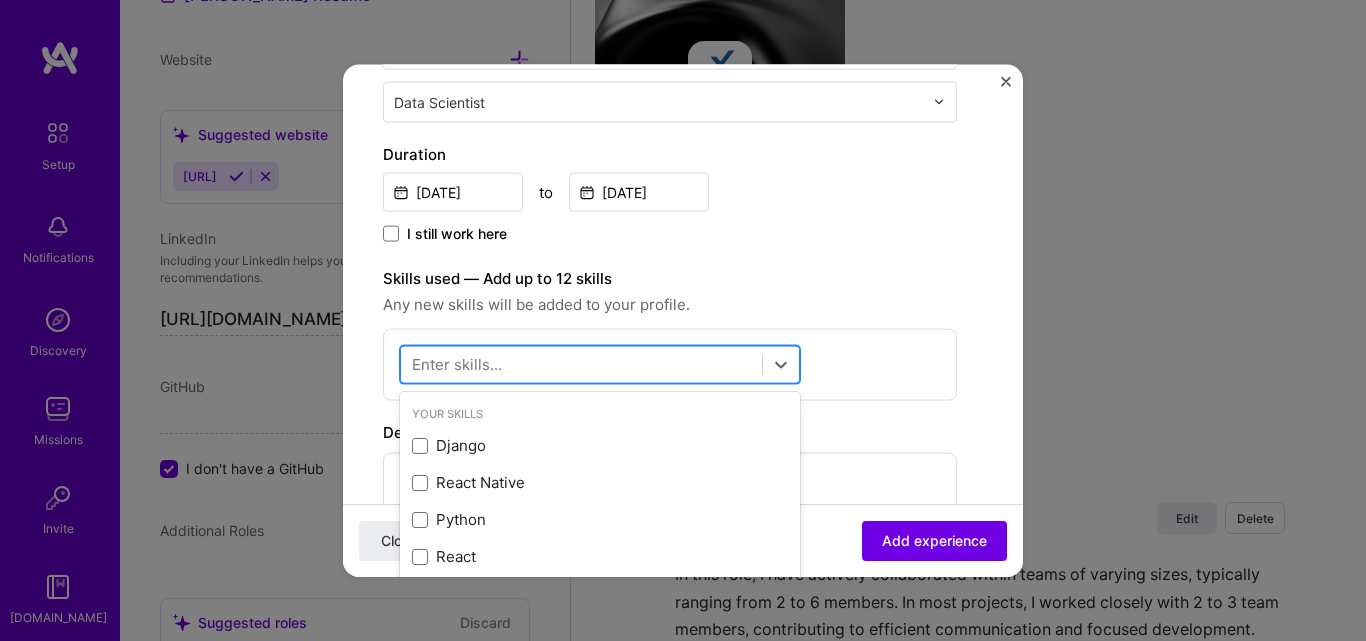 scroll, scrollTop: 2161, scrollLeft: 0, axis: vertical 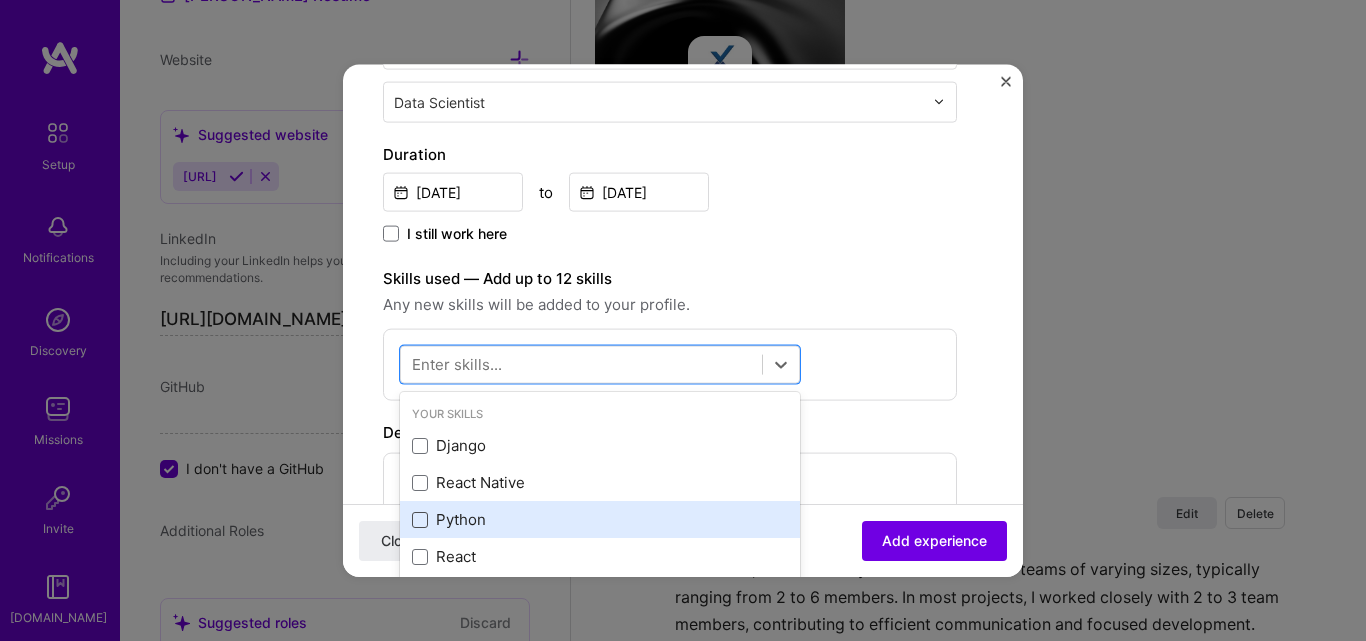 click at bounding box center (420, 519) 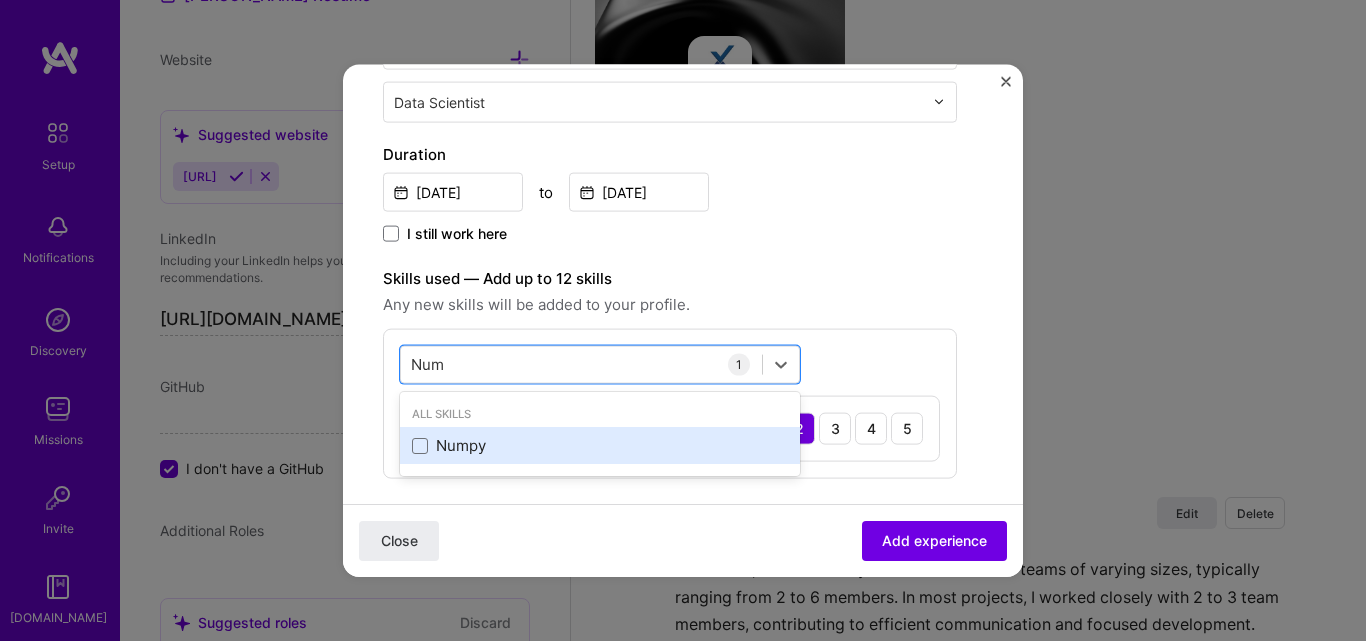 click on "Numpy" at bounding box center (600, 445) 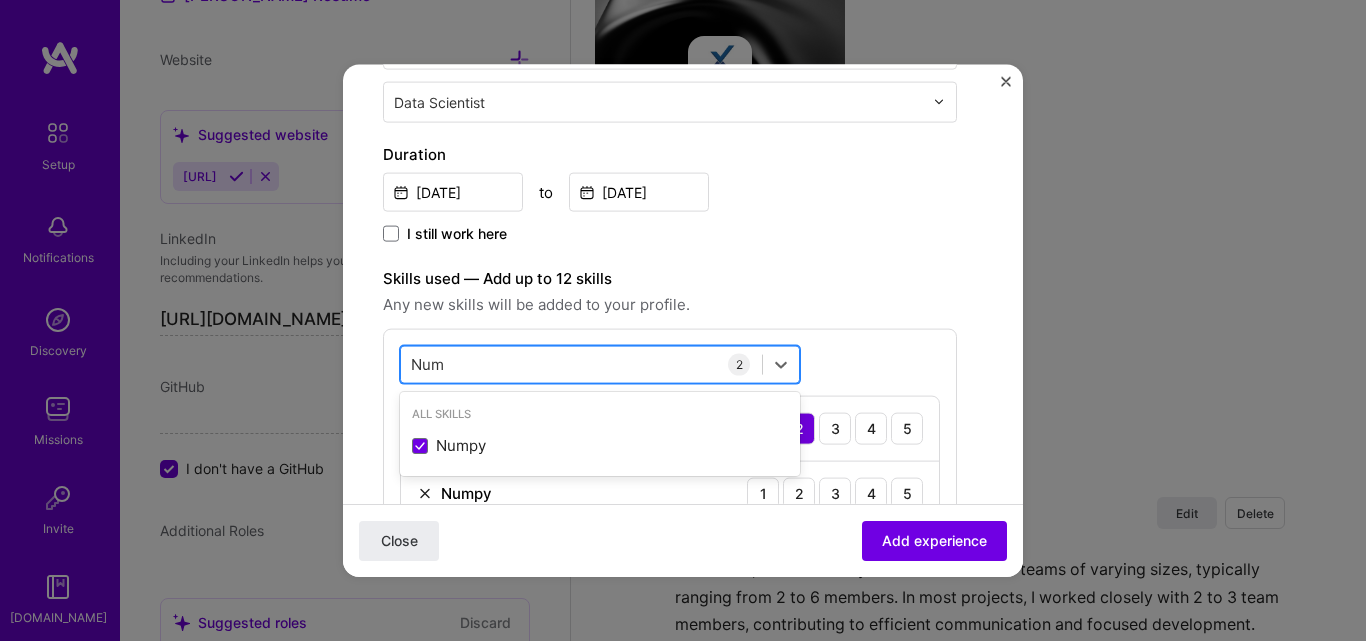 click on "Num Num" at bounding box center (581, 364) 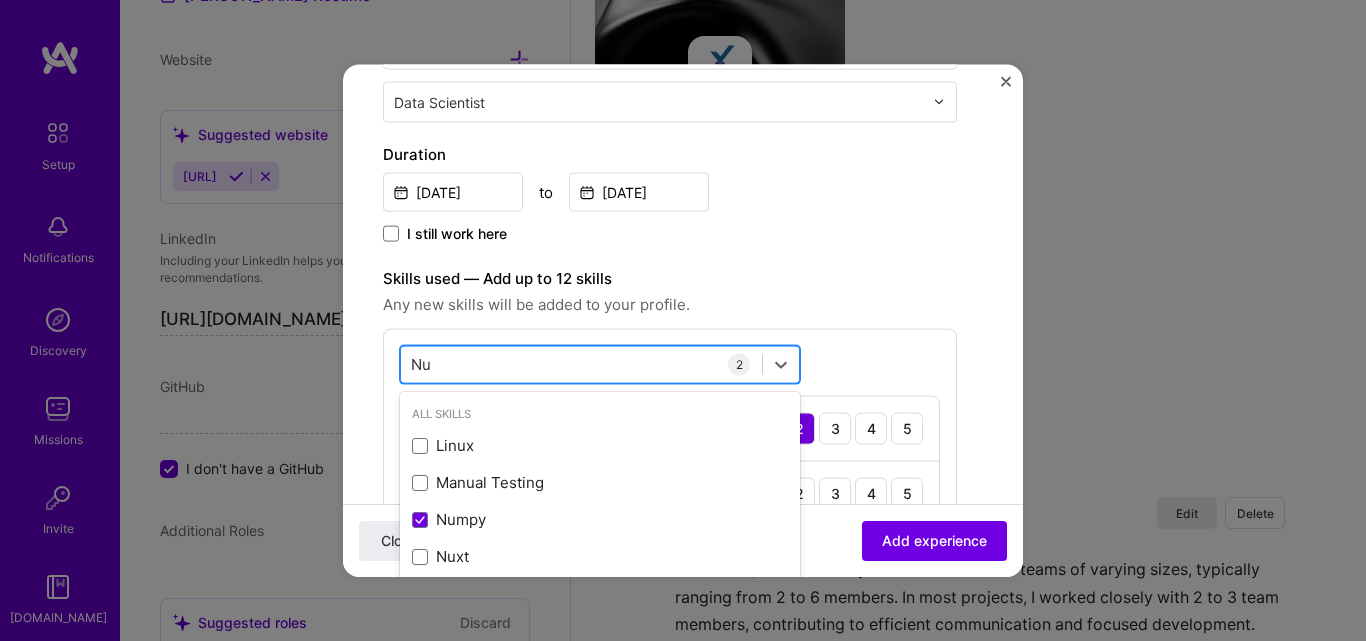 type on "N" 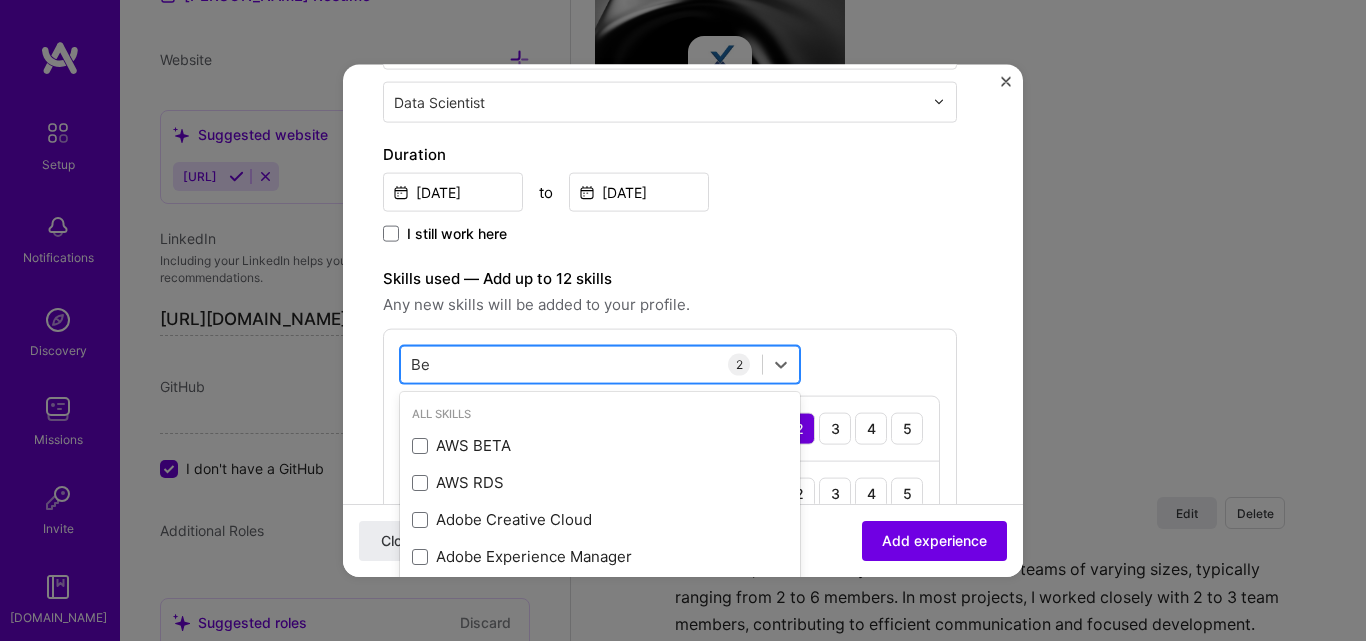 type on "B" 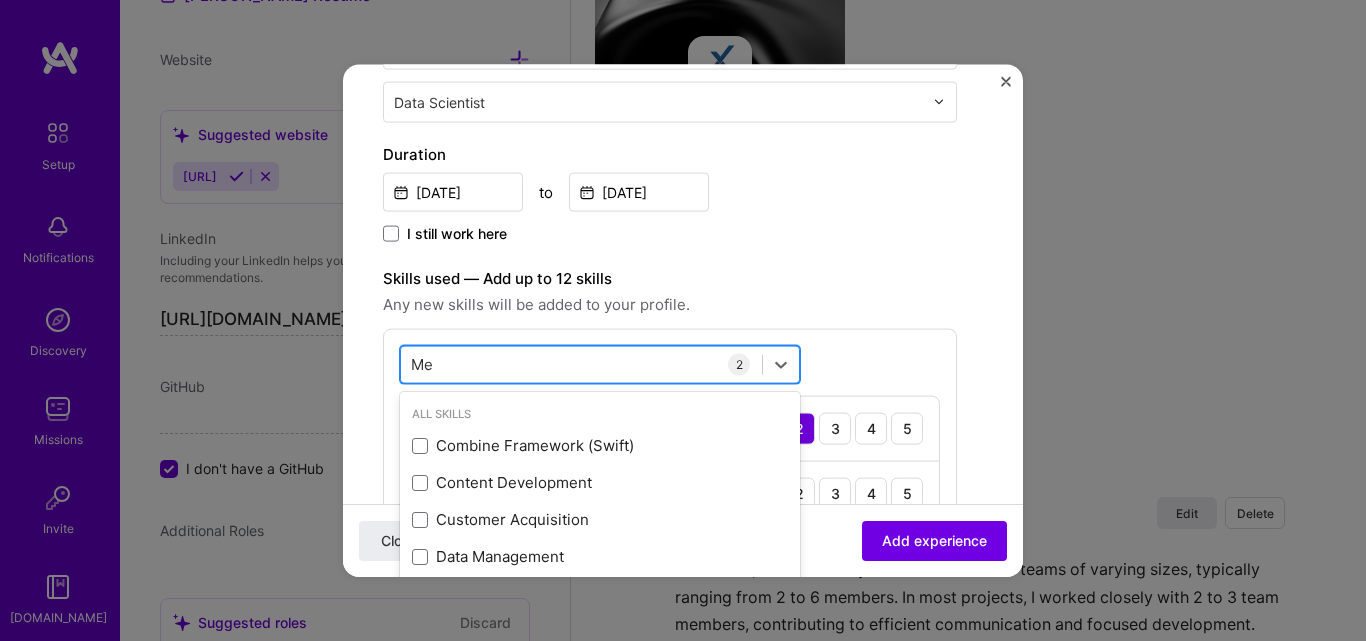 type on "M" 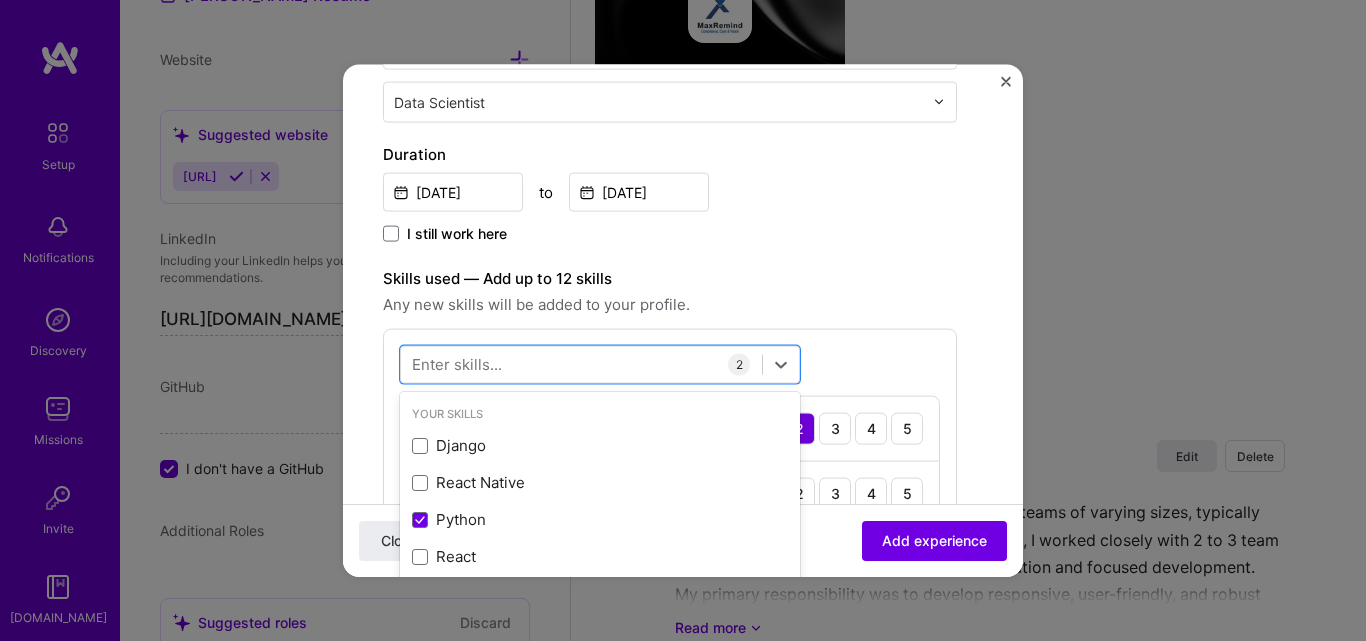 scroll, scrollTop: 2219, scrollLeft: 0, axis: vertical 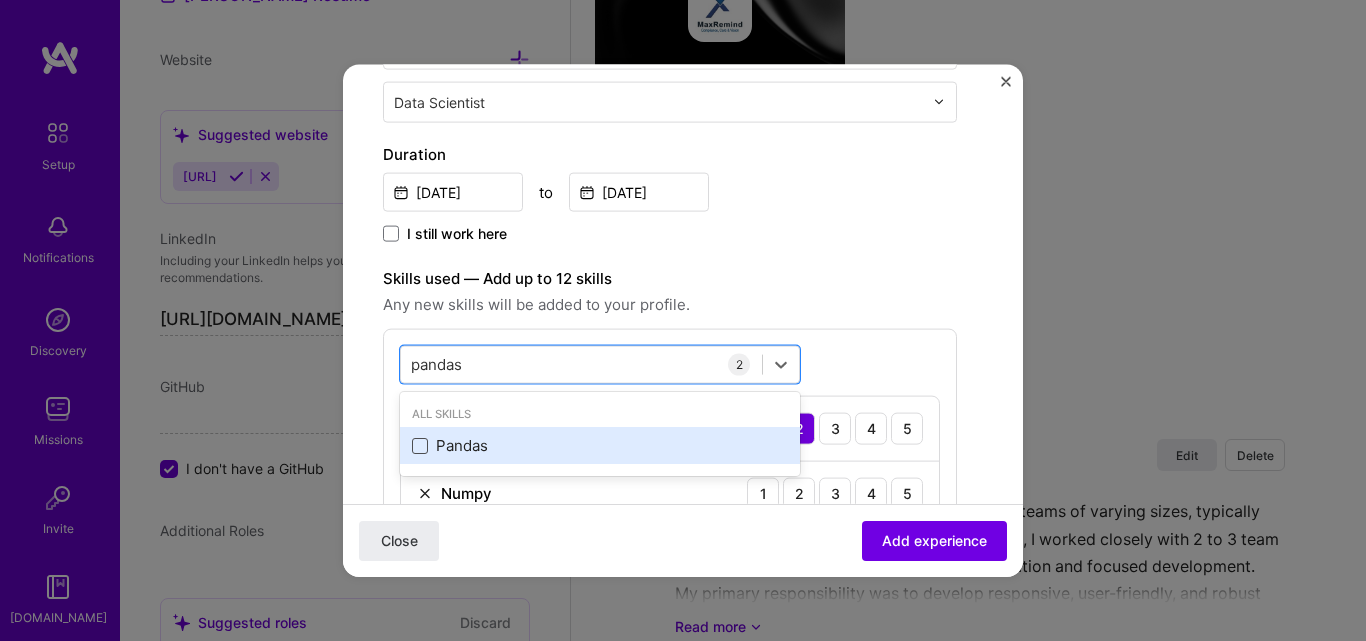 drag, startPoint x: 415, startPoint y: 450, endPoint x: 468, endPoint y: 372, distance: 94.302704 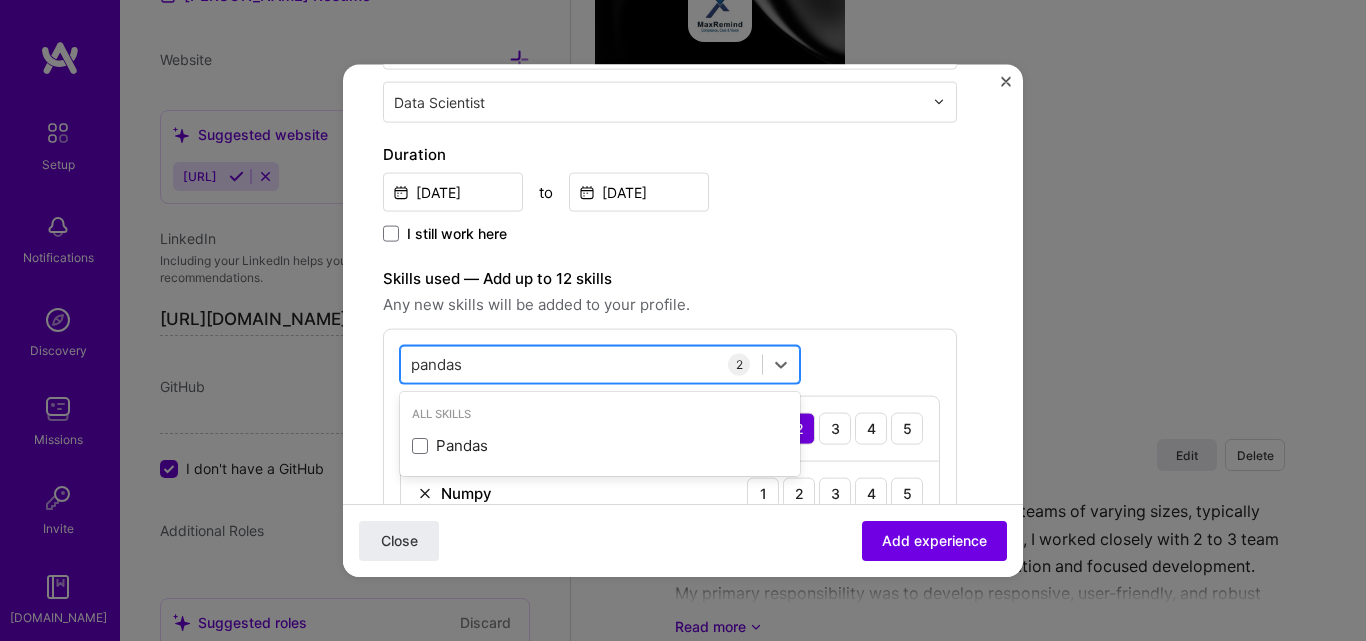 click at bounding box center (0, 0) 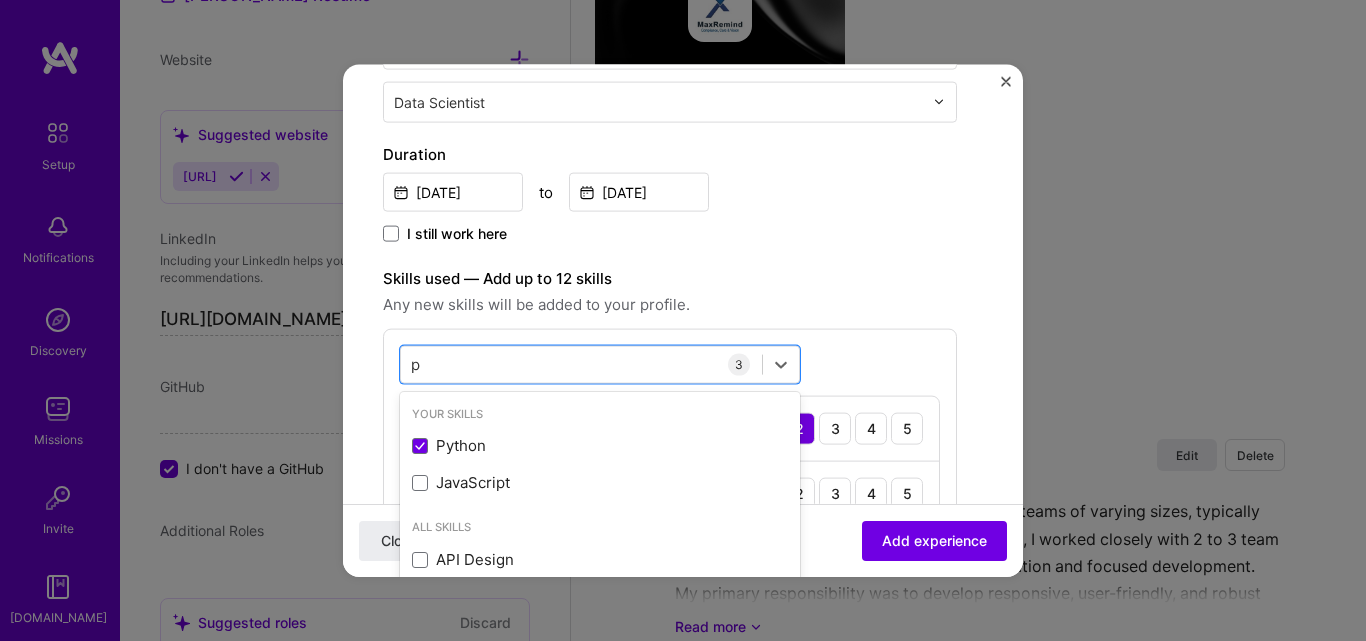 type on "p" 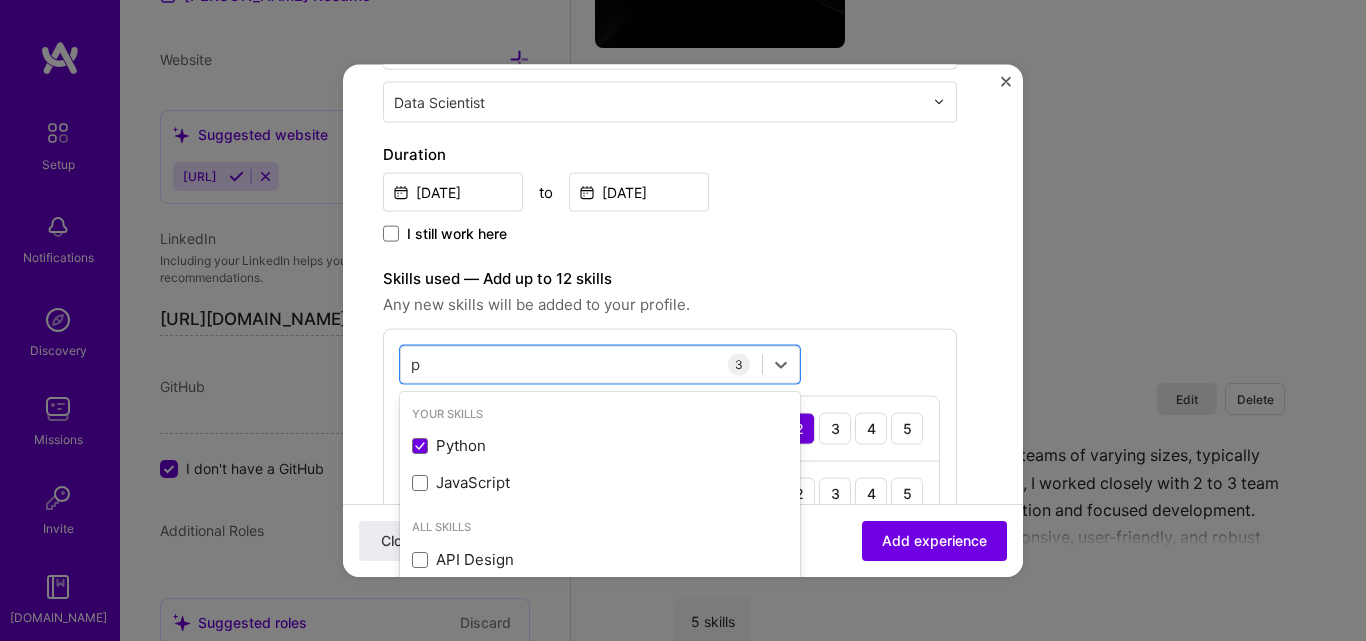 scroll, scrollTop: 2277, scrollLeft: 0, axis: vertical 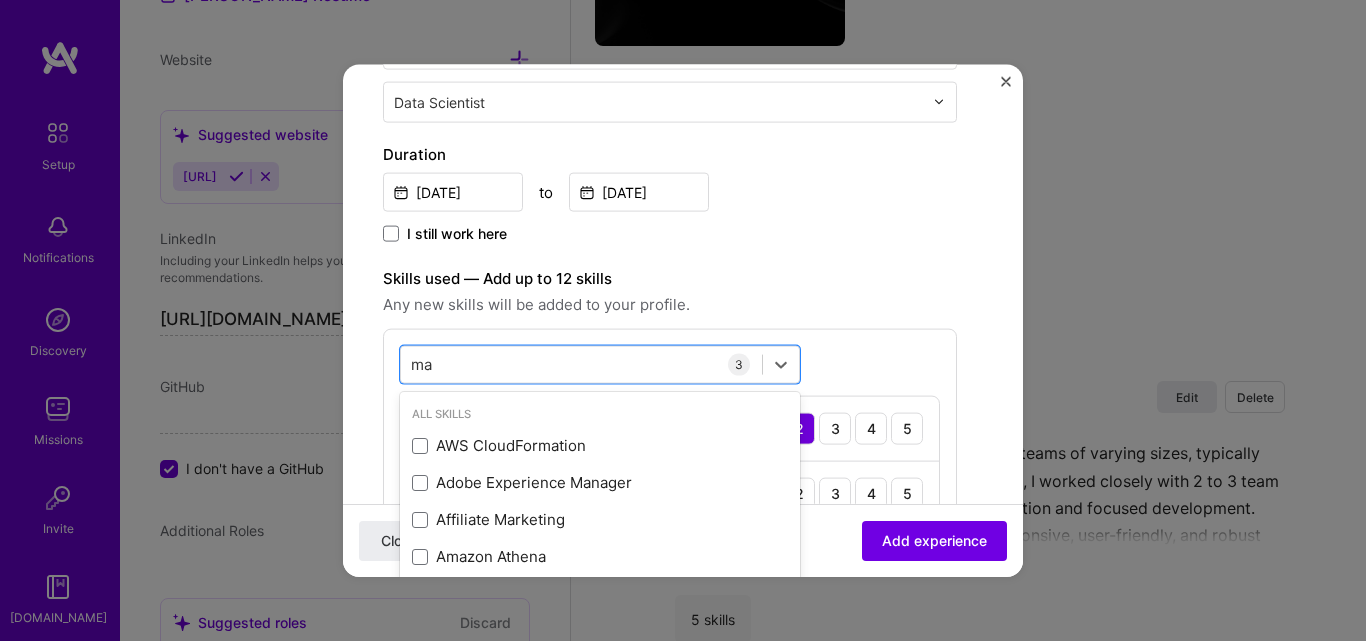 type on "m" 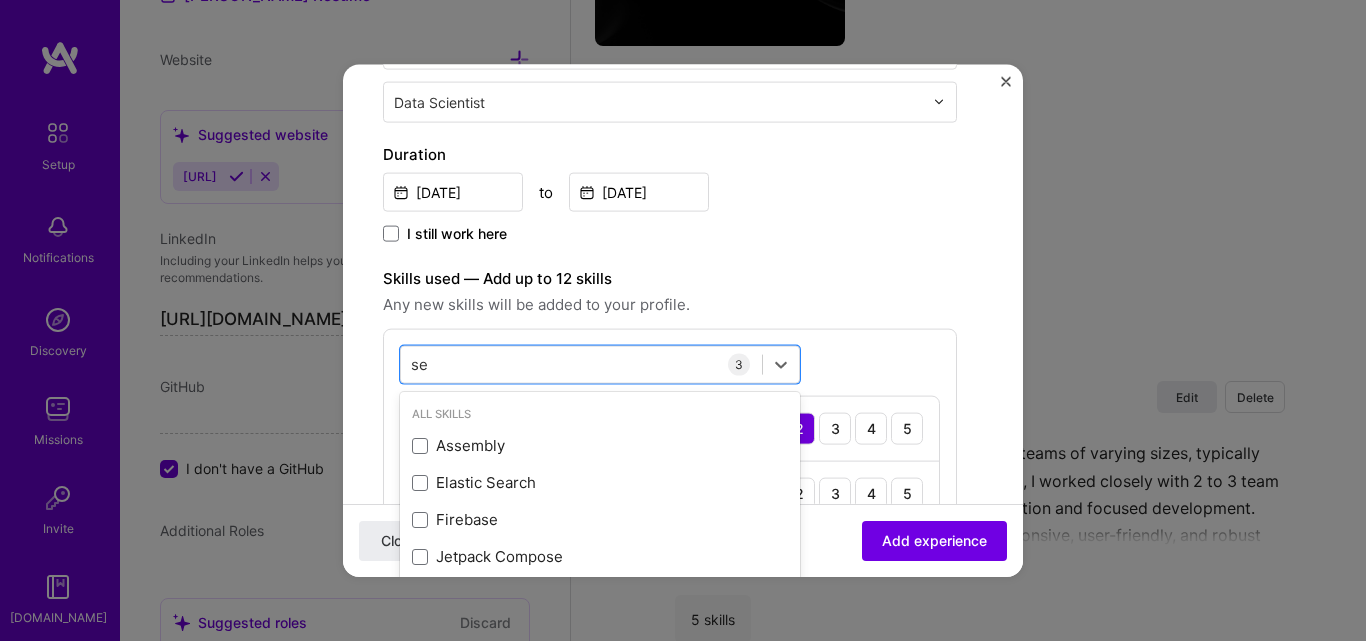 type on "s" 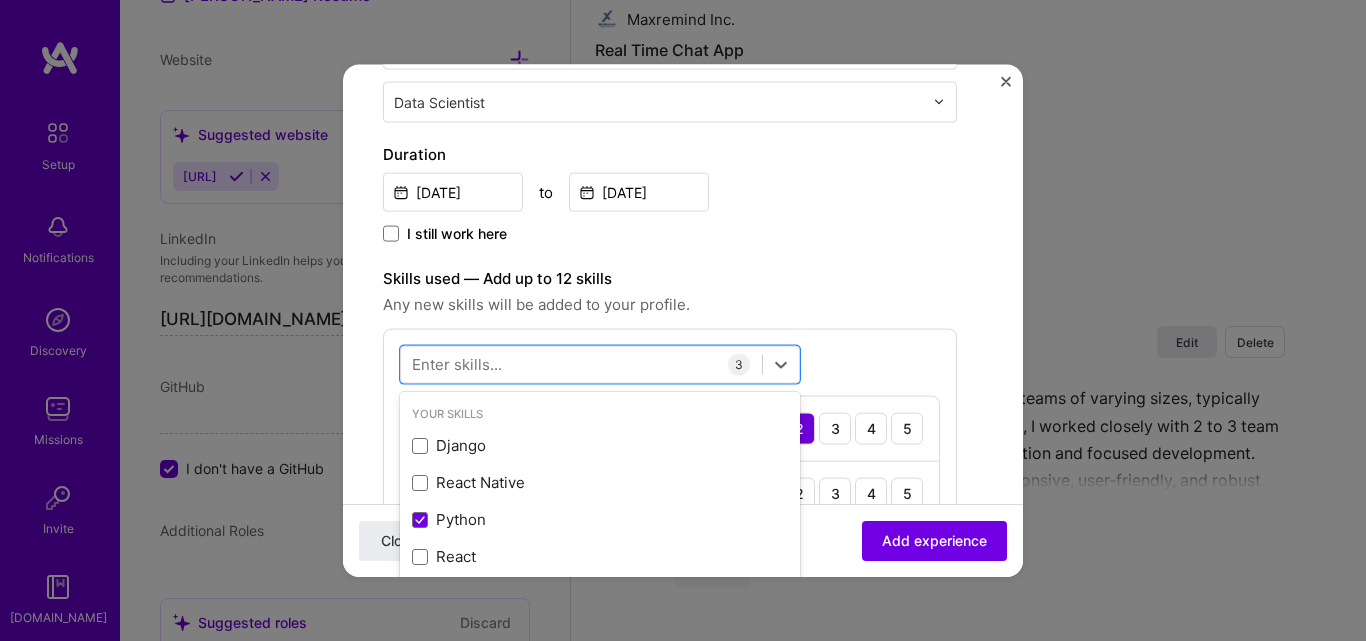 scroll, scrollTop: 2335, scrollLeft: 0, axis: vertical 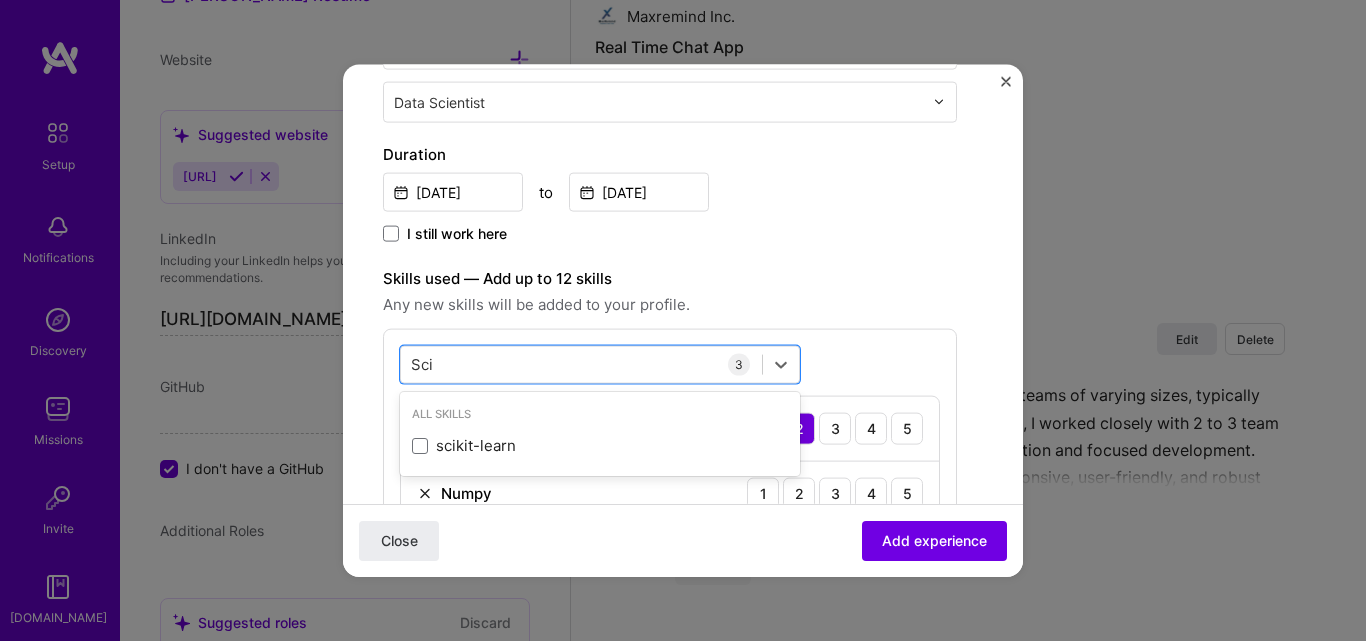 drag, startPoint x: 417, startPoint y: 447, endPoint x: 628, endPoint y: 116, distance: 392.5328 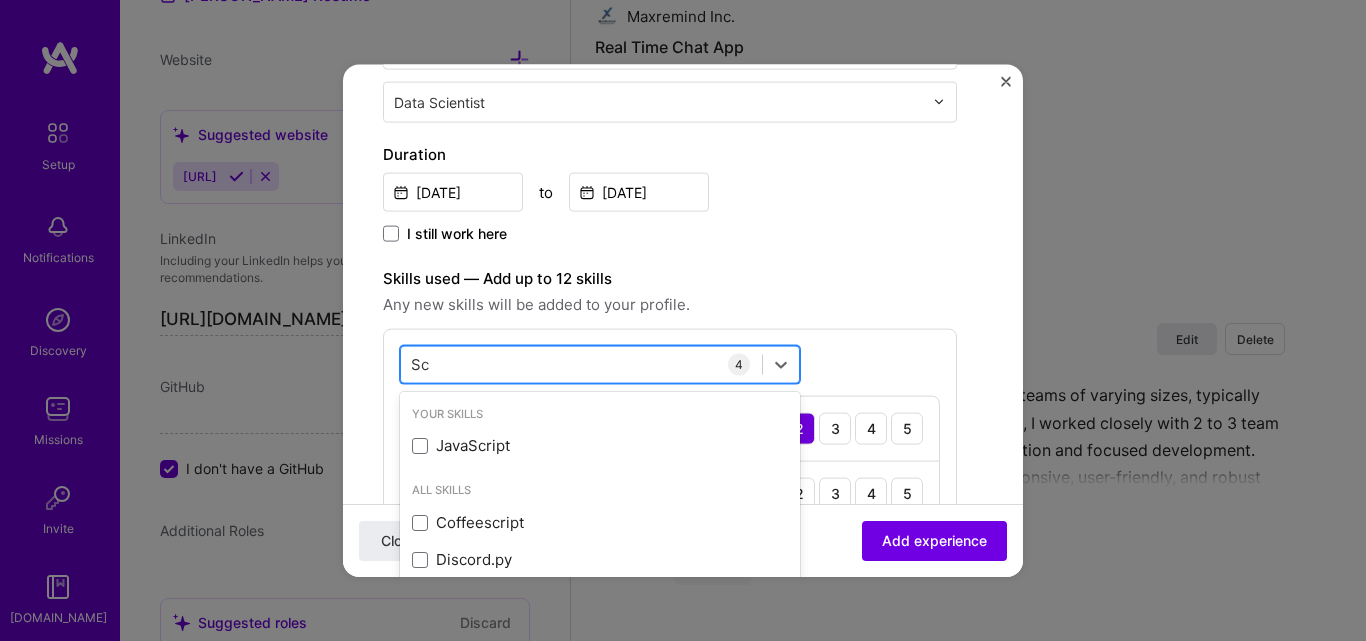 type on "S" 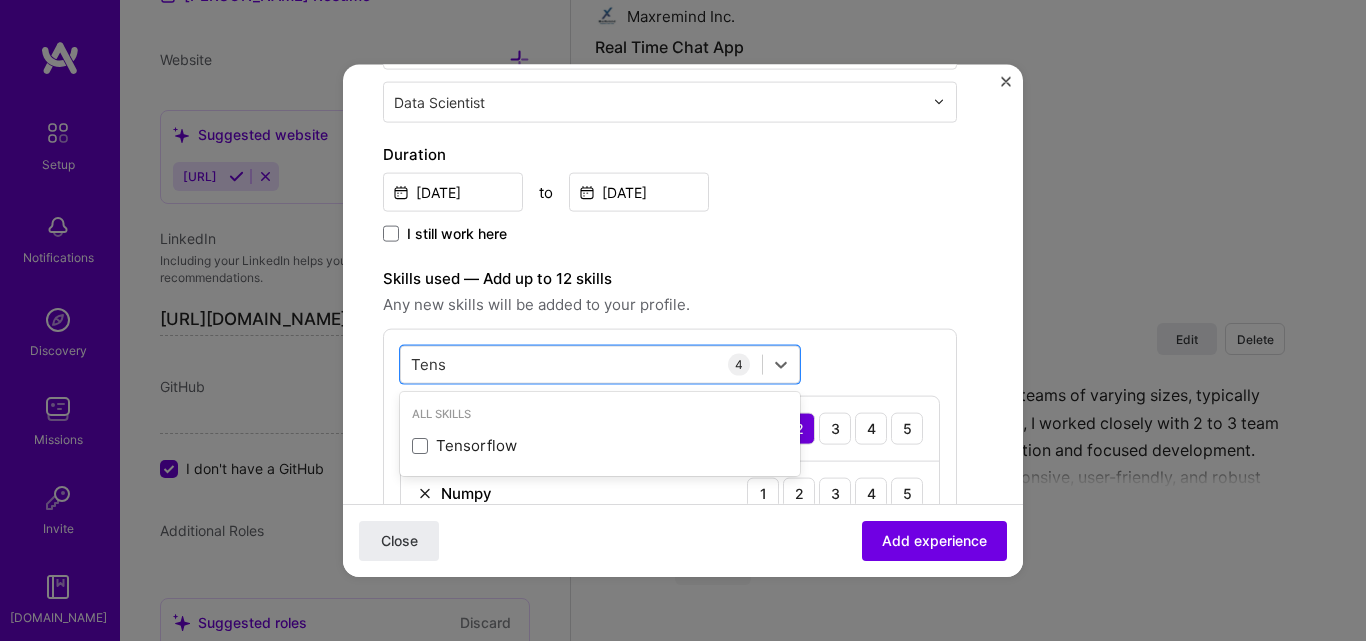 drag, startPoint x: 417, startPoint y: 451, endPoint x: 765, endPoint y: 167, distance: 449.17703 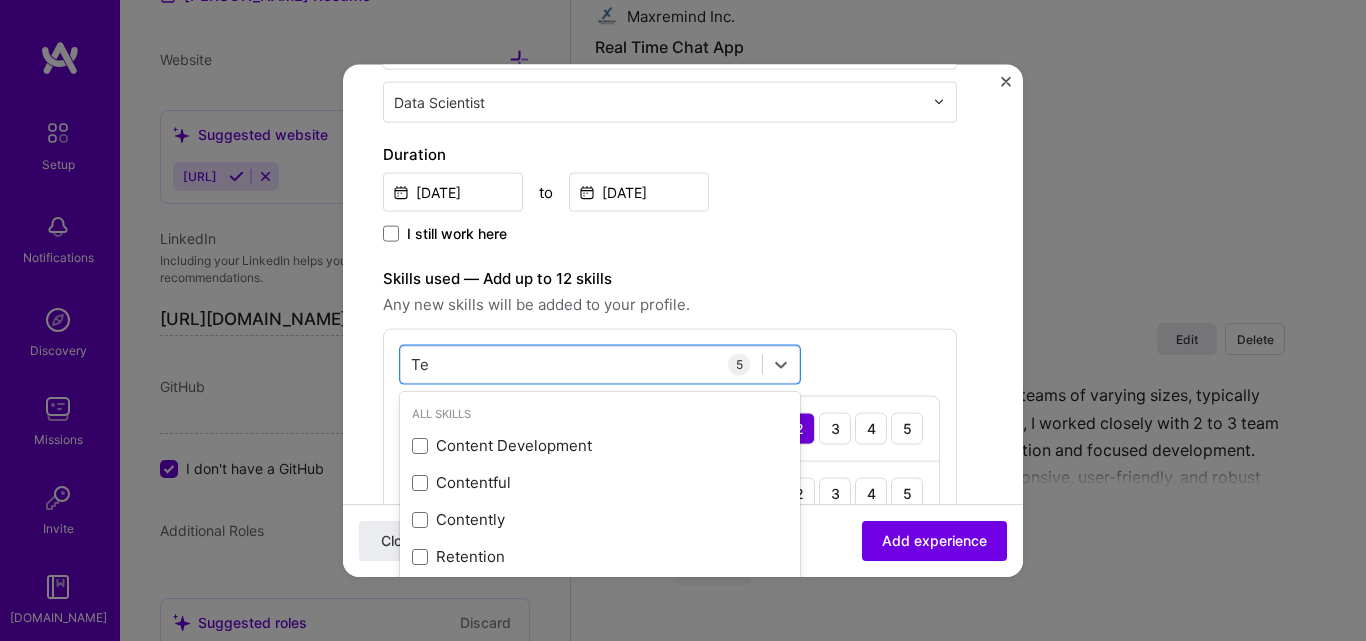 type on "T" 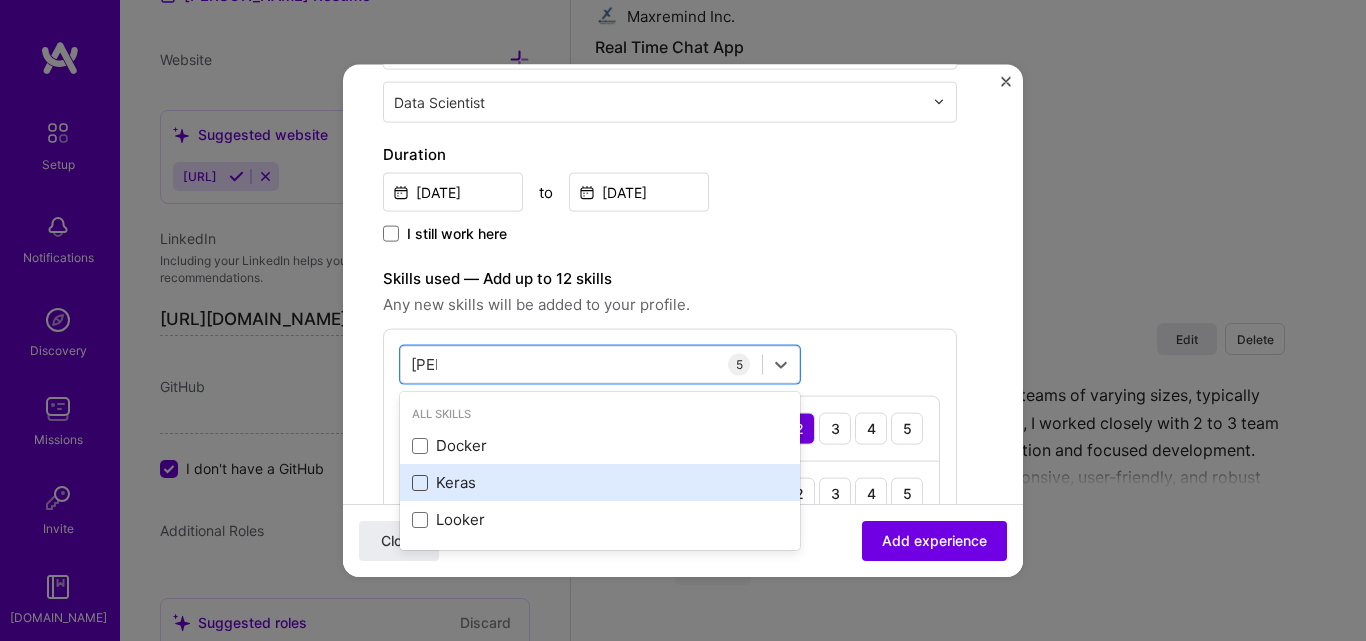 click at bounding box center (420, 482) 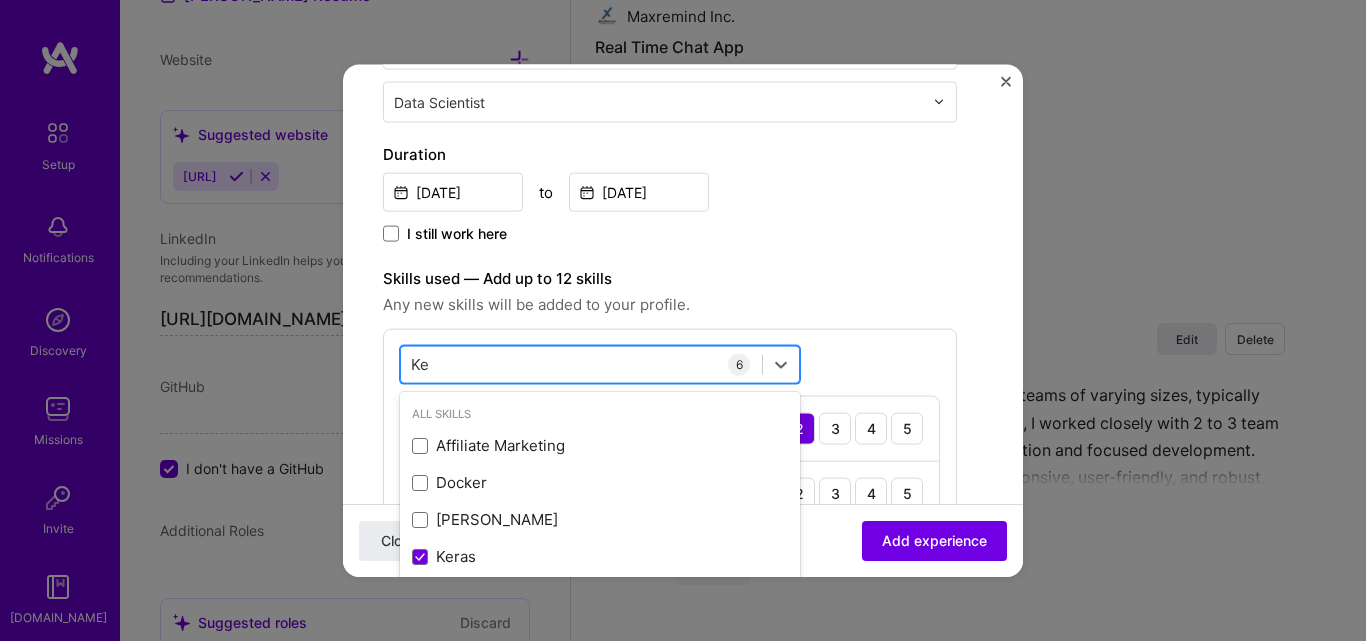 type on "K" 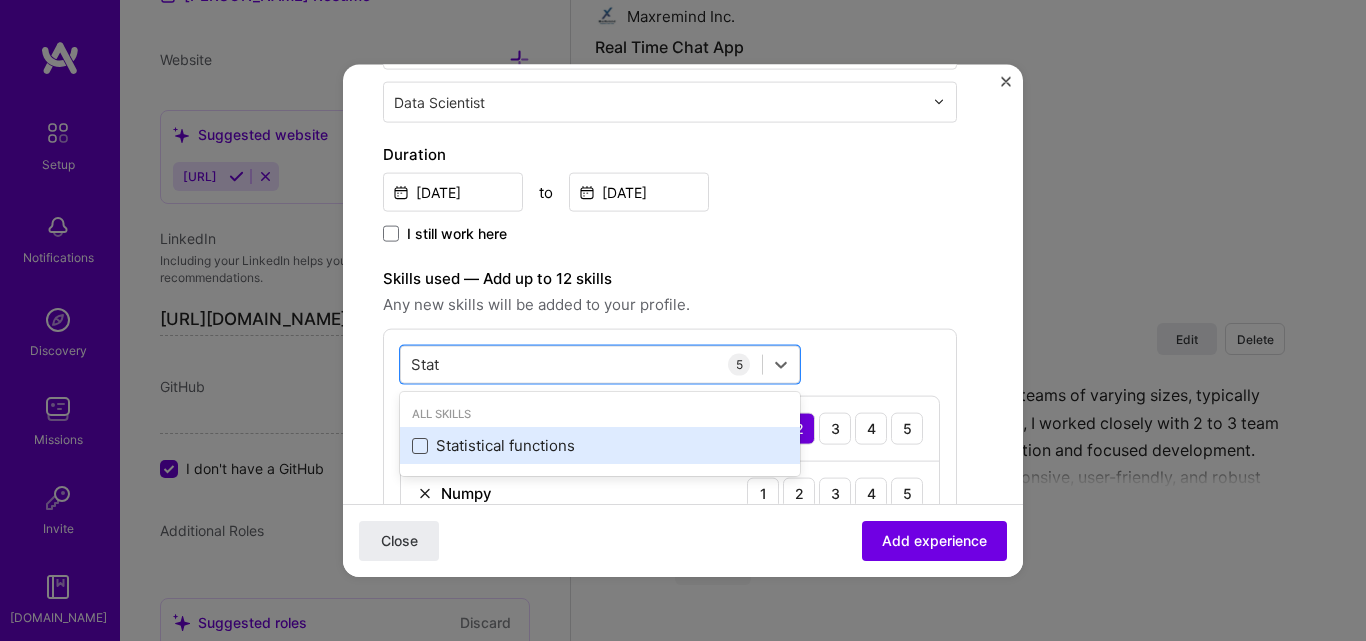 click at bounding box center [420, 445] 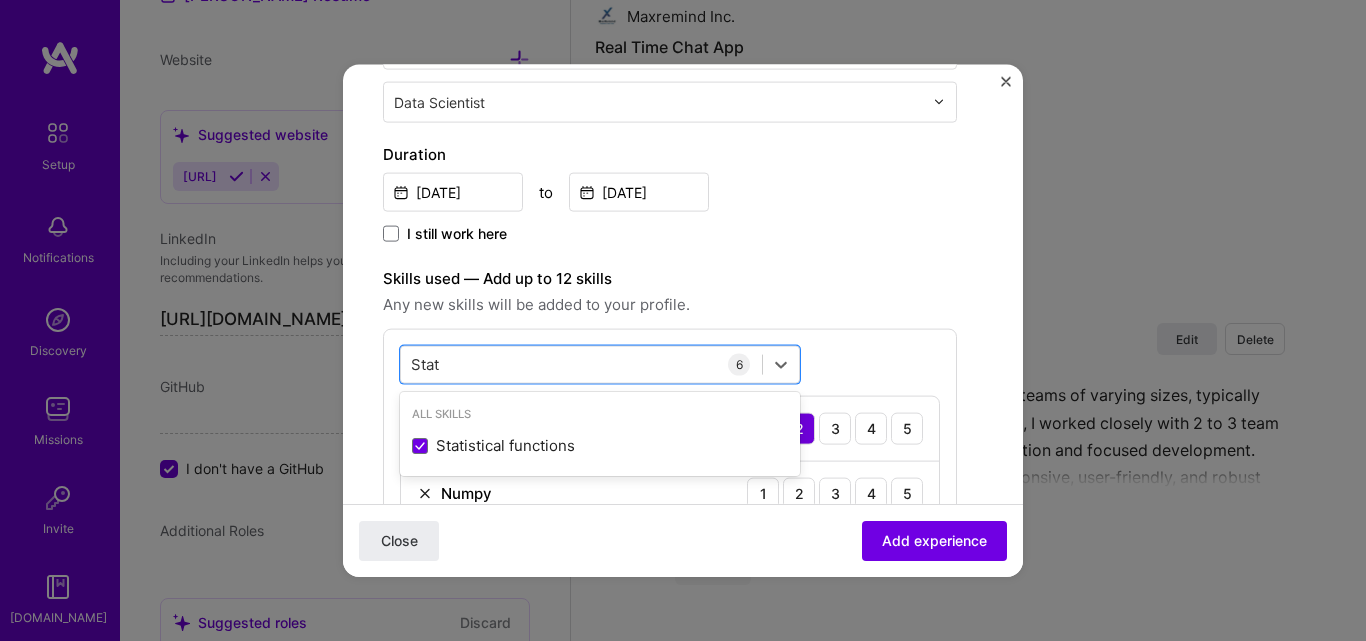click on "Create a job experience Jobs help companies understand your past experience. Company logo Company name Fiverr
Industry Add up to 2 industries. Selected industries 2 Your title and specialization Data Visualization & Data Analytics Data Scientist Duration [DATE]
to [DATE]
I still work here Skills used — Add up to 12 skills Any new skills will be added to your profile. option Statistical functions, selected. option Statistical functions selected, 0 of 2. 1 result available for search term Stat. Use Up and Down to choose options, press Enter to select the currently focused option, press Escape to exit the menu, press Tab to select the option and exit the menu. Stat Stat All Skills Statistical functions 6 Python 1 2 3 4 5 Numpy 1 2 3 4 5 Pandas 1 2 3 4 5 scikit-learn 1 2 3 4 5 Tensorflow 1 2 3 4 5 Statistical functions 1 2 3 4 5 Description 100 characters minimum 0 / 2,000  characters 0 >" at bounding box center [670, 507] 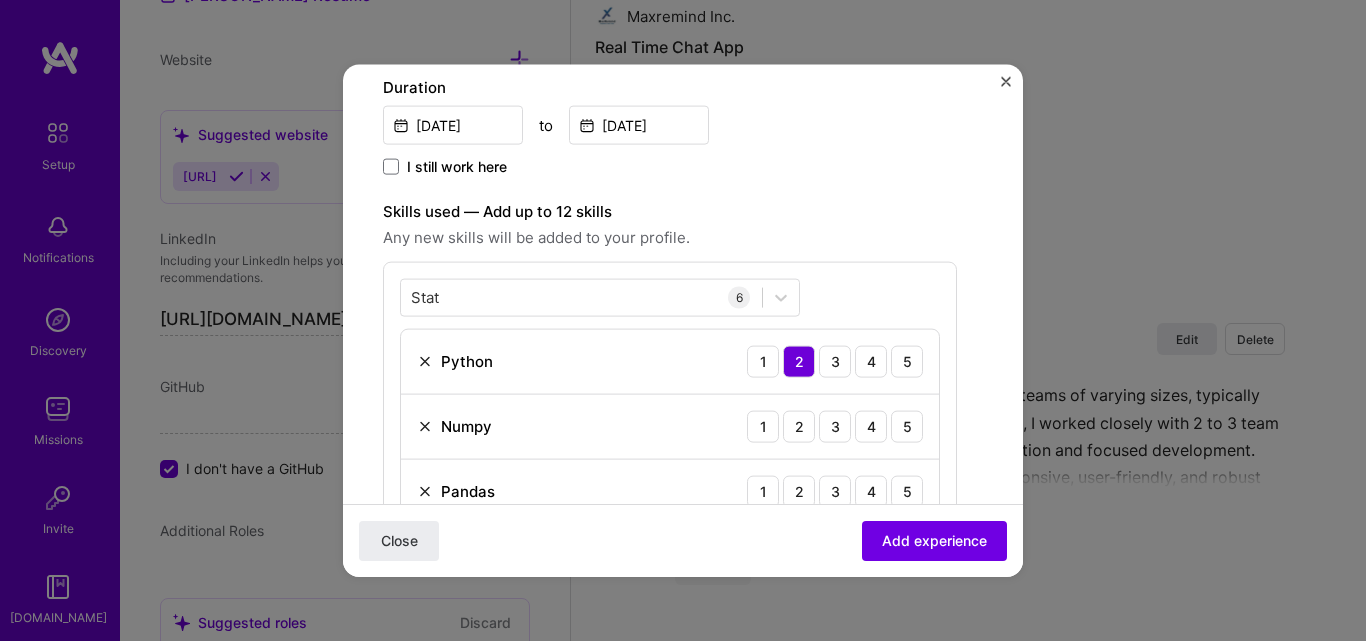 scroll, scrollTop: 600, scrollLeft: 0, axis: vertical 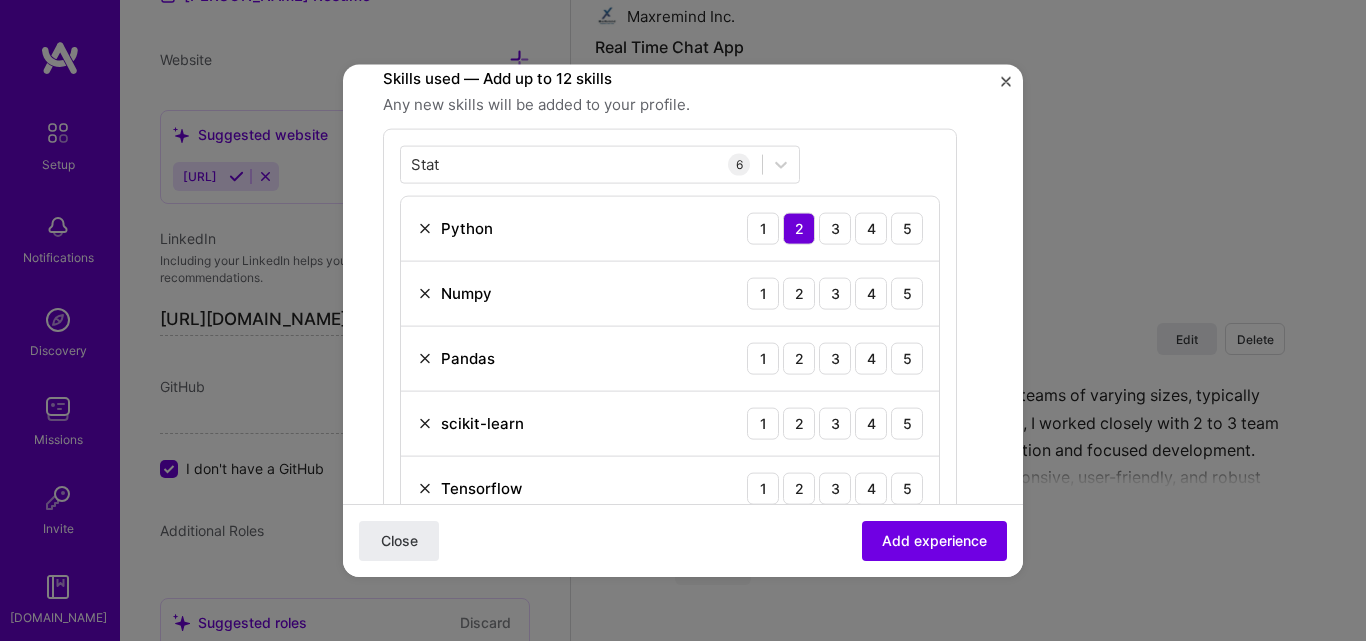 drag, startPoint x: 863, startPoint y: 229, endPoint x: 864, endPoint y: 263, distance: 34.0147 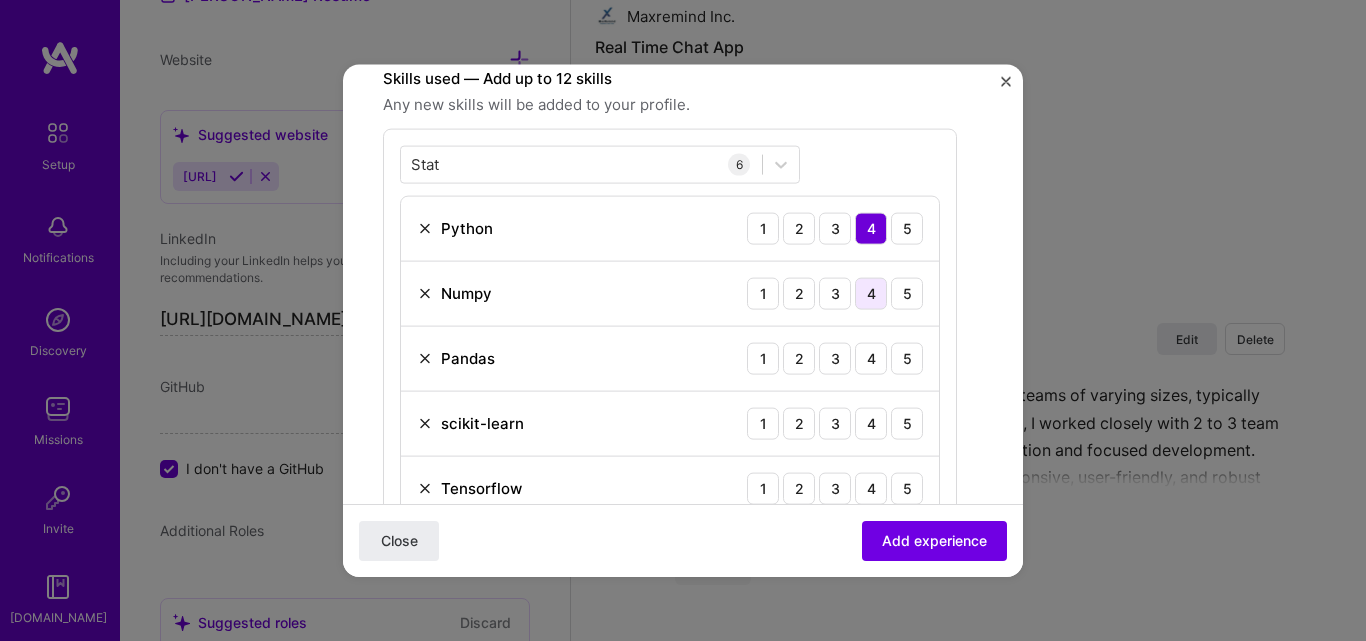 click on "4" at bounding box center [871, 293] 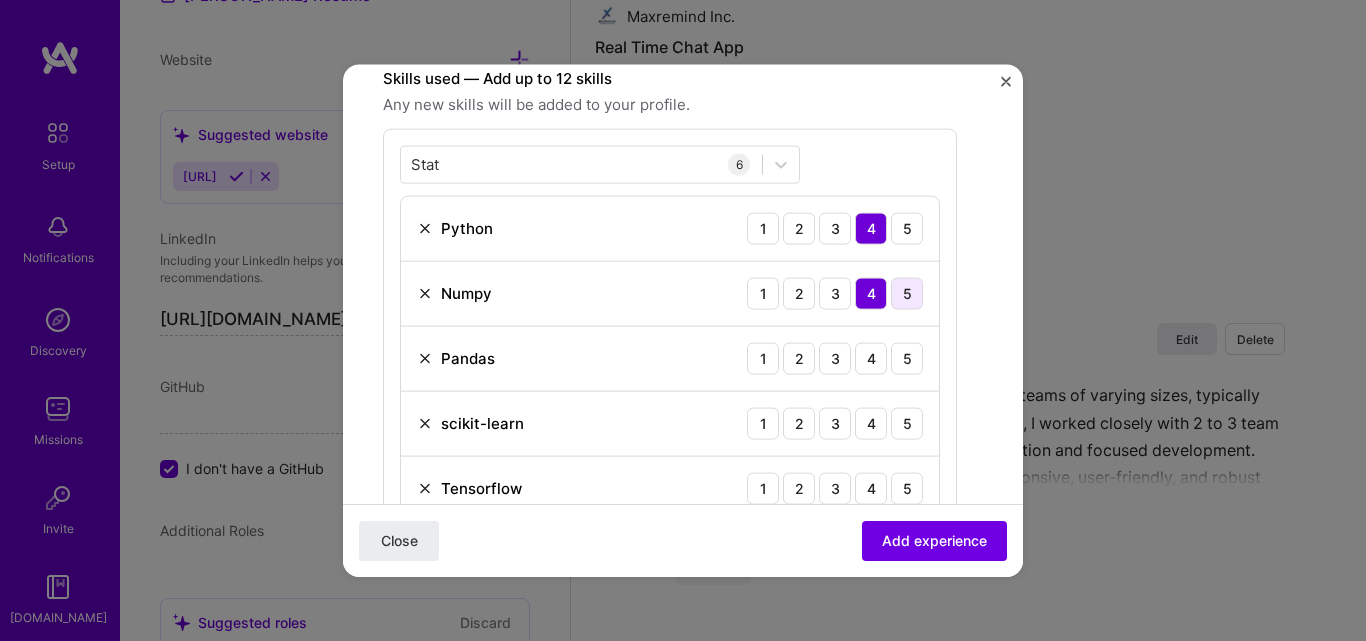 click on "5" at bounding box center [907, 293] 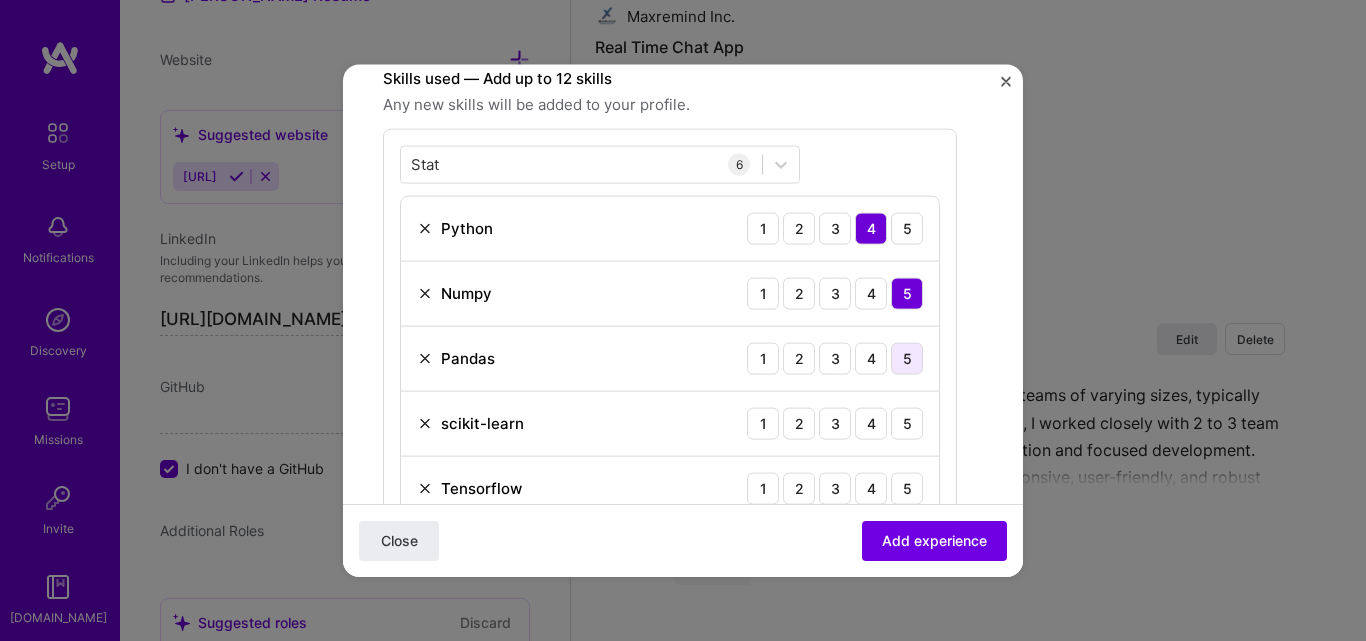 click on "5" at bounding box center (907, 358) 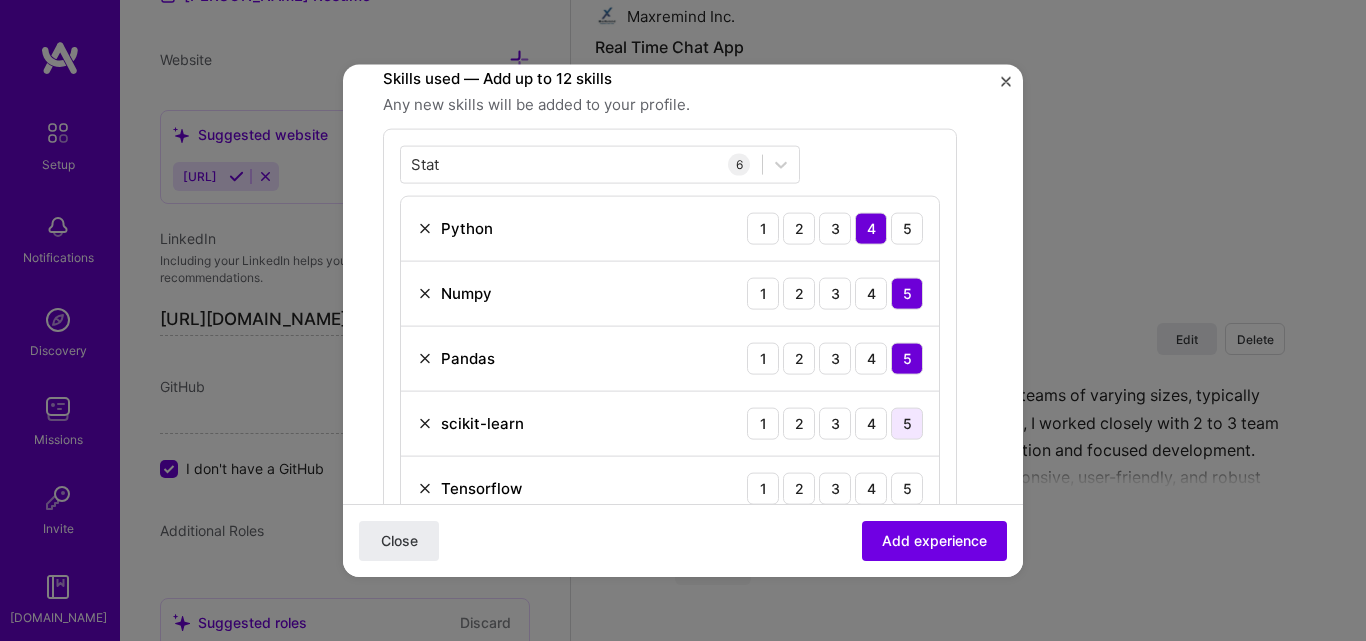 click on "5" at bounding box center (907, 423) 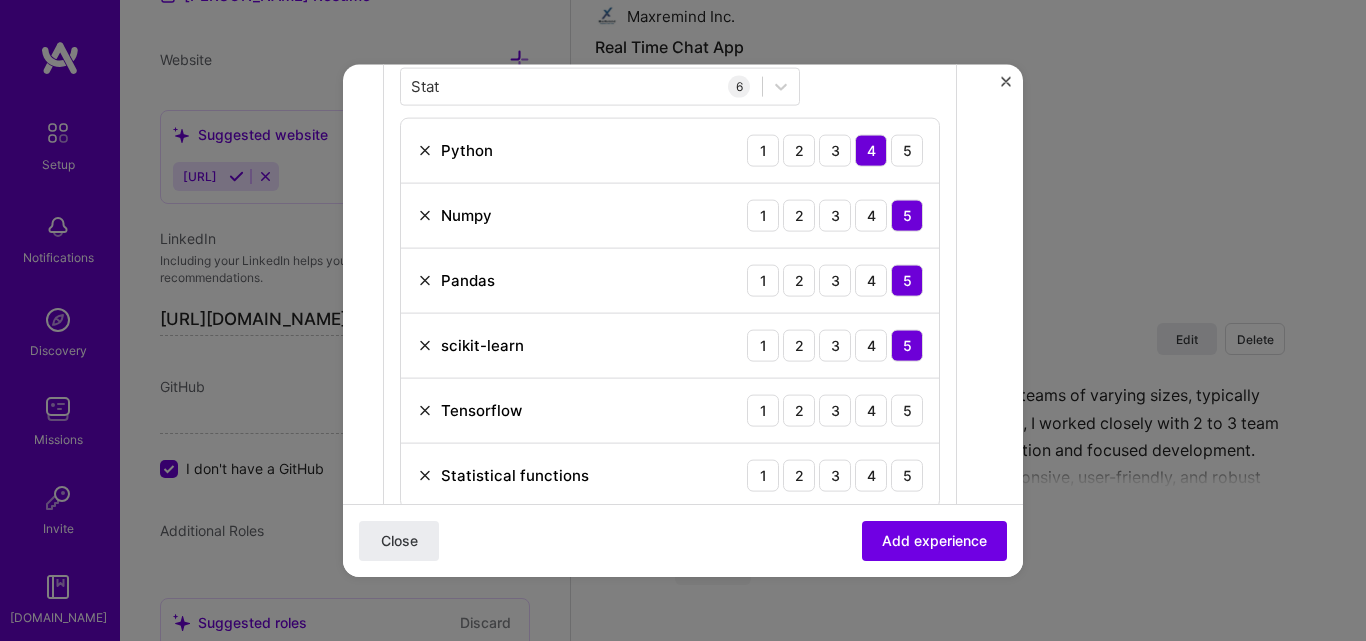 scroll, scrollTop: 700, scrollLeft: 0, axis: vertical 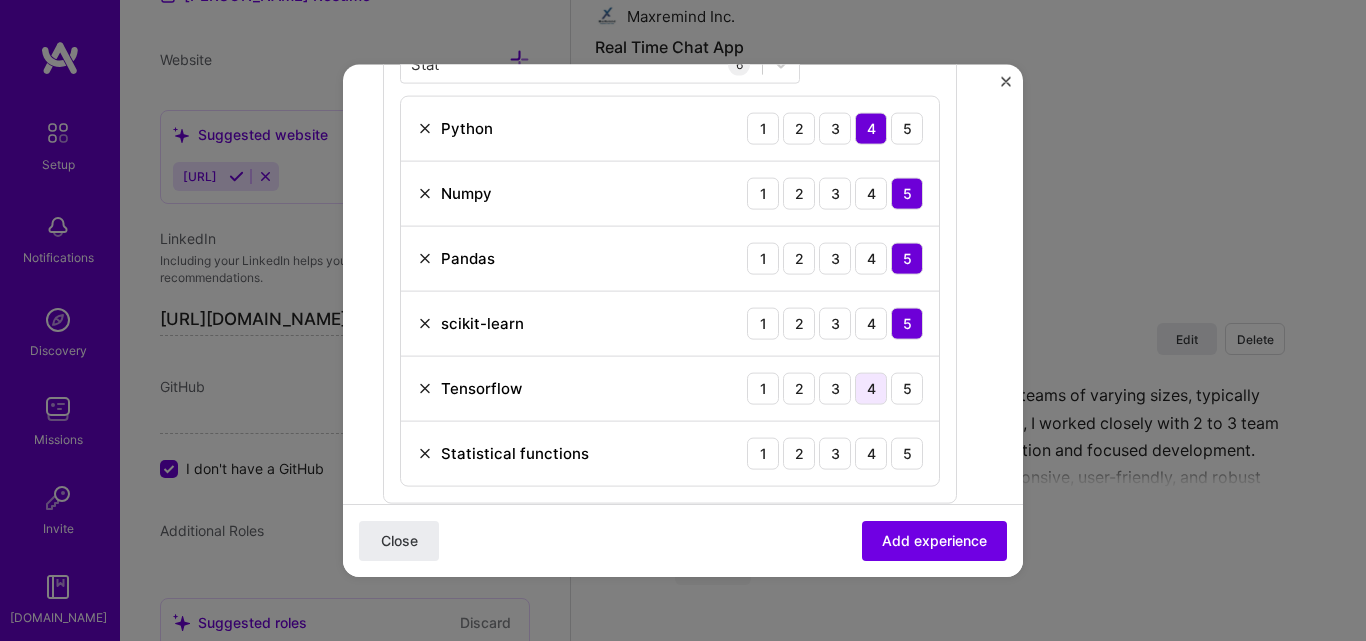click on "4" at bounding box center (871, 388) 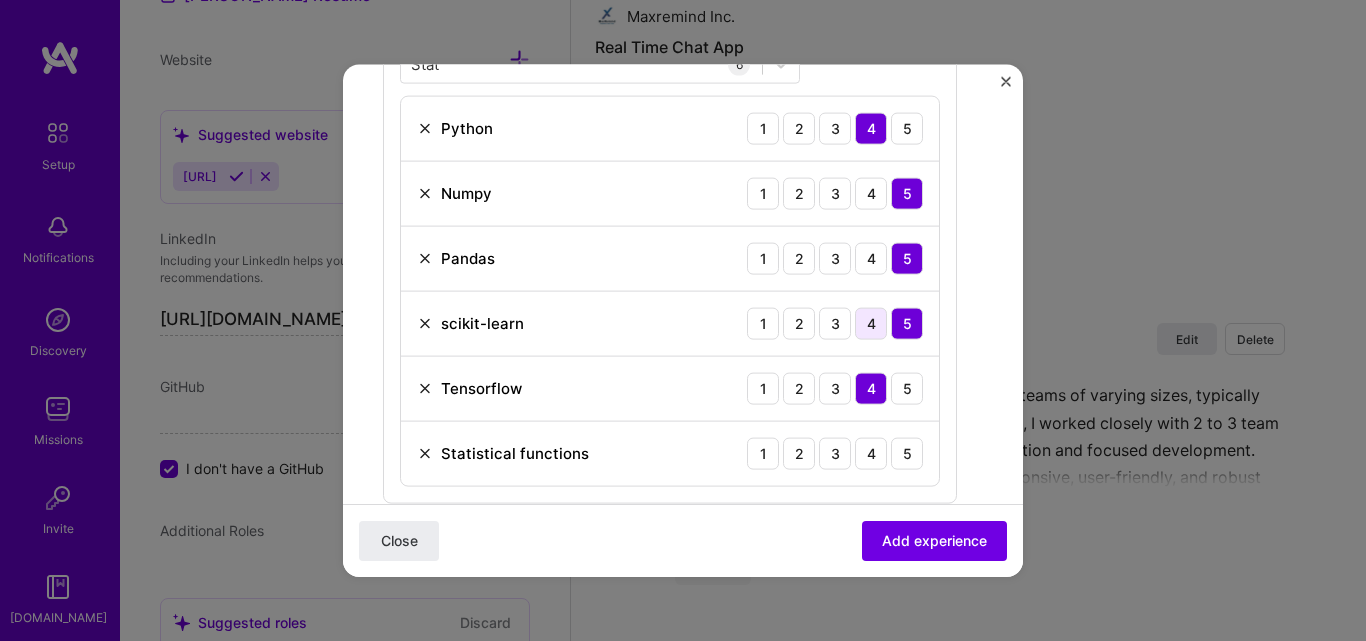 click on "4" at bounding box center [871, 323] 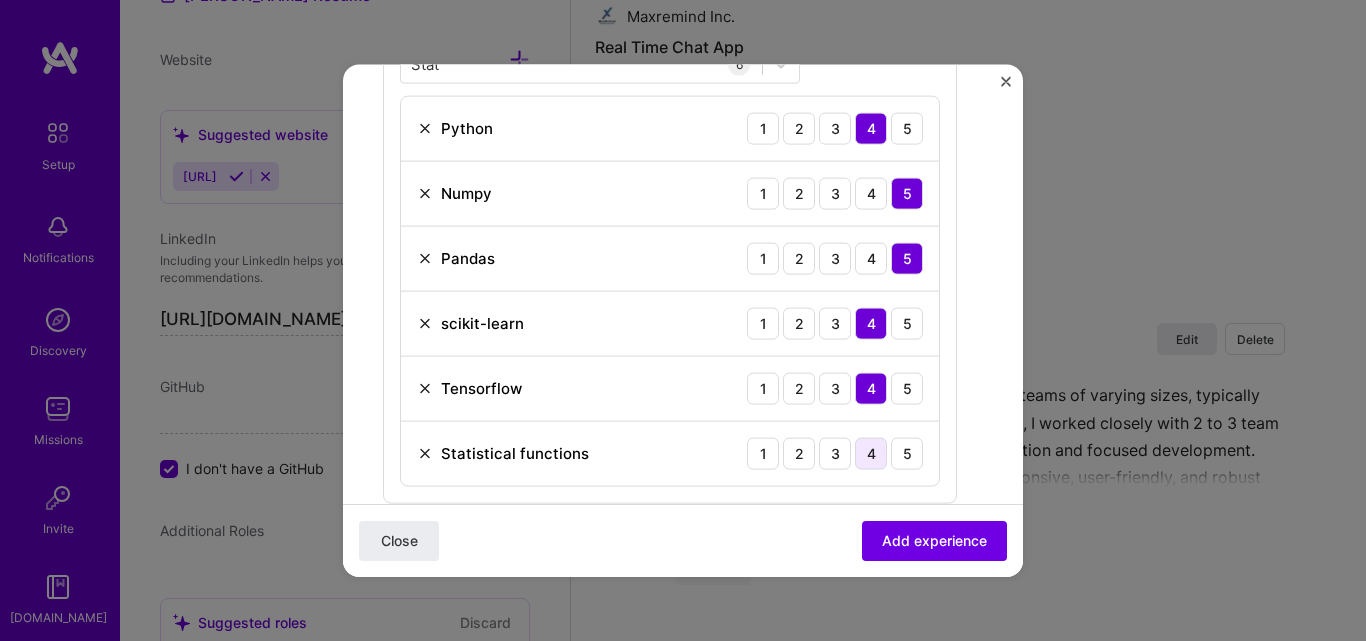 click on "4" at bounding box center (871, 453) 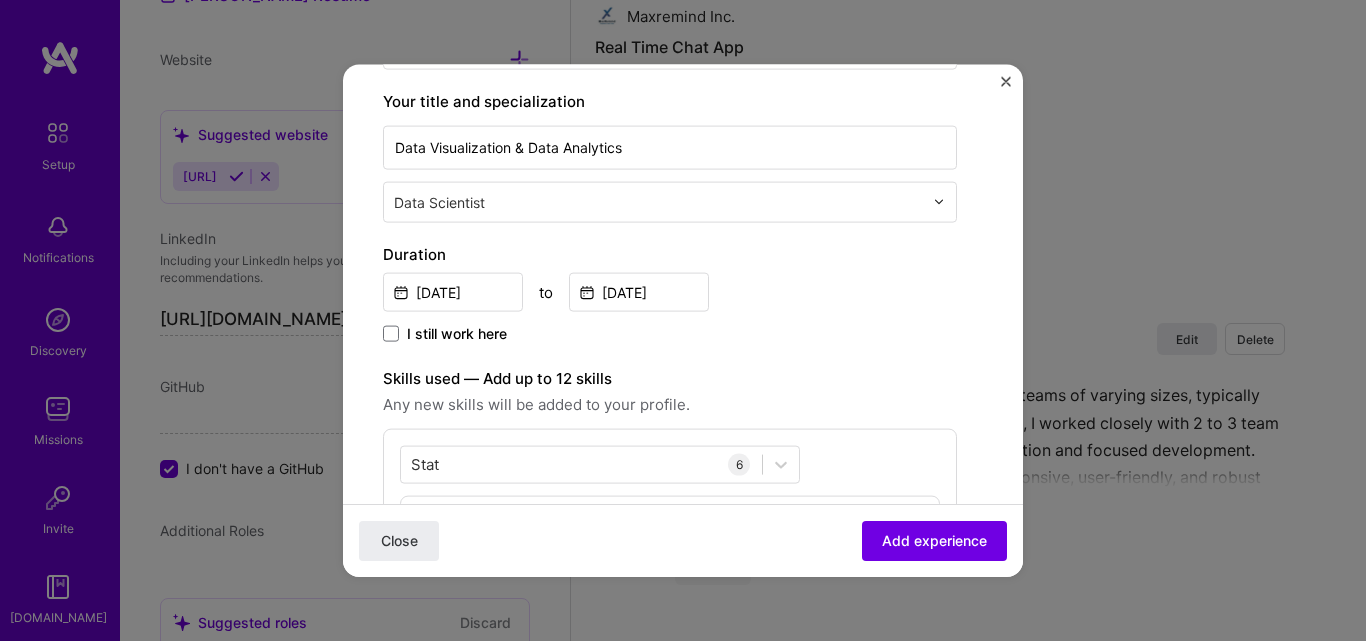 scroll, scrollTop: 500, scrollLeft: 0, axis: vertical 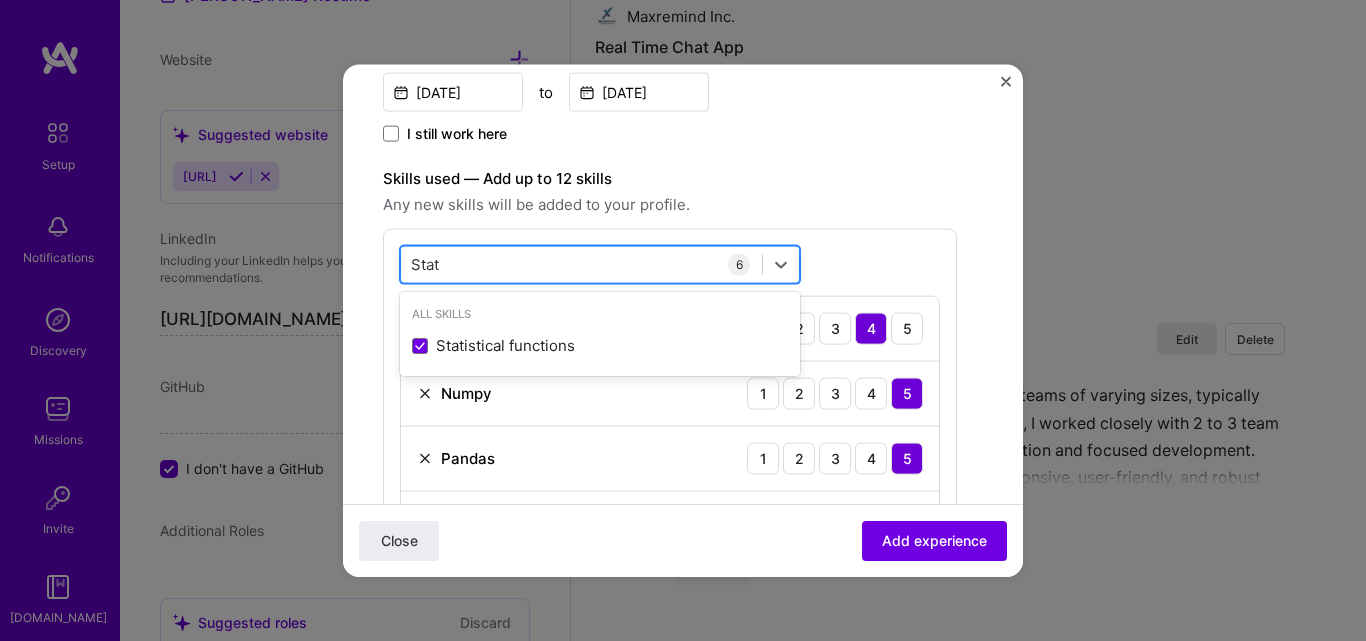 click on "Stat Stat" at bounding box center (581, 264) 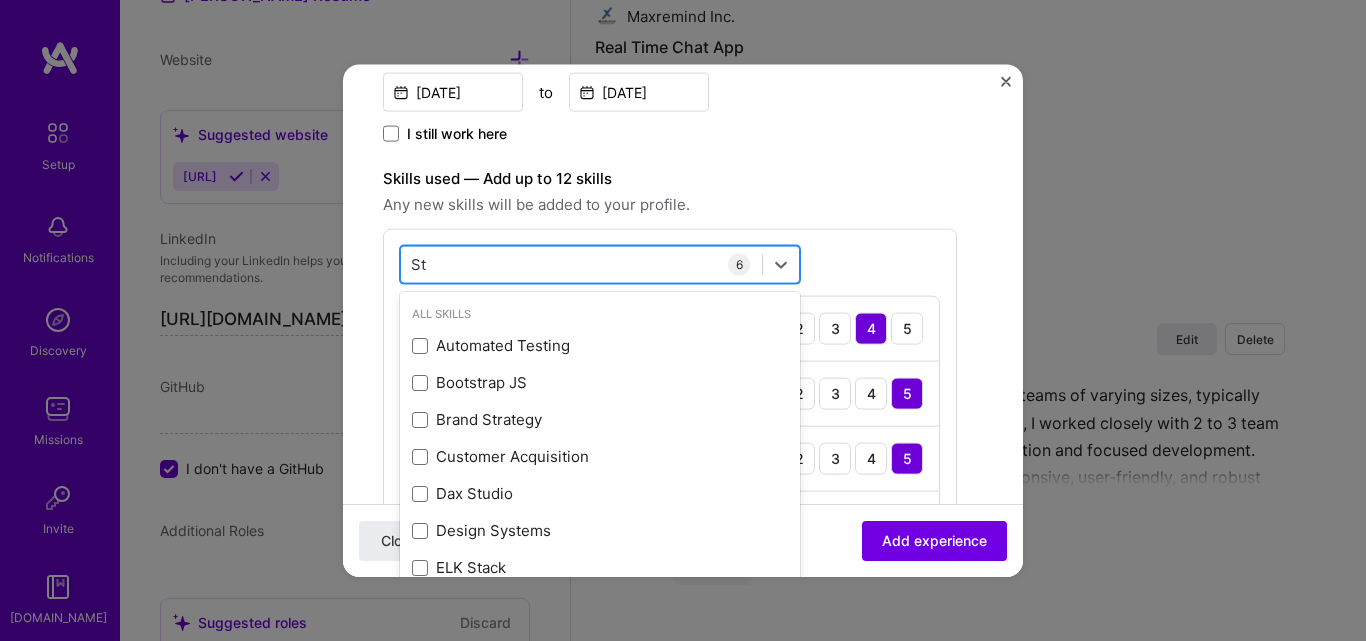 type on "S" 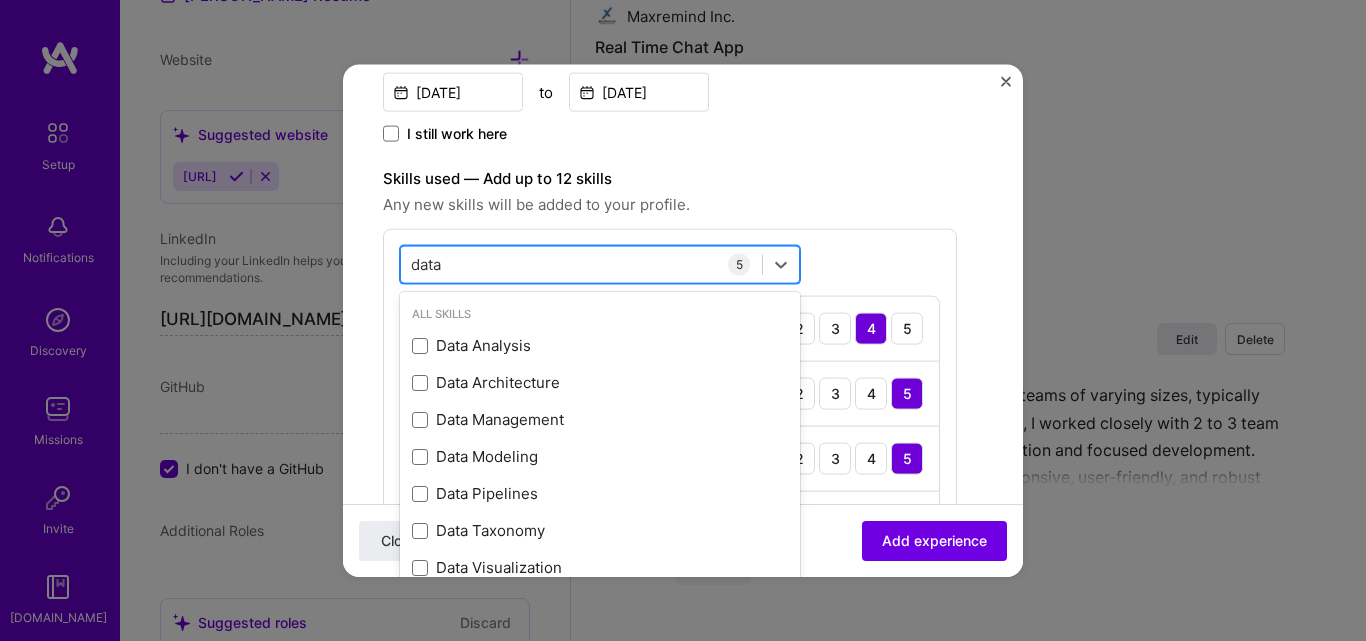 drag, startPoint x: 419, startPoint y: 349, endPoint x: 472, endPoint y: 280, distance: 87.005745 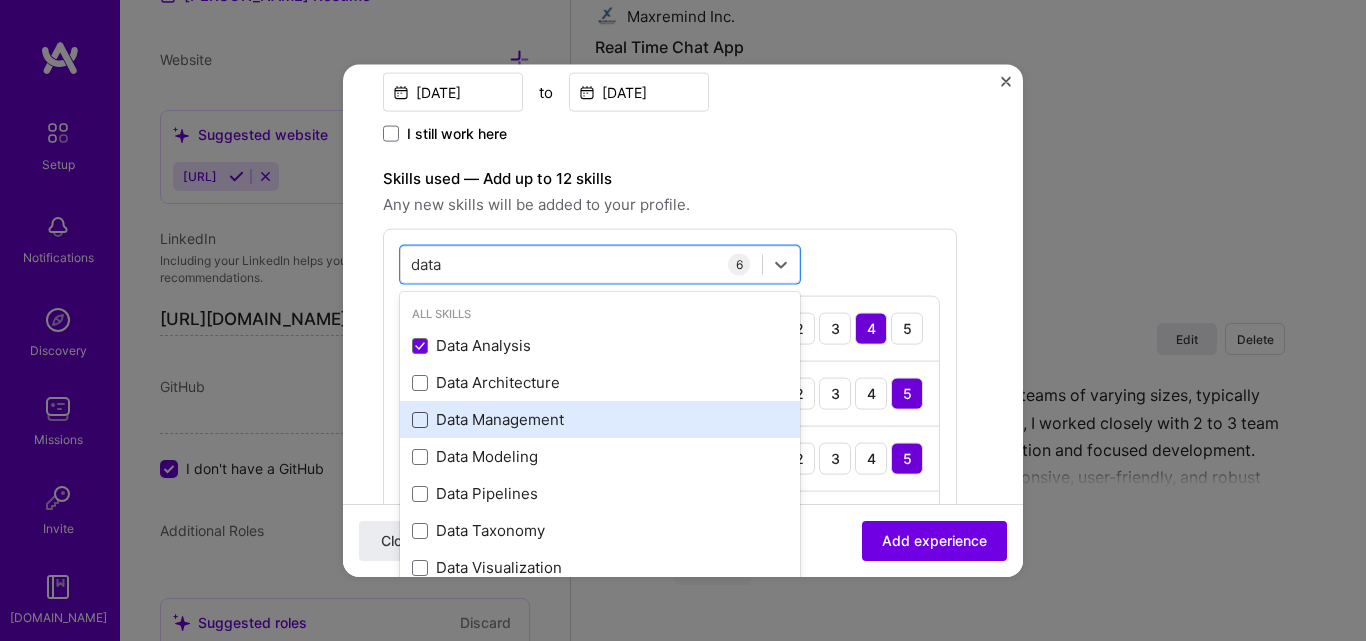 click at bounding box center [420, 419] 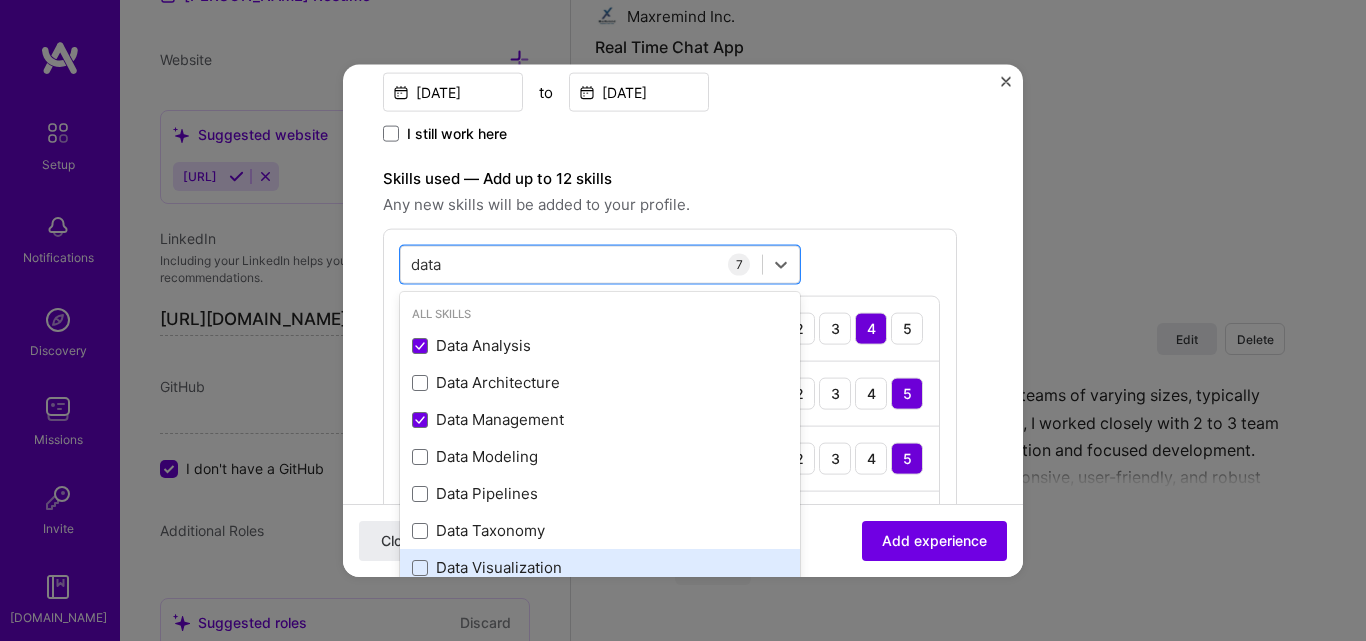 scroll, scrollTop: 81, scrollLeft: 0, axis: vertical 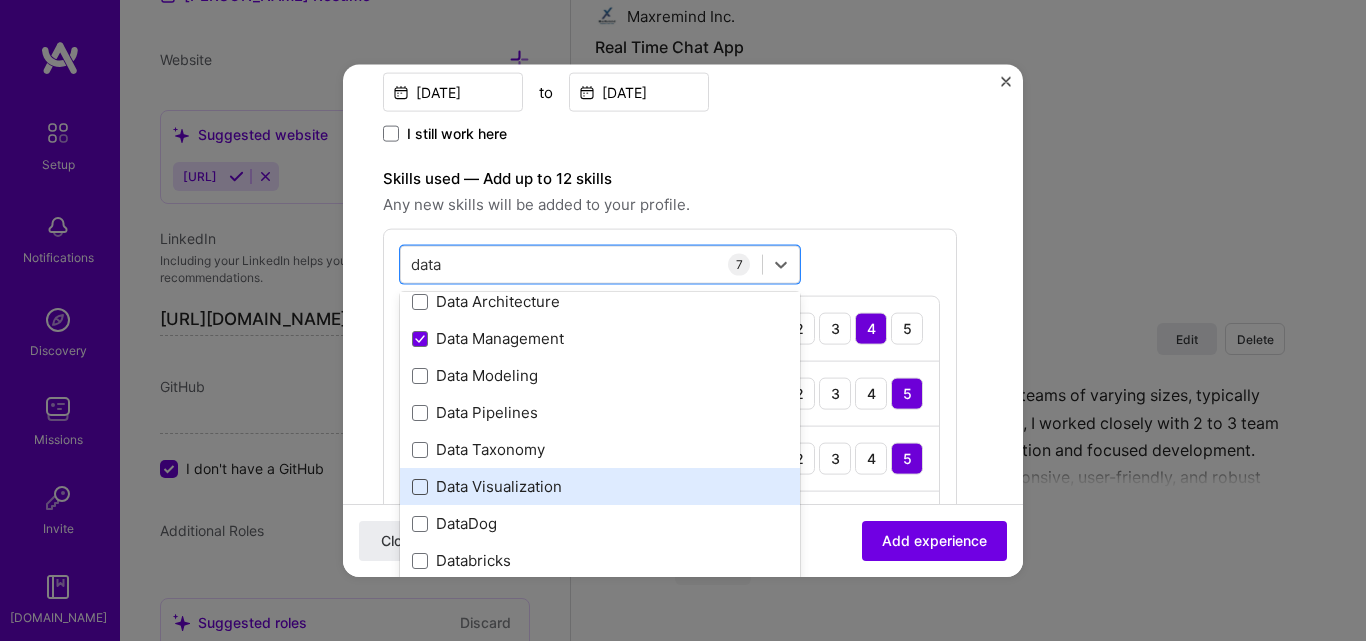 click at bounding box center [420, 486] 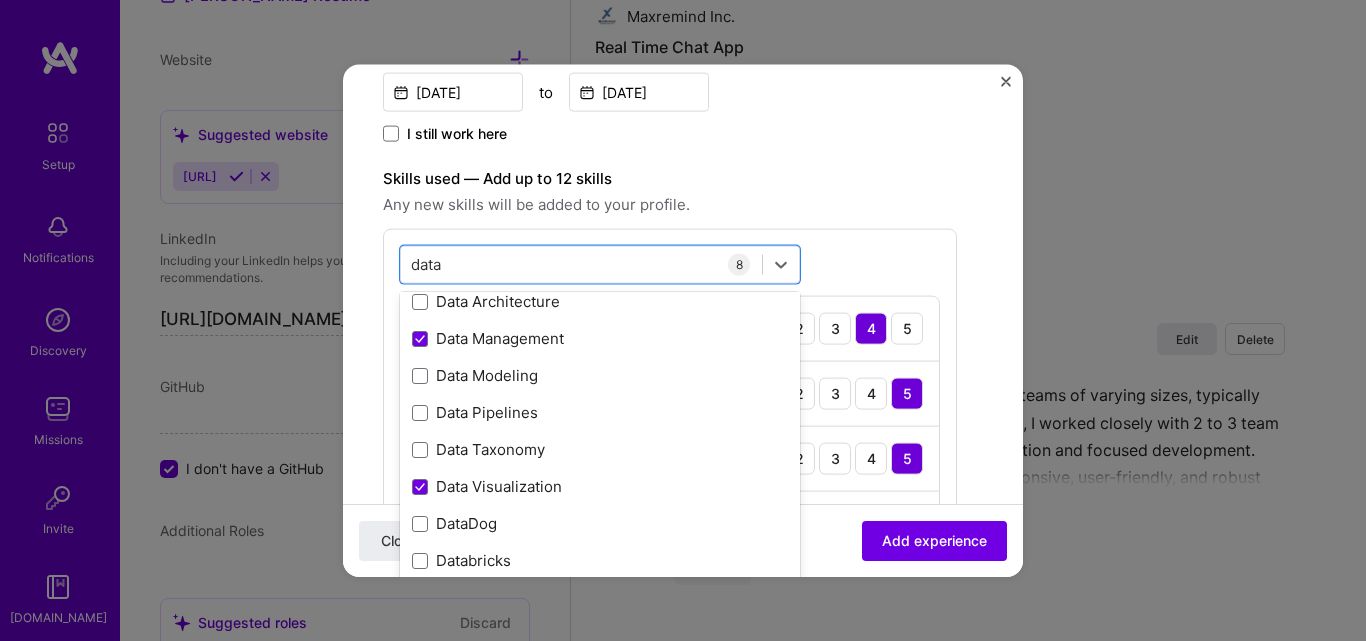 type on "data" 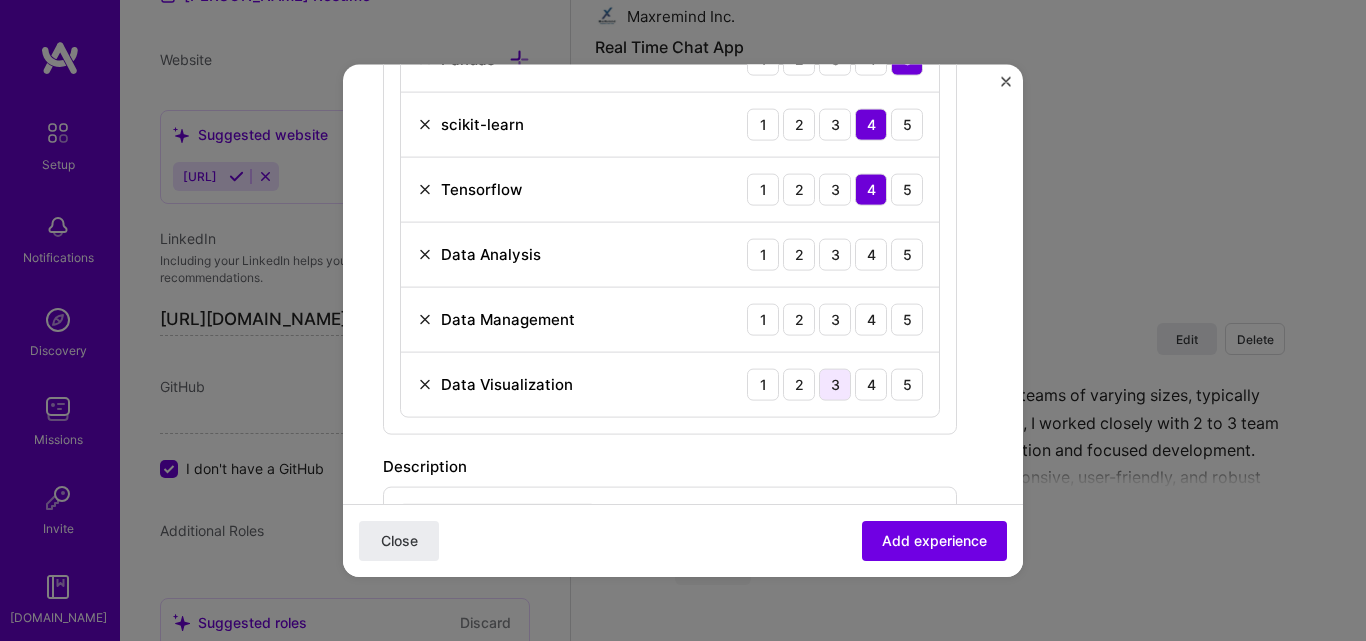 scroll, scrollTop: 900, scrollLeft: 0, axis: vertical 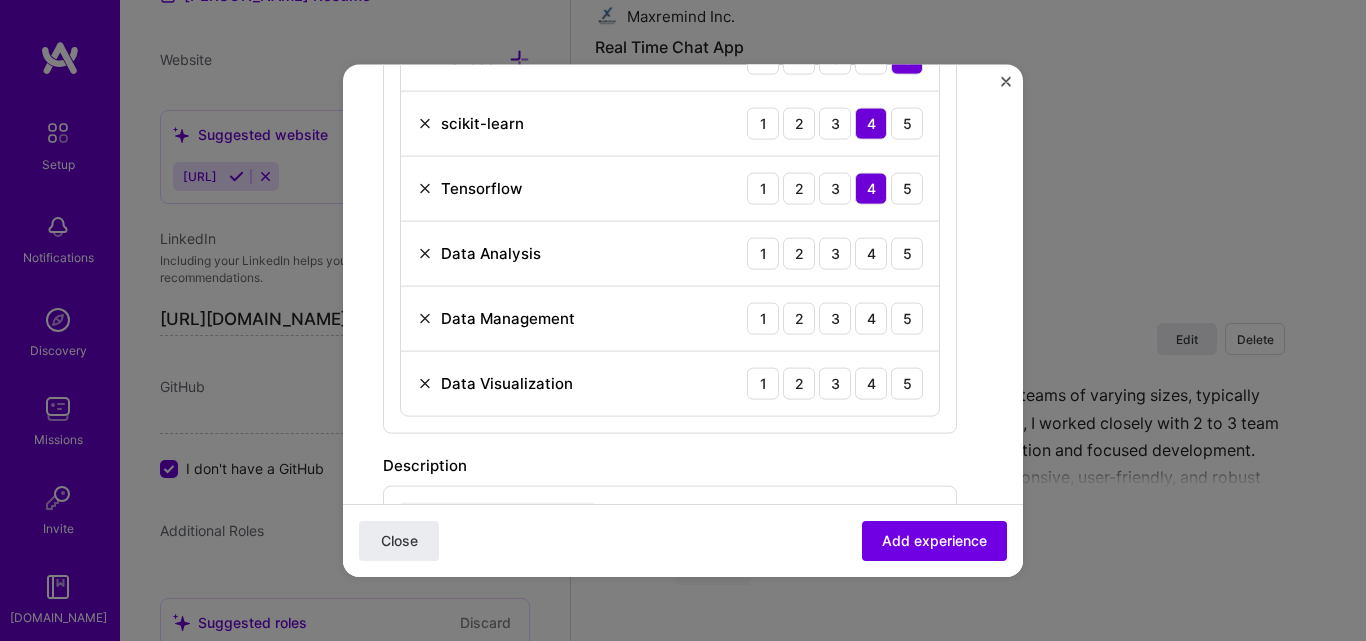 drag, startPoint x: 876, startPoint y: 256, endPoint x: 888, endPoint y: 269, distance: 17.691807 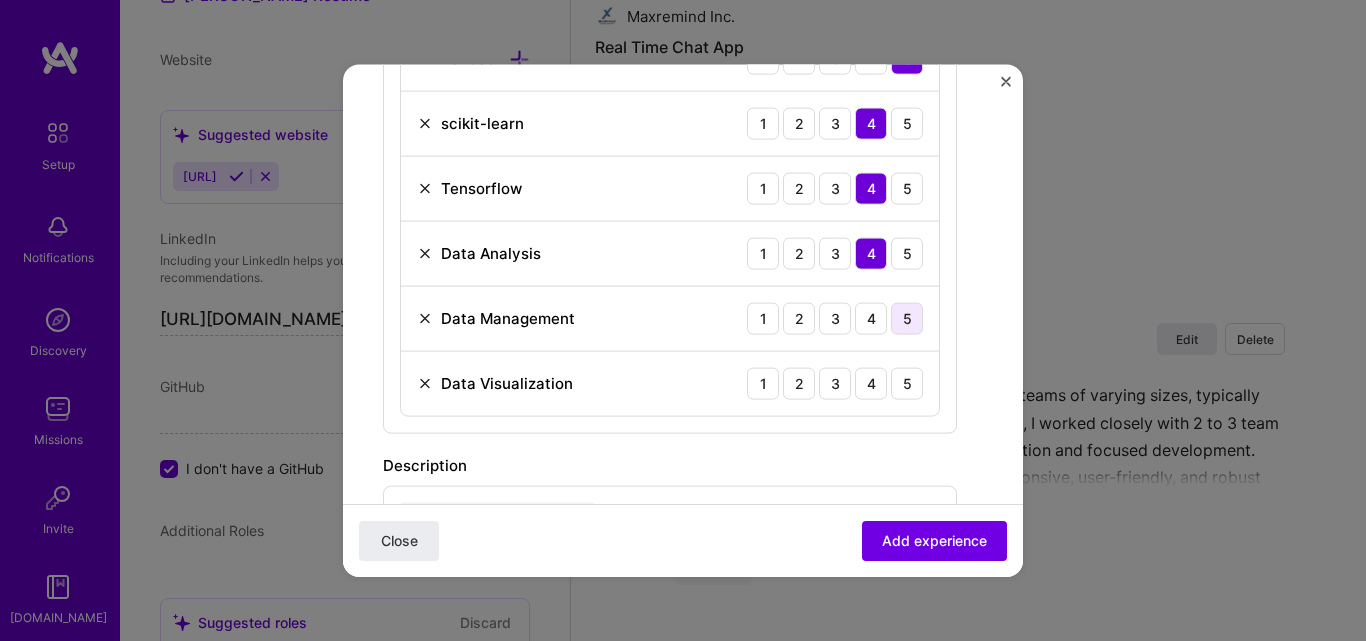 click on "5" at bounding box center (907, 318) 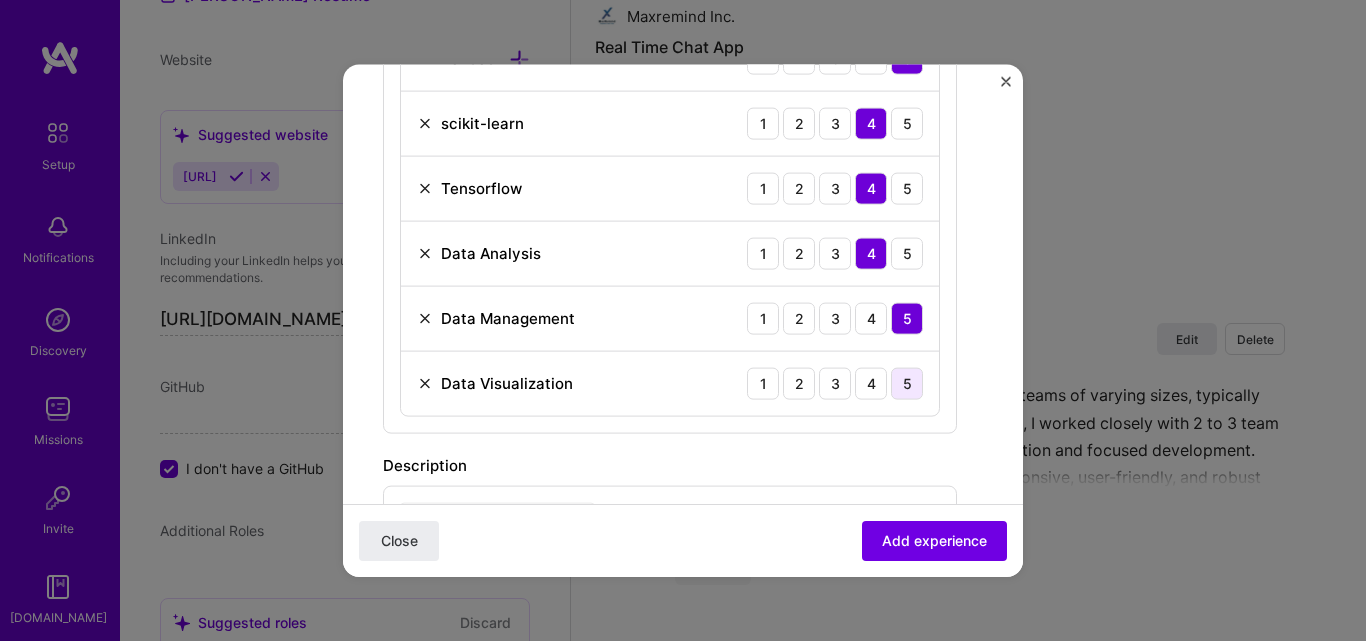 click on "5" at bounding box center (907, 383) 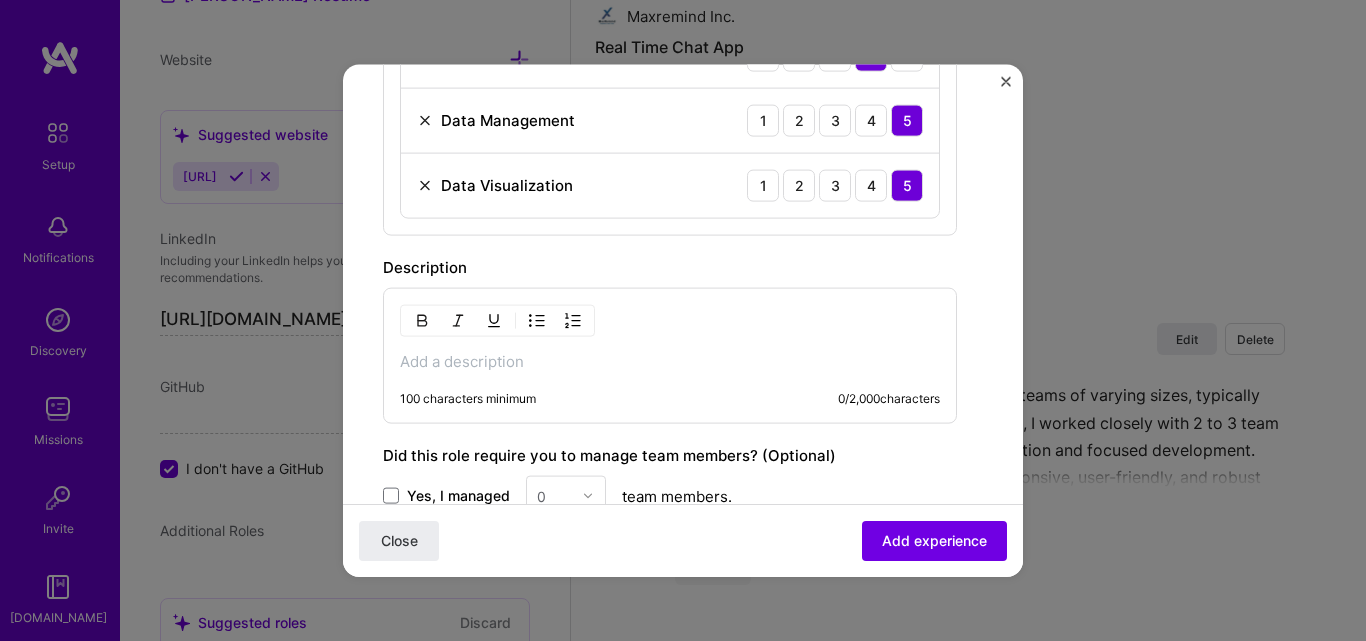 scroll, scrollTop: 1100, scrollLeft: 0, axis: vertical 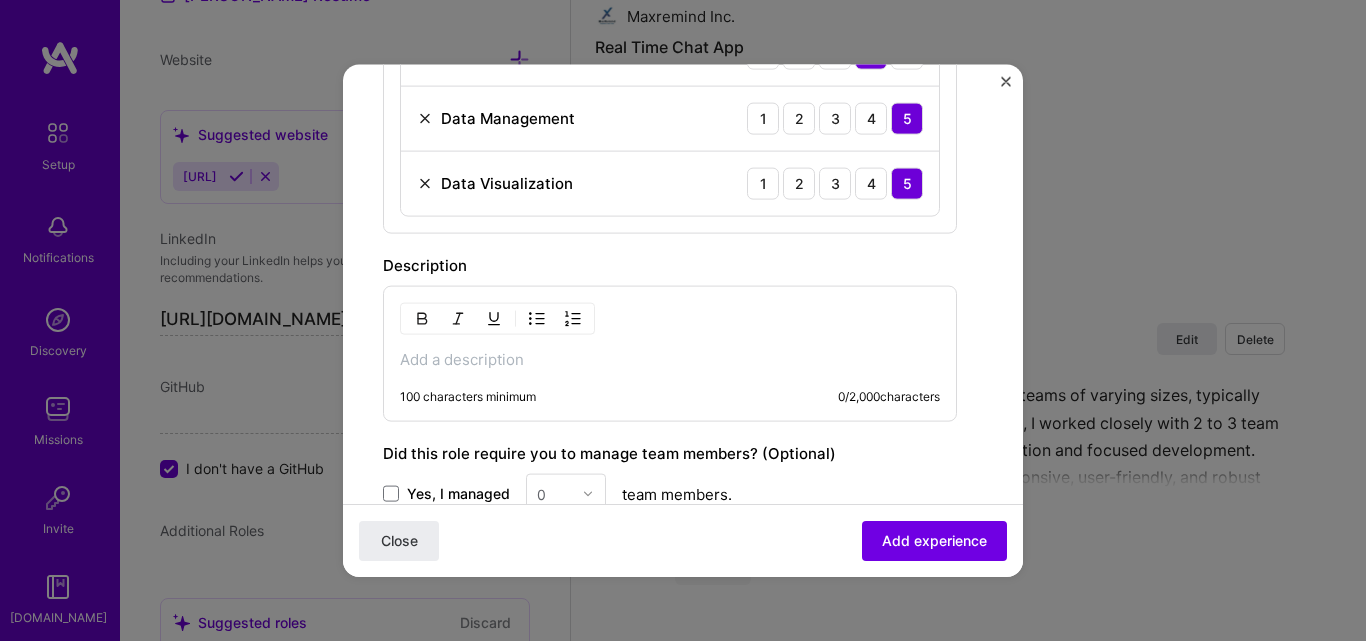 click on "100 characters minimum 0 / 2,000  characters" at bounding box center (670, 353) 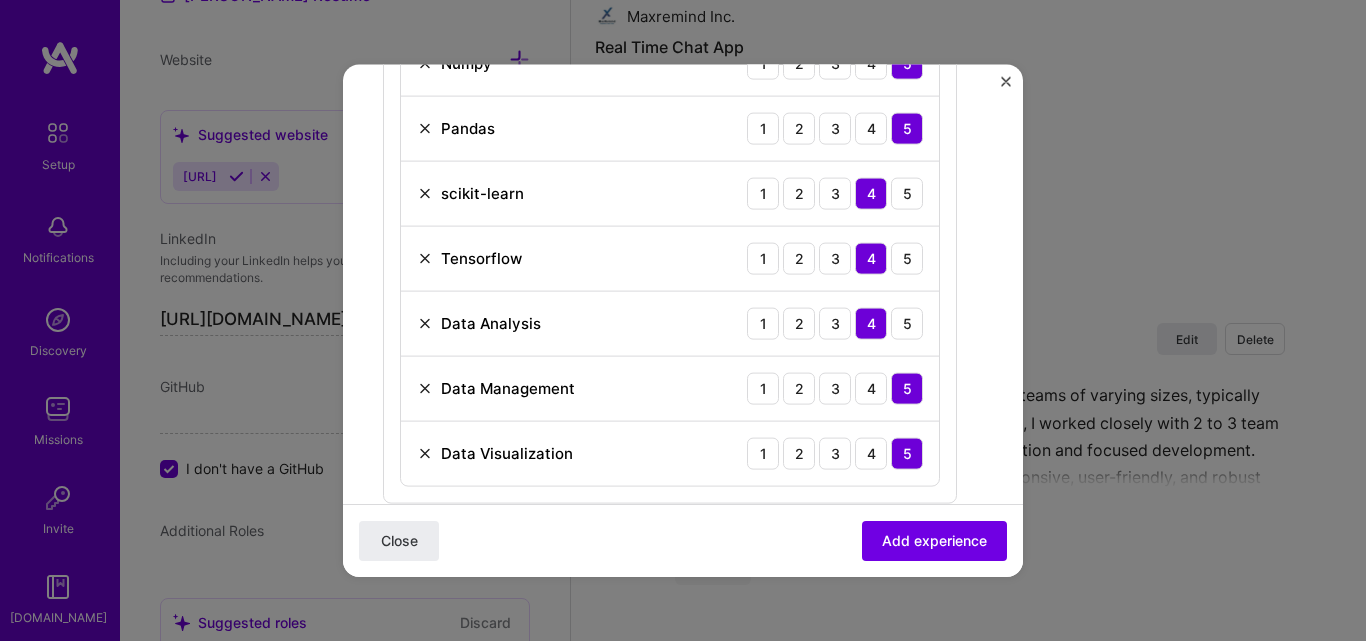scroll, scrollTop: 800, scrollLeft: 0, axis: vertical 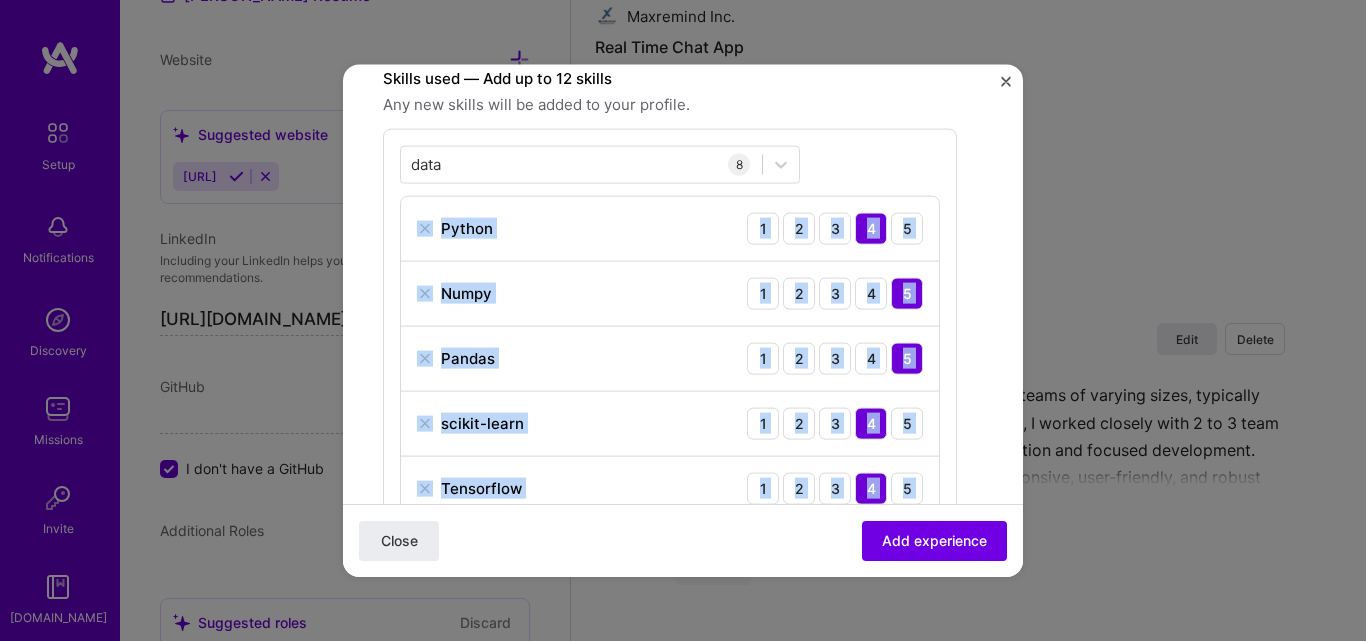 drag, startPoint x: 589, startPoint y: 486, endPoint x: 431, endPoint y: 236, distance: 295.74313 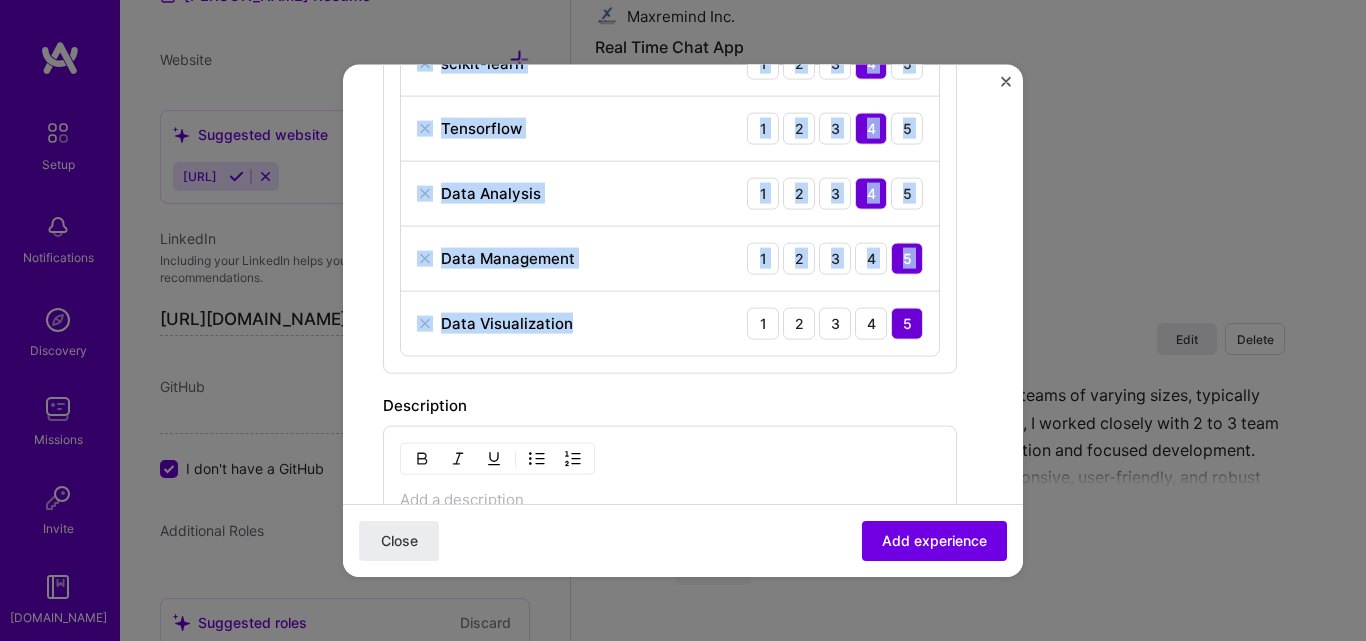scroll, scrollTop: 1200, scrollLeft: 0, axis: vertical 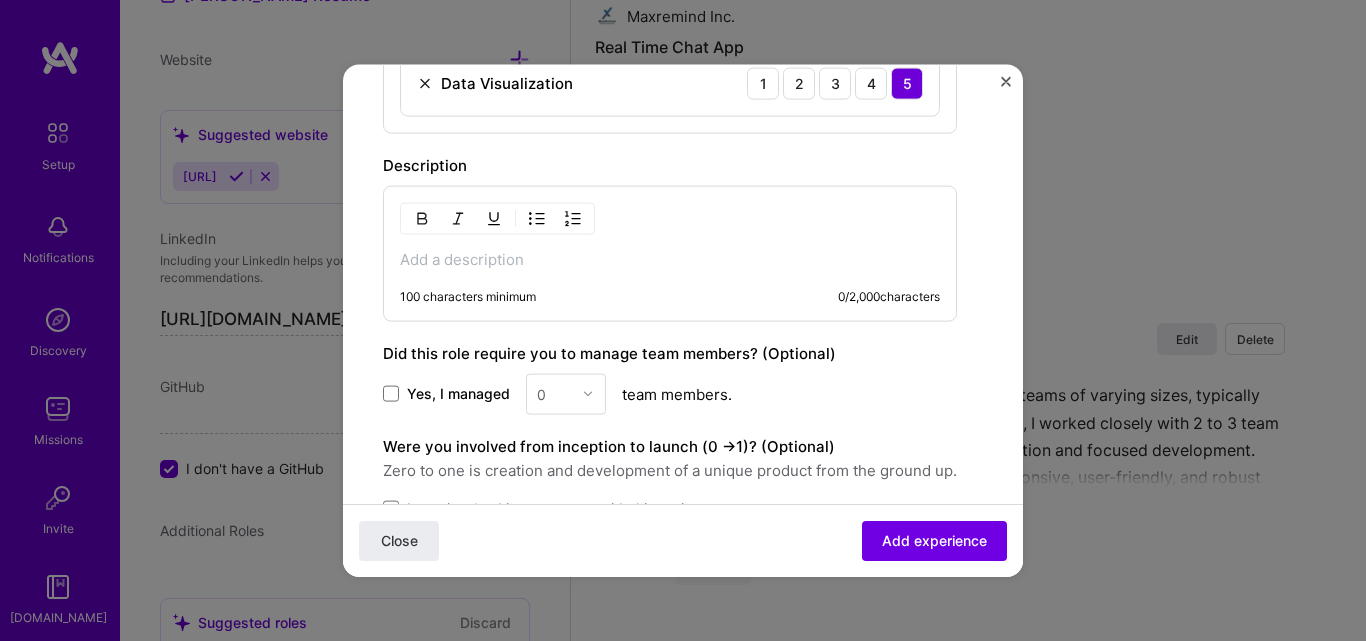 click at bounding box center (670, 259) 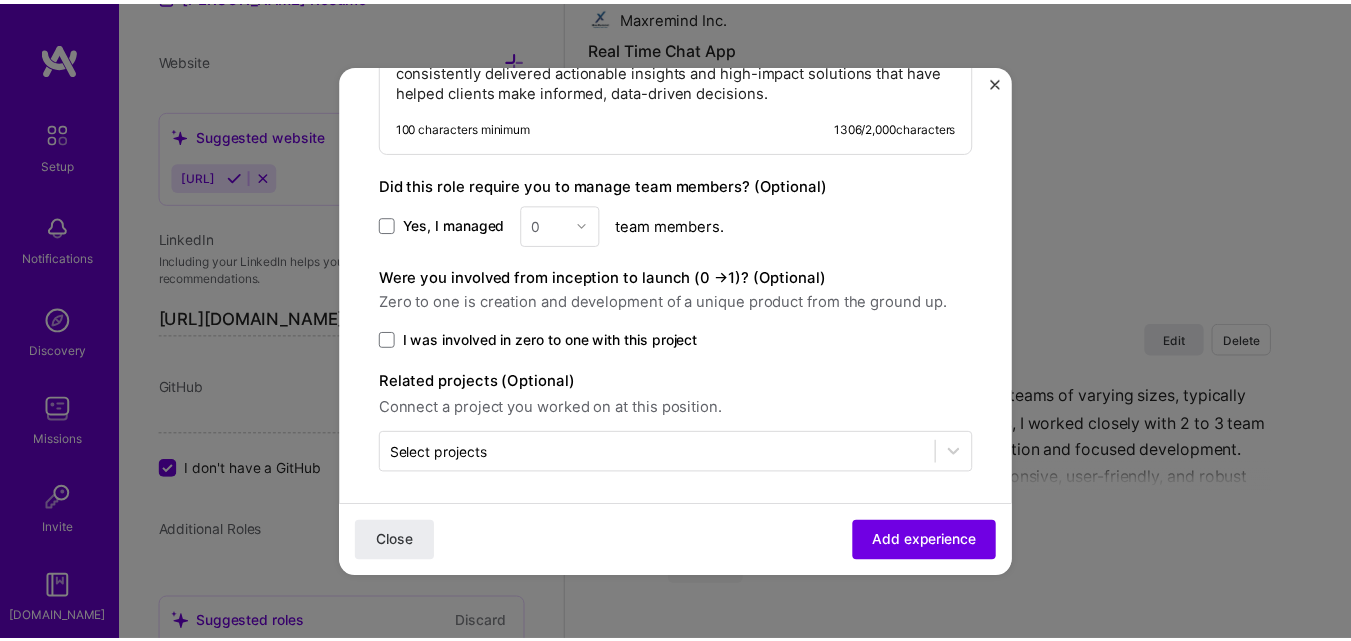 scroll, scrollTop: 1782, scrollLeft: 0, axis: vertical 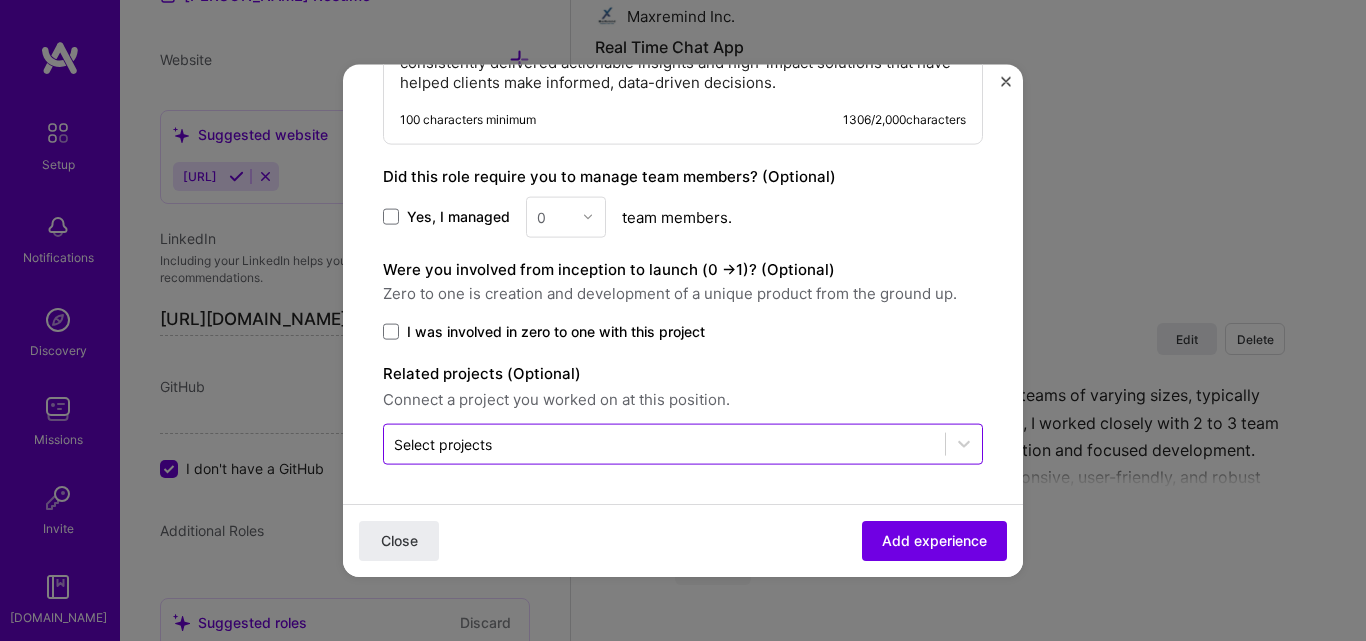 click at bounding box center (664, 443) 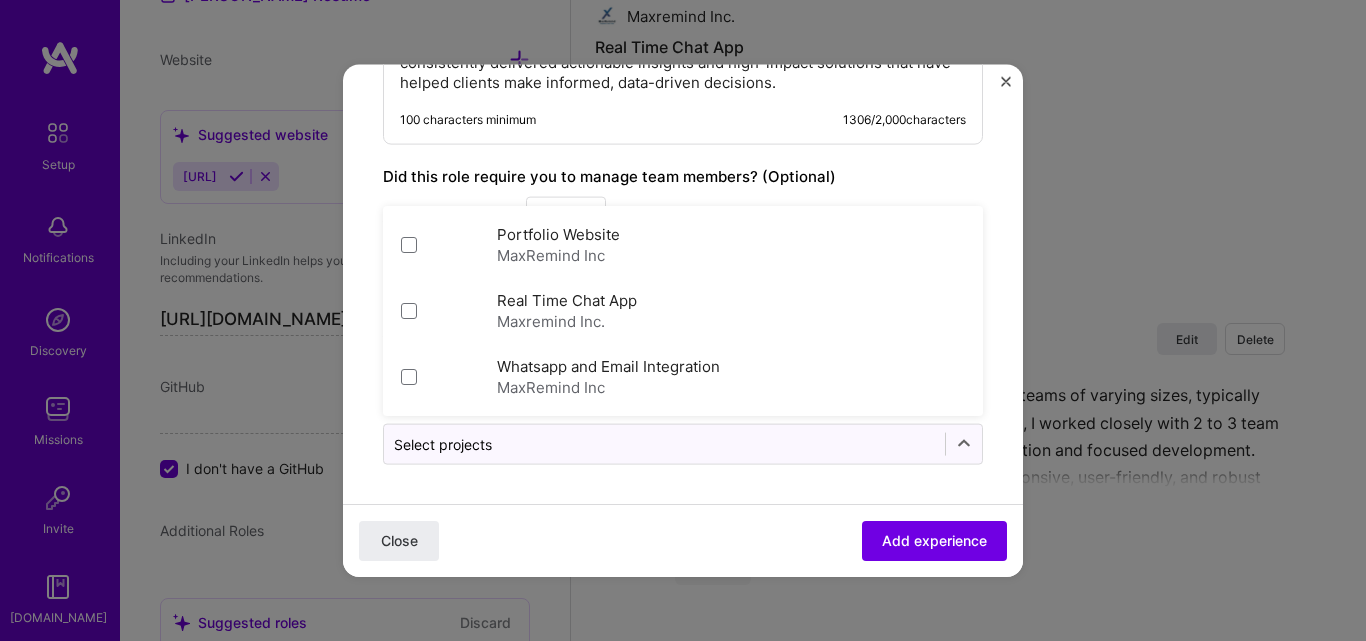 click on "Create a job experience Jobs help companies understand your past experience. Company logo Company name Fiverr
Industry Add up to 2 industries. Selected industries 2 Your title and specialization Data Visualization & Data Analytics Data Scientist Duration [DATE]
to [DATE]
I still work here Skills used — Add up to 12 skills Any new skills will be added to your profile. data data 8 Python 1 2 3 4 5 Numpy 1 2 3 4 5 Pandas 1 2 3 4 5 scikit-learn 1 2 3 4 5 Tensorflow 1 2 3 4 5 Data Analysis 1 2 3 4 5 Data Management 1 2 3 4 5 Data Visualization 1 2 3 4 5 Description As a freelance Data Science professional on Fiverr, I have delivered end-to-end data solutions for a diverse range of clients across multiple industries. My responsibilities included data collection, cleaning, preprocessing, analysis, and the development of predictive models. 100 characters minimum 1306 / 2,000  characters 0 > Close" at bounding box center (683, -541) 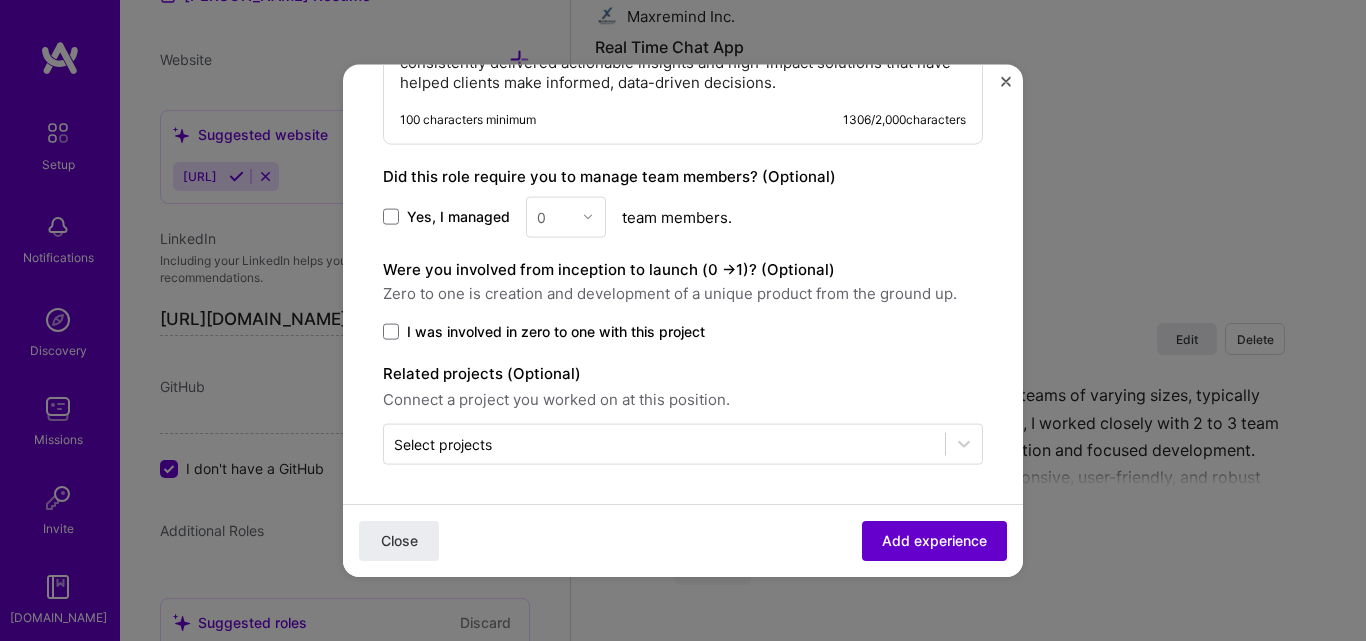 click on "Add experience" at bounding box center [934, 541] 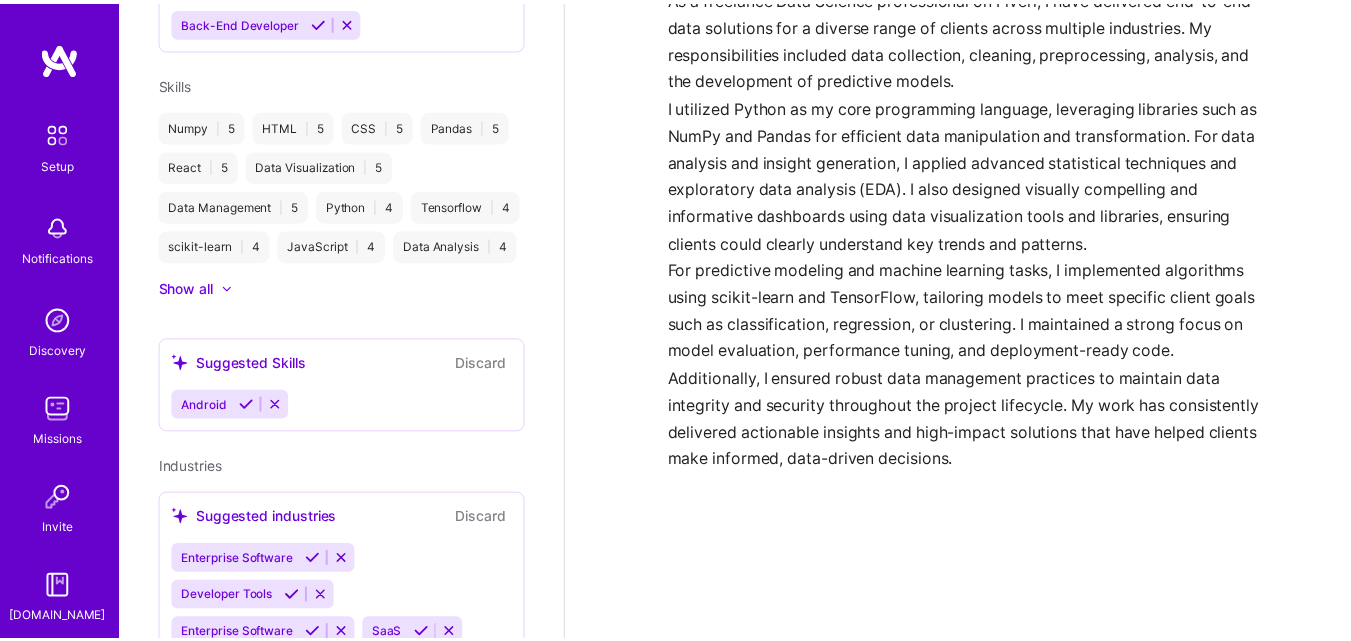 scroll, scrollTop: 741, scrollLeft: 0, axis: vertical 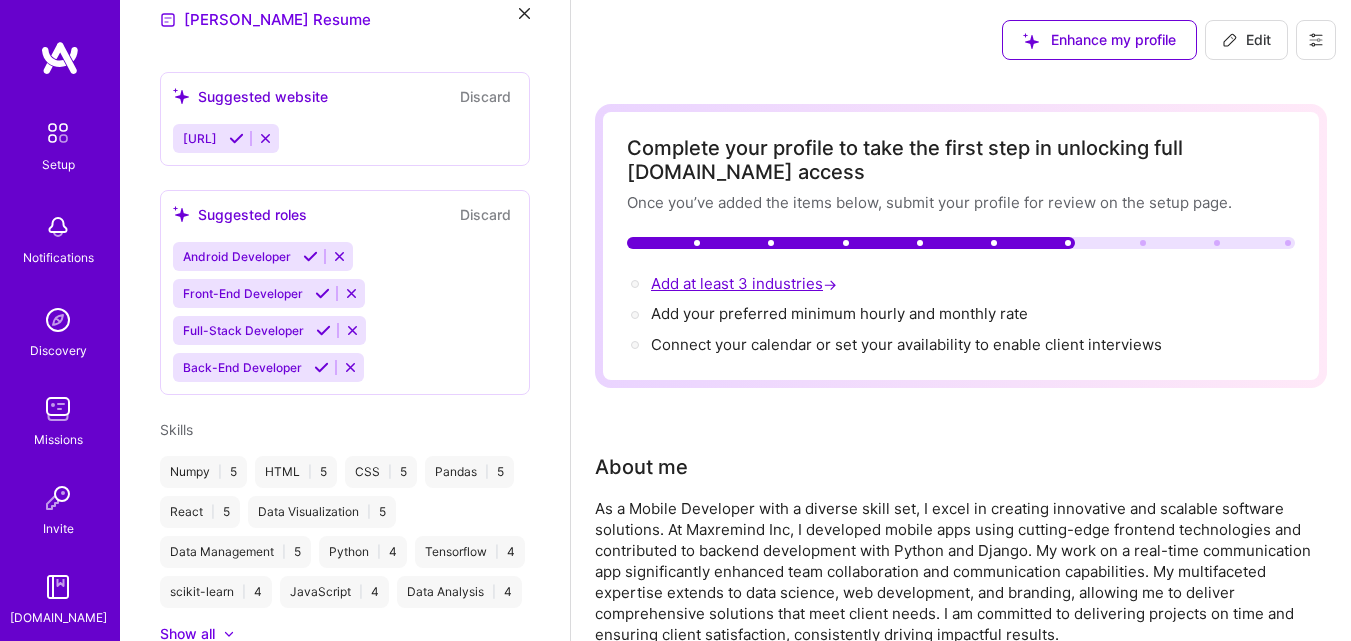 click on "Add at least 3 industries  →" at bounding box center (746, 283) 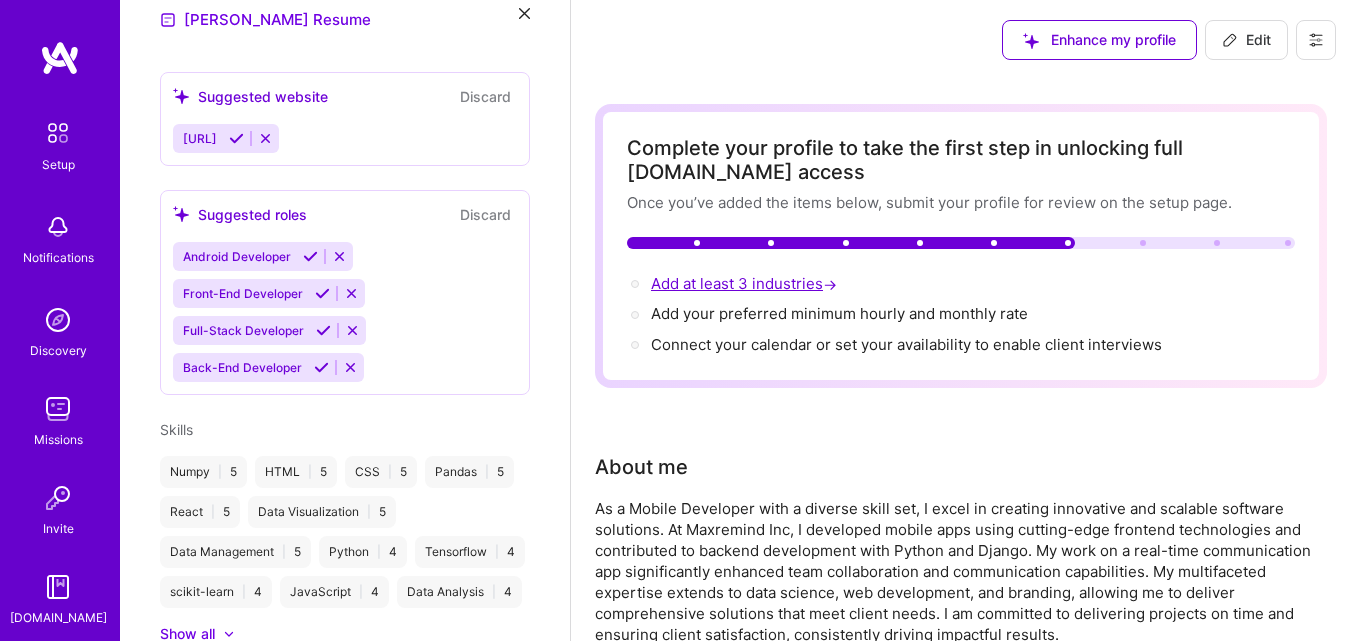 select on "US" 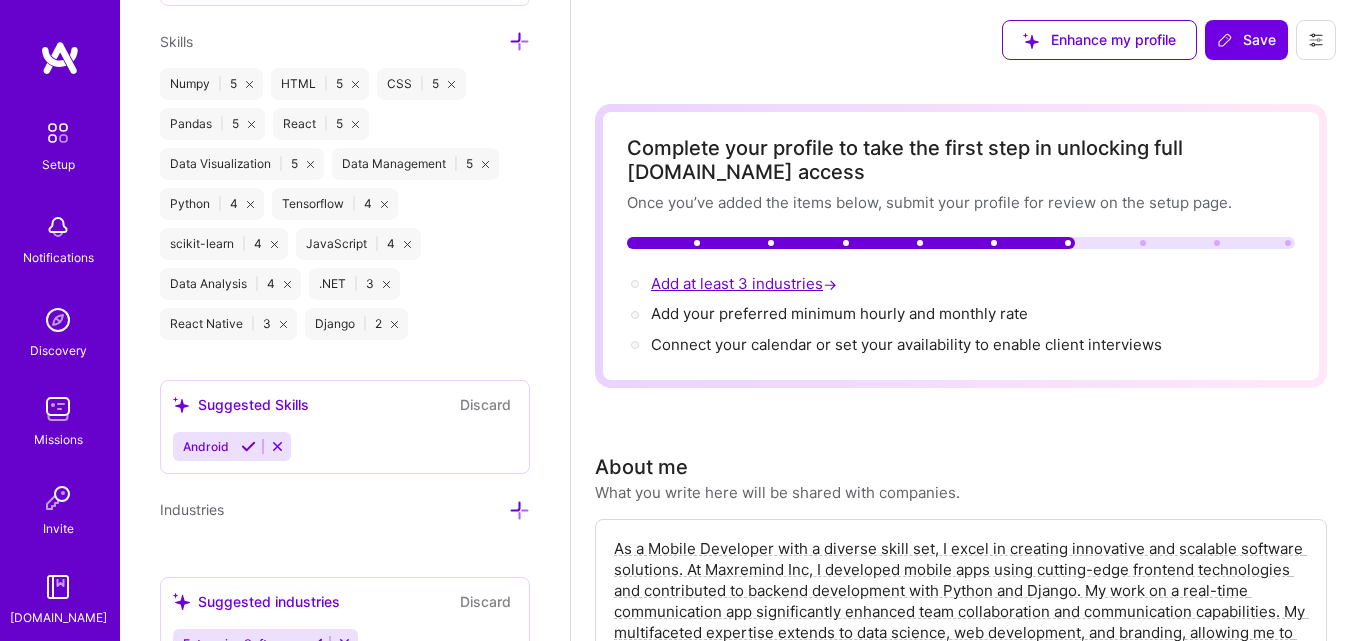 scroll, scrollTop: 2052, scrollLeft: 0, axis: vertical 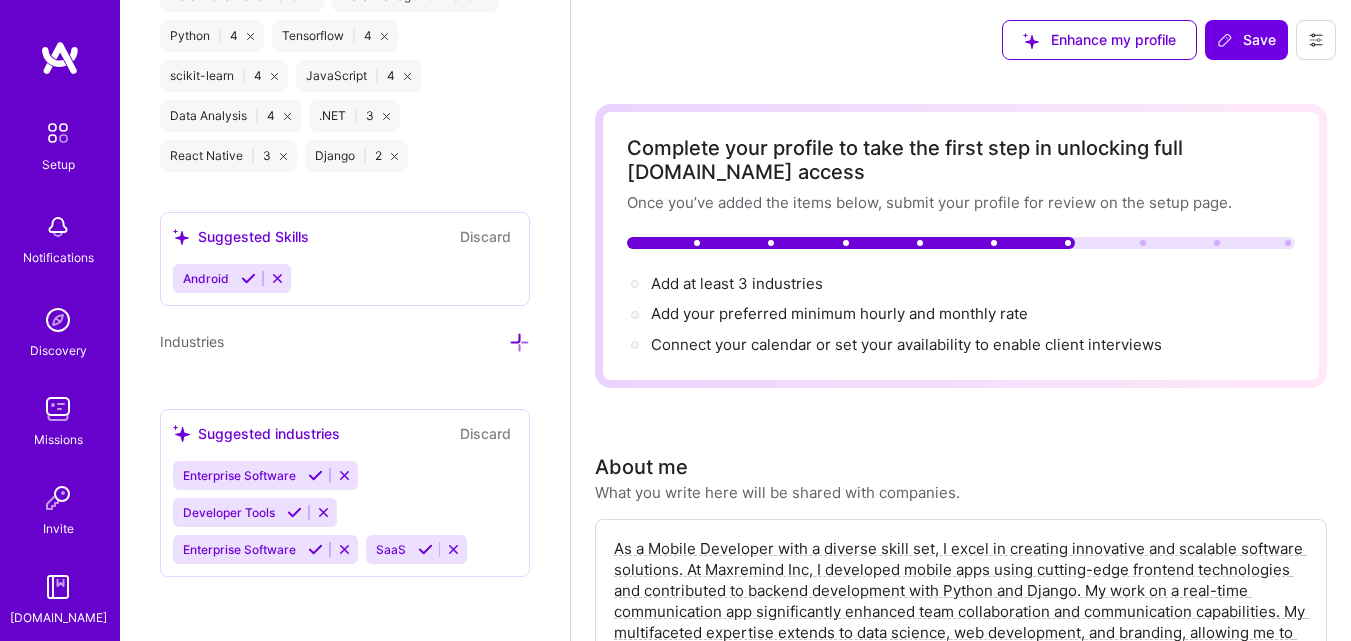 click on "Enterprise Software" at bounding box center (239, 475) 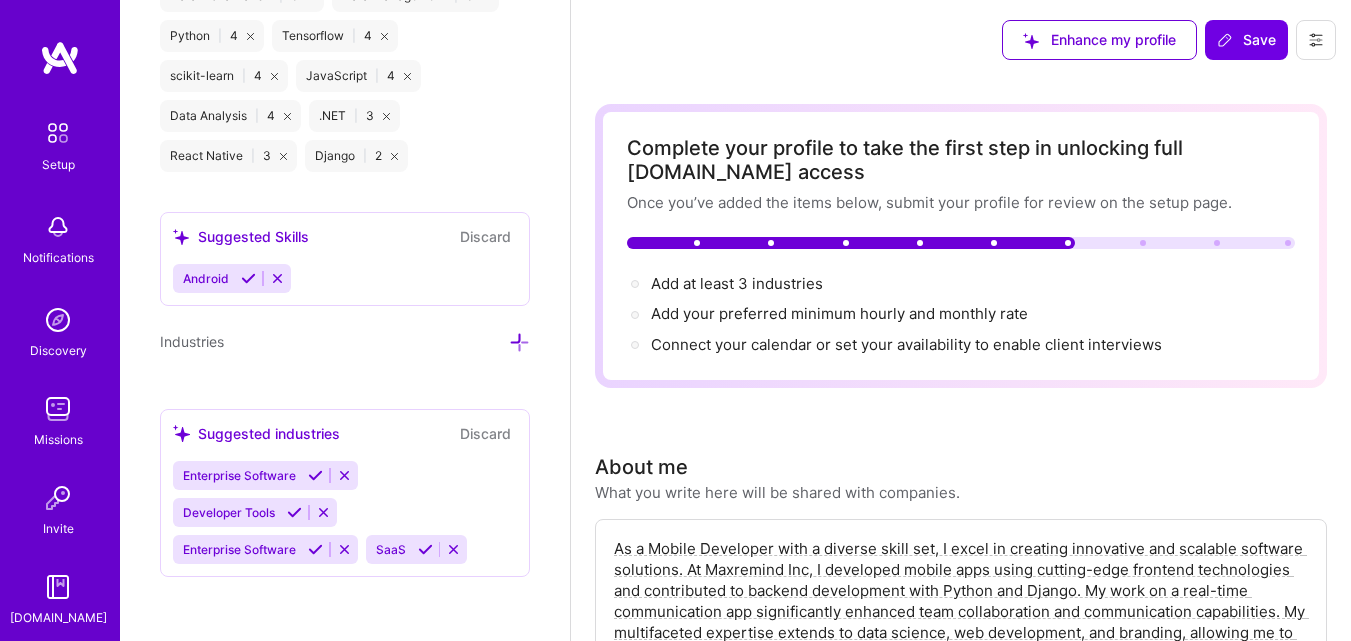 click at bounding box center (315, 475) 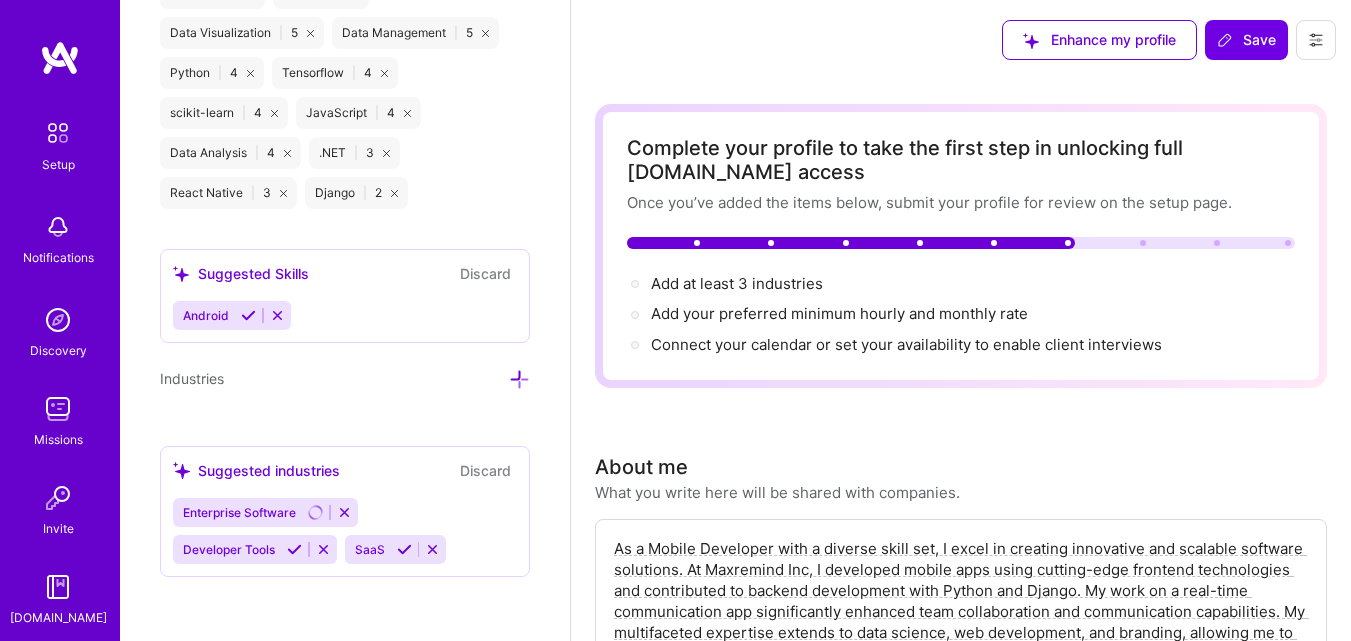 scroll, scrollTop: 2015, scrollLeft: 0, axis: vertical 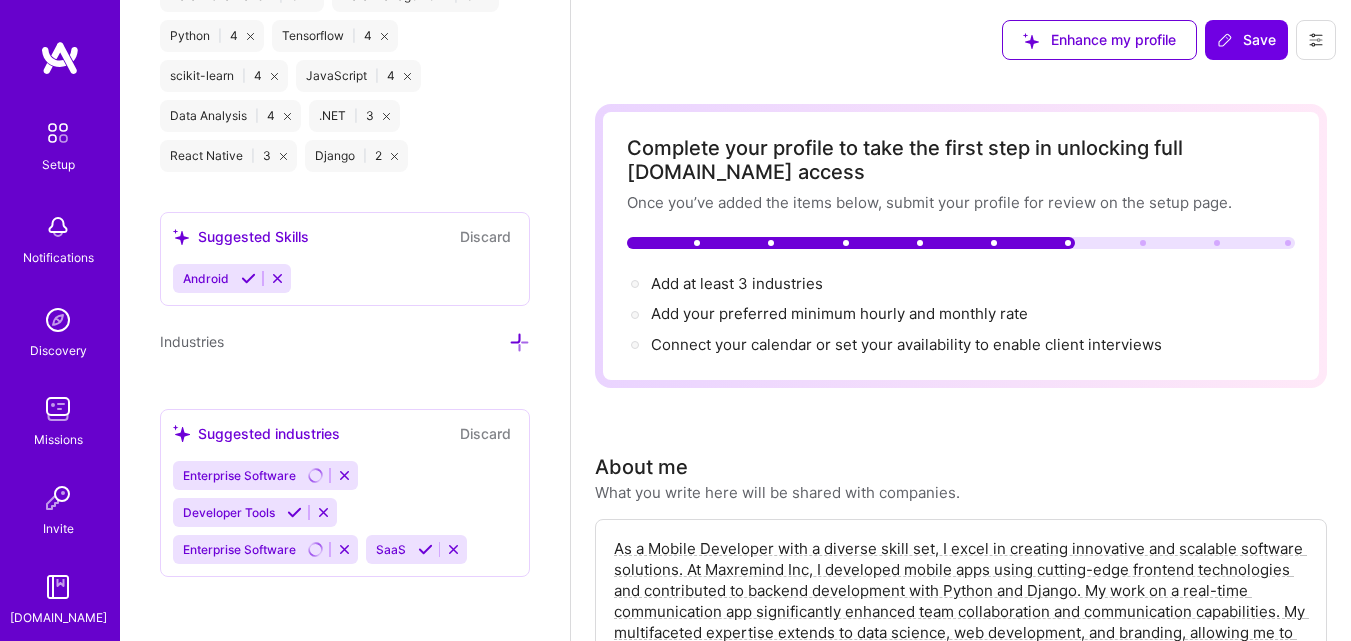click on "Enterprise Software" at bounding box center [239, 549] 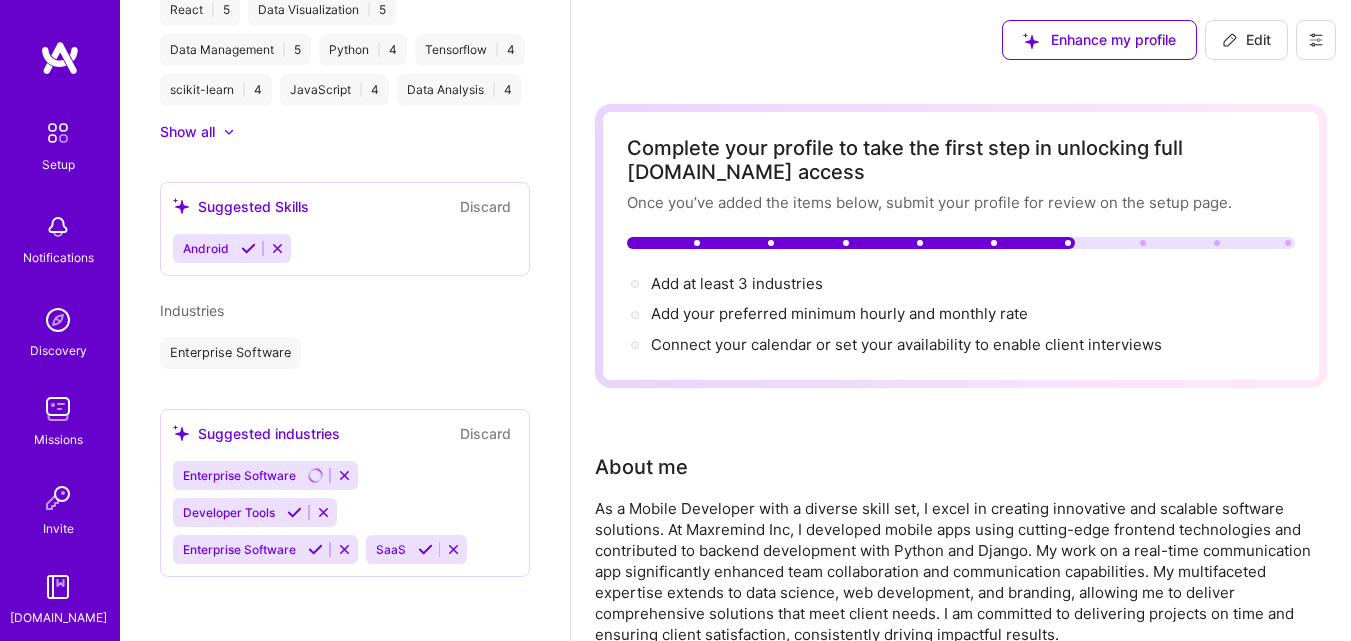 scroll, scrollTop: 1233, scrollLeft: 0, axis: vertical 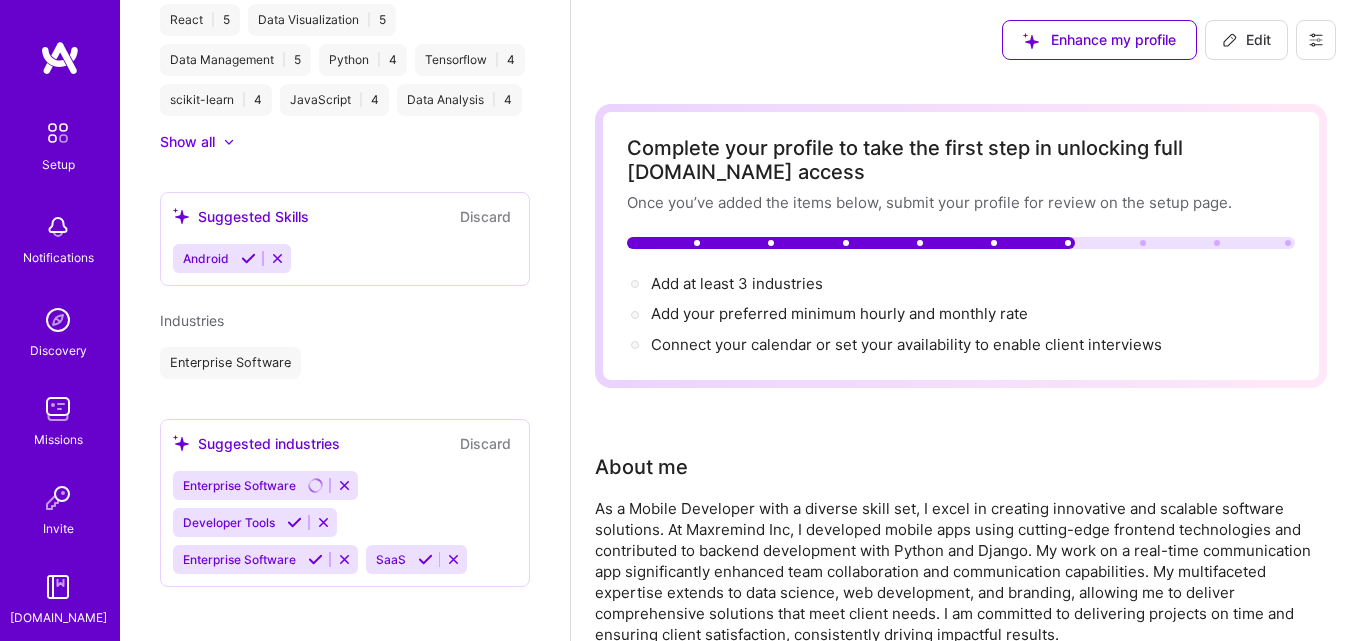 click on "Enterprise Software" at bounding box center [237, 485] 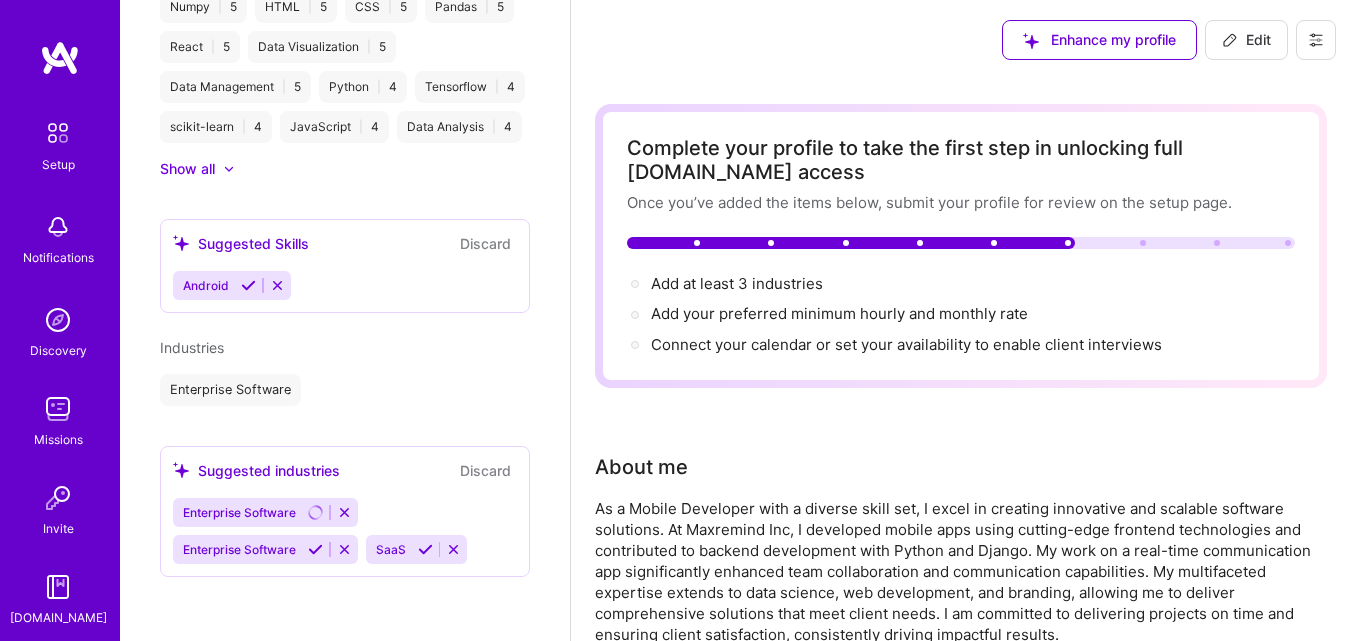 scroll, scrollTop: 1222, scrollLeft: 0, axis: vertical 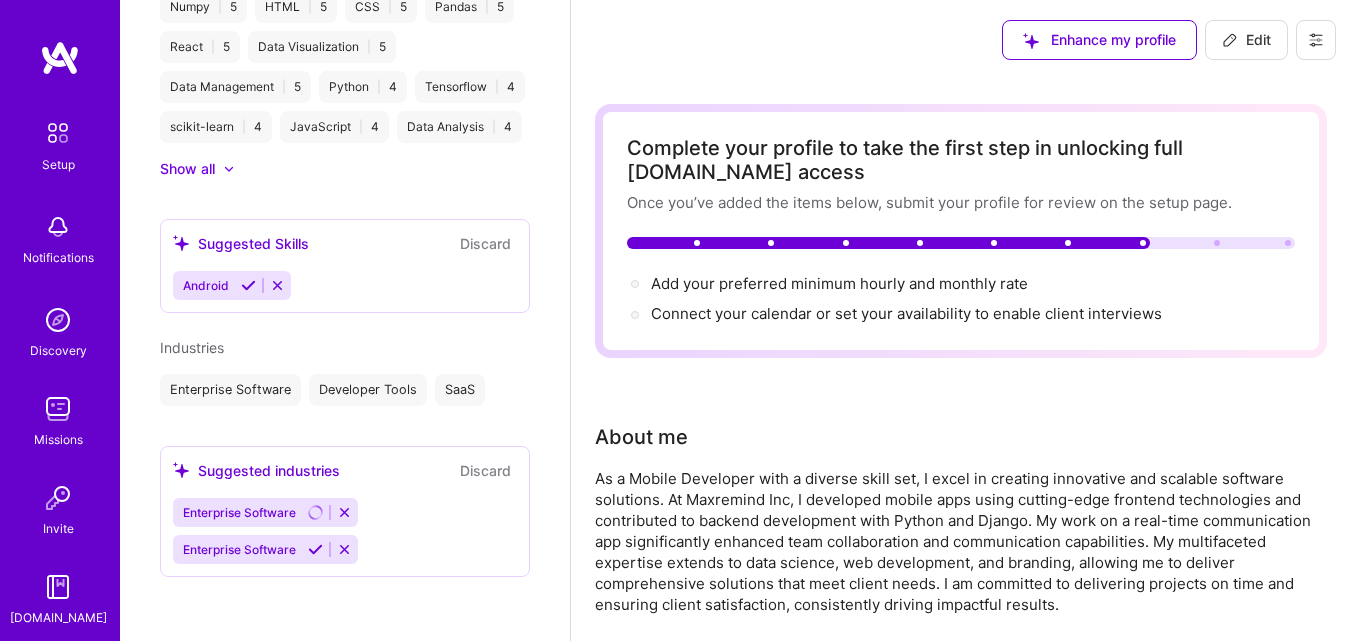 click at bounding box center [344, 549] 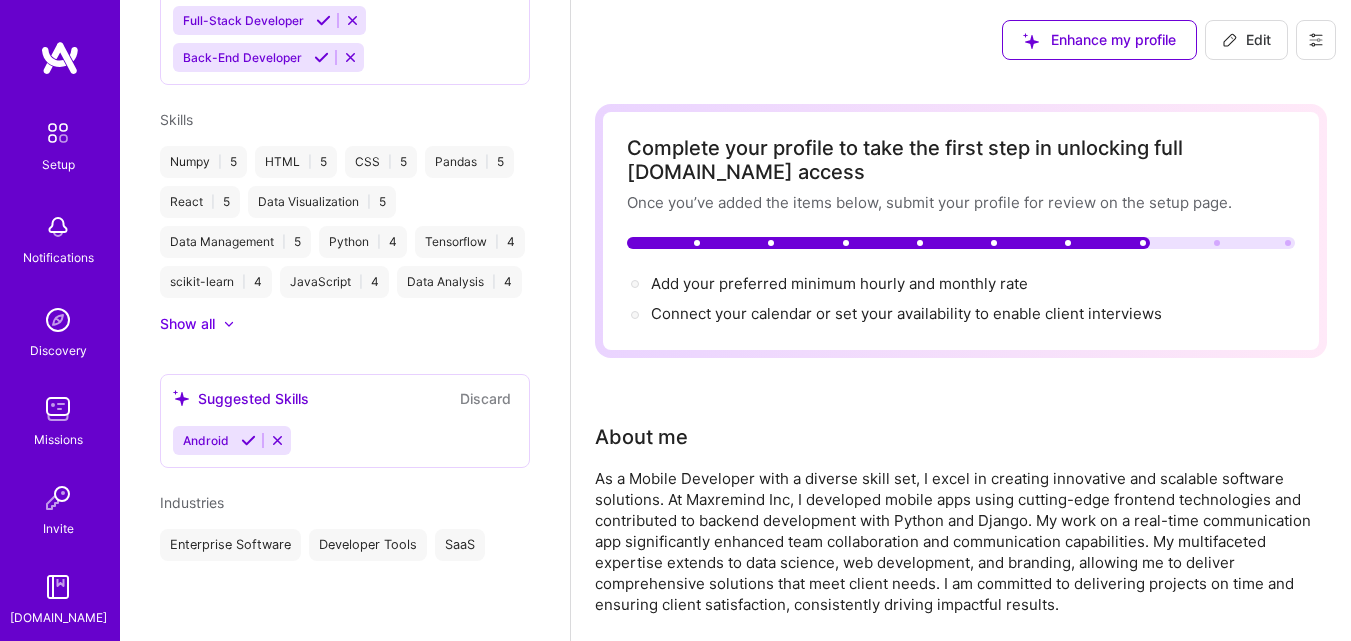 scroll, scrollTop: 1185, scrollLeft: 0, axis: vertical 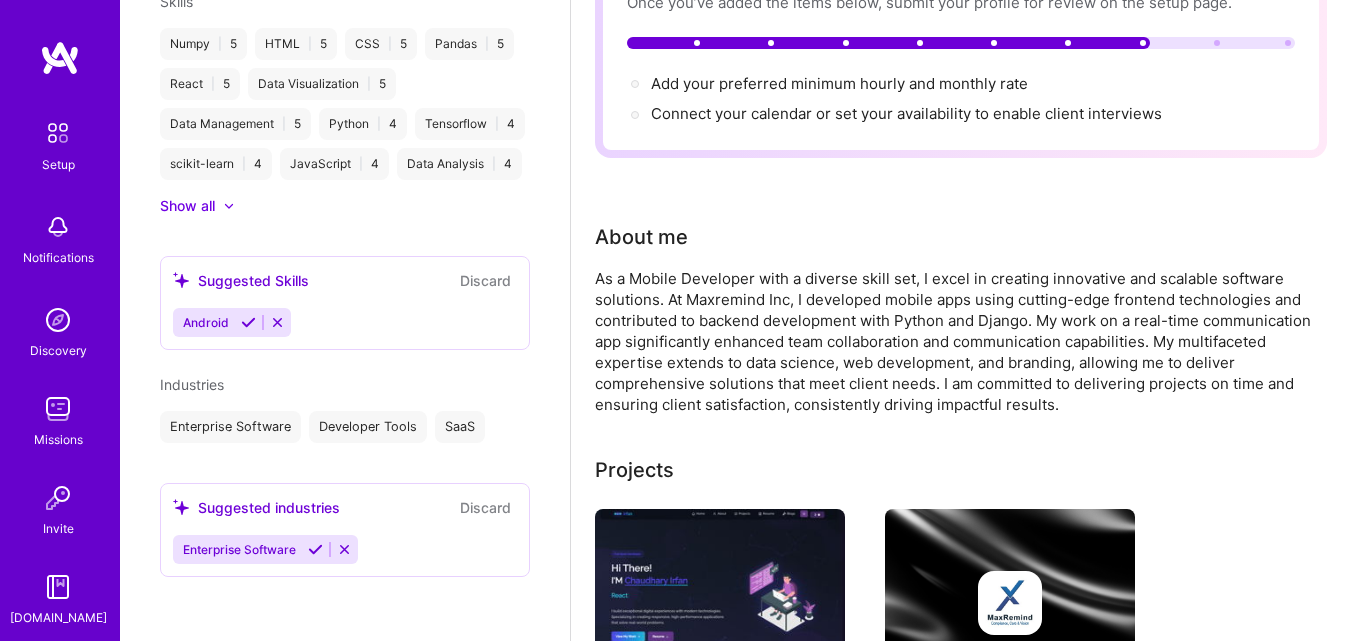 click at bounding box center (344, 549) 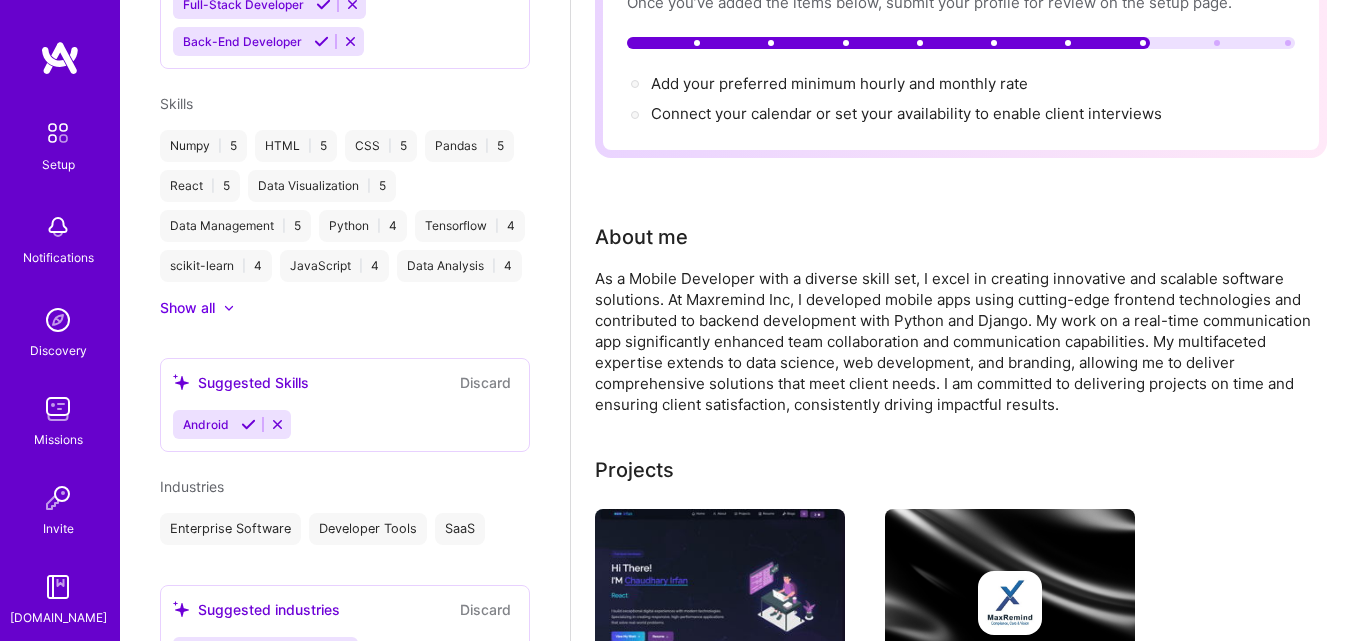 scroll, scrollTop: 1185, scrollLeft: 0, axis: vertical 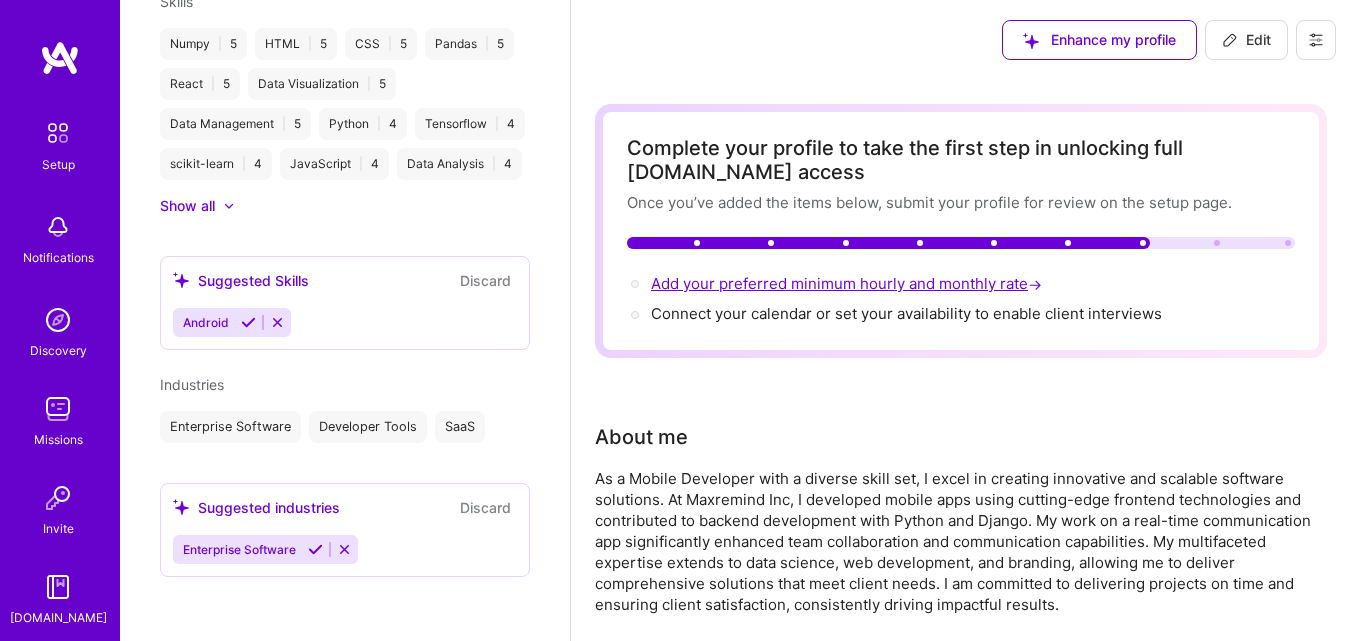 click on "Add your preferred minimum hourly and monthly rate  →" at bounding box center (848, 283) 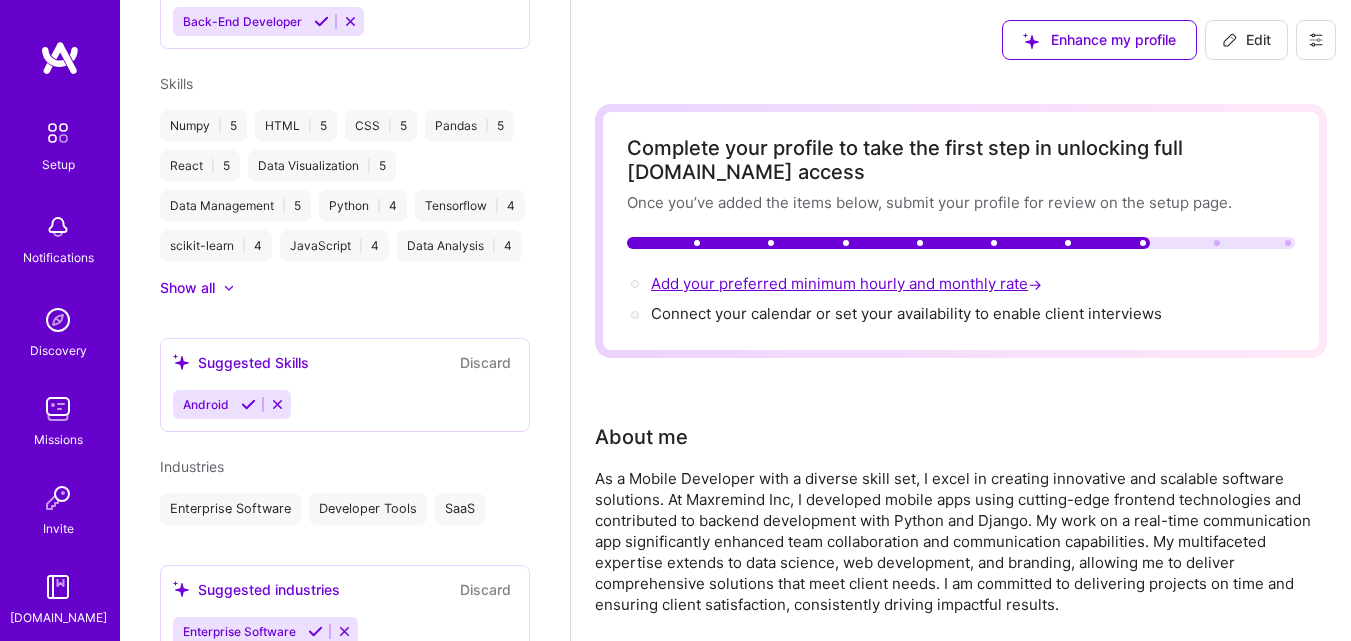 select on "US" 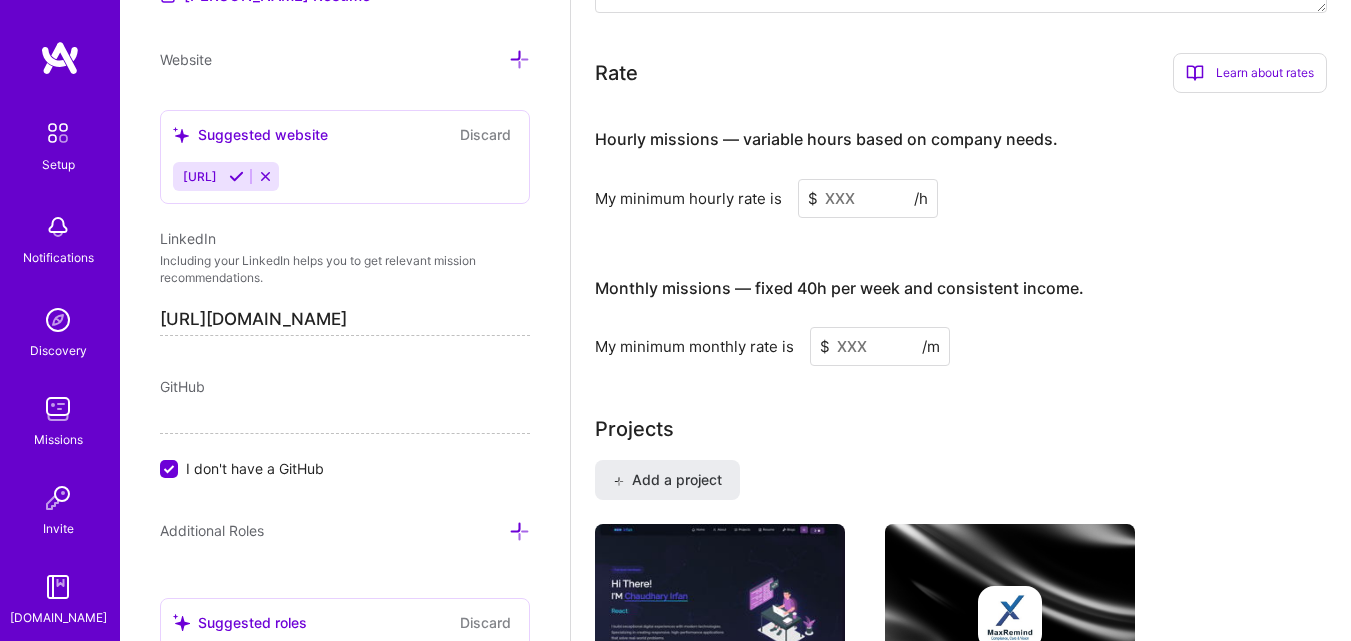 scroll, scrollTop: 1123, scrollLeft: 0, axis: vertical 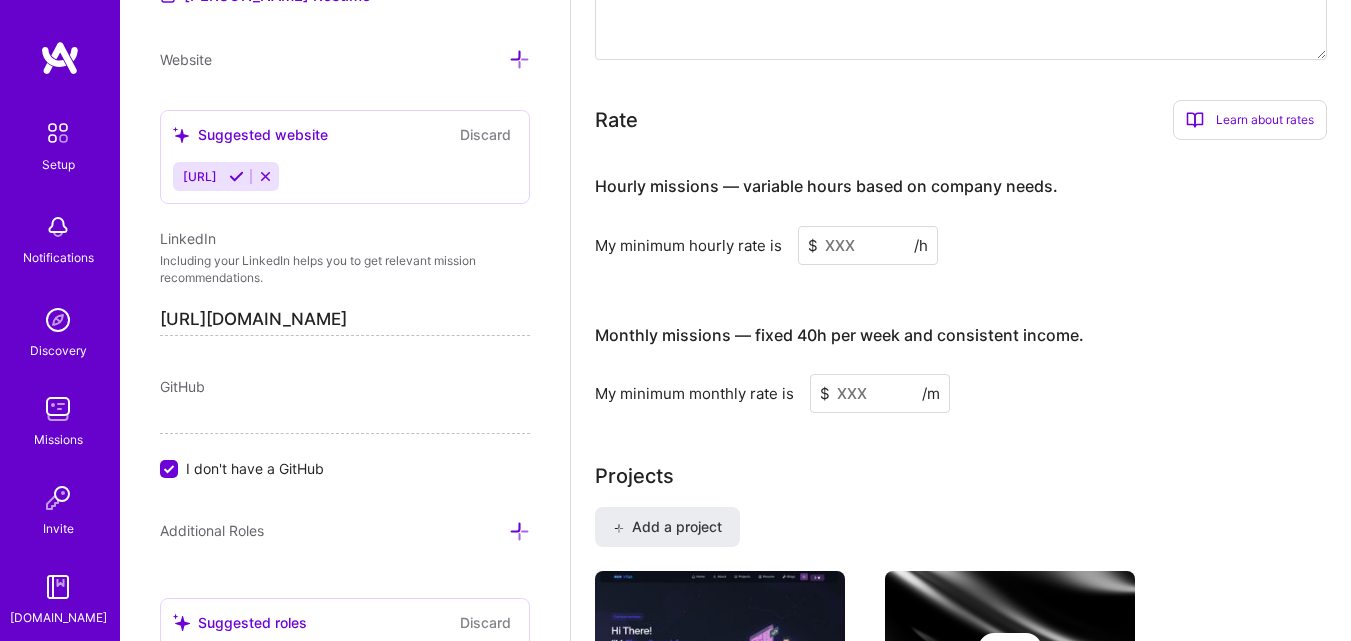 click at bounding box center (868, 245) 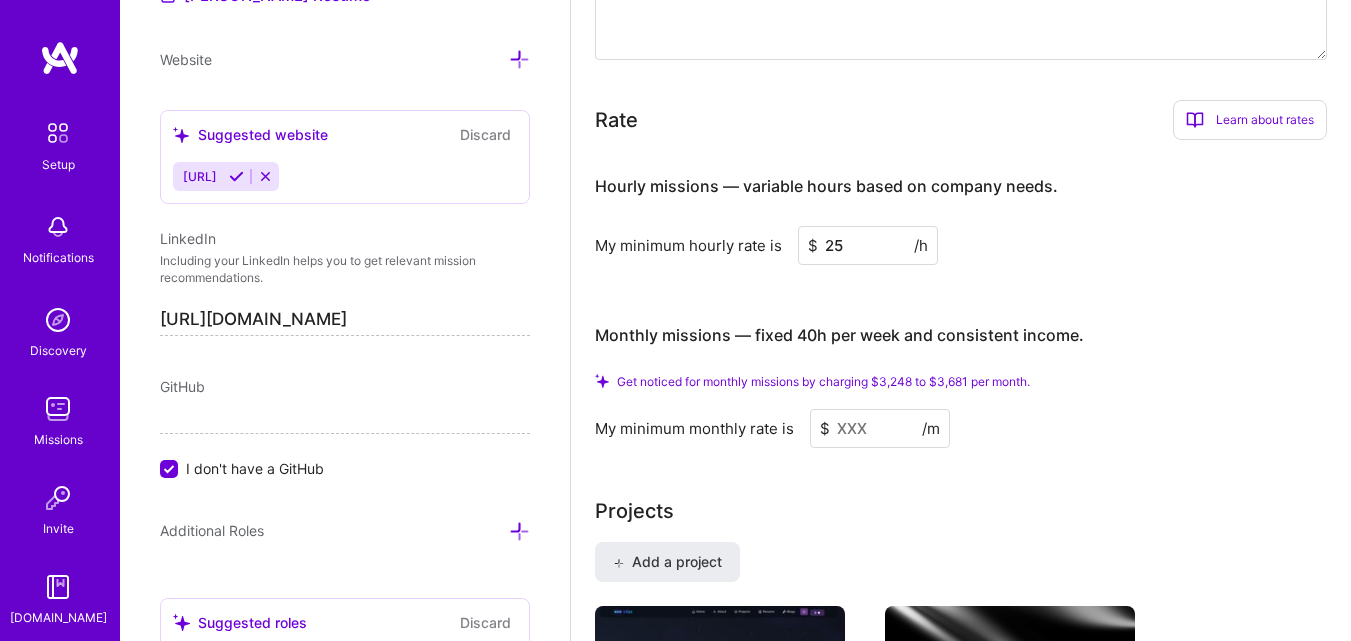 type on "25" 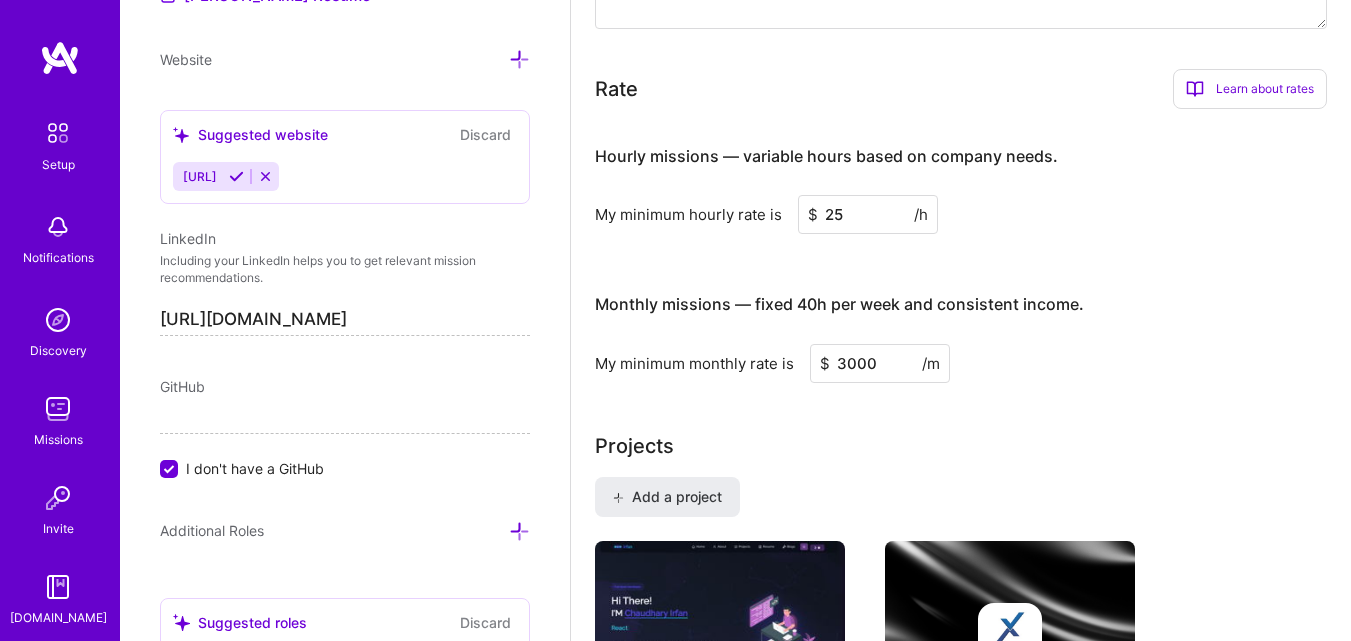 type on "3000" 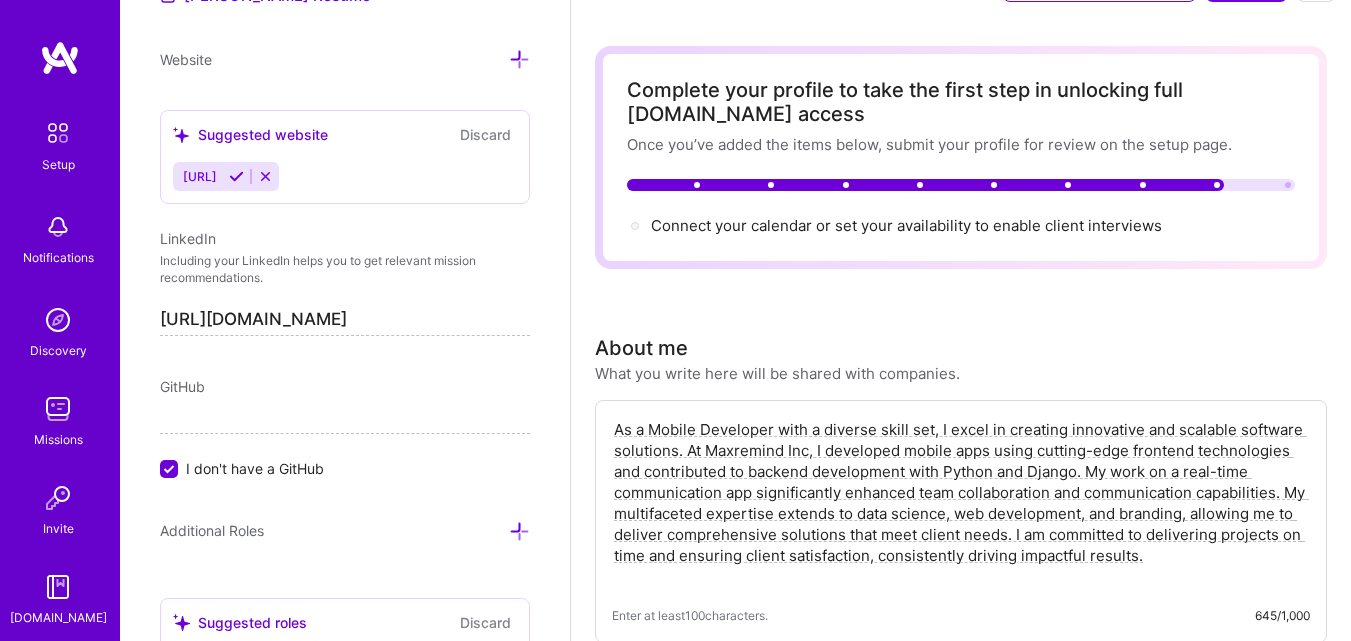 scroll, scrollTop: 23, scrollLeft: 0, axis: vertical 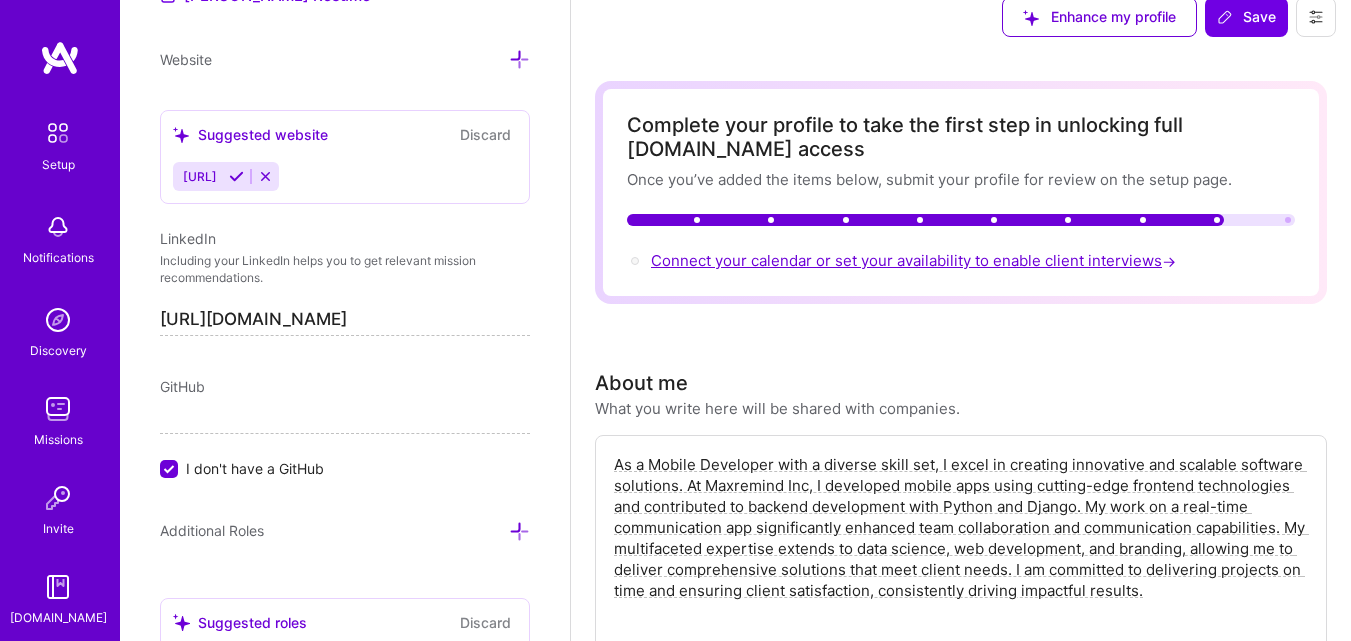 click on "Connect your calendar or set your availability to enable client interviews  →" at bounding box center [915, 260] 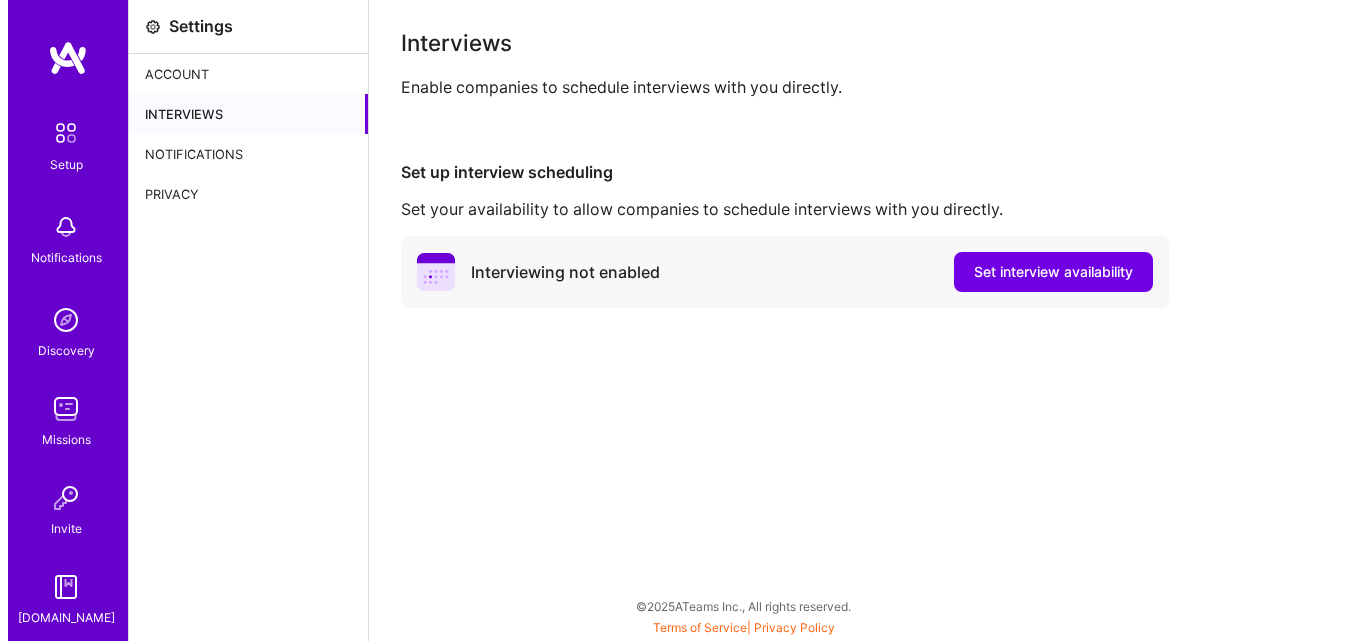 scroll, scrollTop: 0, scrollLeft: 0, axis: both 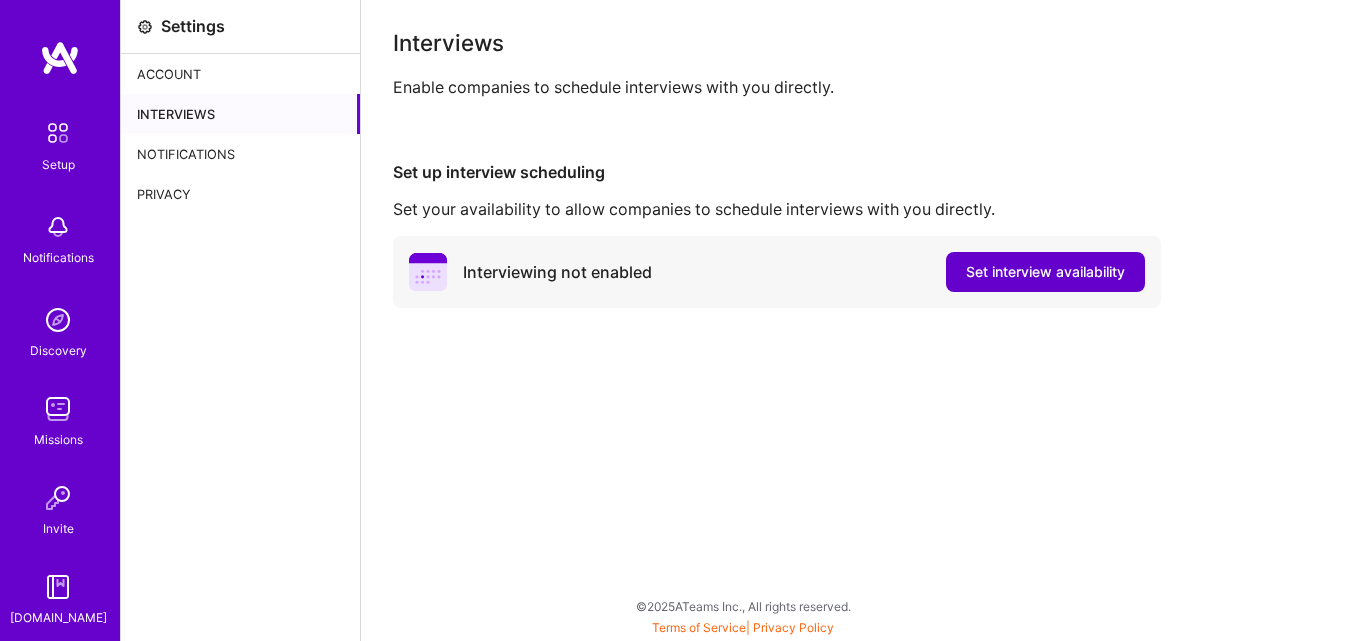 click on "Set interview availability" at bounding box center [1045, 272] 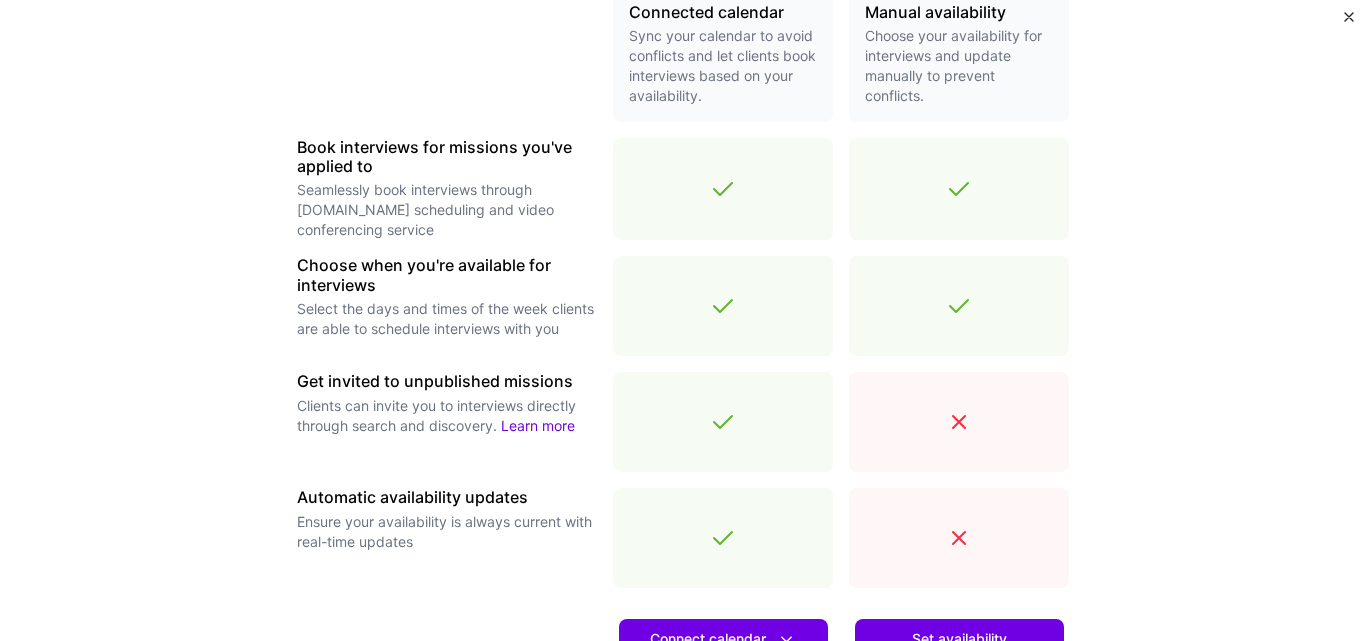 scroll, scrollTop: 500, scrollLeft: 0, axis: vertical 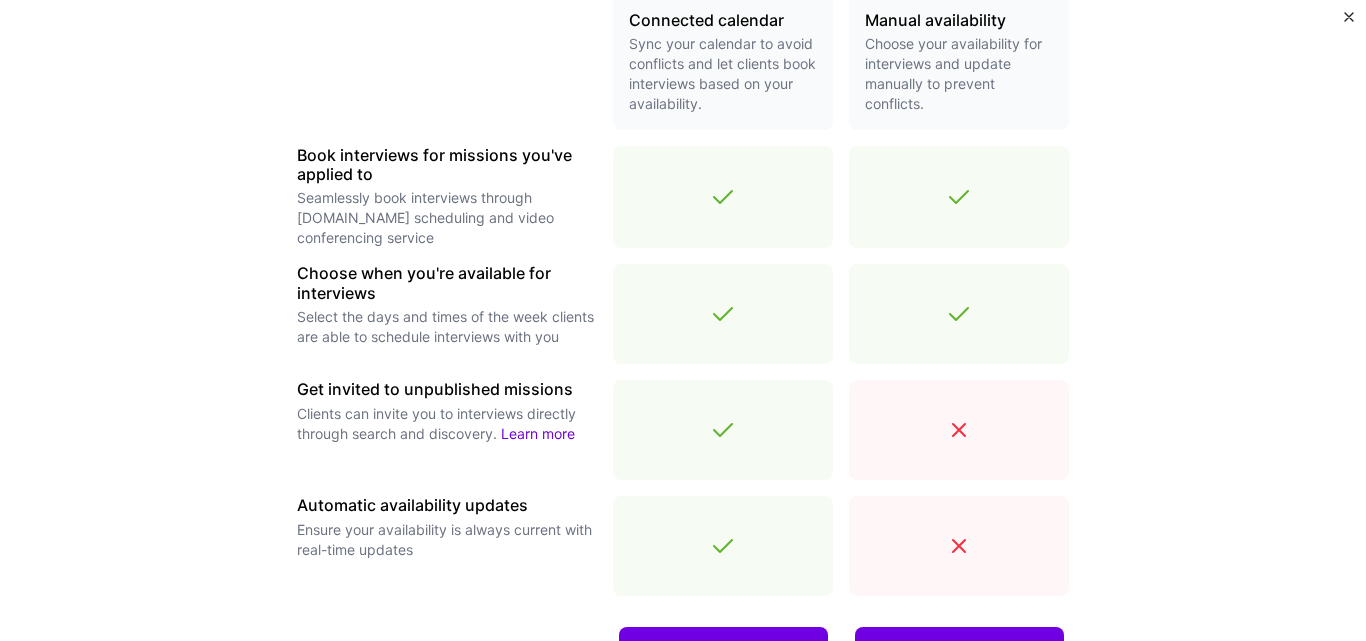 click at bounding box center (723, 197) 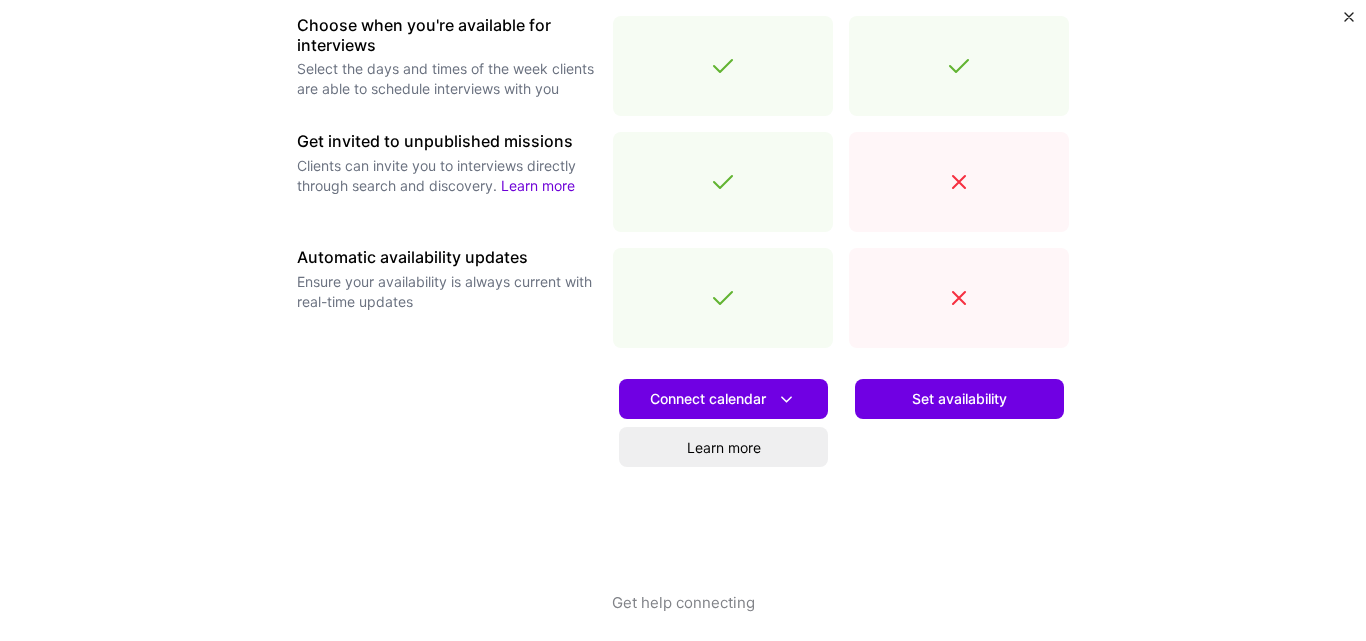 scroll, scrollTop: 760, scrollLeft: 0, axis: vertical 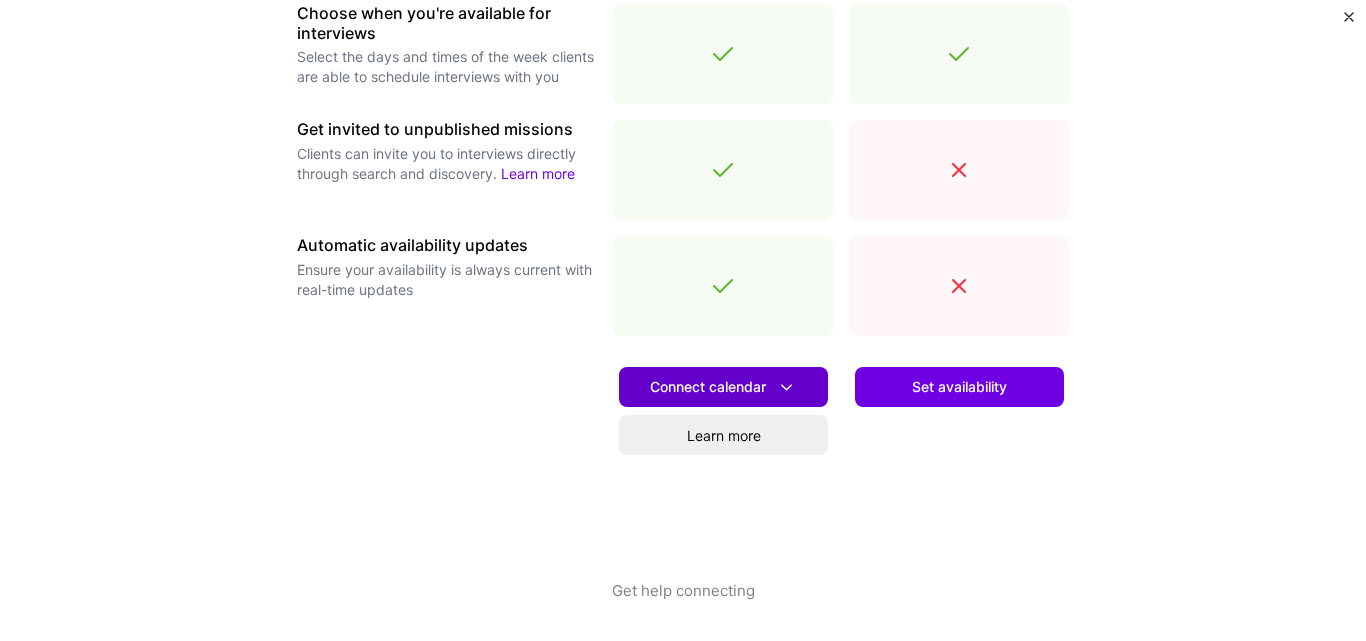 click at bounding box center [786, 387] 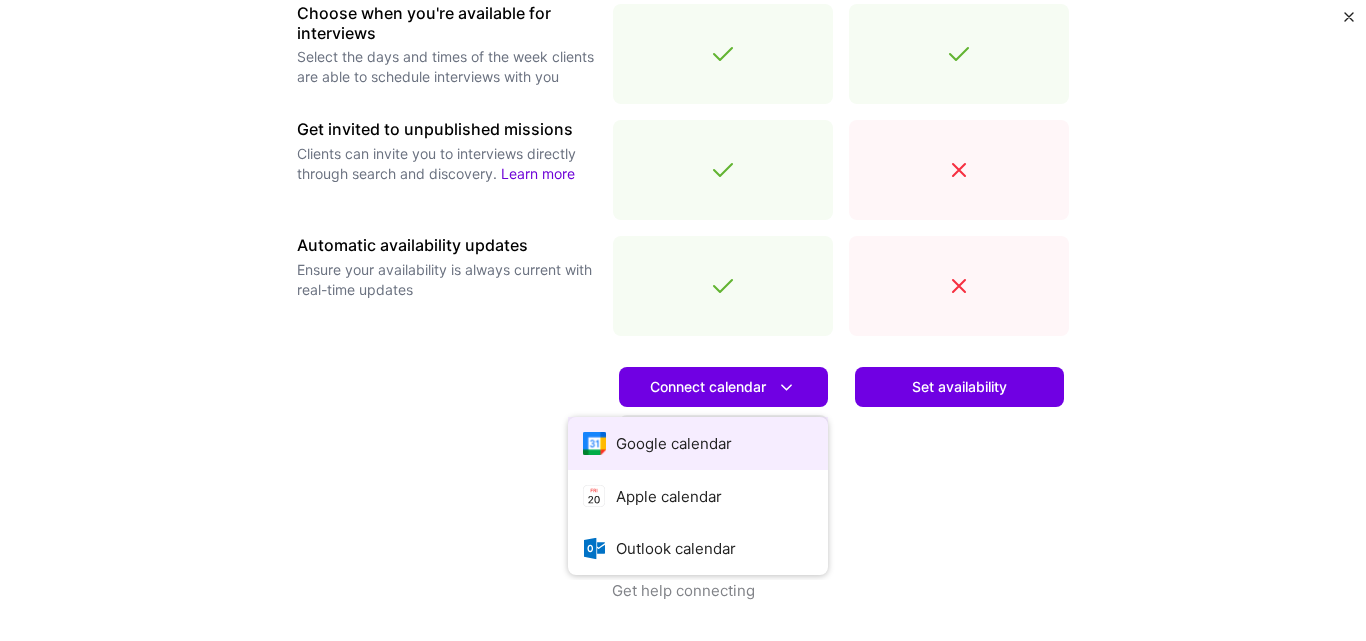 click on "Google calendar" at bounding box center [698, 443] 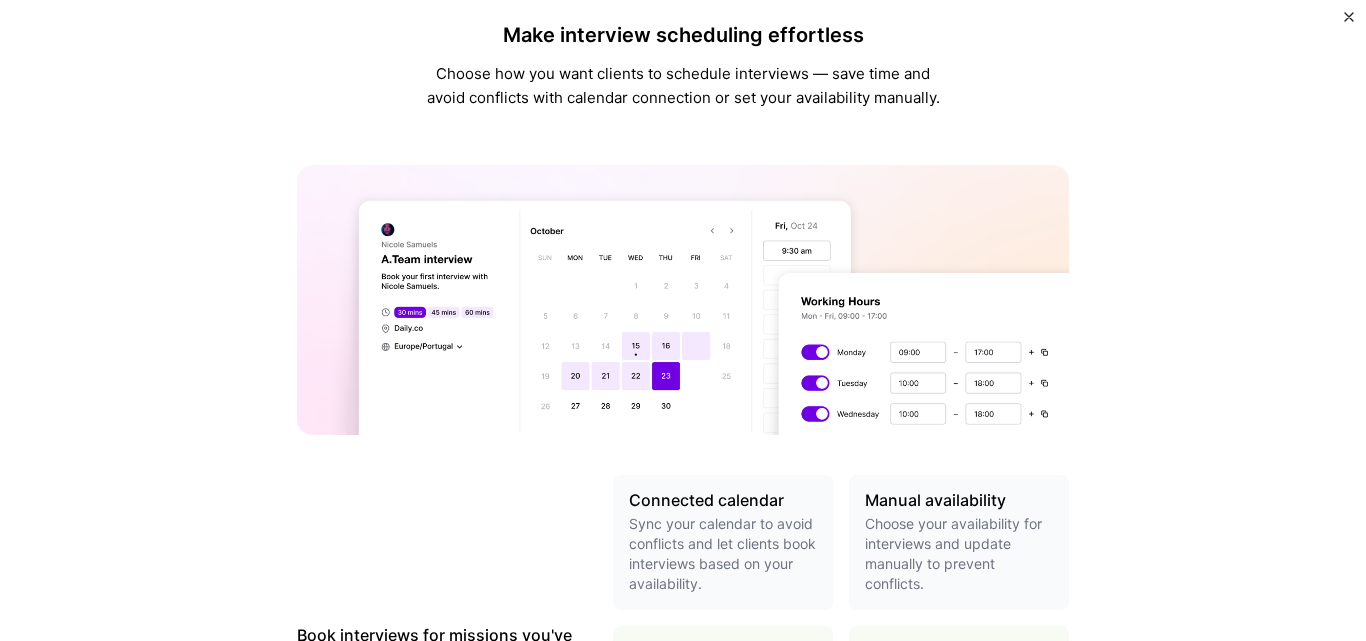scroll, scrollTop: 0, scrollLeft: 0, axis: both 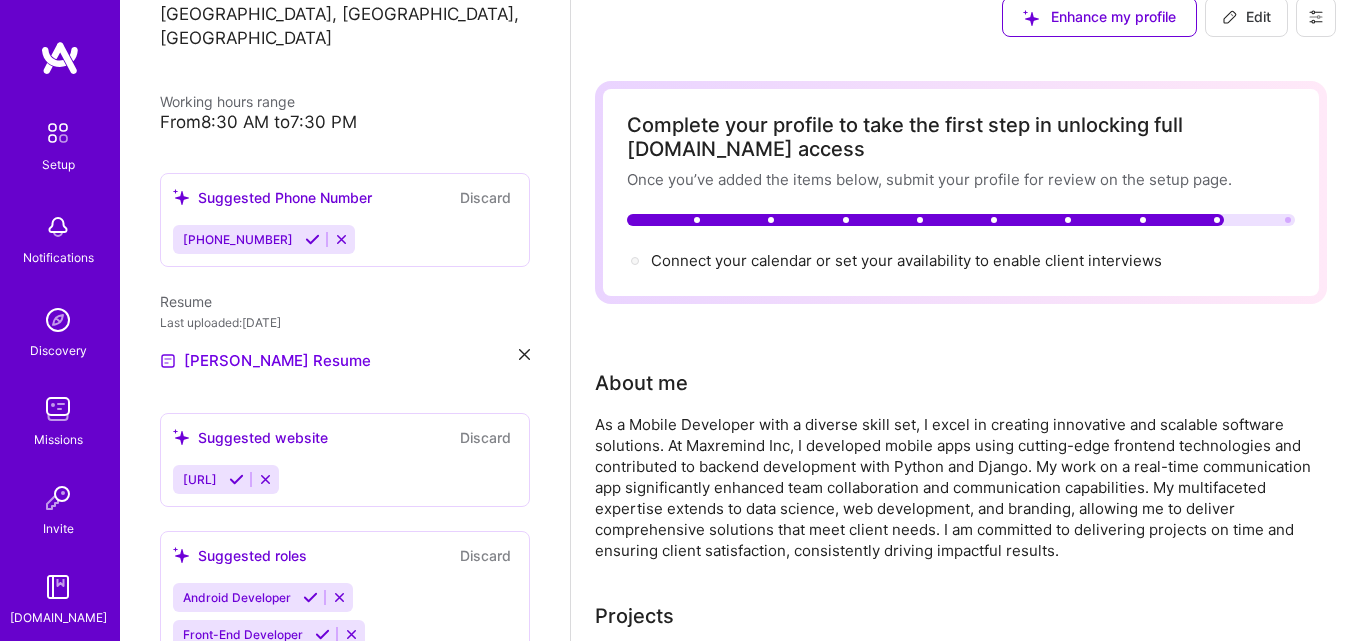 click on "[PHONE_NUMBER]" at bounding box center [238, 239] 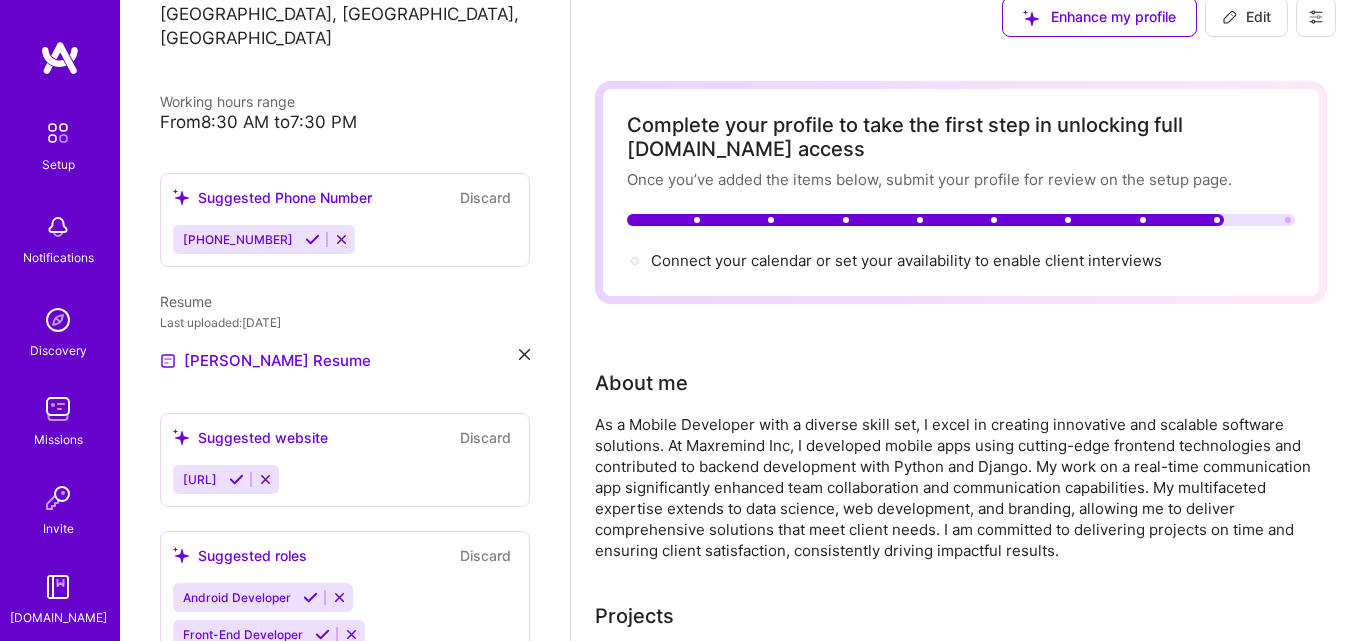 click at bounding box center [312, 239] 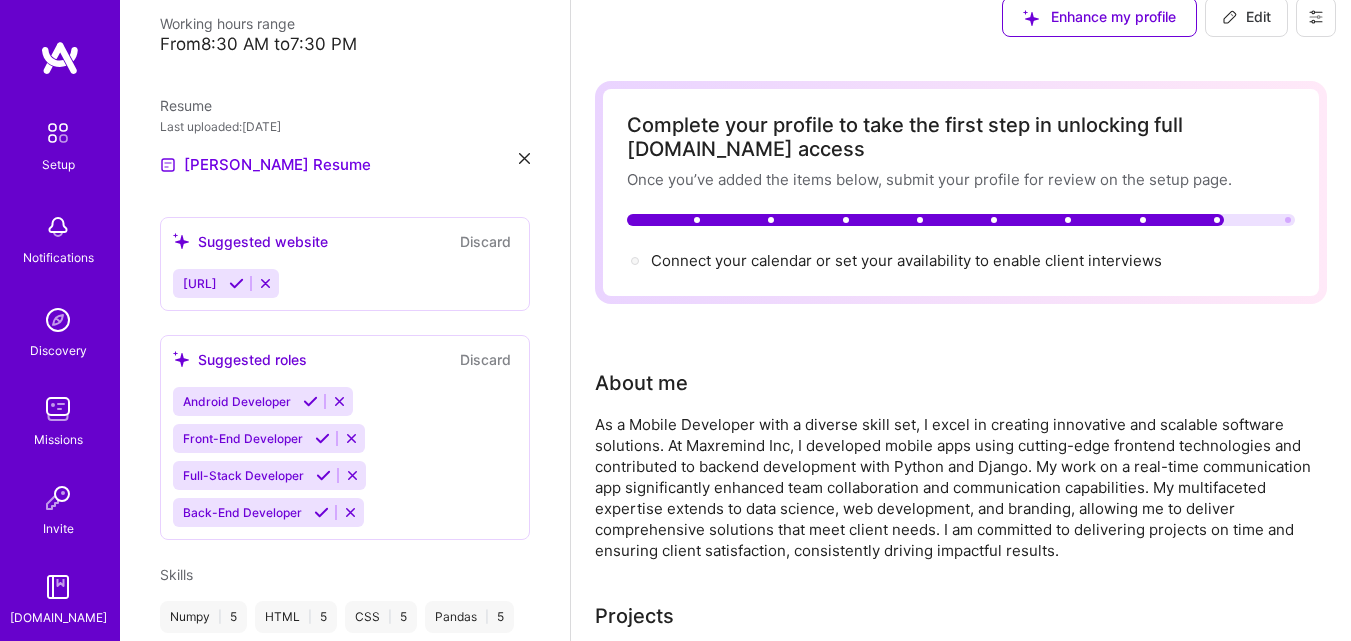 scroll, scrollTop: 500, scrollLeft: 0, axis: vertical 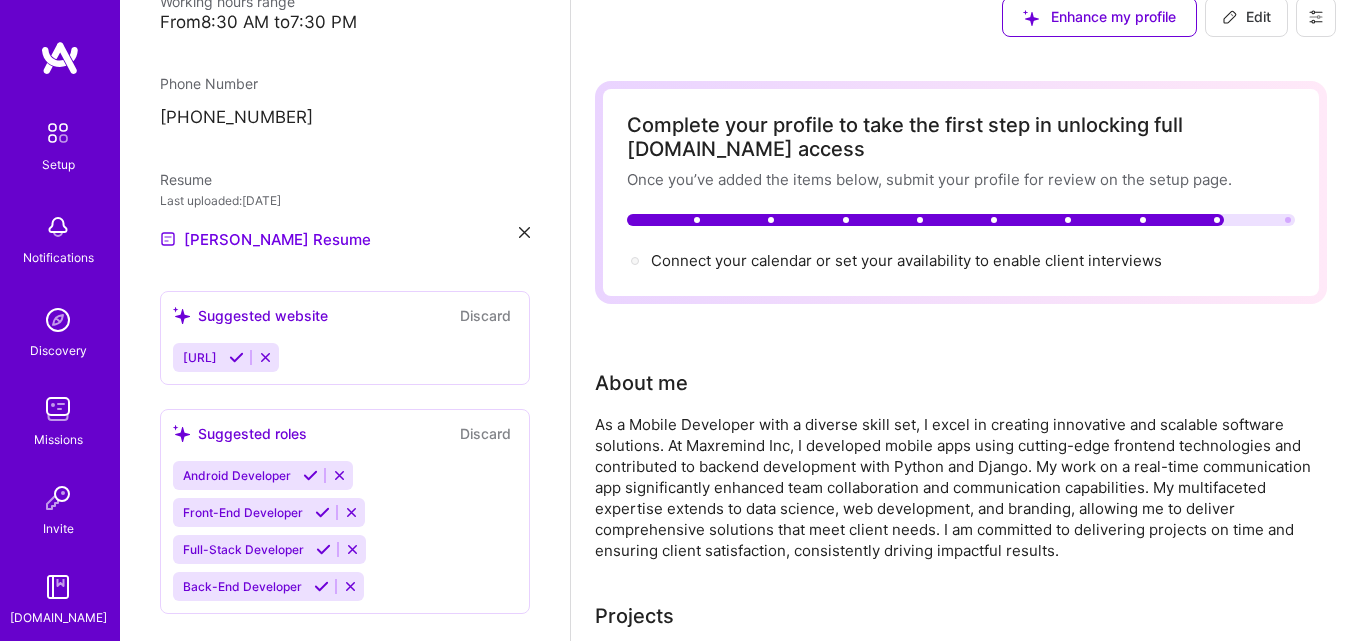 click at bounding box center [236, 357] 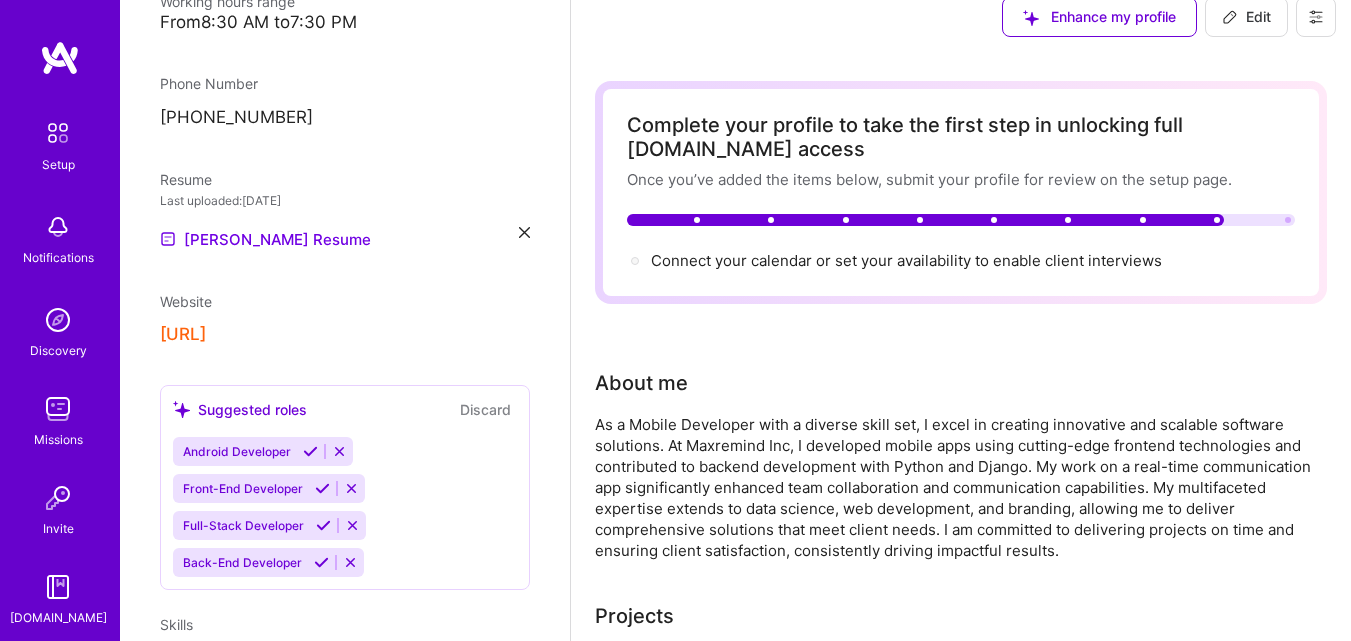 click on "[URL]" at bounding box center [183, 334] 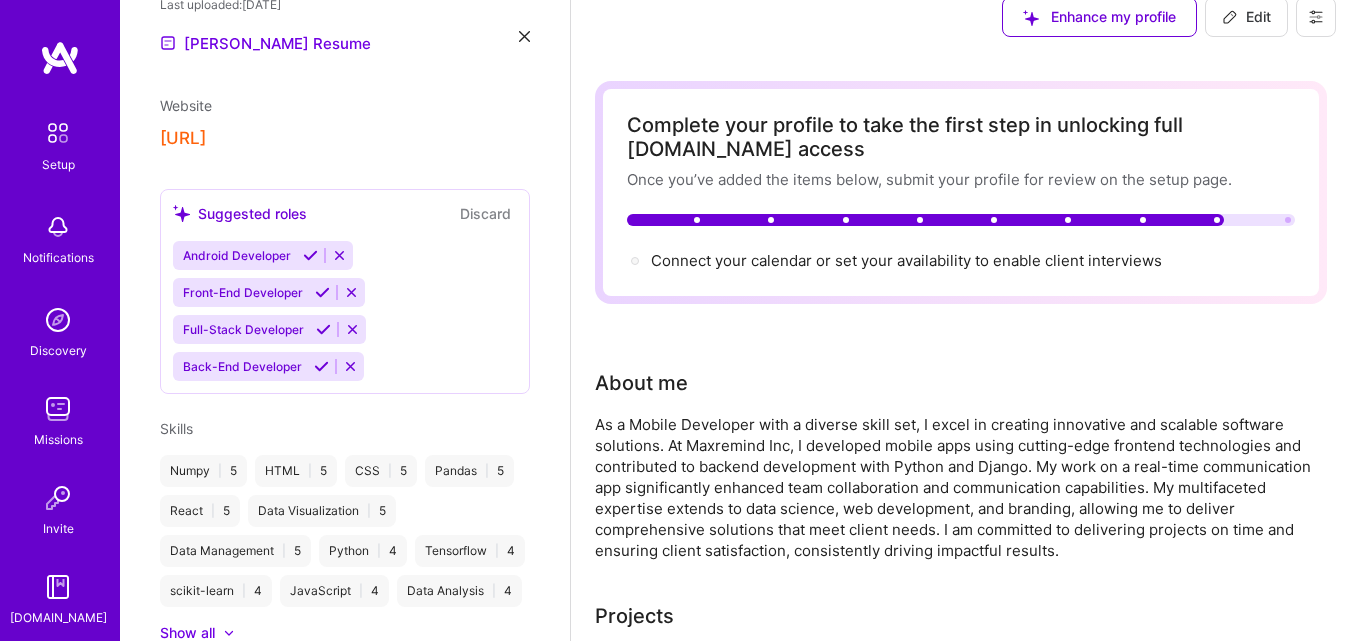 scroll, scrollTop: 700, scrollLeft: 0, axis: vertical 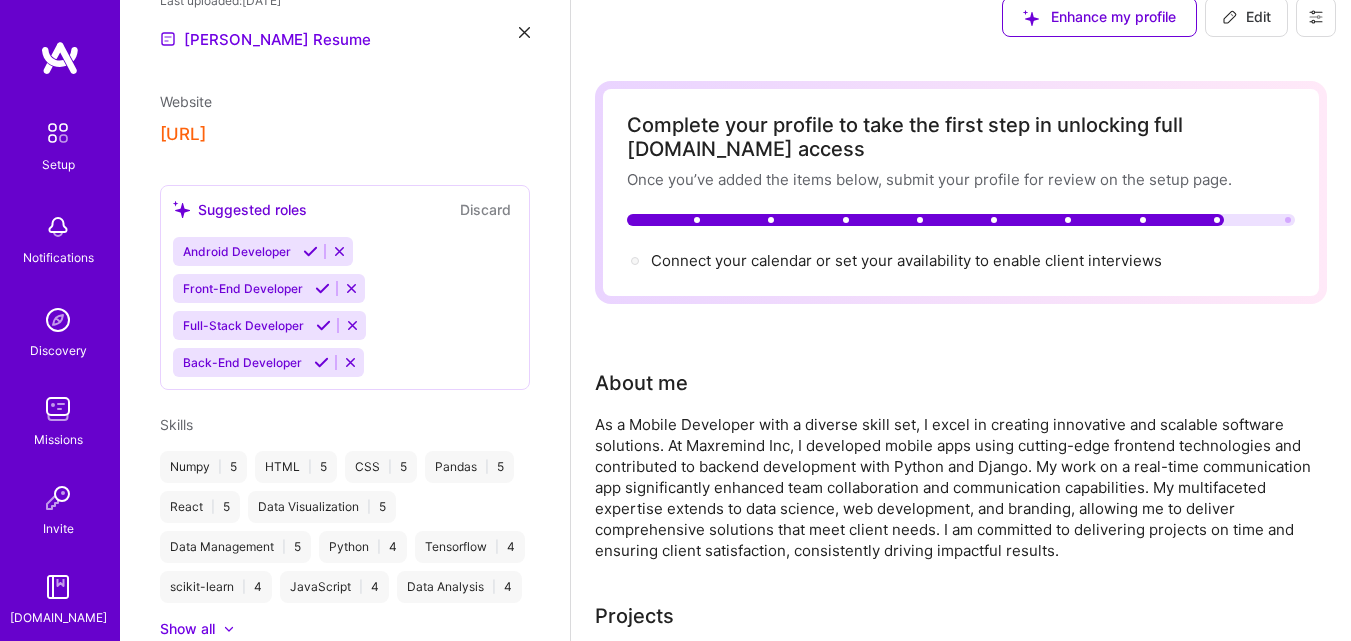 click at bounding box center (310, 251) 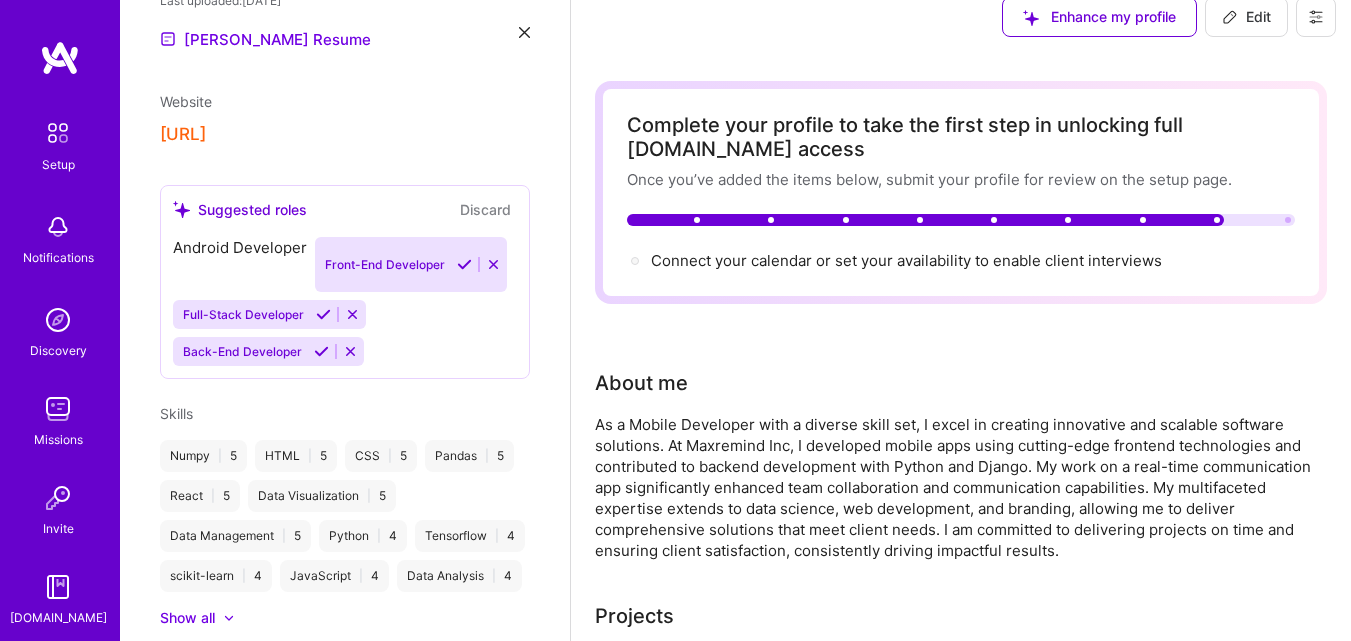 click on "Android Developer Front-End Developer Full-Stack Developer Back-End Developer" at bounding box center (345, 301) 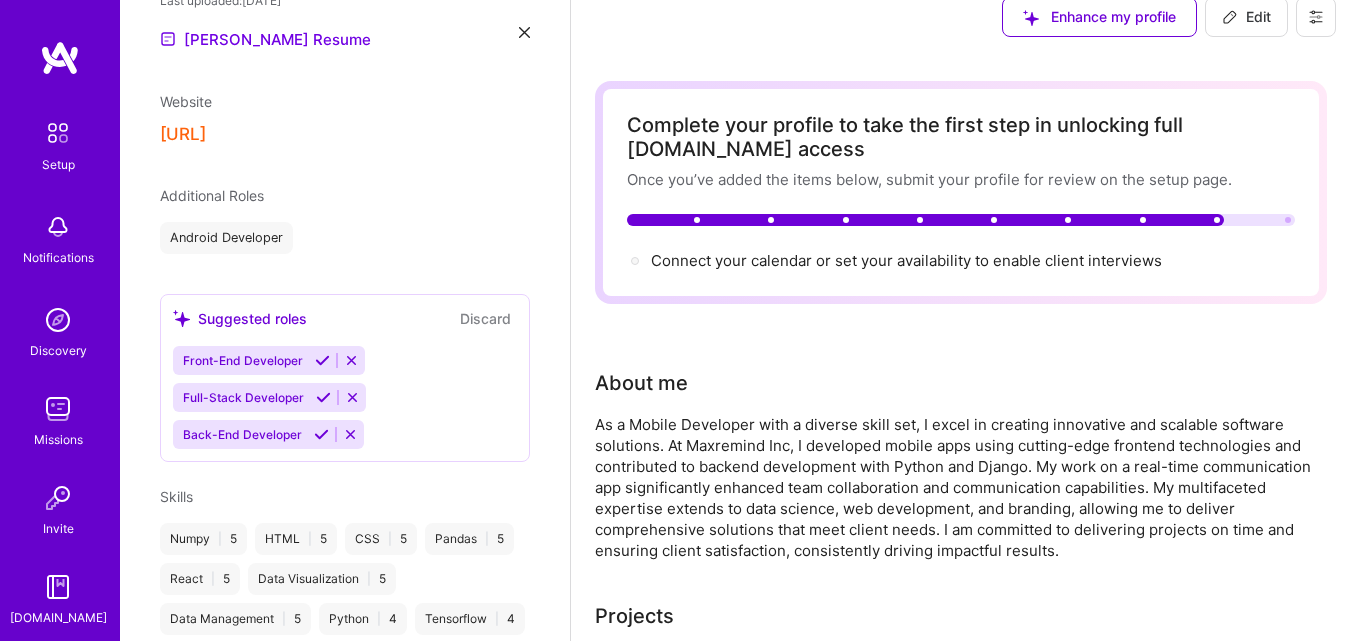 click at bounding box center (322, 360) 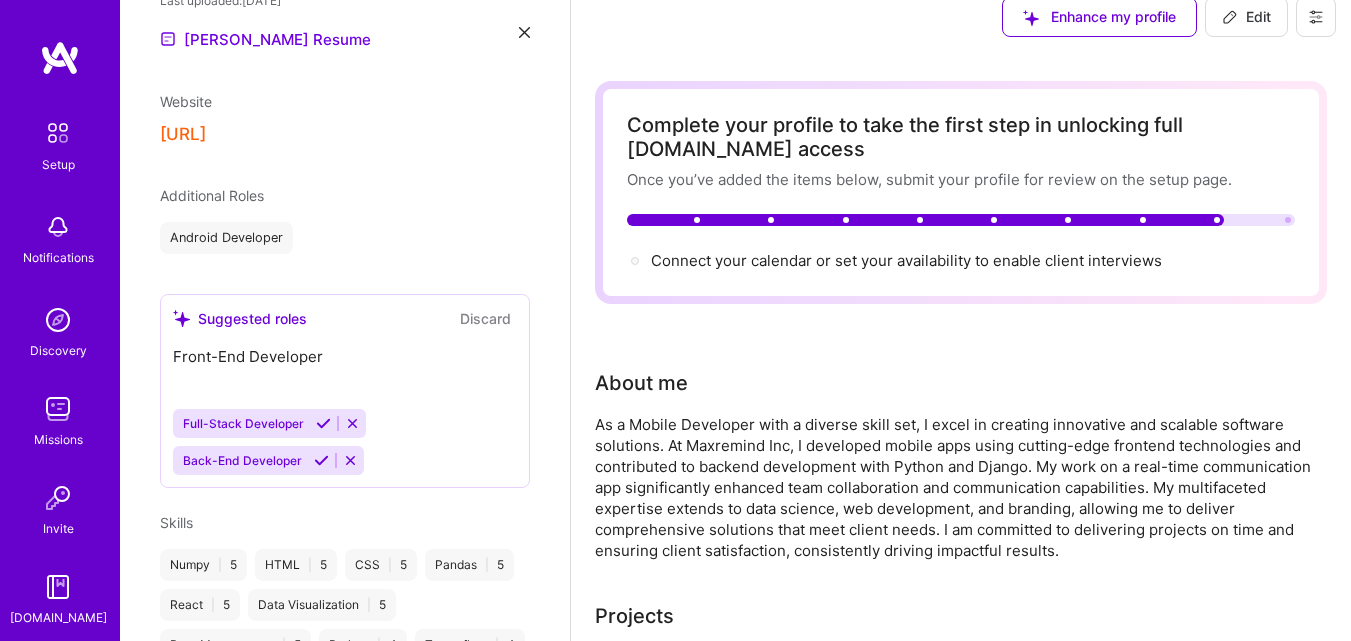 click on "Front-End Developer Full-Stack Developer Back-End Developer" at bounding box center (345, 410) 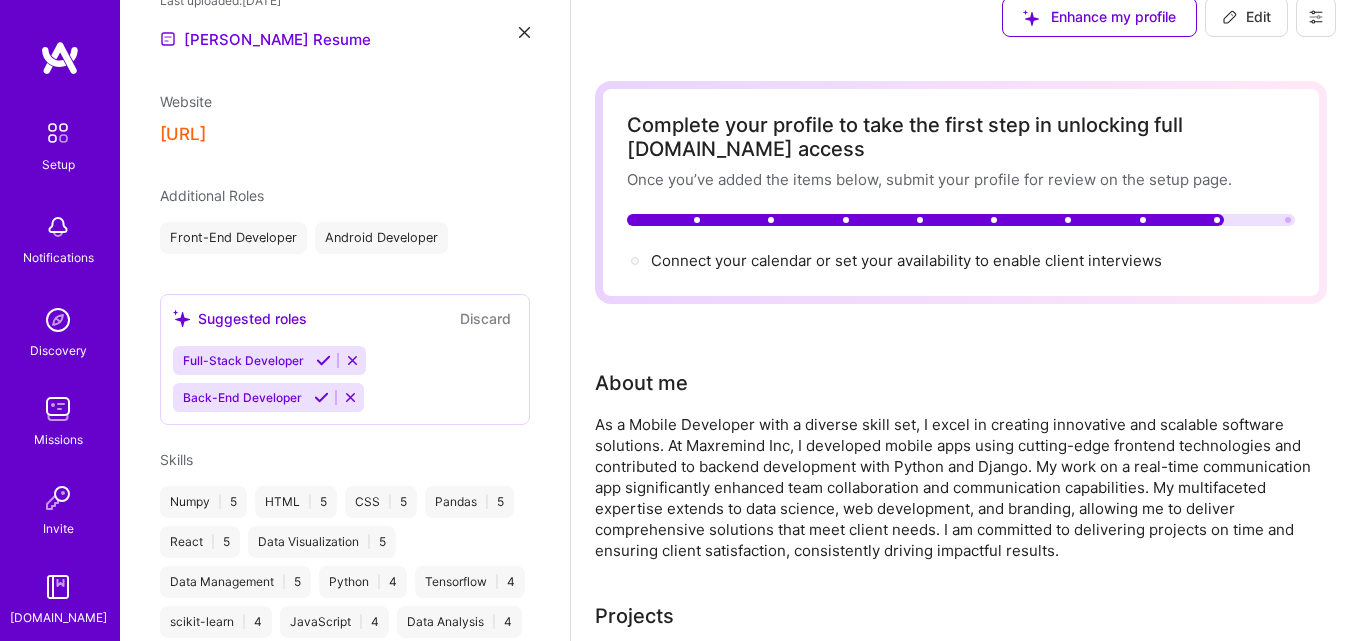 click at bounding box center [321, 397] 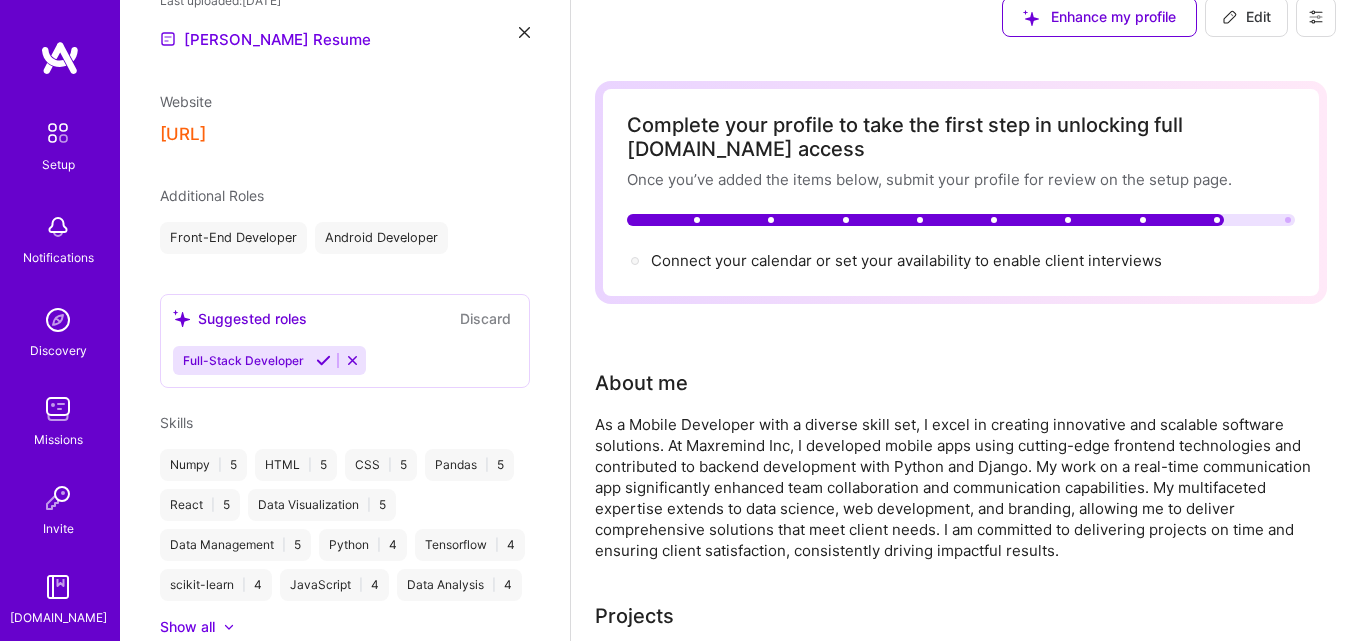 click at bounding box center [323, 360] 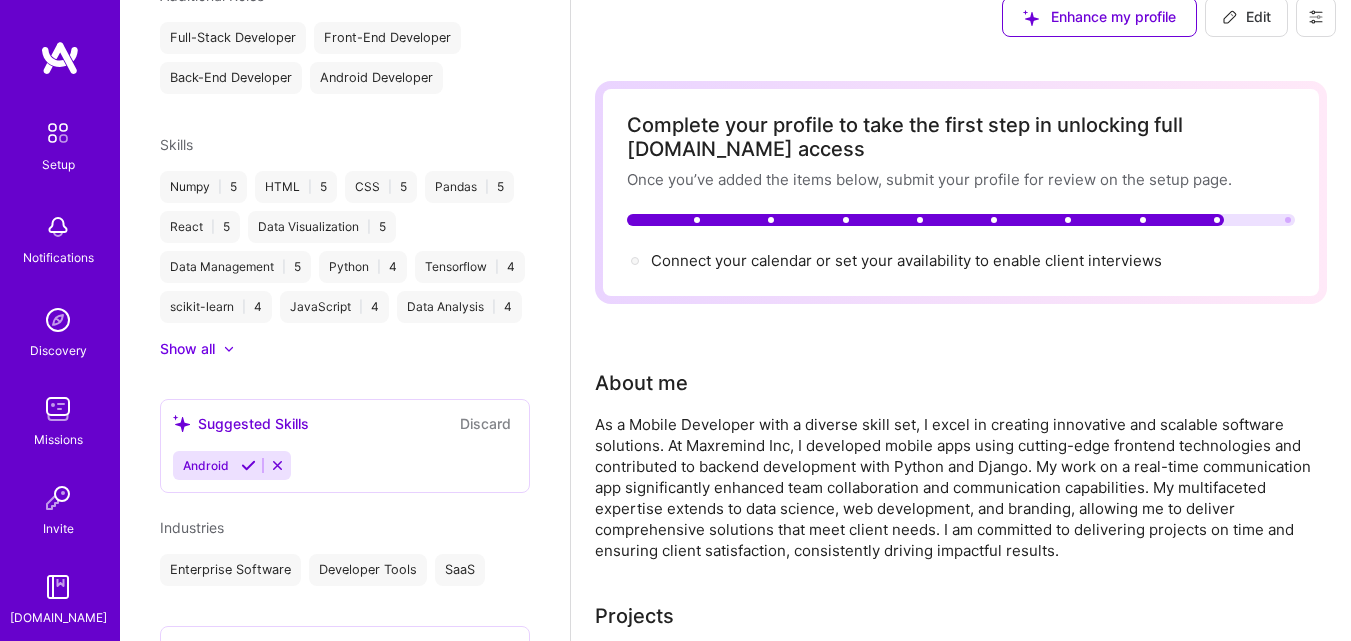 scroll, scrollTop: 1000, scrollLeft: 0, axis: vertical 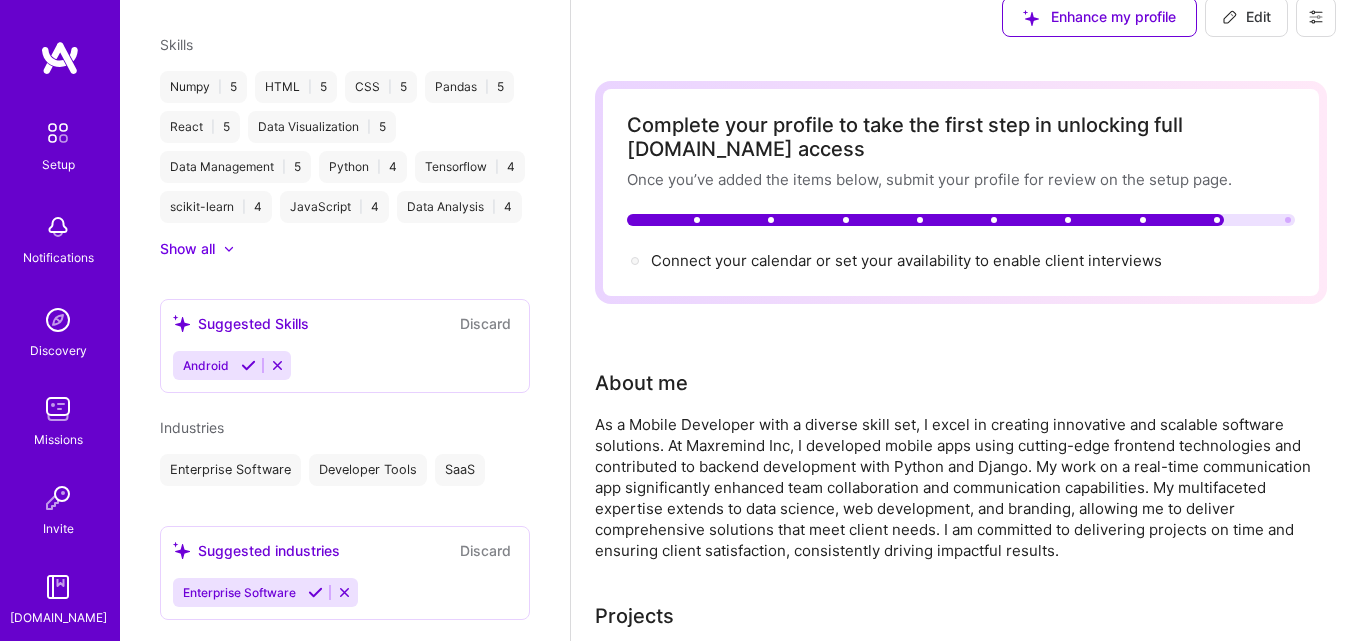 click at bounding box center [248, 365] 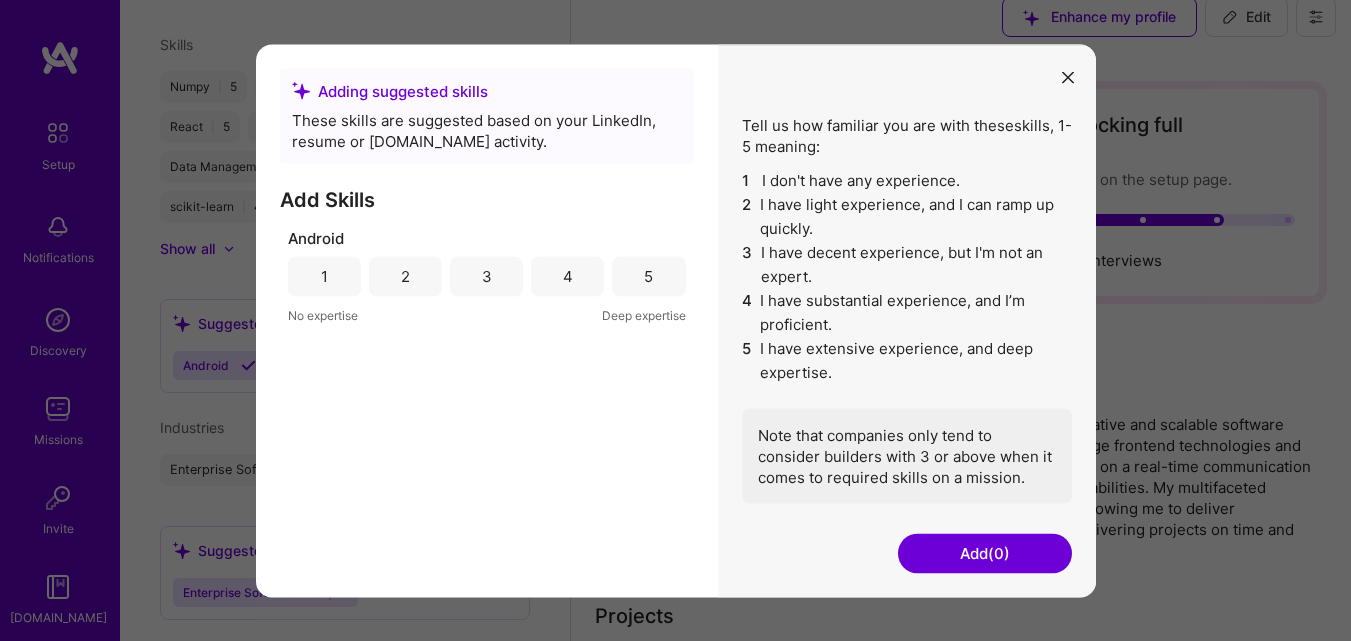 click on "5" at bounding box center (648, 276) 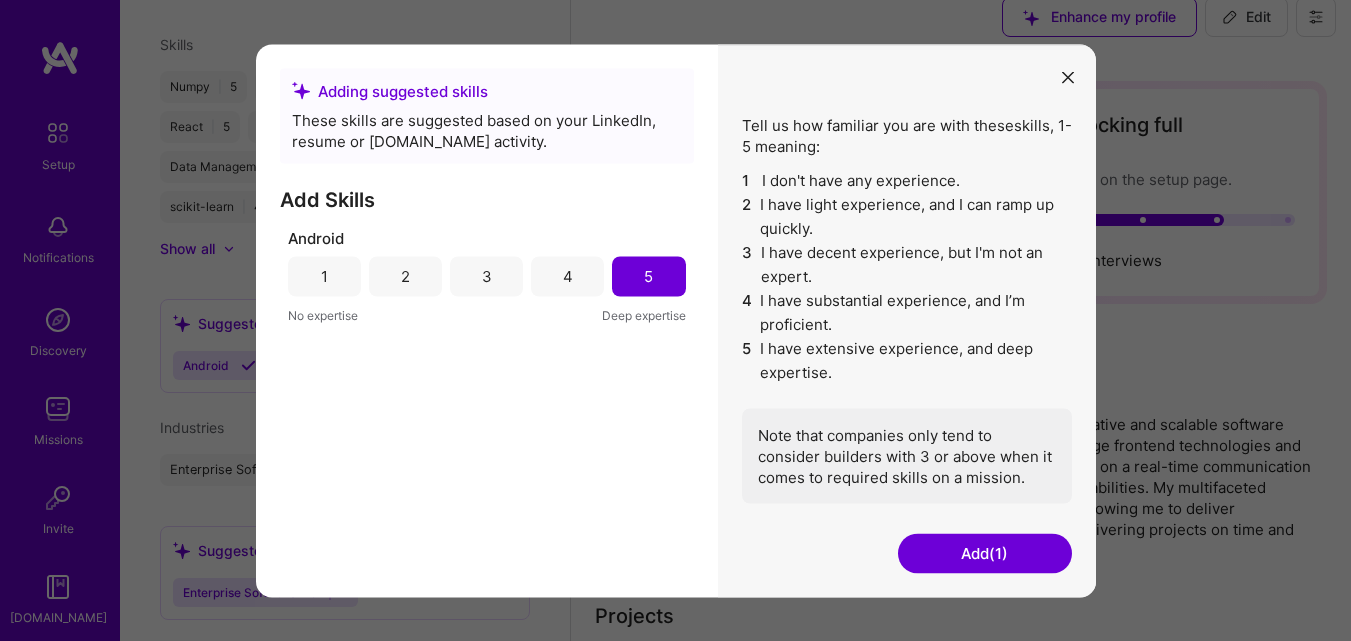click on "Add  (1)" at bounding box center (985, 553) 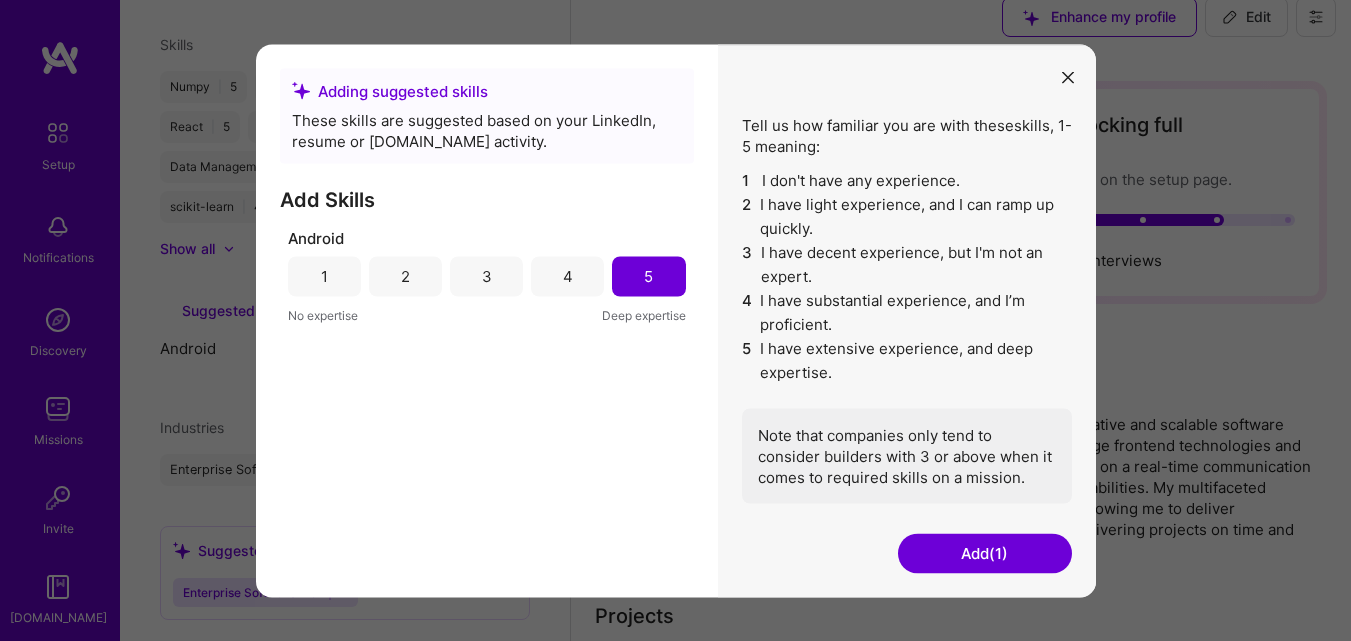 scroll, scrollTop: 942, scrollLeft: 0, axis: vertical 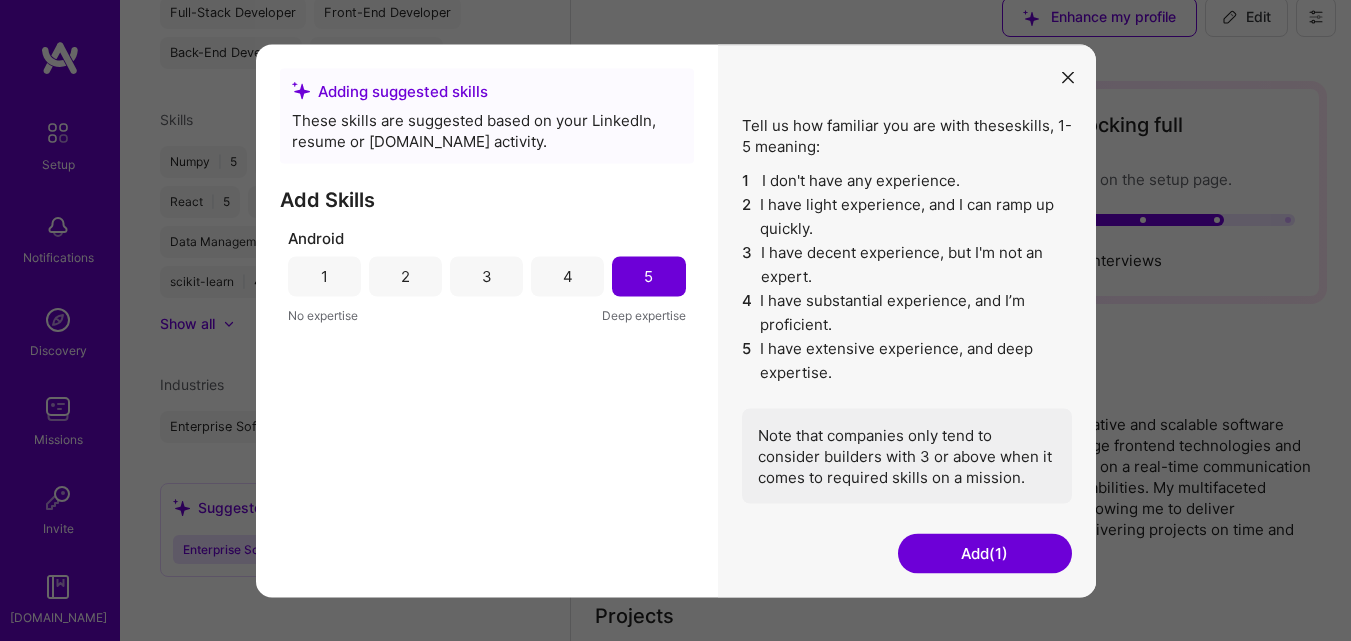 click on "Add  (1)" at bounding box center (985, 553) 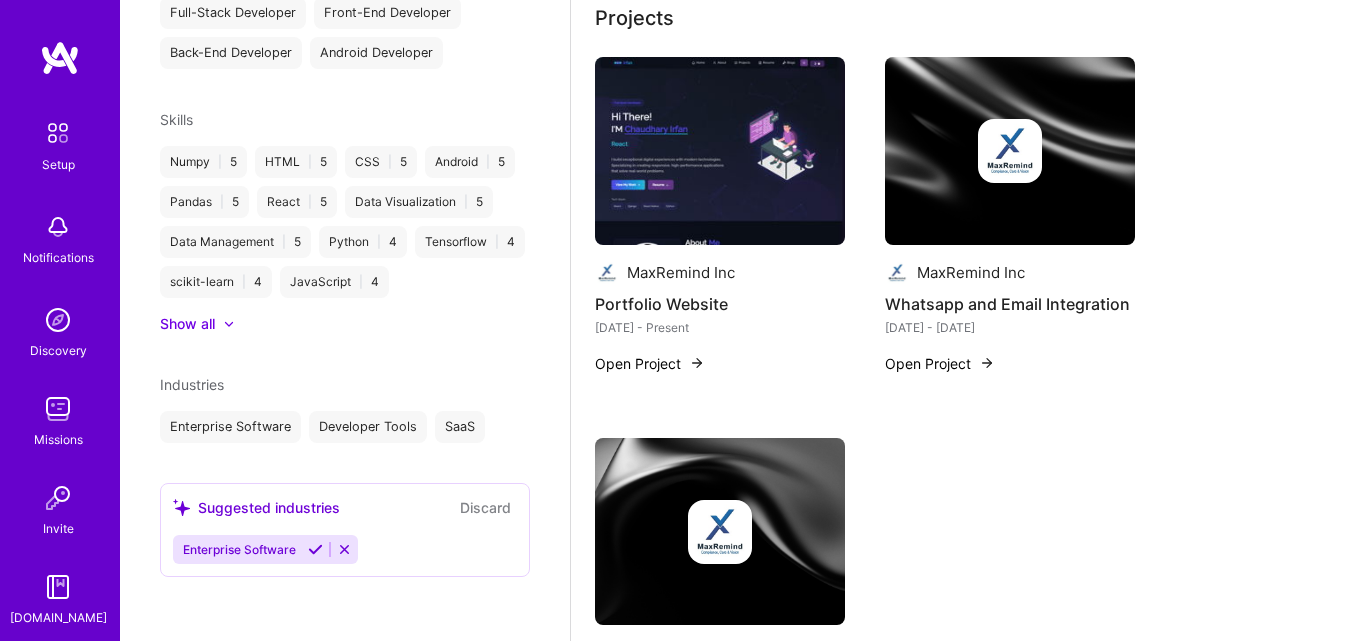 scroll, scrollTop: 623, scrollLeft: 0, axis: vertical 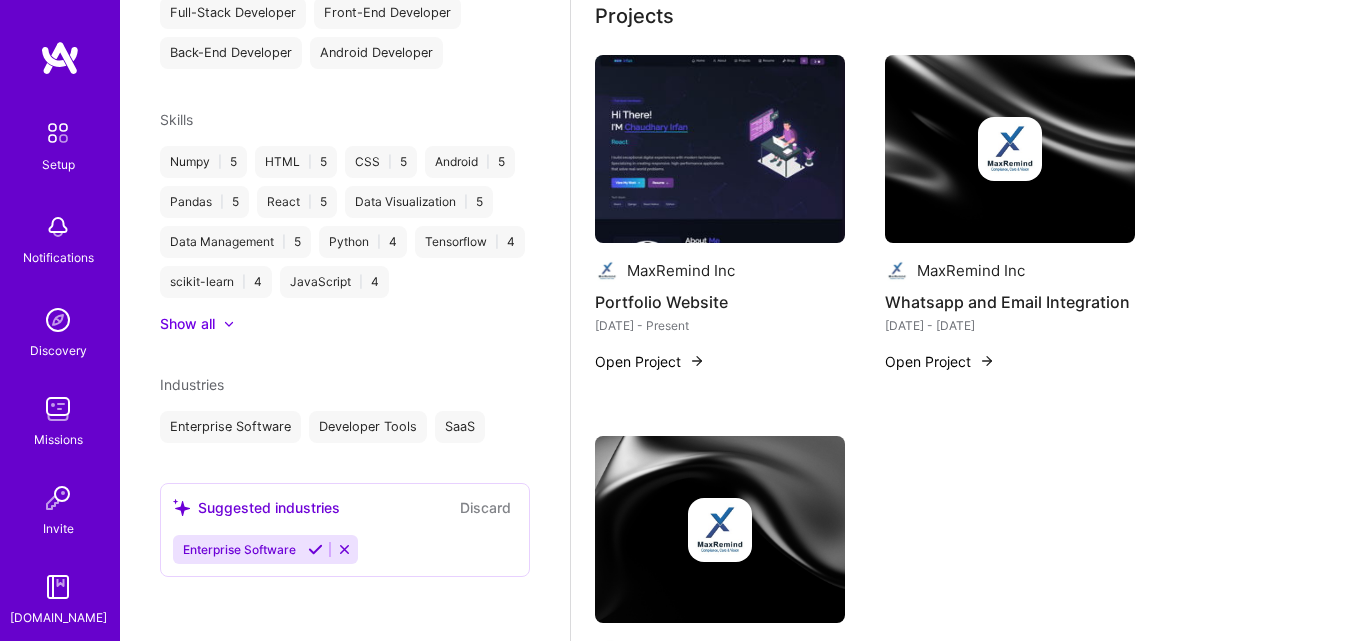 click at bounding box center (344, 549) 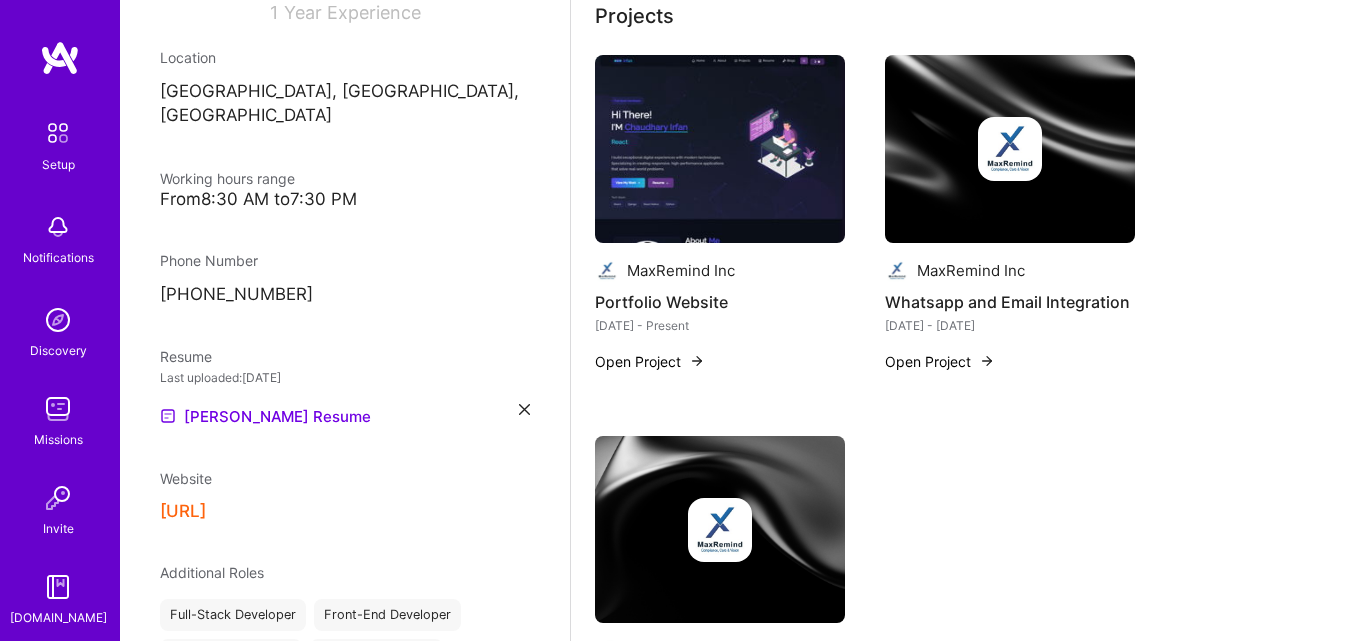 scroll, scrollTop: 324, scrollLeft: 0, axis: vertical 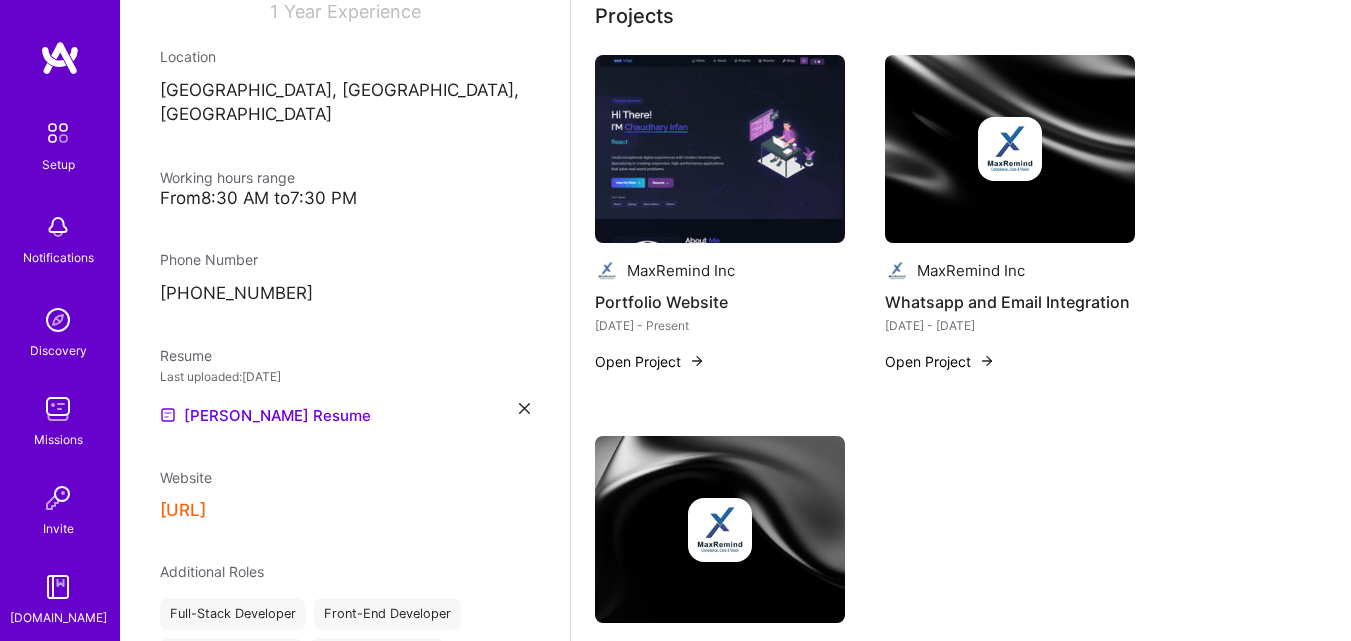 click on "Website" at bounding box center [186, 477] 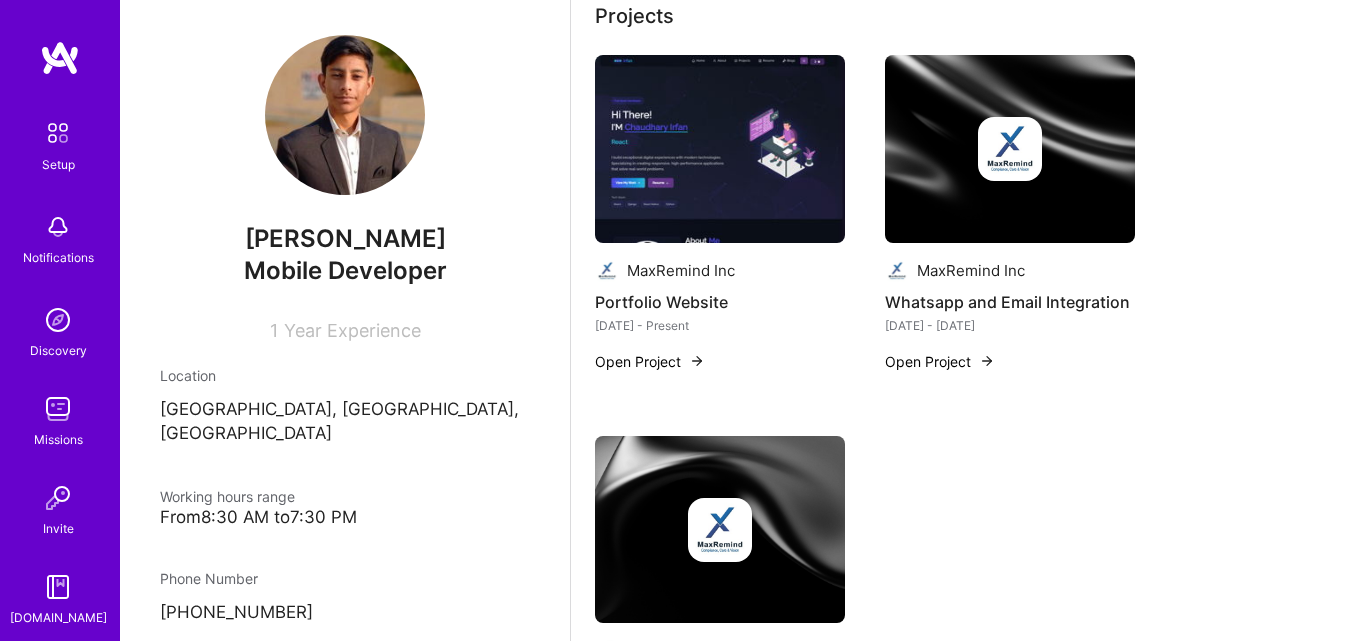 scroll, scrollTop: 0, scrollLeft: 0, axis: both 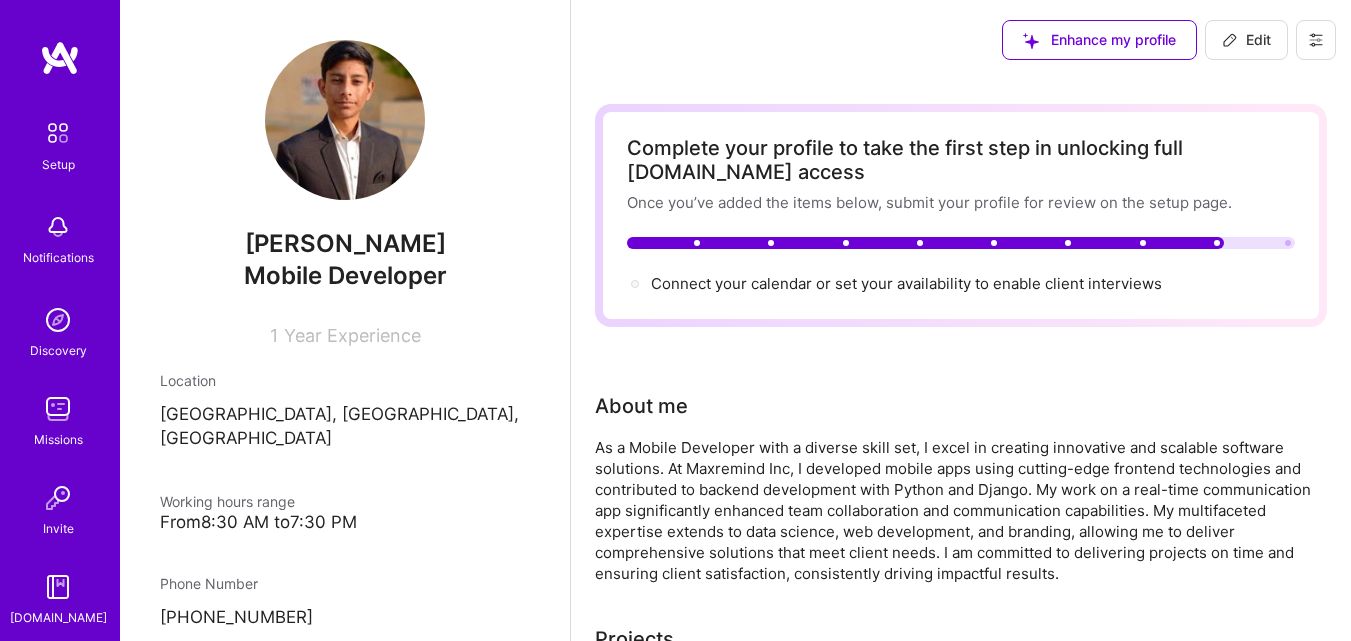 click on "Edit" at bounding box center [1246, 40] 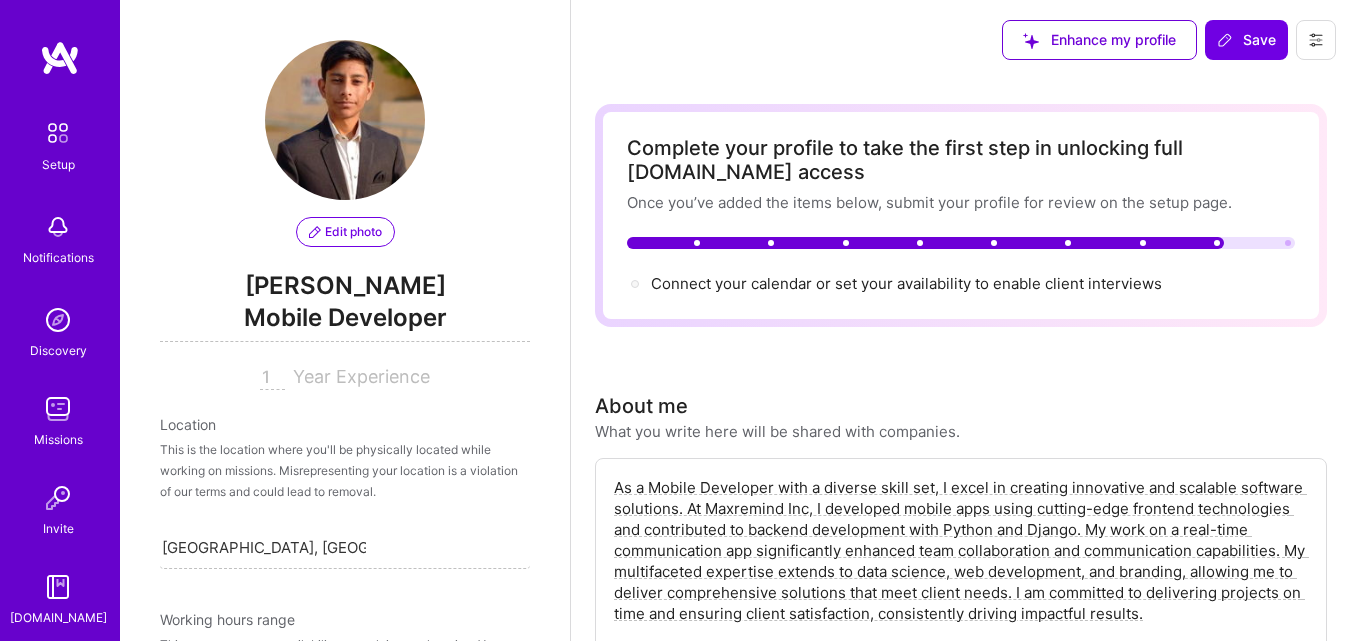 scroll, scrollTop: 888, scrollLeft: 0, axis: vertical 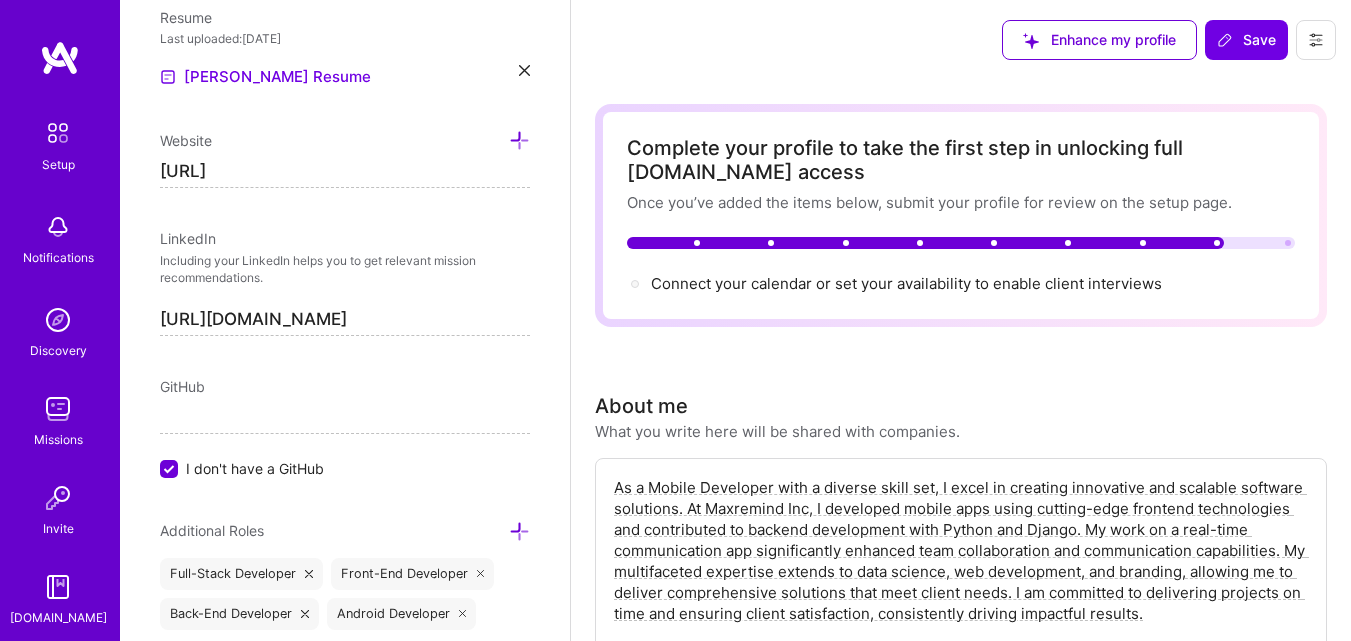 drag, startPoint x: 364, startPoint y: 176, endPoint x: 151, endPoint y: 185, distance: 213.19006 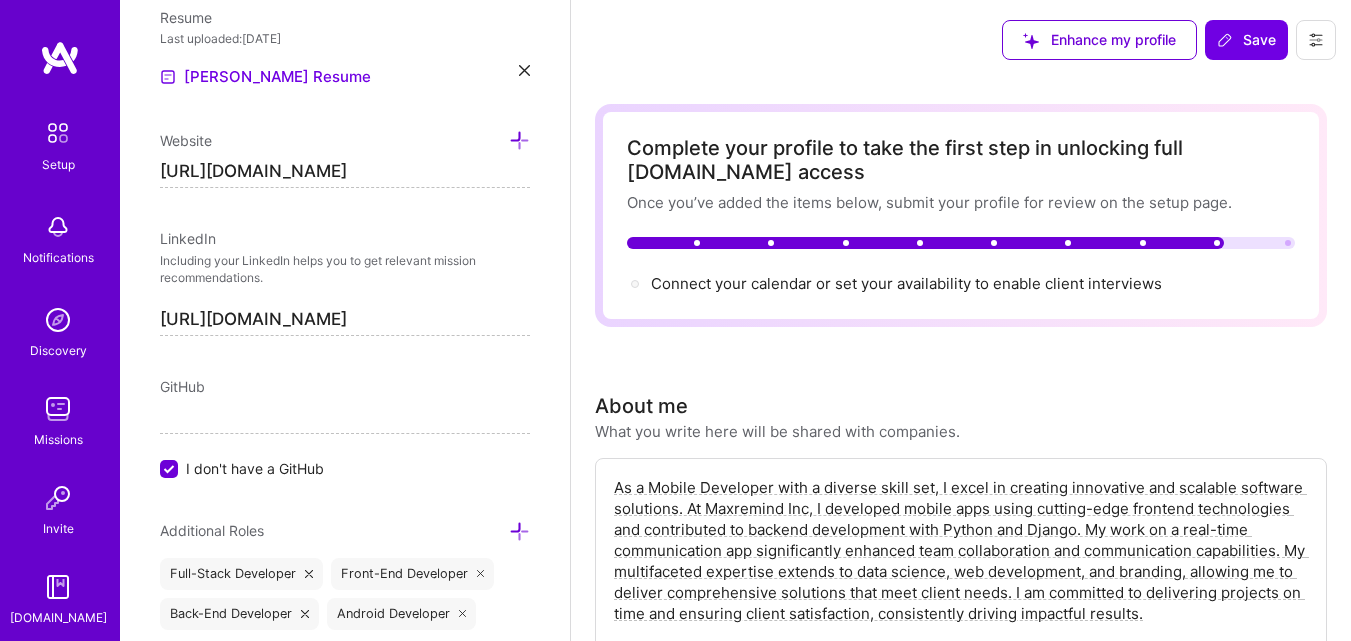 scroll, scrollTop: 0, scrollLeft: 0, axis: both 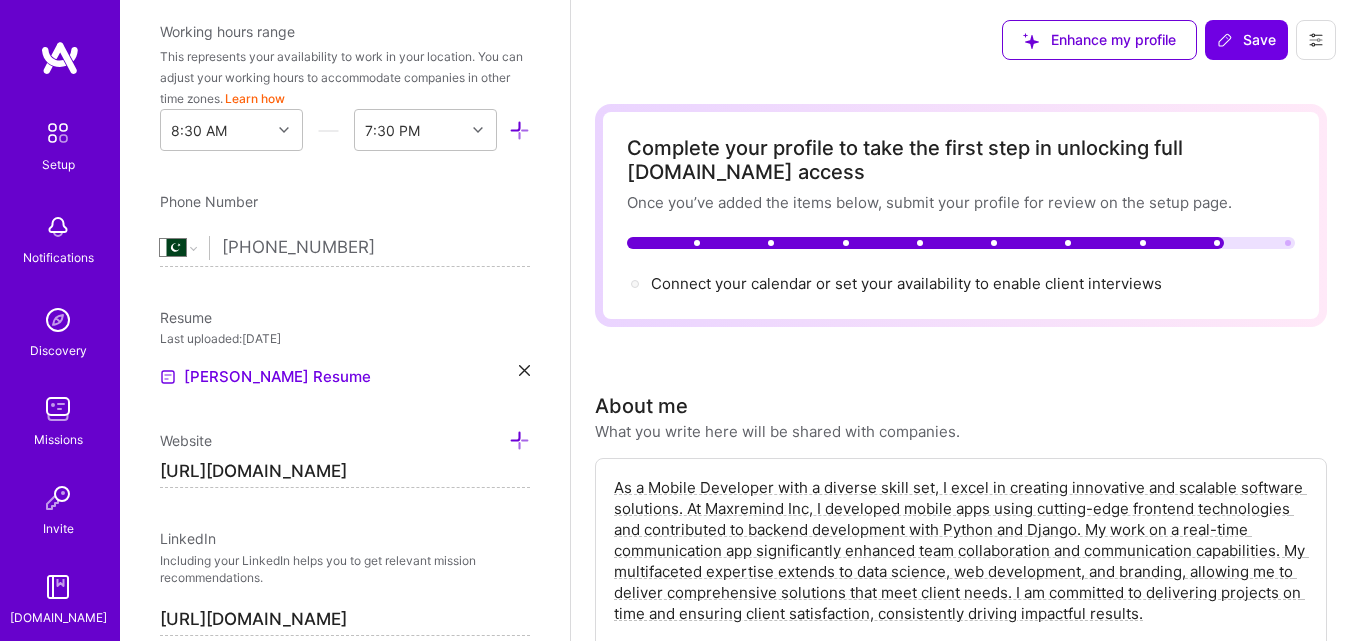 click on "https://my-portfolio-chaudhary-irfans-projects.vercel.app/resume" at bounding box center [345, 472] 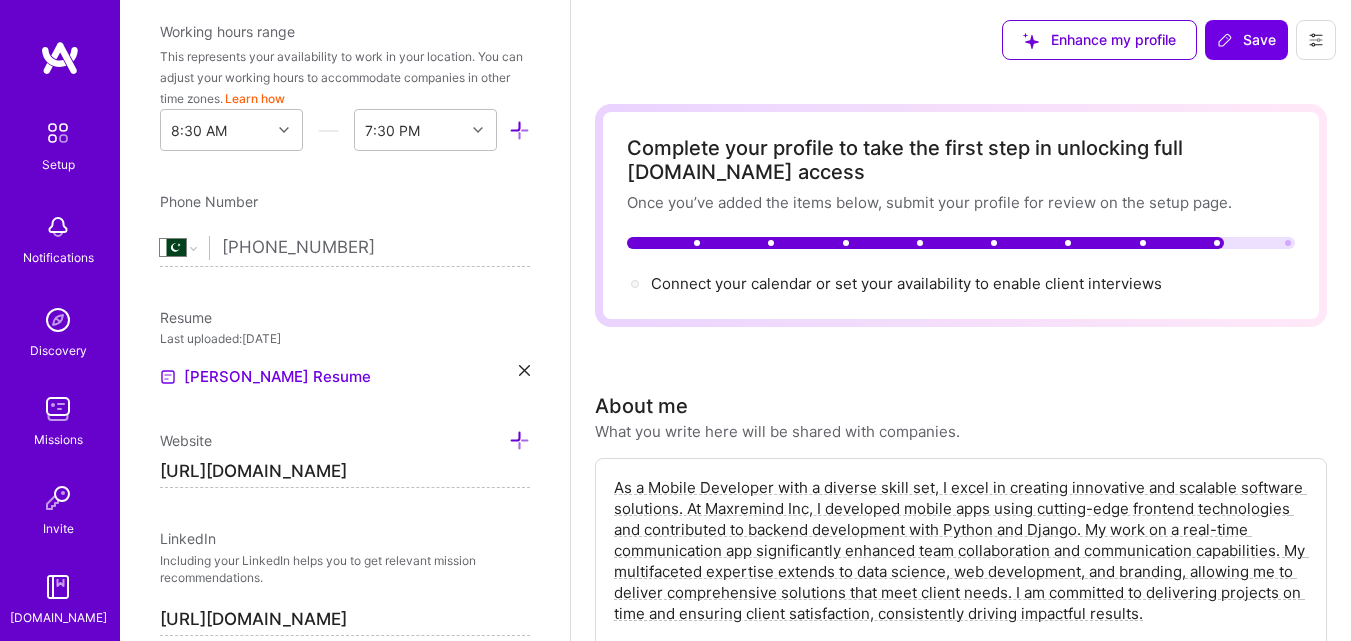 scroll, scrollTop: 0, scrollLeft: 124, axis: horizontal 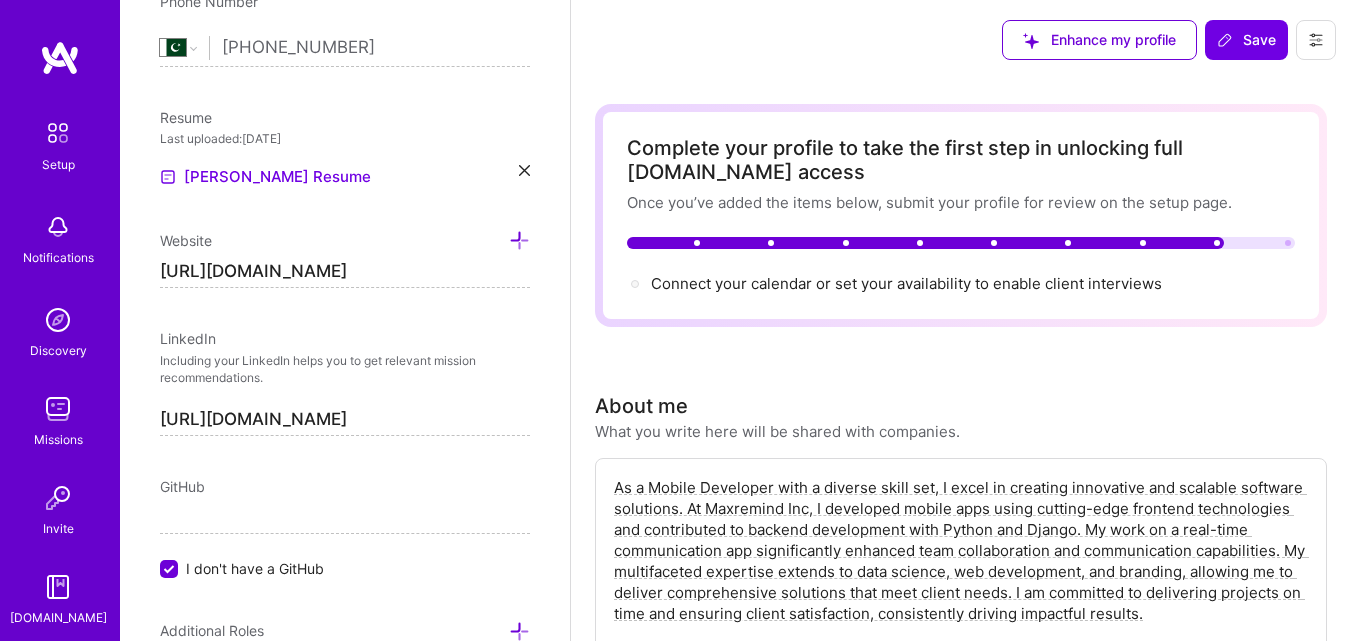 type on "https://my-portfolio-chaudhary-irfans-projects.vercel.app/" 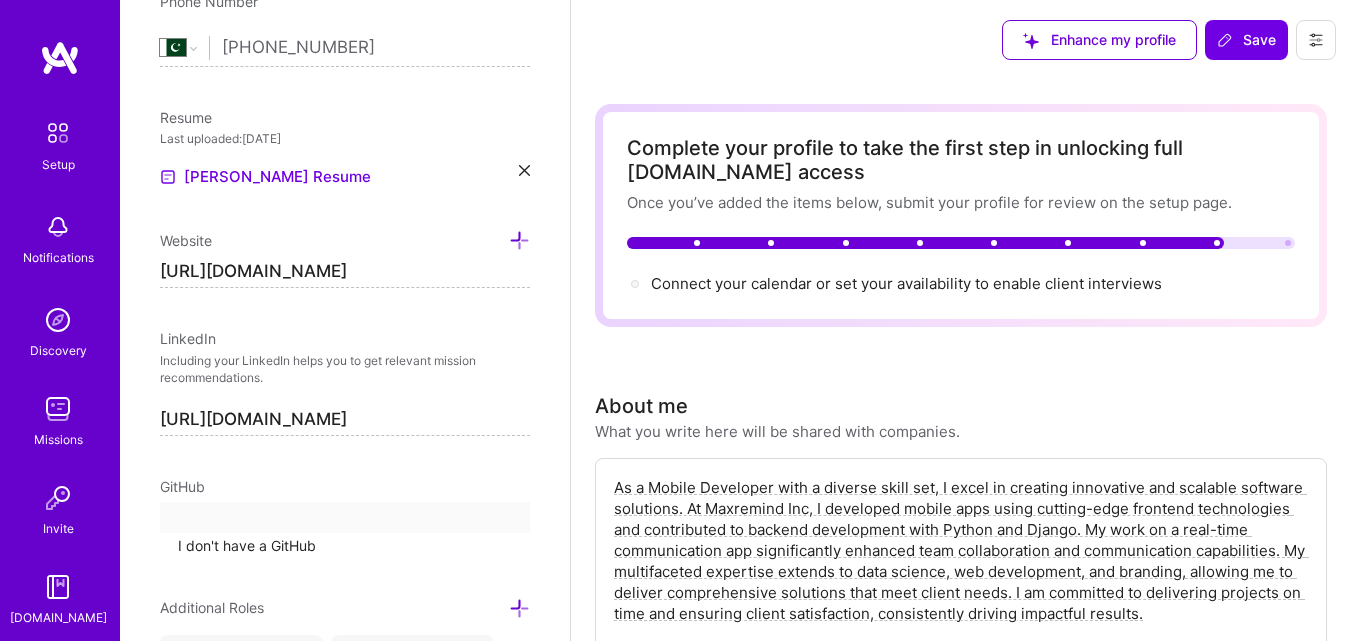 scroll, scrollTop: 0, scrollLeft: 0, axis: both 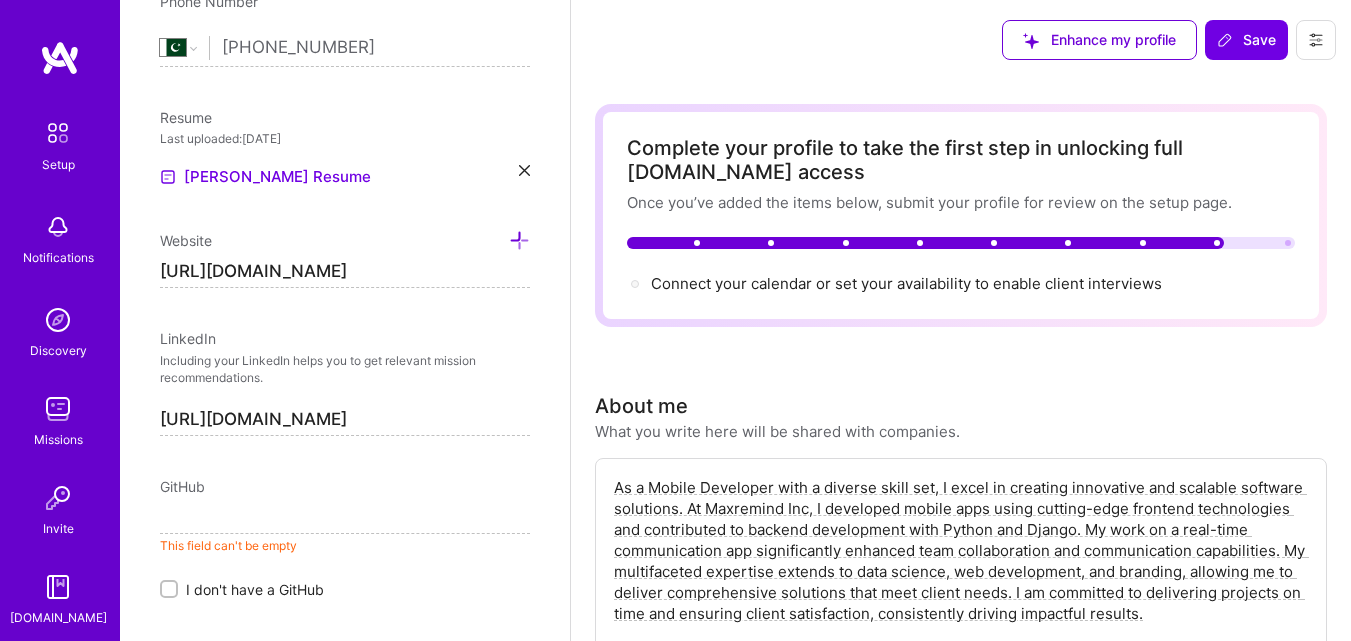 click at bounding box center [345, 518] 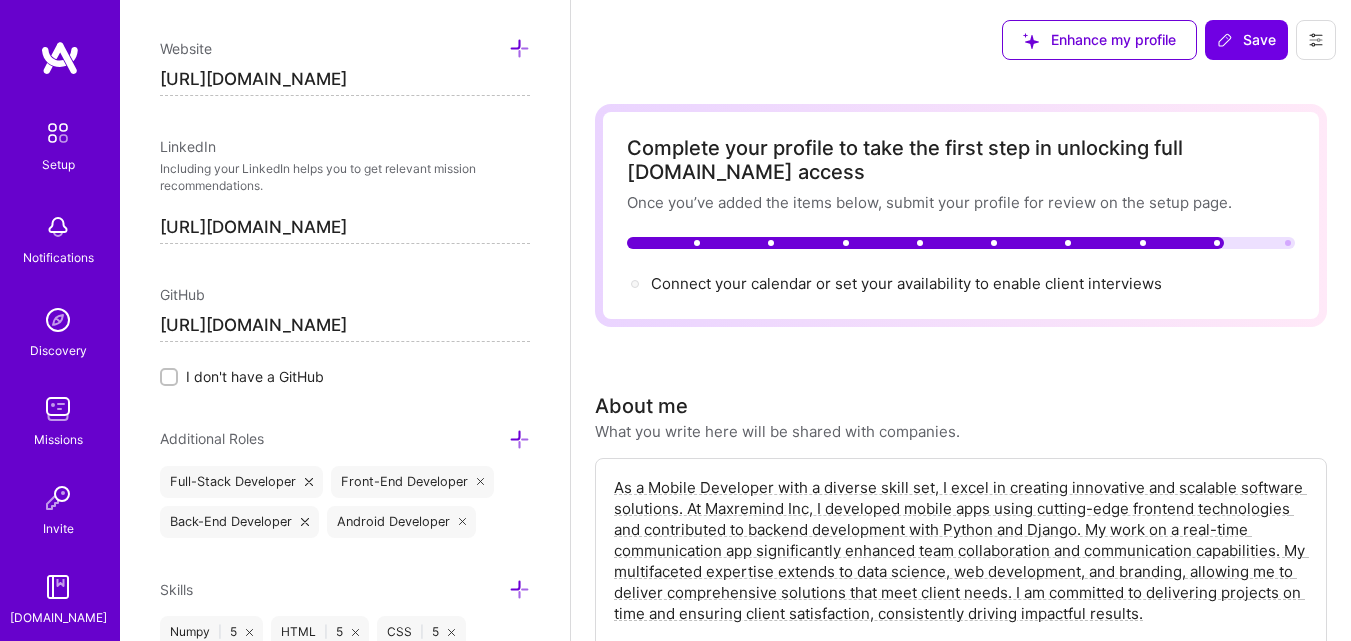 scroll, scrollTop: 988, scrollLeft: 0, axis: vertical 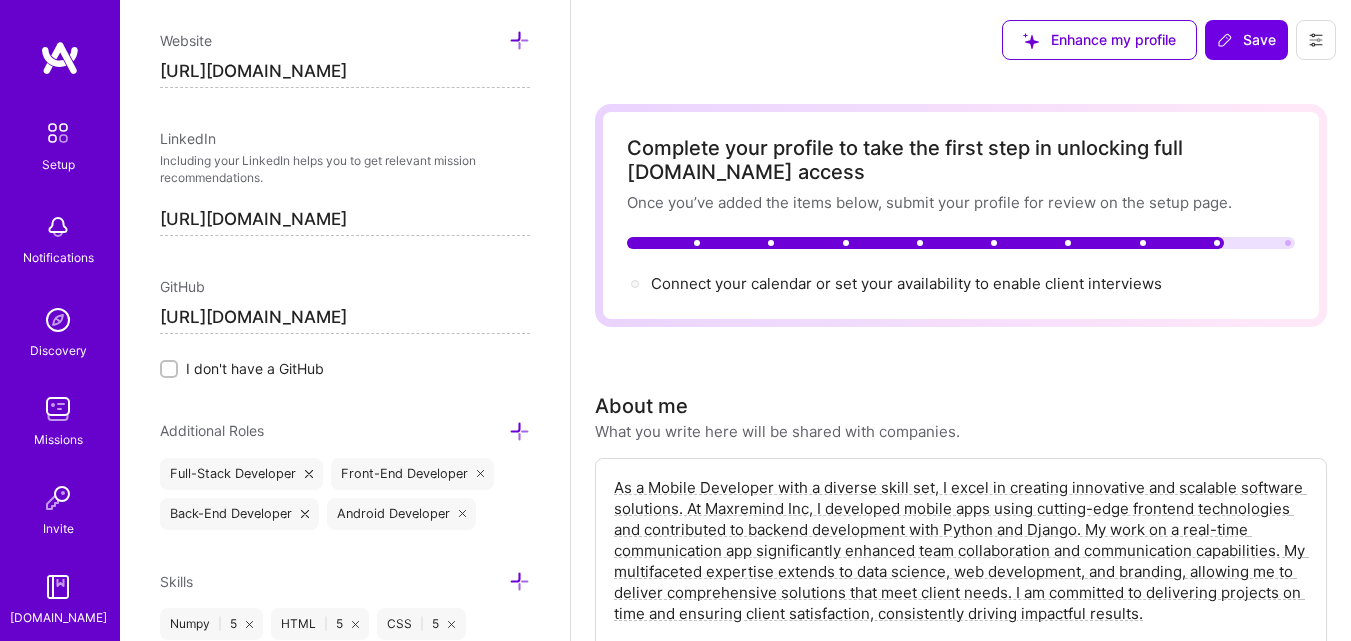 type on "https://github.com/Chaudhary-Irfan" 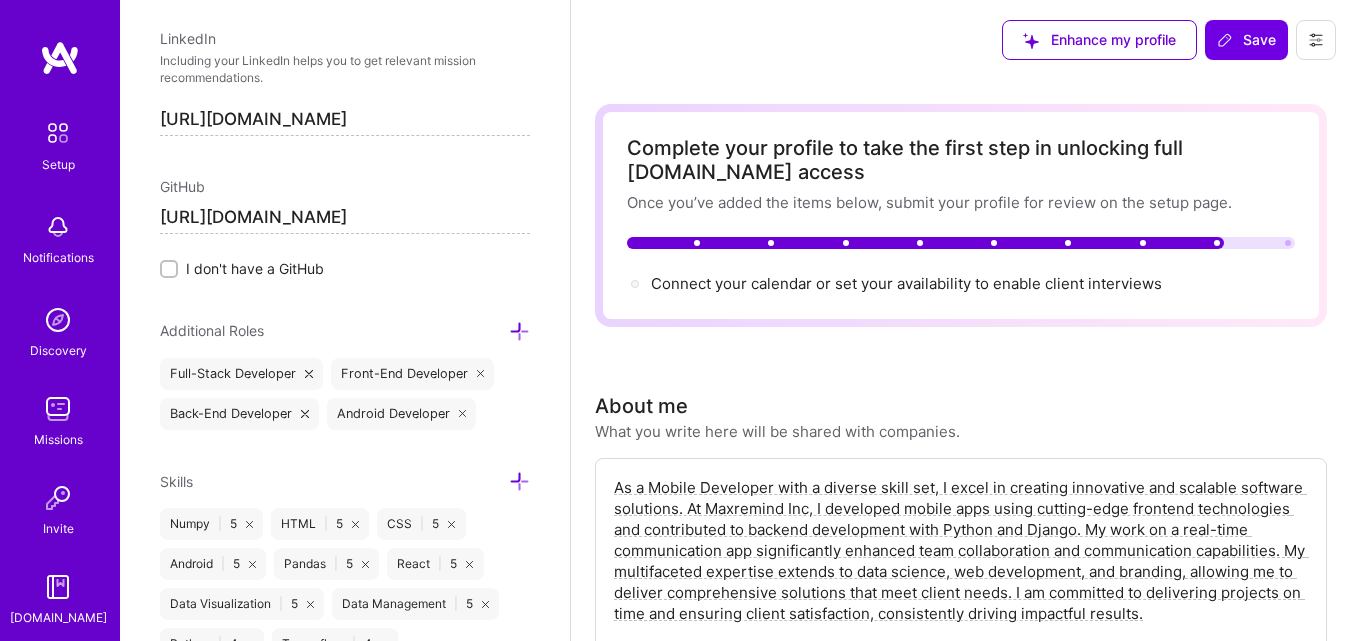 click at bounding box center (463, 414) 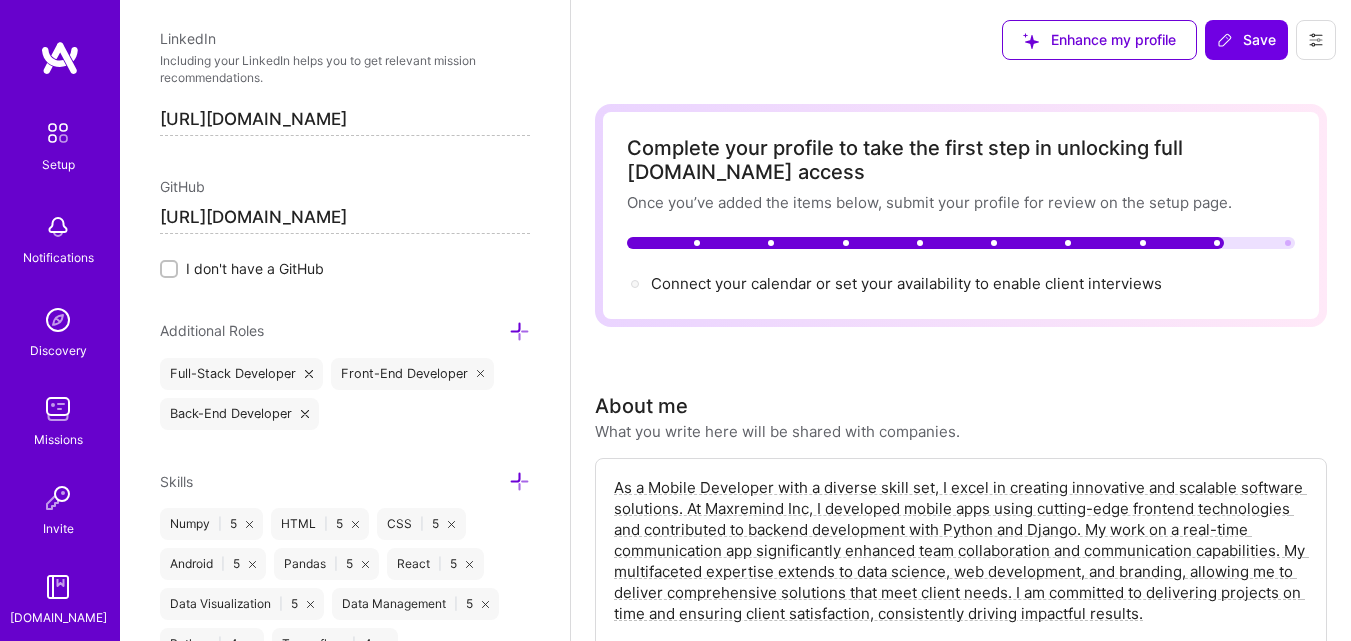 click at bounding box center [519, 331] 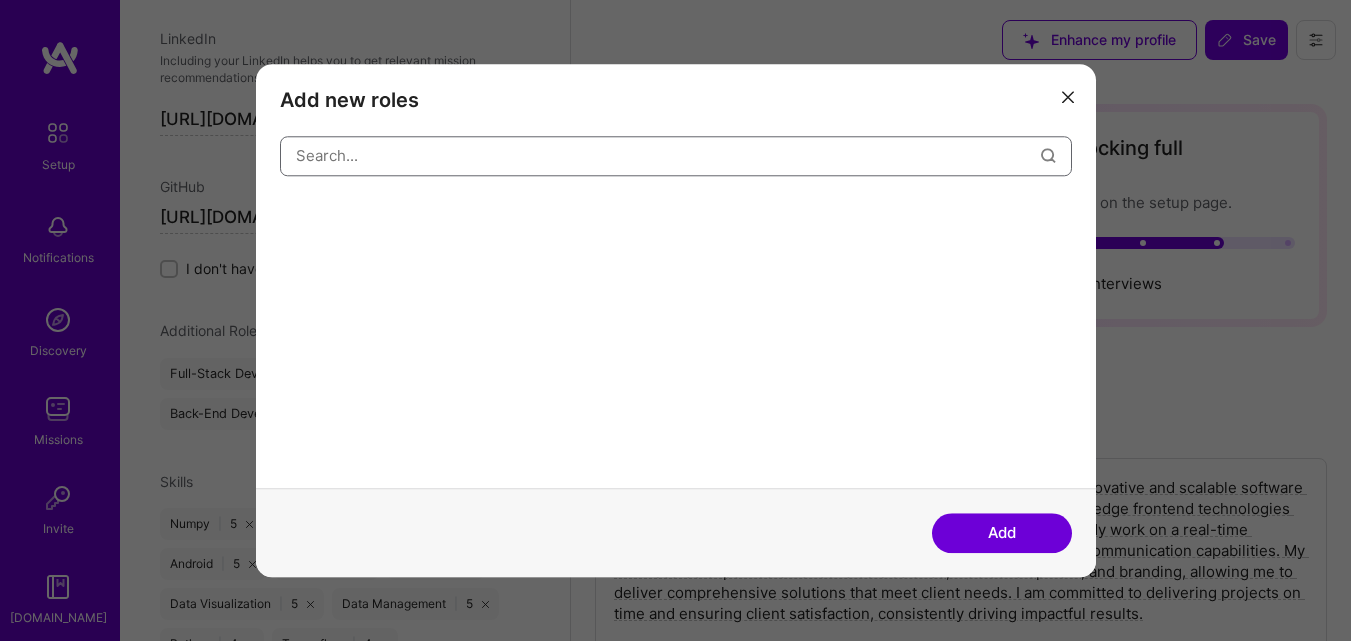 click at bounding box center (668, 155) 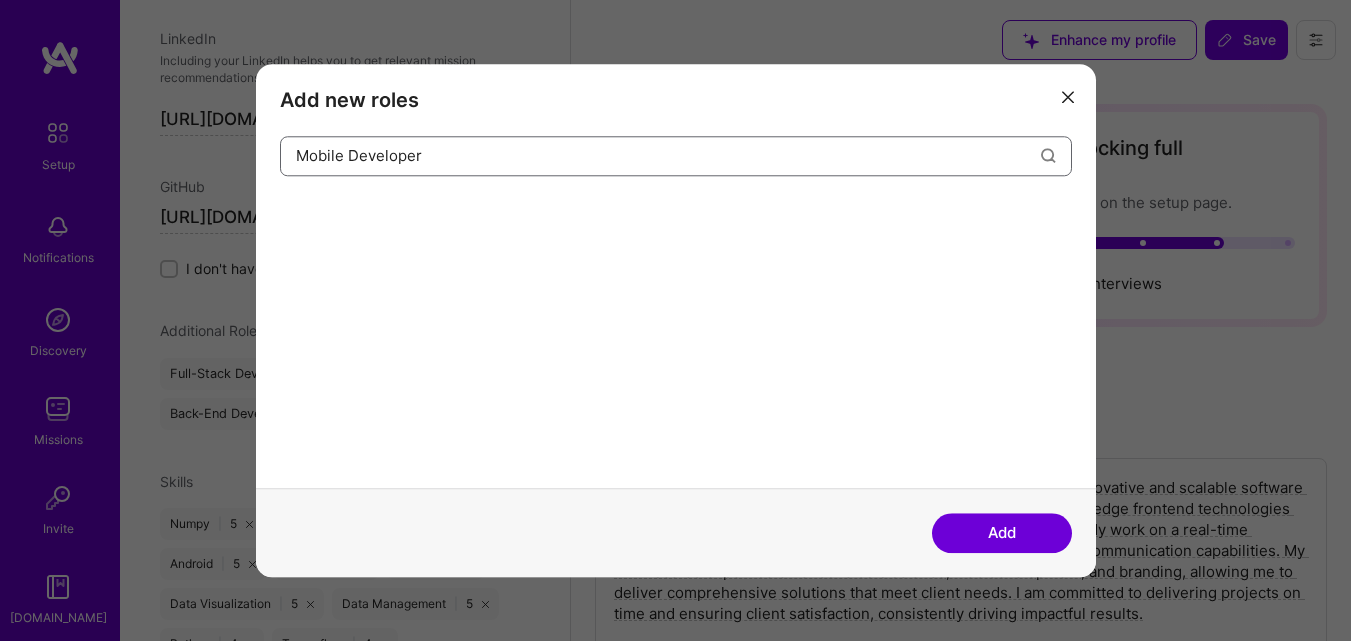 type on "Mobile Developer" 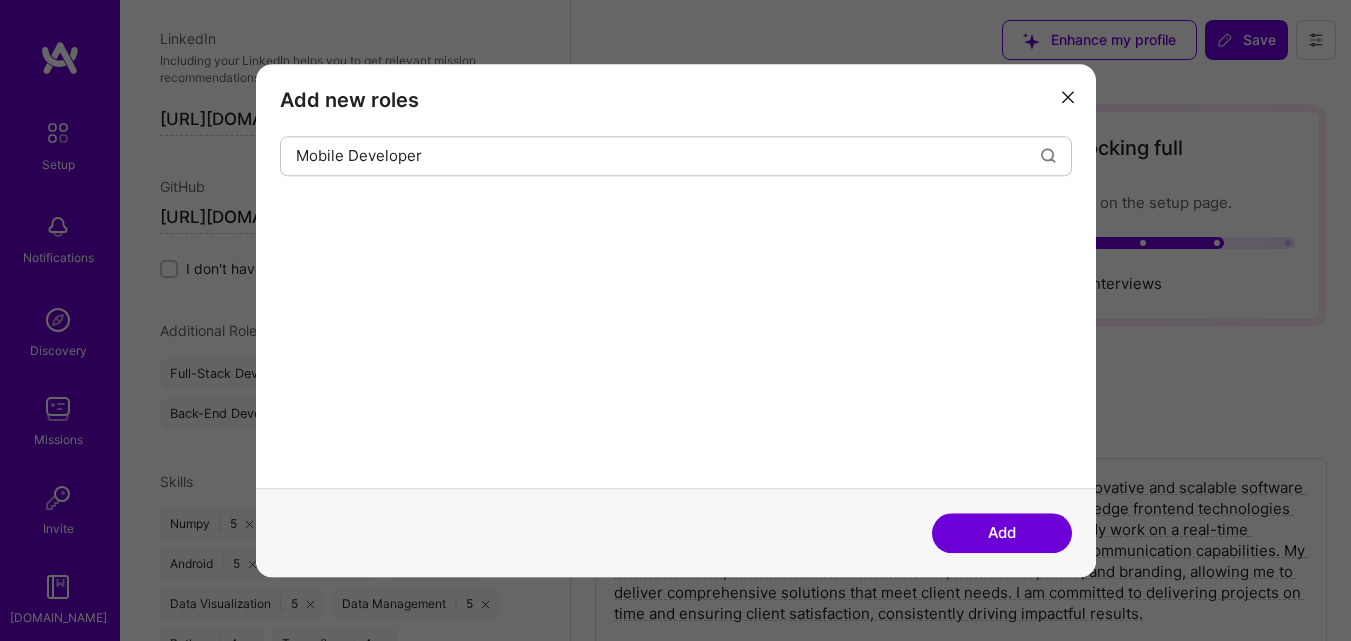 click on "Add" at bounding box center (1002, 533) 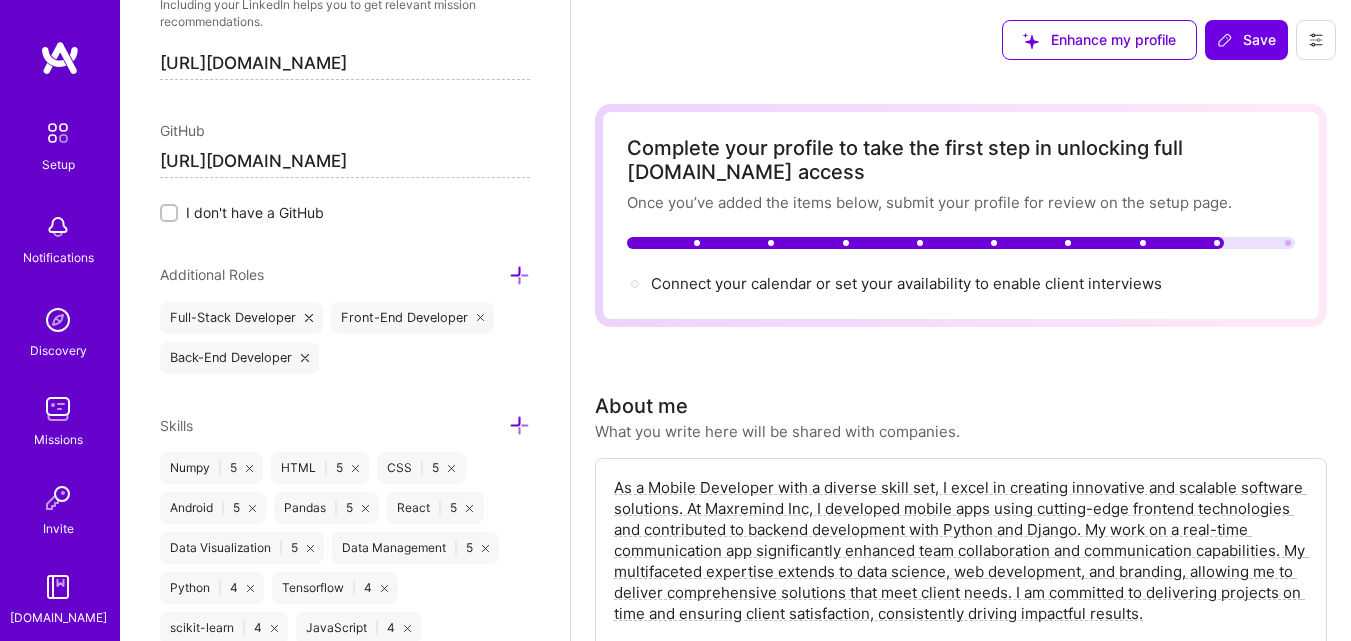 scroll, scrollTop: 1188, scrollLeft: 0, axis: vertical 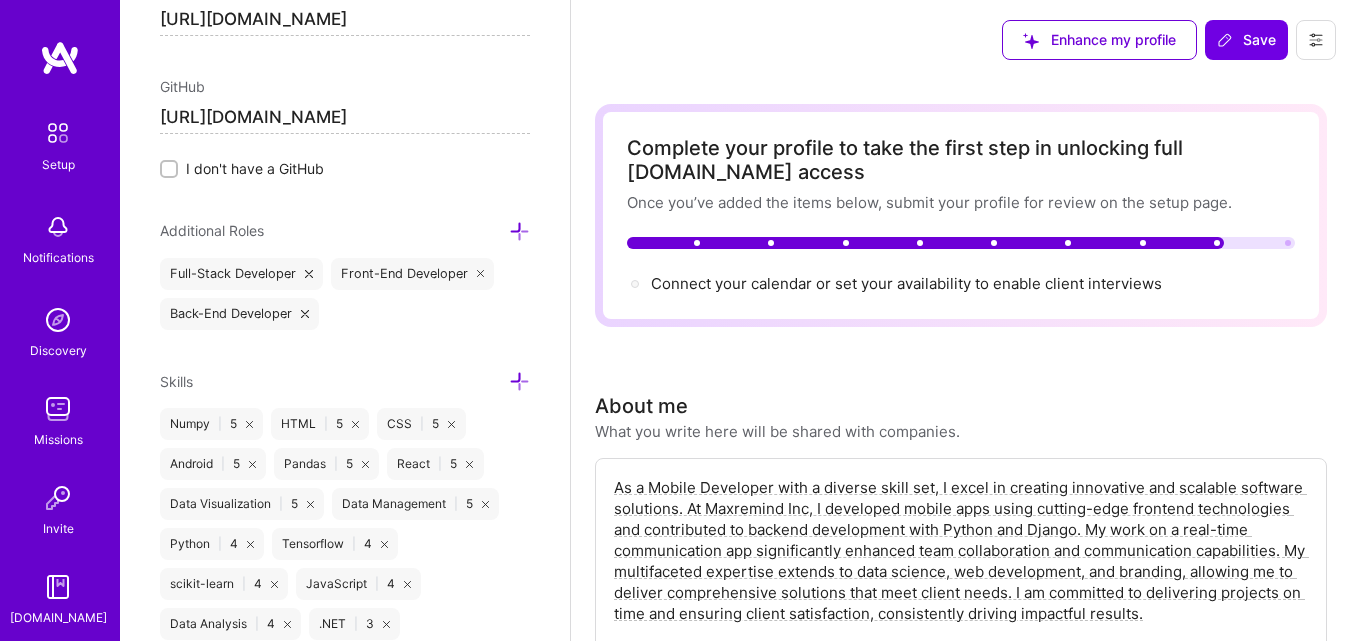 click on "Edit photo Chaudhary Irfan Mobile Developer 1 Year Experience Location  This is the location where you'll be physically located while working on missions. Misrepresenting your location is a violation of our terms and could lead to removal. Rawalpindi, Punjab, Pakistan Rawalpindi, Punjab, Pakistan Working hours range This represents your availability to work in your location. You can adjust your working hours to accommodate companies in other time zones. Learn how 8:30 AM 7:30 PM Phone Number Afghanistan Åland Islands Albania Algeria American Samoa Andorra Angola Anguilla Antigua and Barbuda Argentina Armenia Aruba Ascension Island Australia Austria Azerbaijan Bahamas Bahrain Bangladesh Barbados Belarus Belgium Belize Benin Bermuda Bhutan Bolivia Bonaire, Sint Eustatius and Saba Bosnia and Herzegovina Botswana Brazil British Indian Ocean Territory Brunei Darussalam Bulgaria Burkina Faso Burundi Cambodia Cameroon Canada Cape Verde Cayman Islands Central African Republic Chad Chile China Christmas Island Cuba" at bounding box center [345, 320] 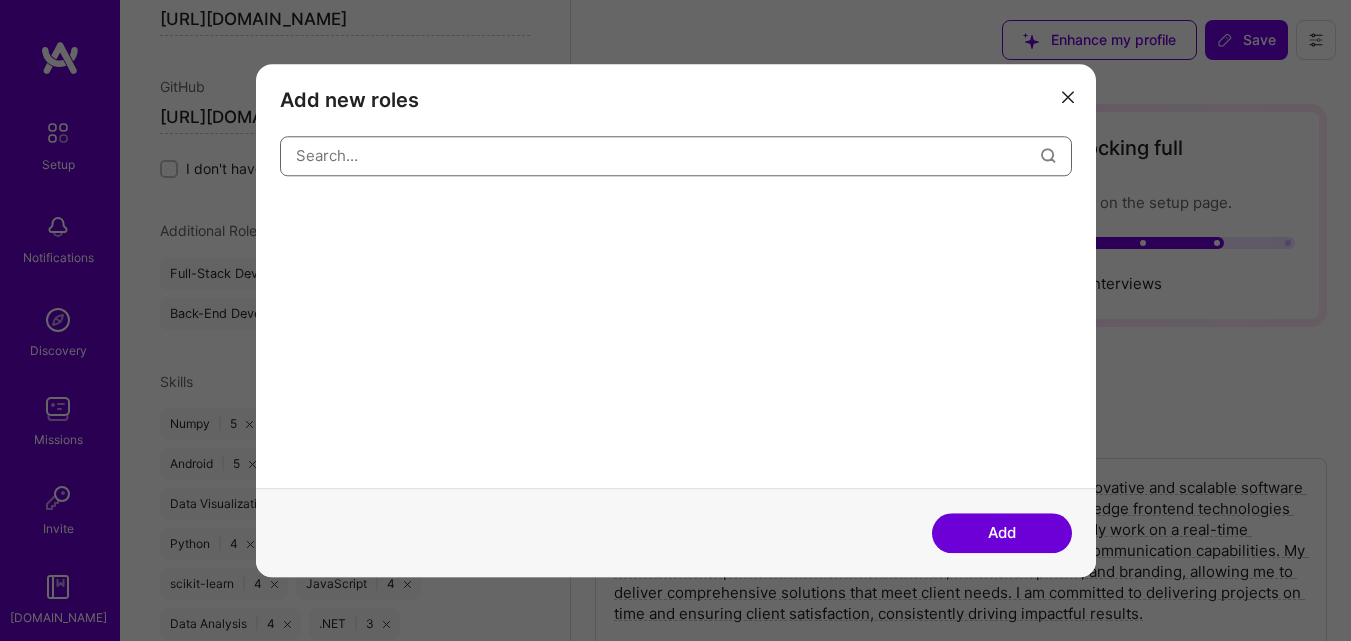 click at bounding box center [668, 155] 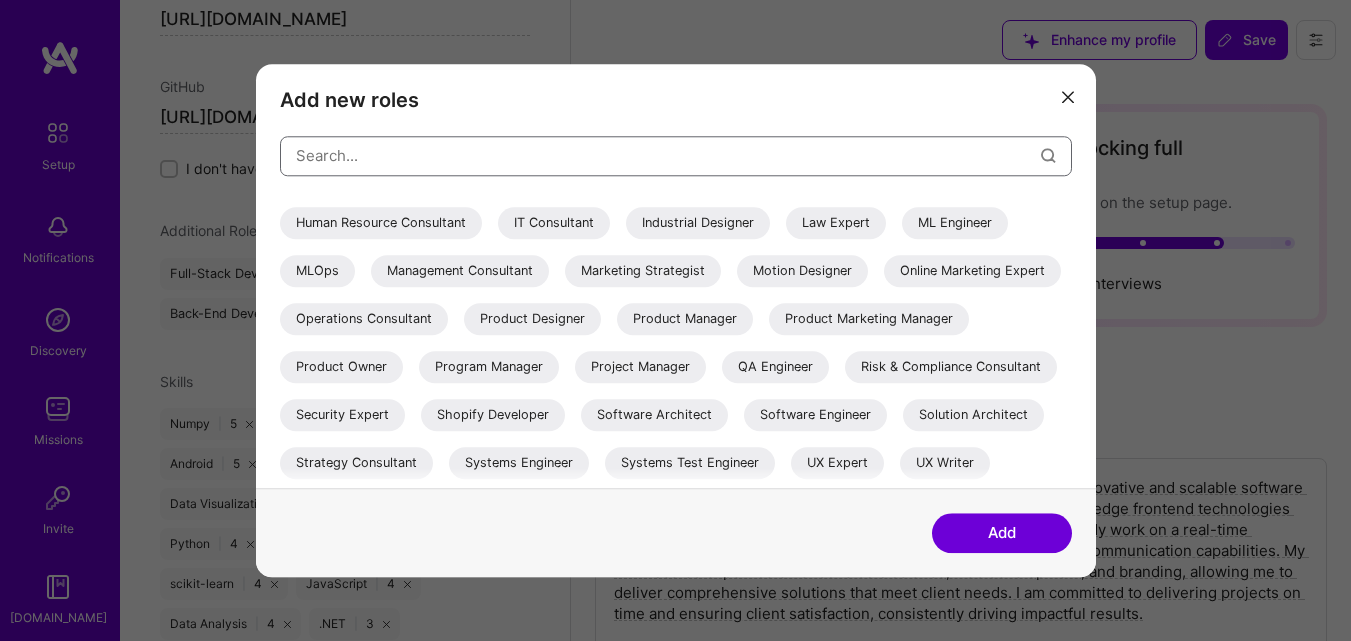 scroll, scrollTop: 472, scrollLeft: 0, axis: vertical 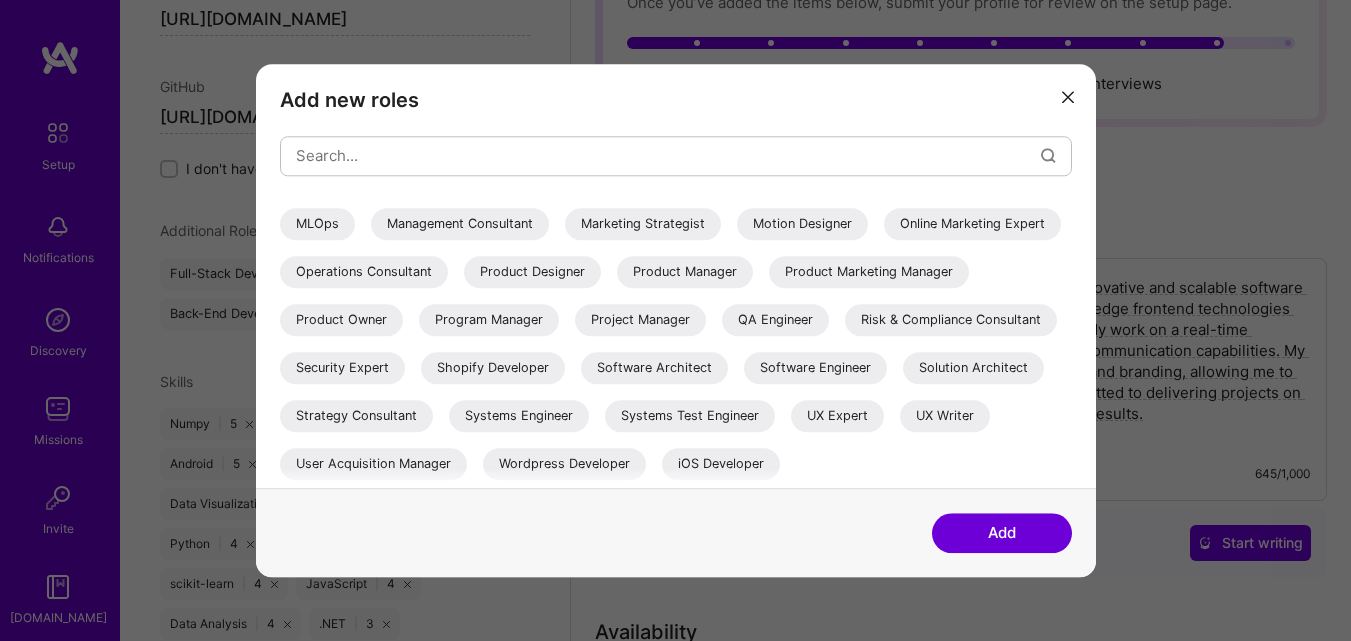 click on "iOS Developer" at bounding box center (721, 464) 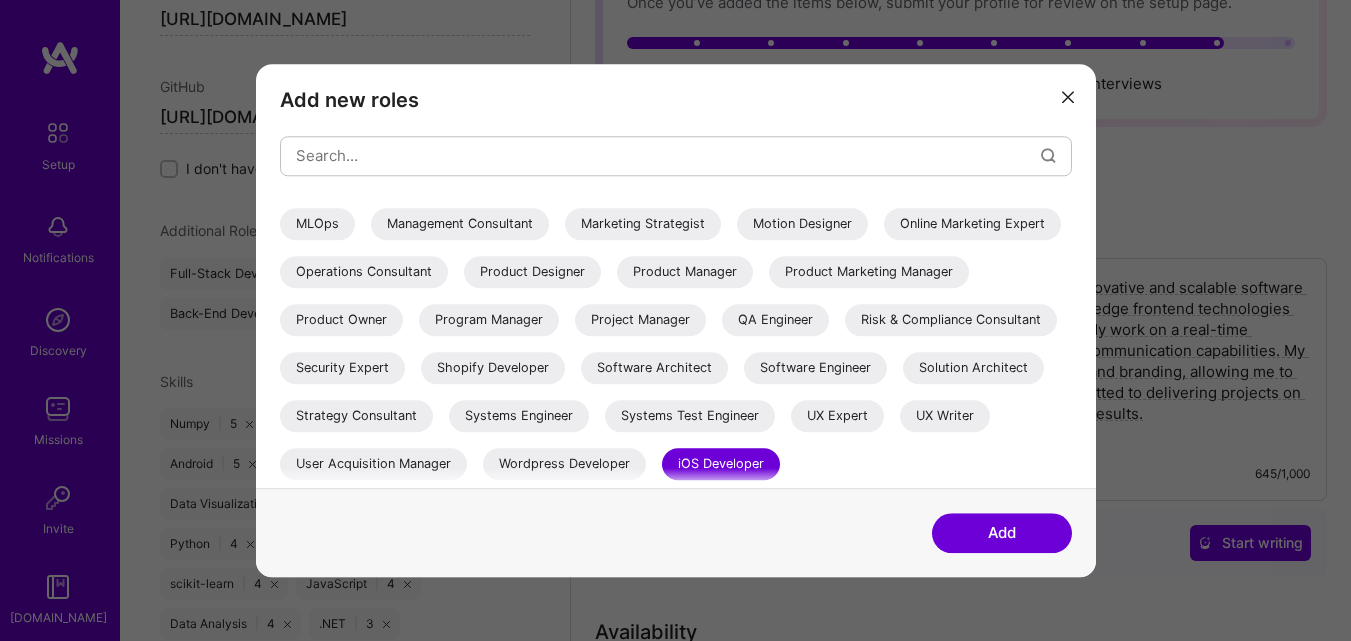 click on "Software Engineer" at bounding box center (815, 368) 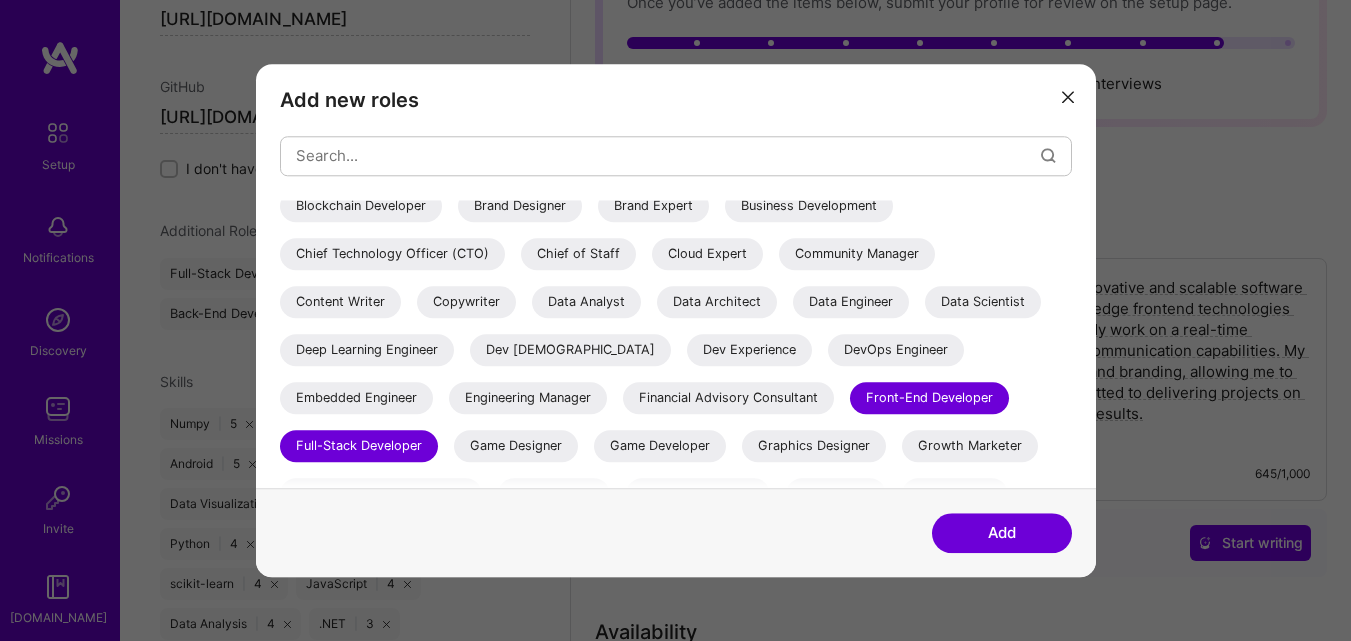 scroll, scrollTop: 72, scrollLeft: 0, axis: vertical 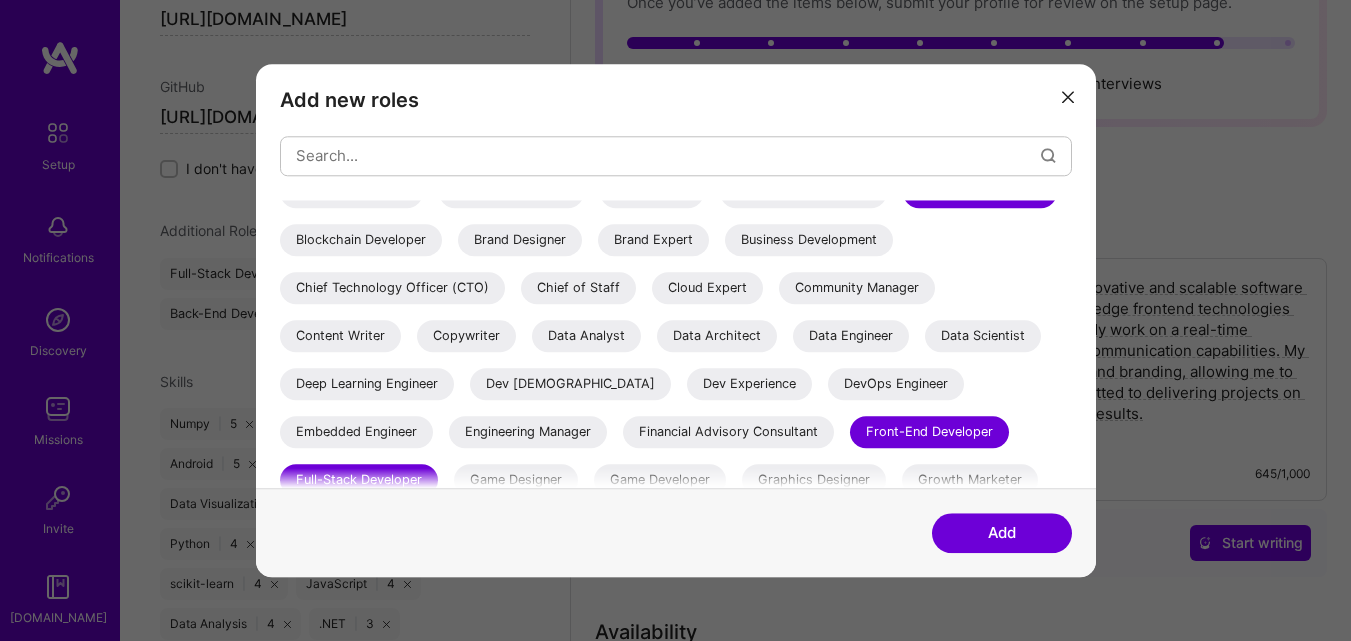 click on "Data Scientist" at bounding box center (983, 336) 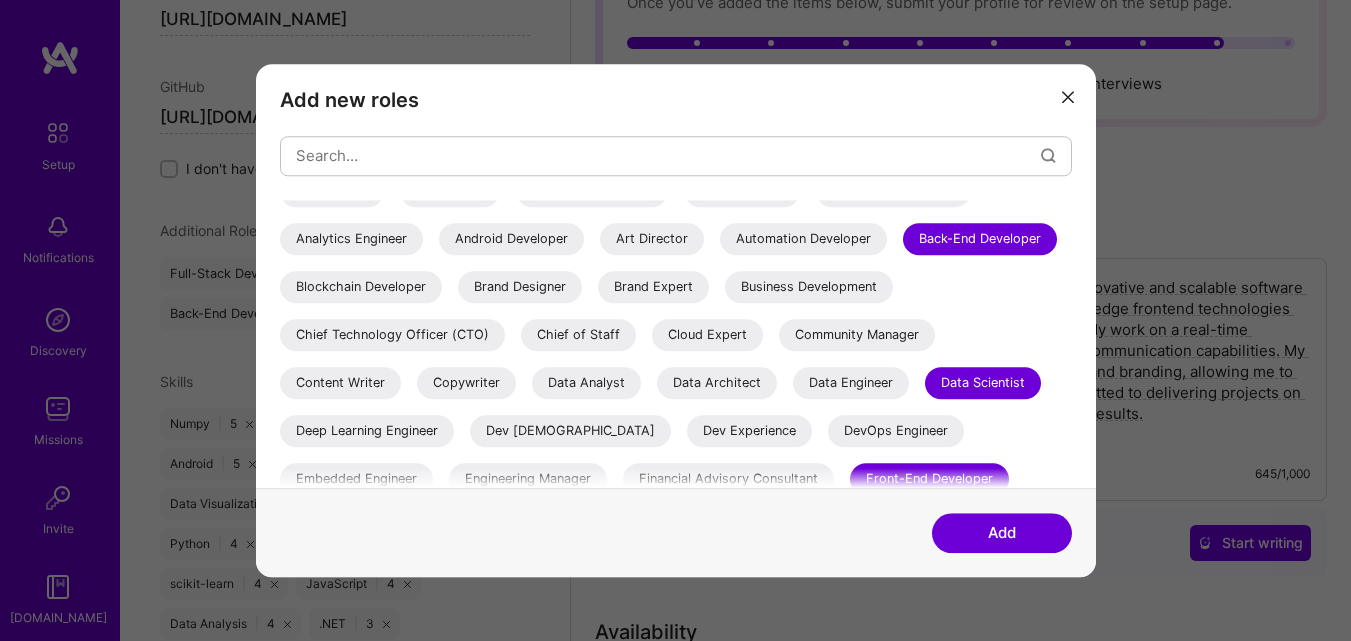 scroll, scrollTop: 0, scrollLeft: 0, axis: both 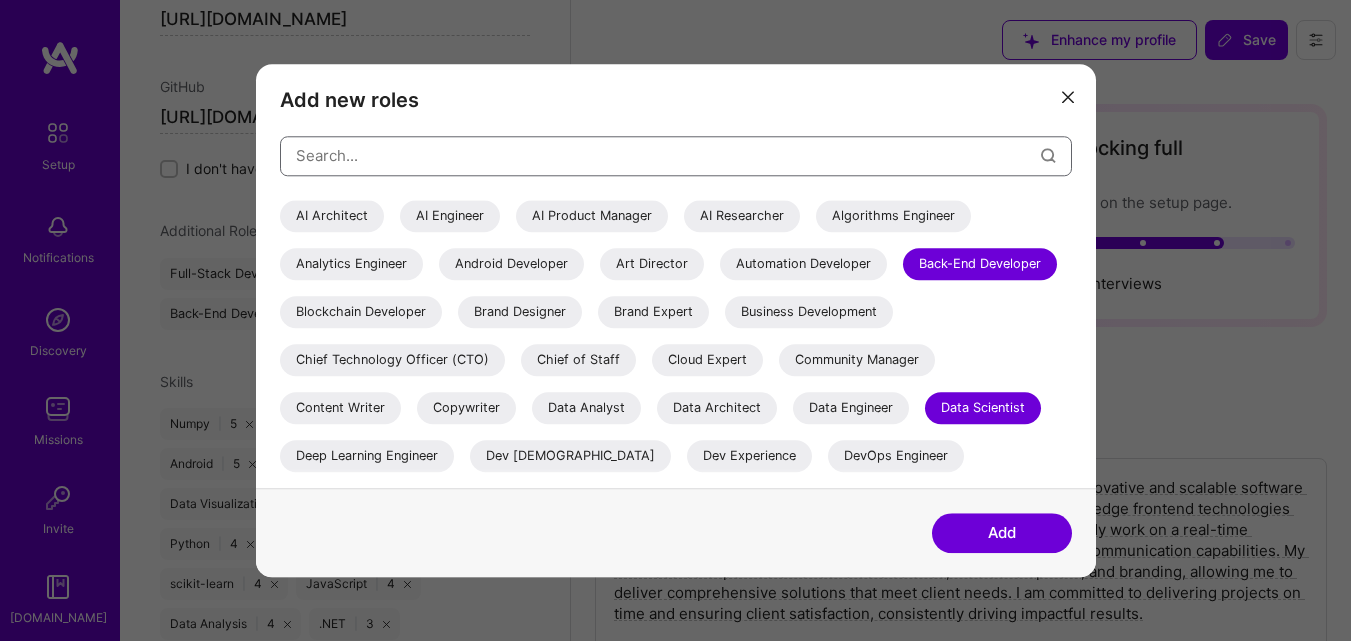 click at bounding box center (668, 155) 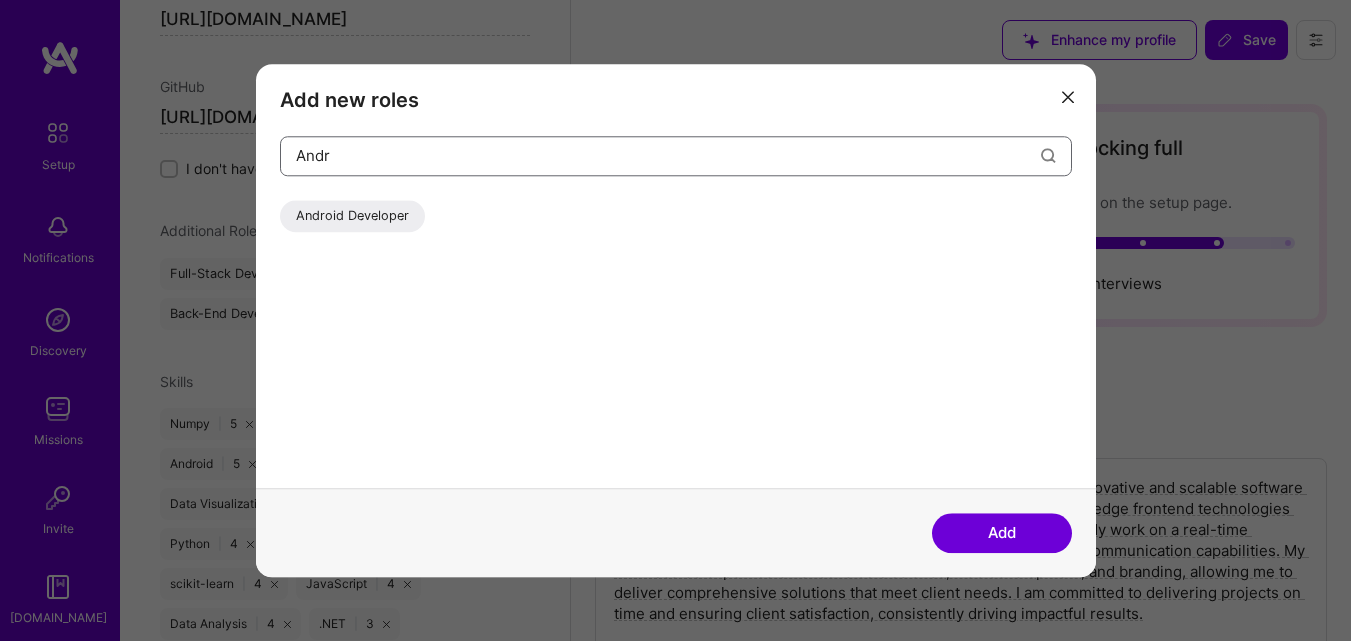 type on "Andr" 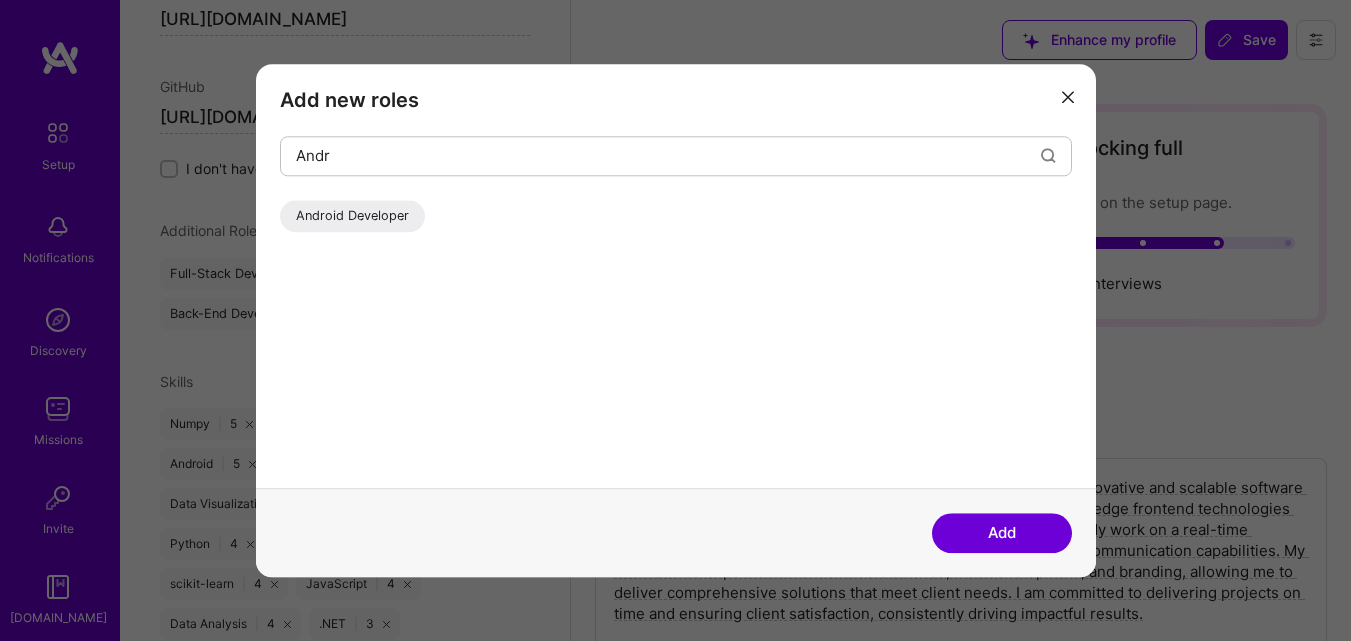 click on "Android Developer" at bounding box center [352, 216] 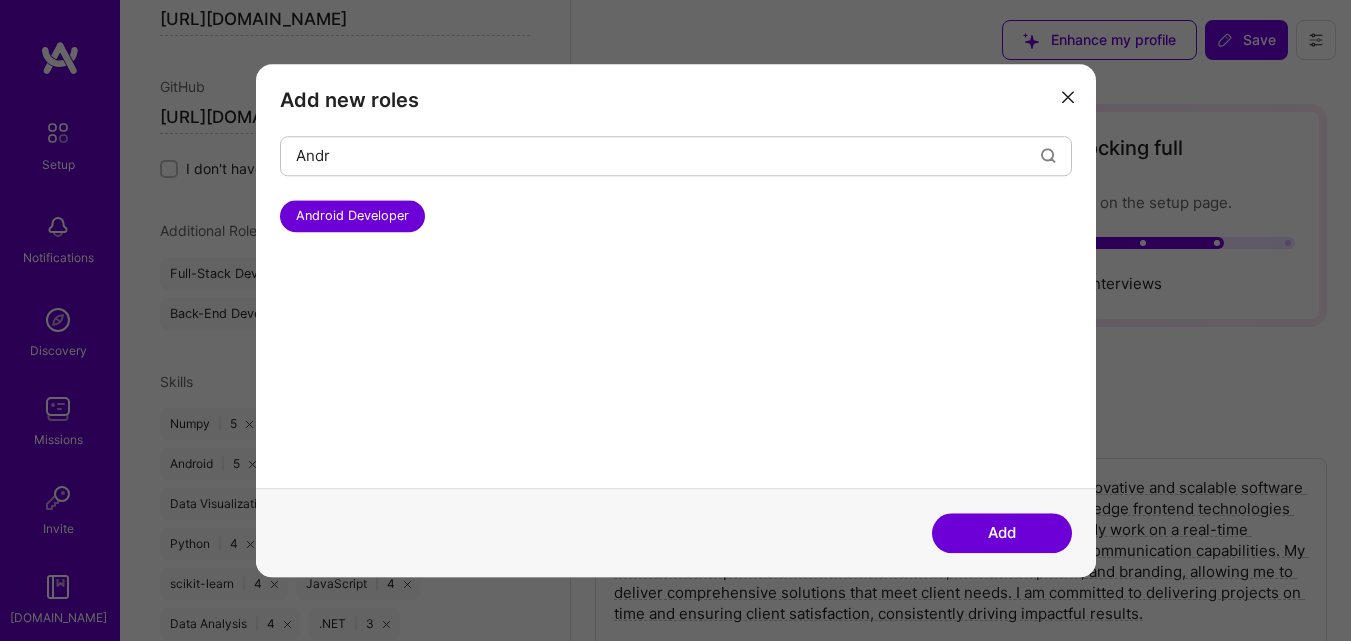 click on "Add" at bounding box center [1002, 533] 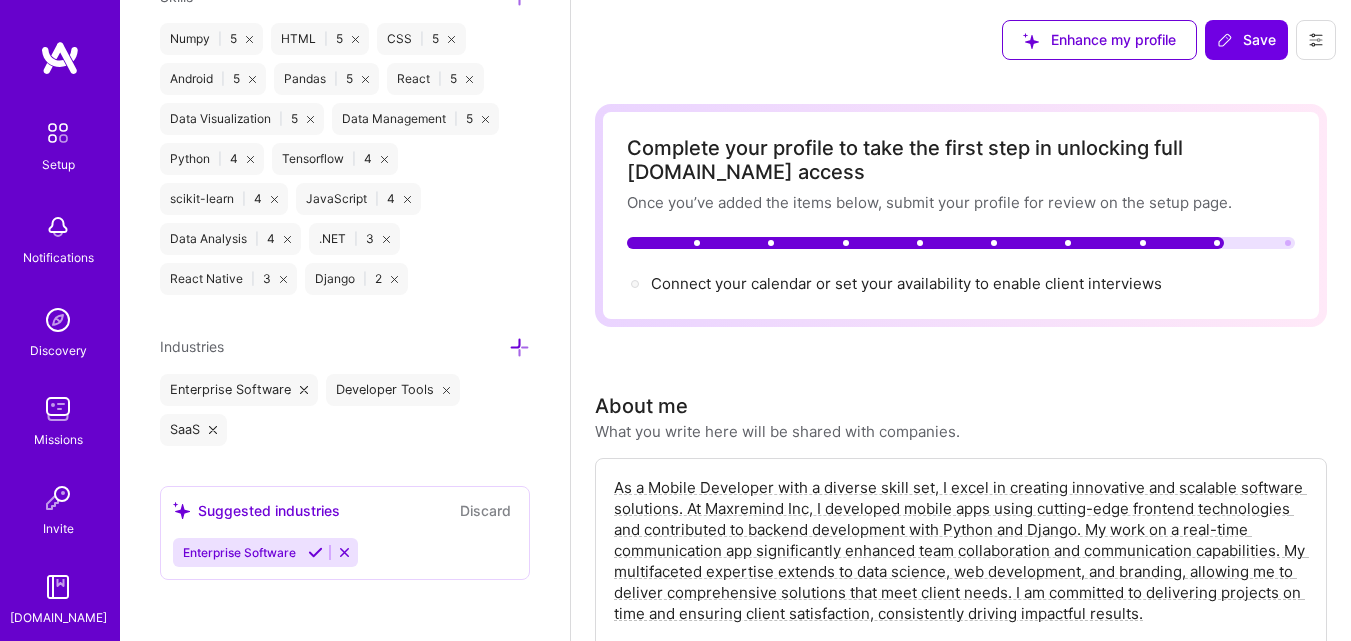 scroll, scrollTop: 1656, scrollLeft: 0, axis: vertical 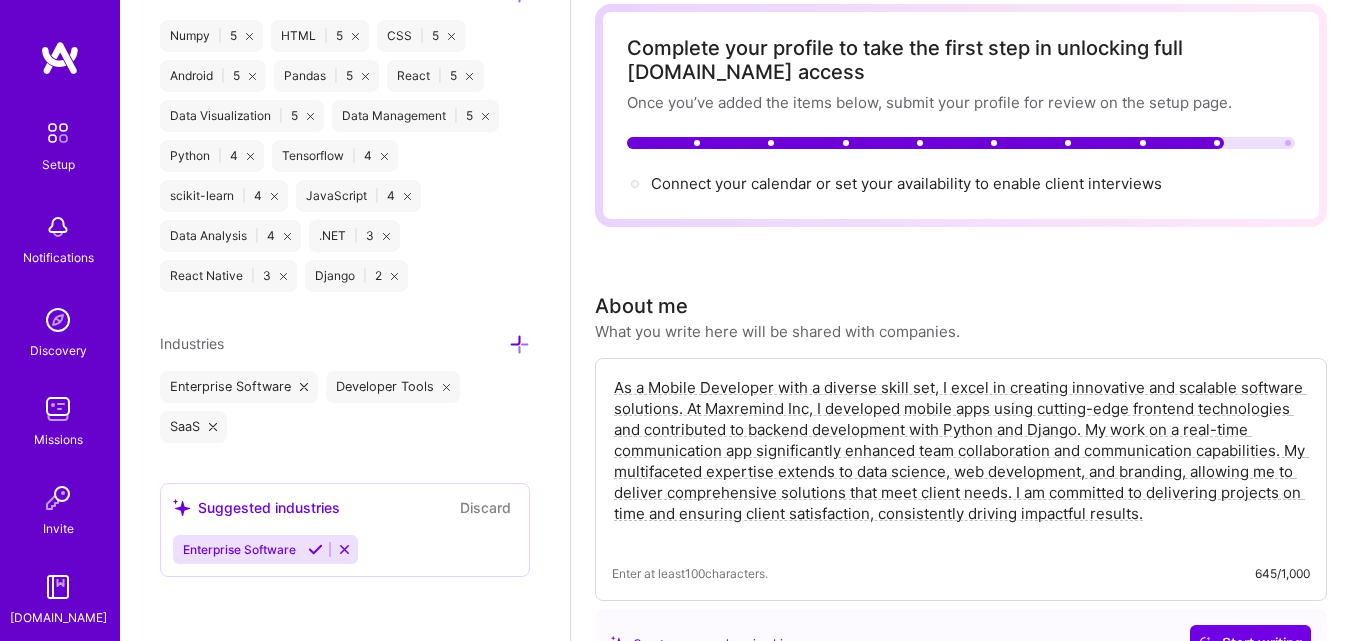 click at bounding box center (519, 344) 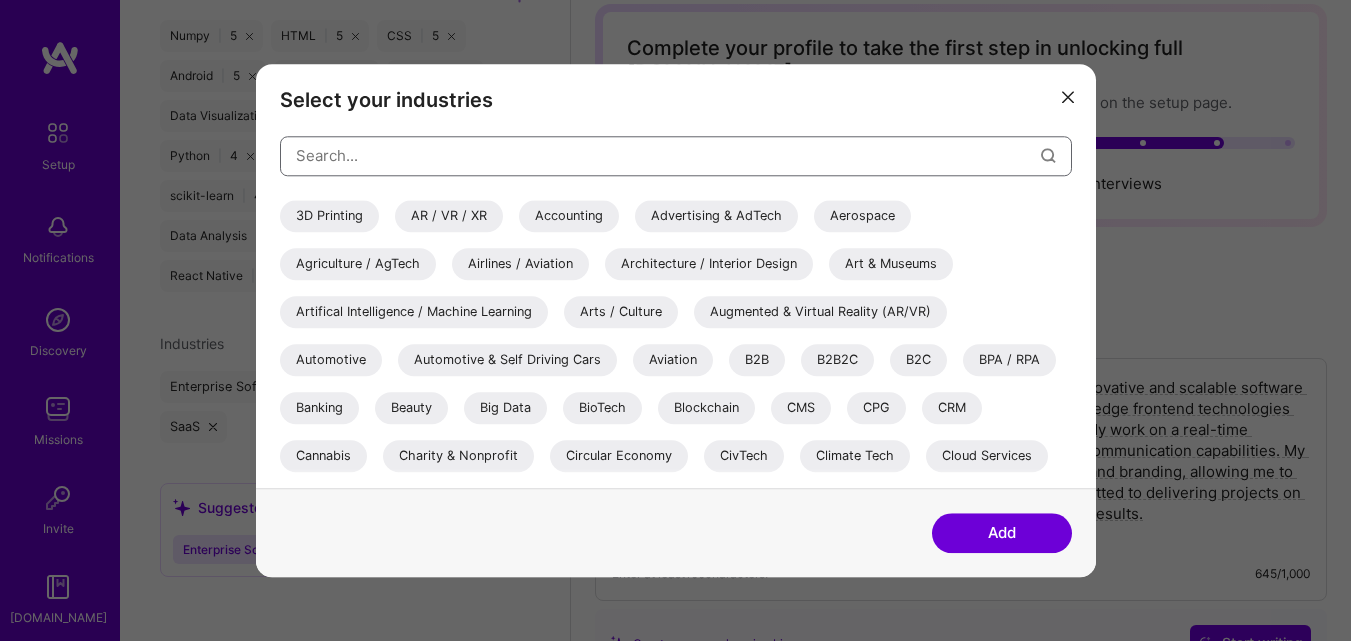 click at bounding box center [668, 155] 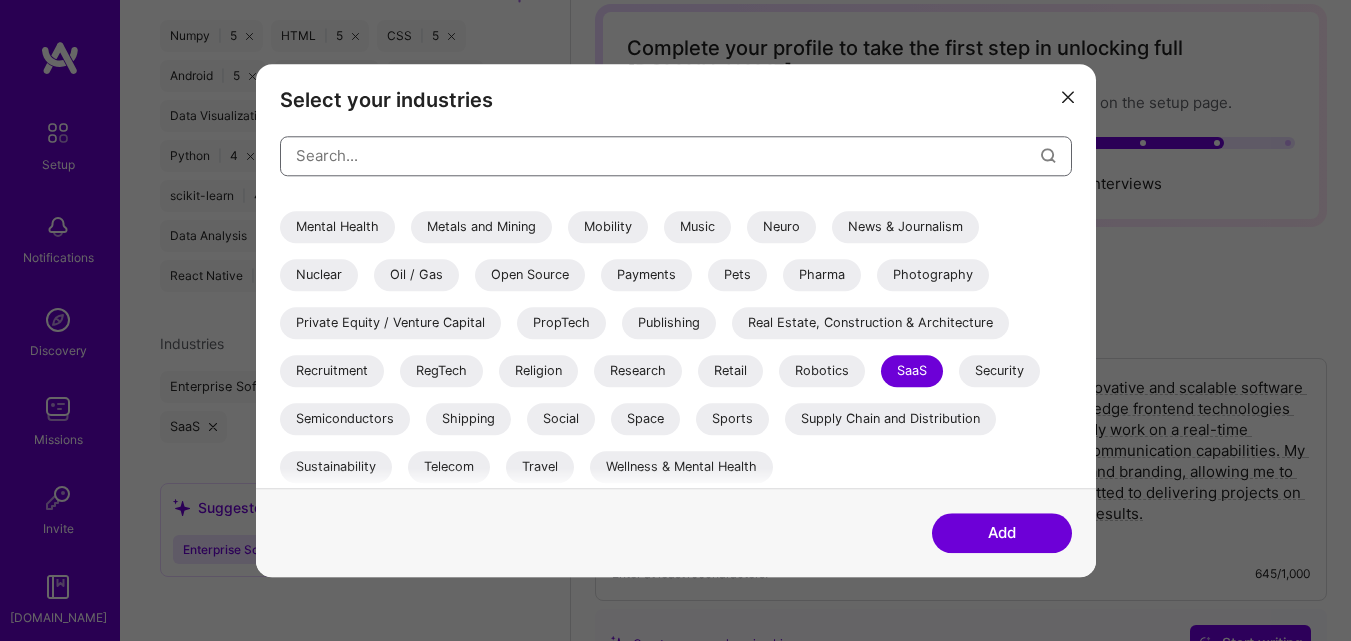scroll, scrollTop: 712, scrollLeft: 0, axis: vertical 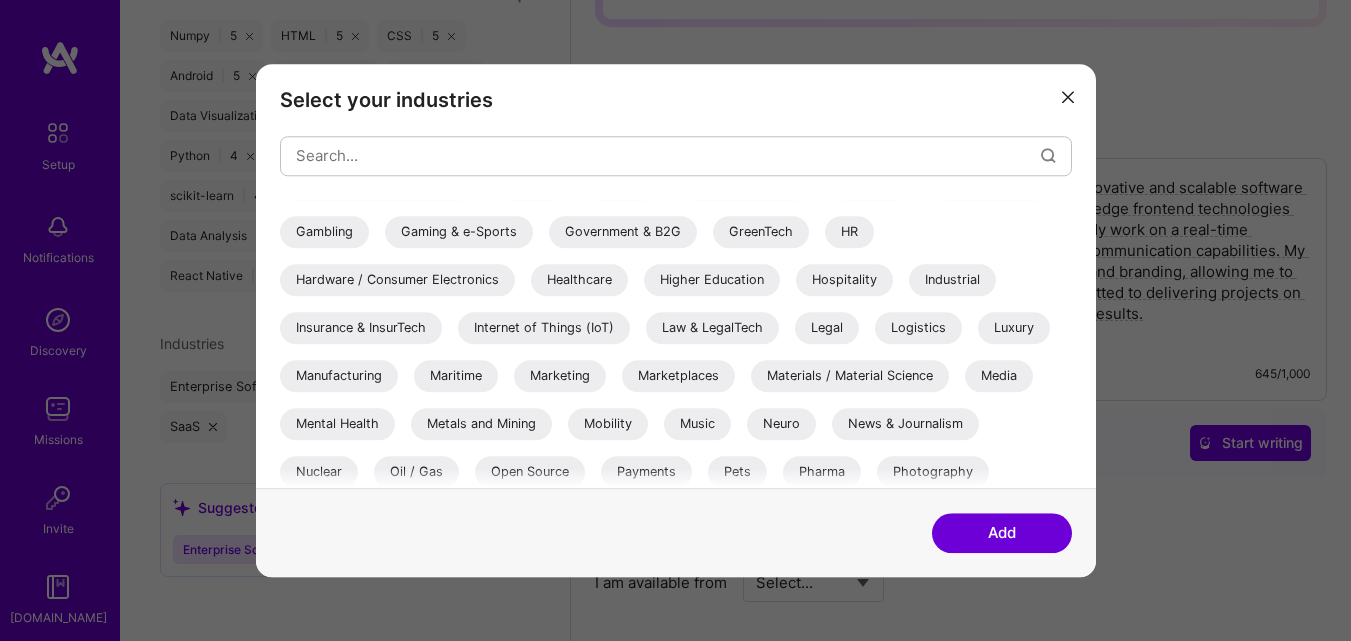 click on "Legal" at bounding box center [827, 328] 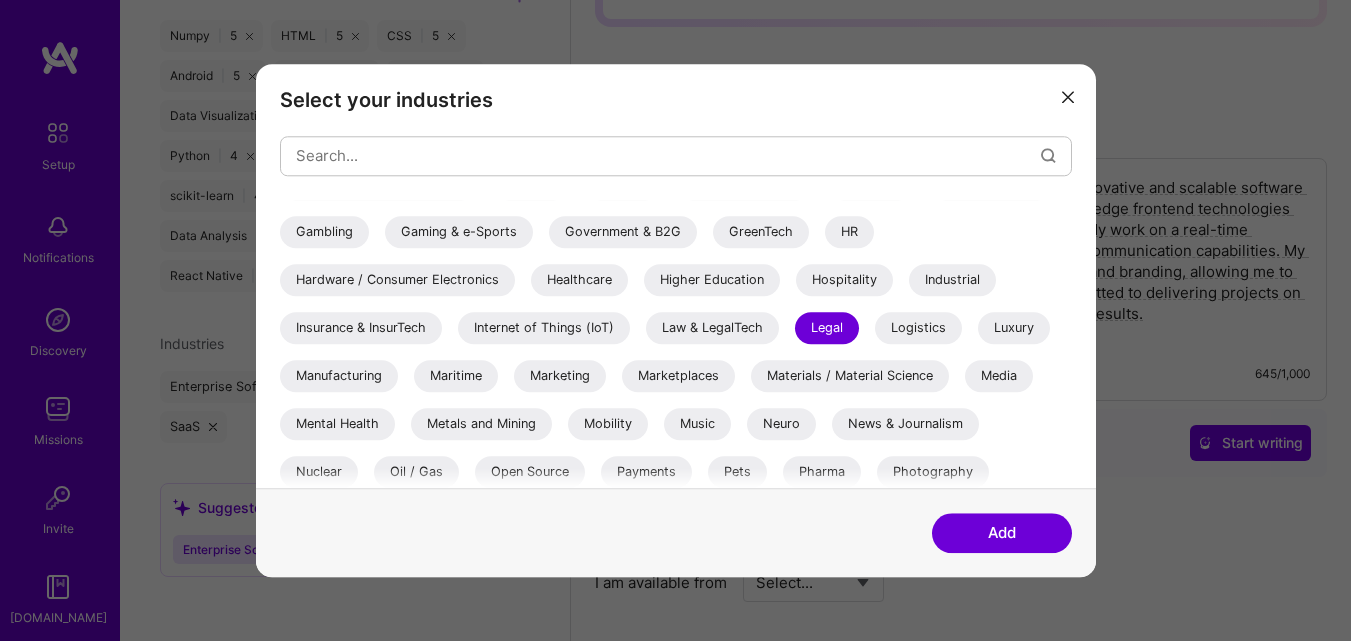 click on "Media" at bounding box center (999, 376) 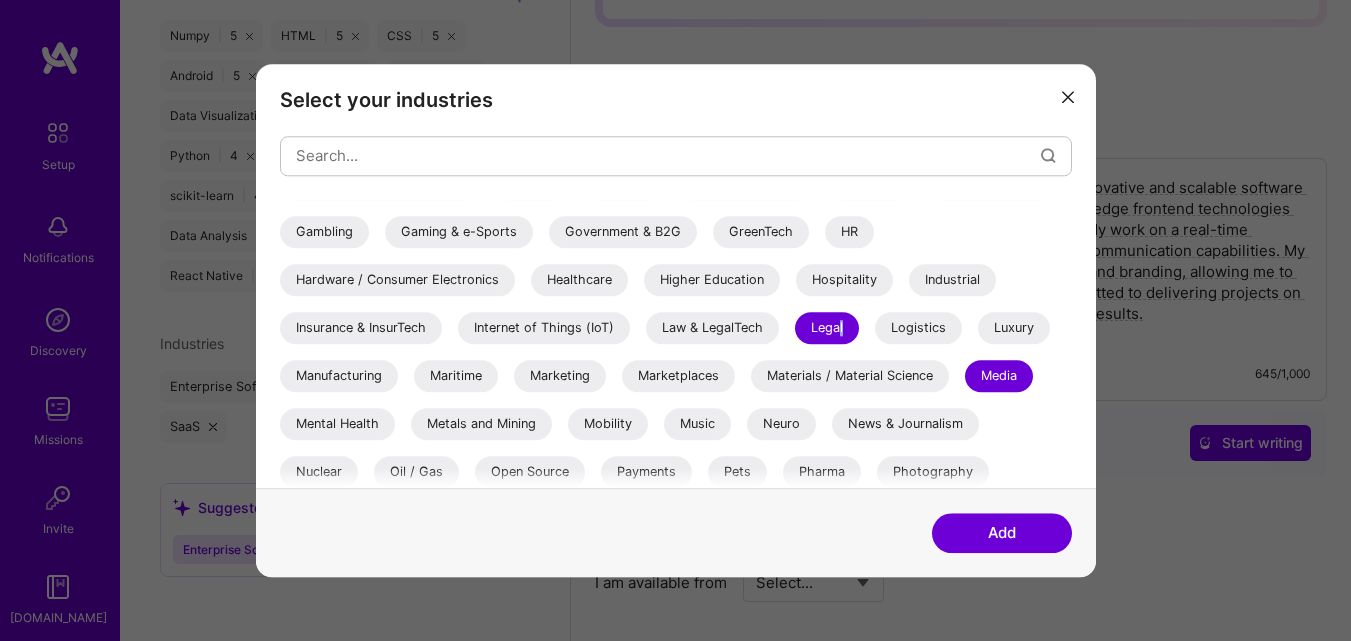 click on "Legal" at bounding box center (827, 328) 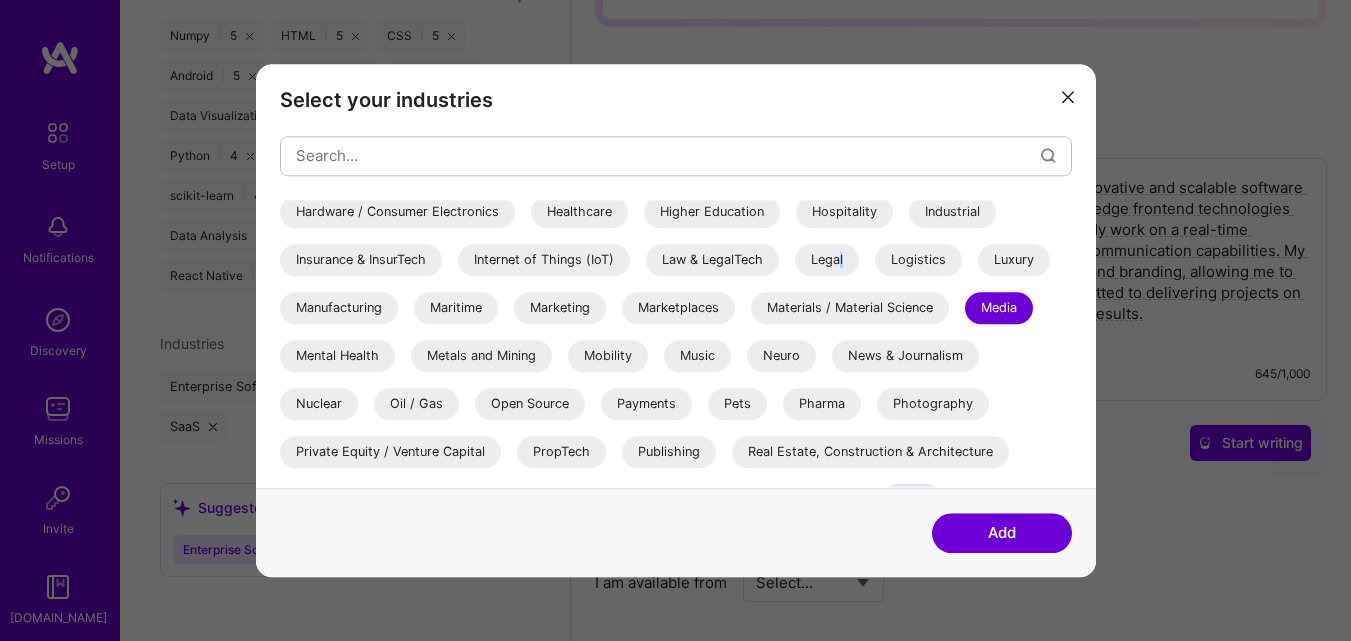 scroll, scrollTop: 712, scrollLeft: 0, axis: vertical 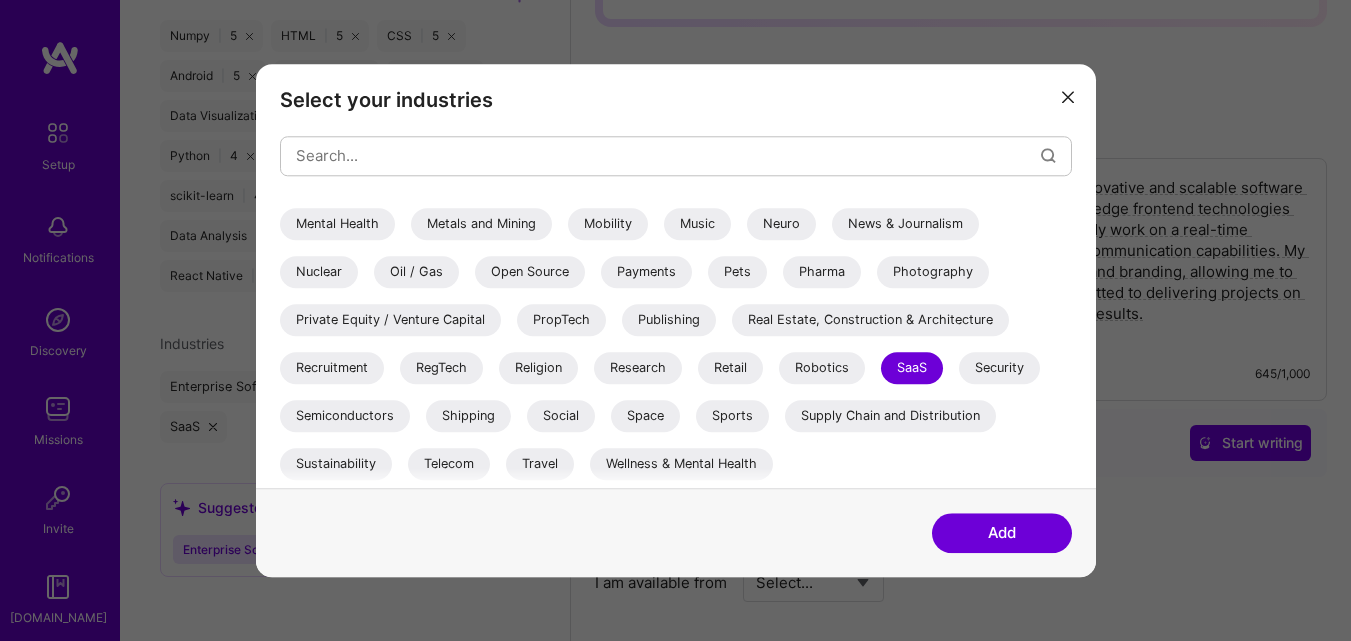 click on "Pharma" at bounding box center (822, 272) 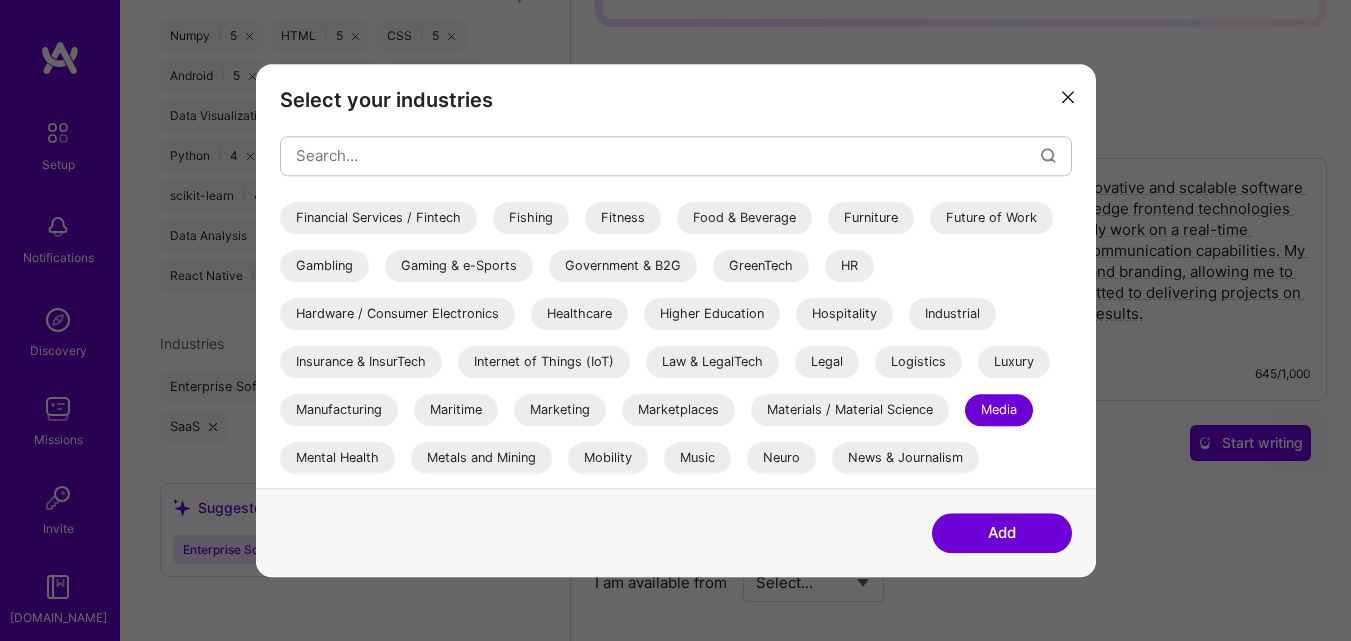 scroll, scrollTop: 512, scrollLeft: 0, axis: vertical 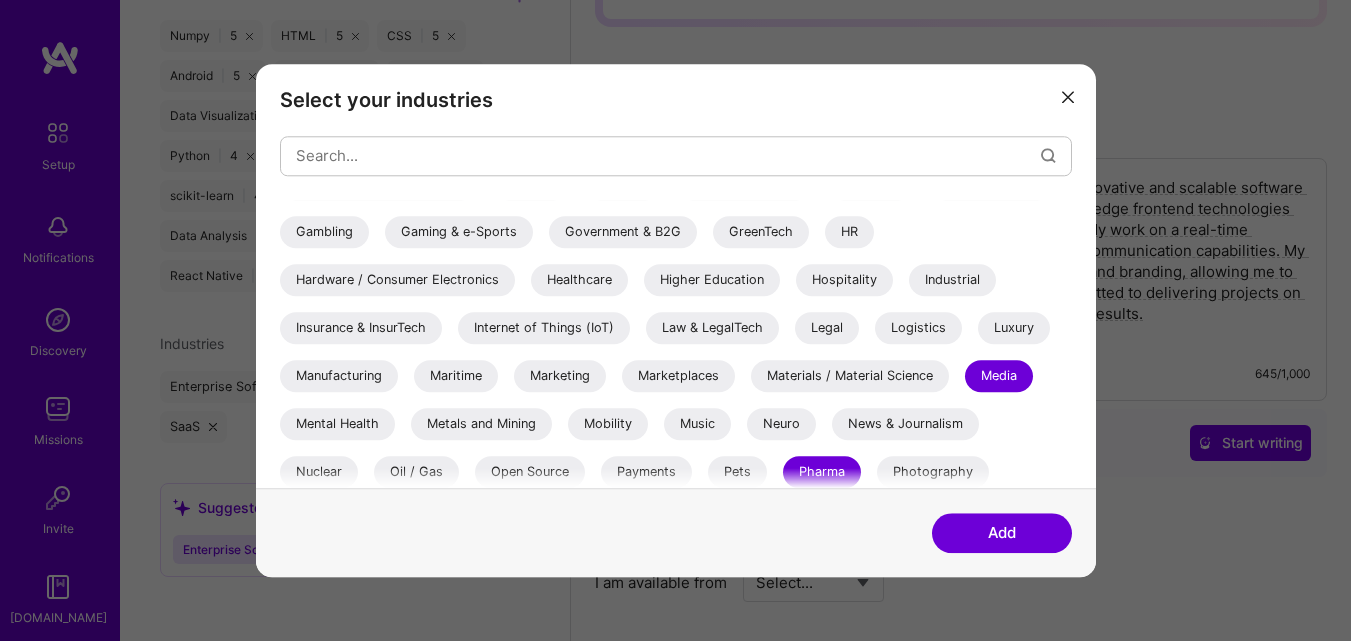 click on "Add" at bounding box center (1002, 533) 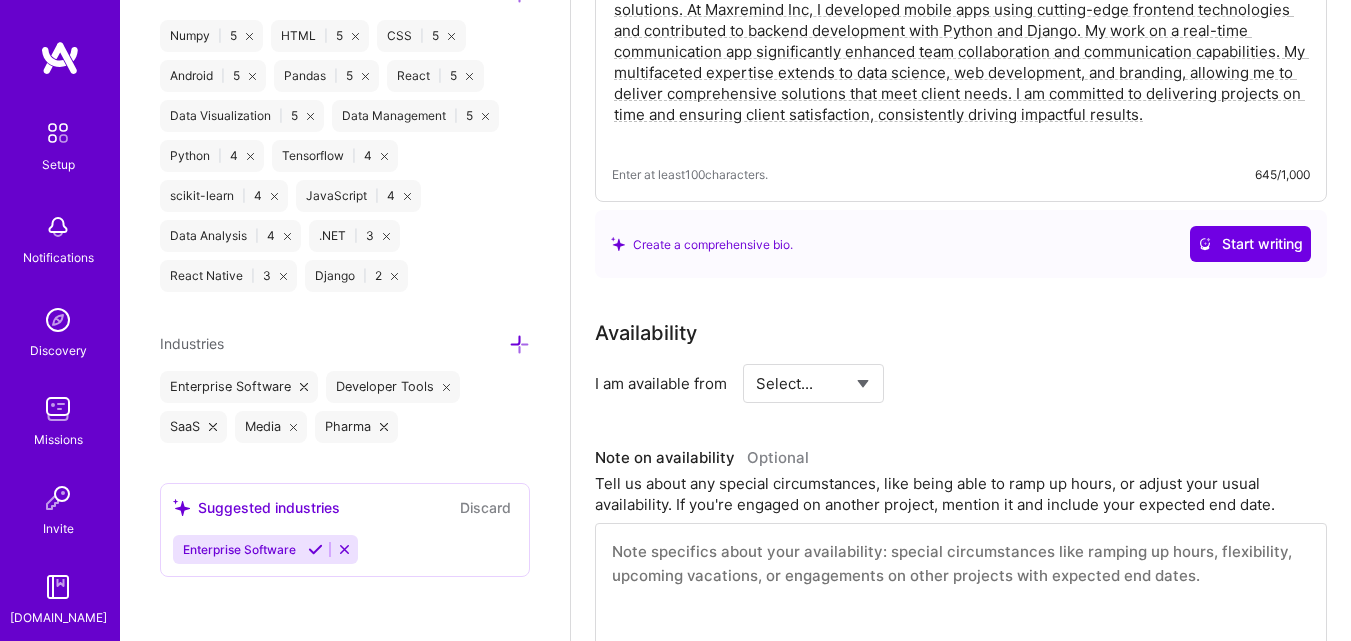 scroll, scrollTop: 500, scrollLeft: 0, axis: vertical 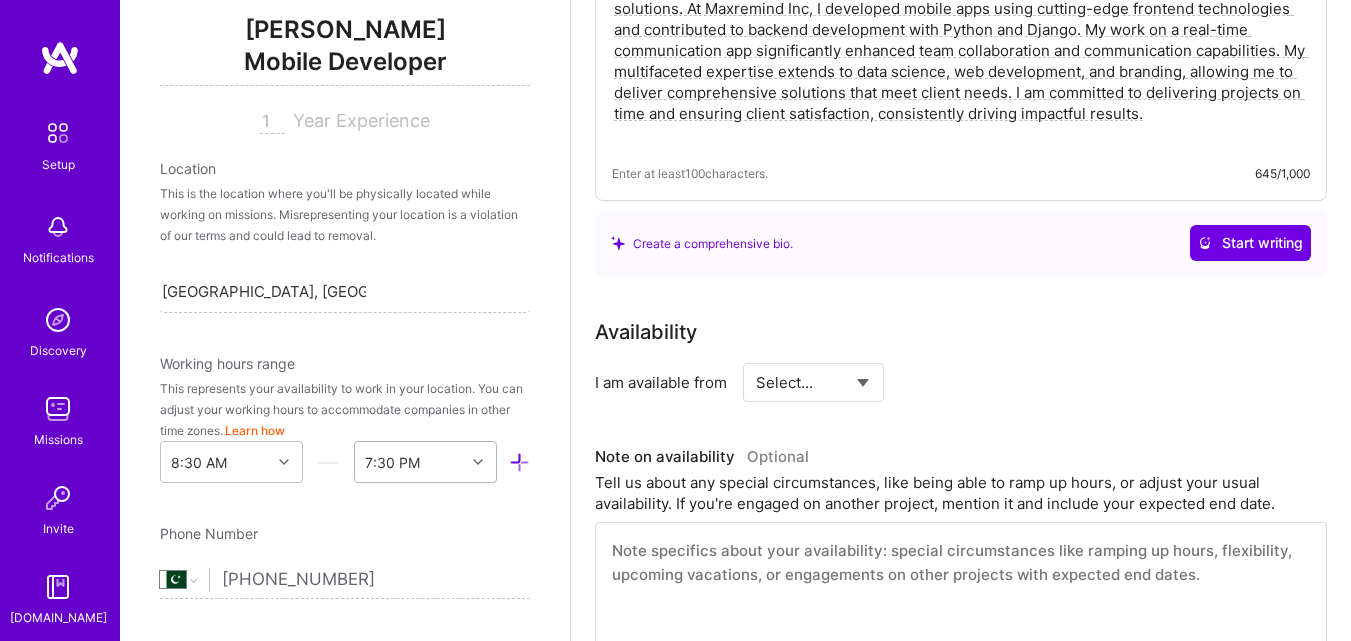 click on "7:30 PM" at bounding box center (425, 462) 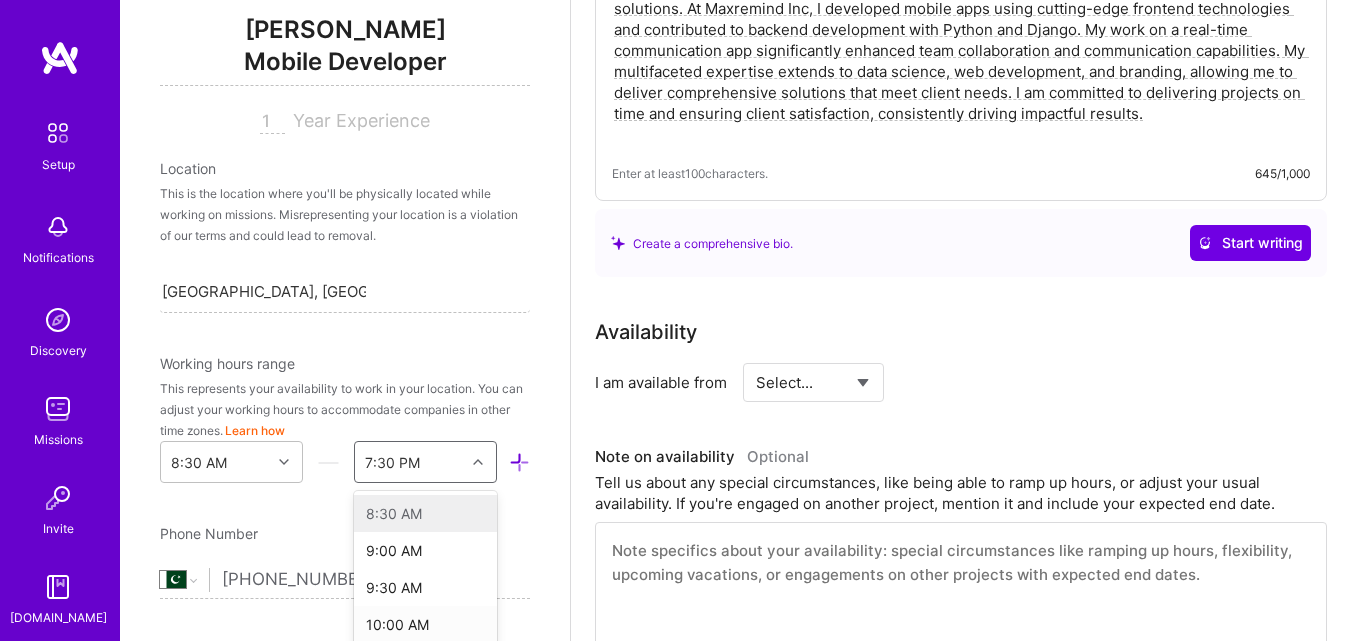 scroll, scrollTop: 414, scrollLeft: 0, axis: vertical 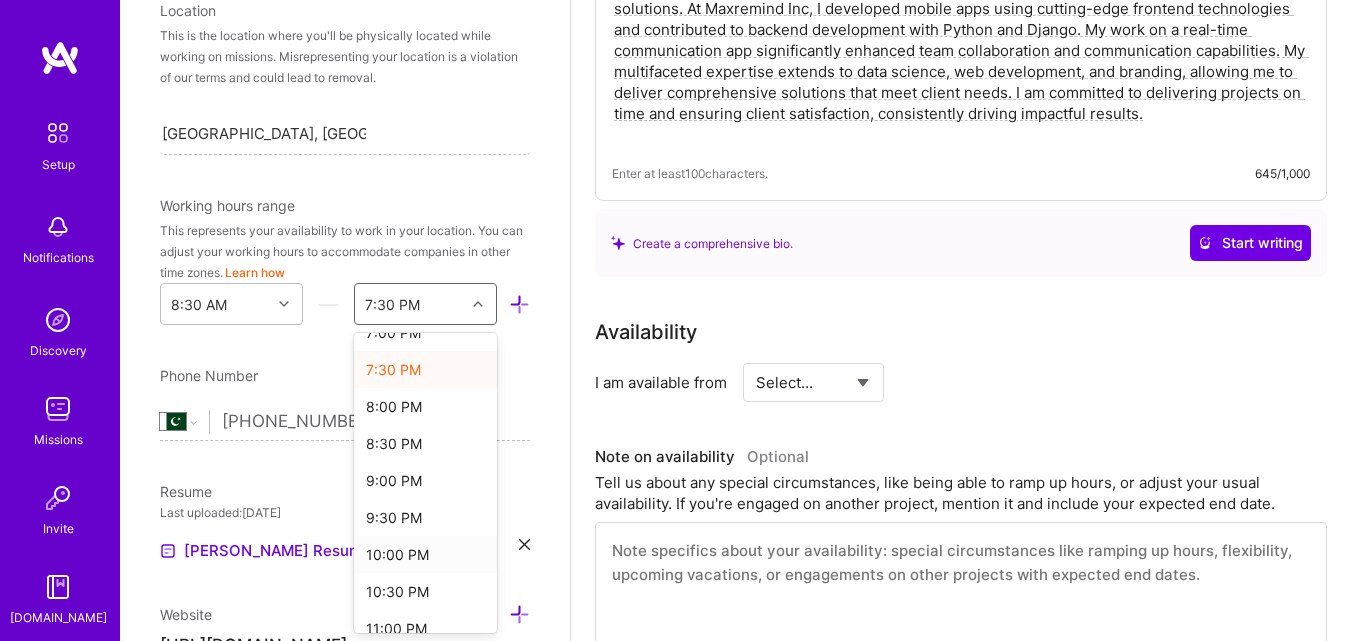 click on "10:00 PM" at bounding box center [425, 554] 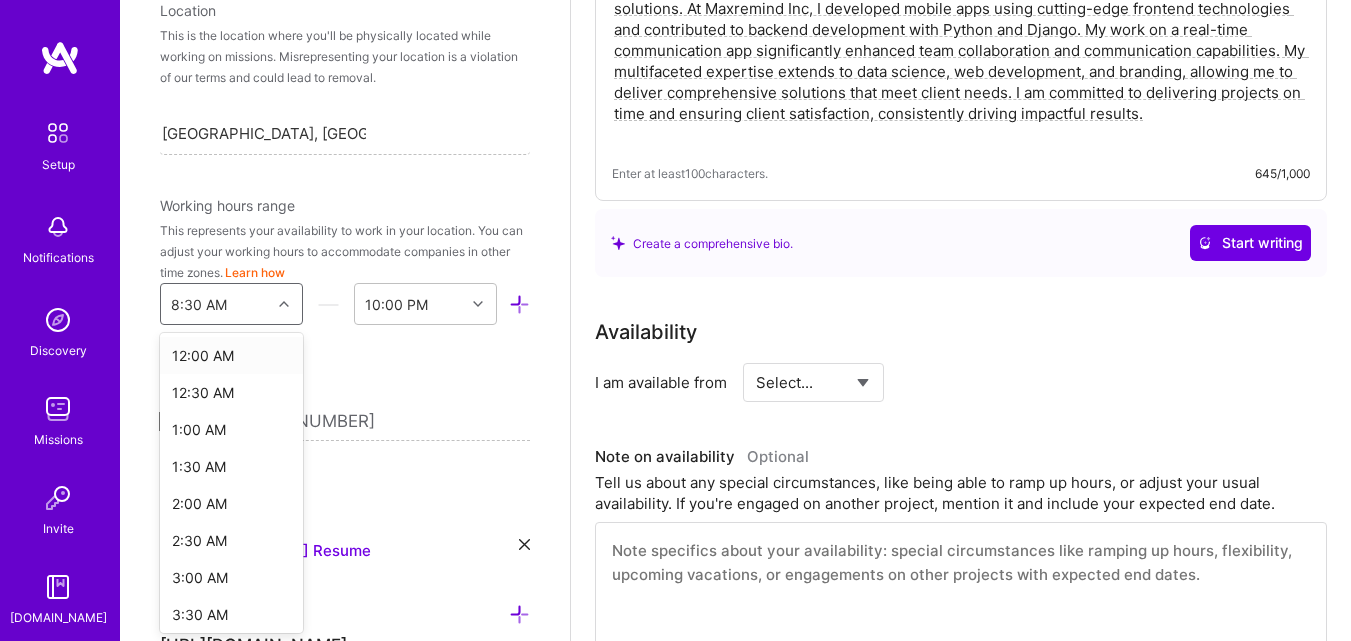 click at bounding box center [284, 304] 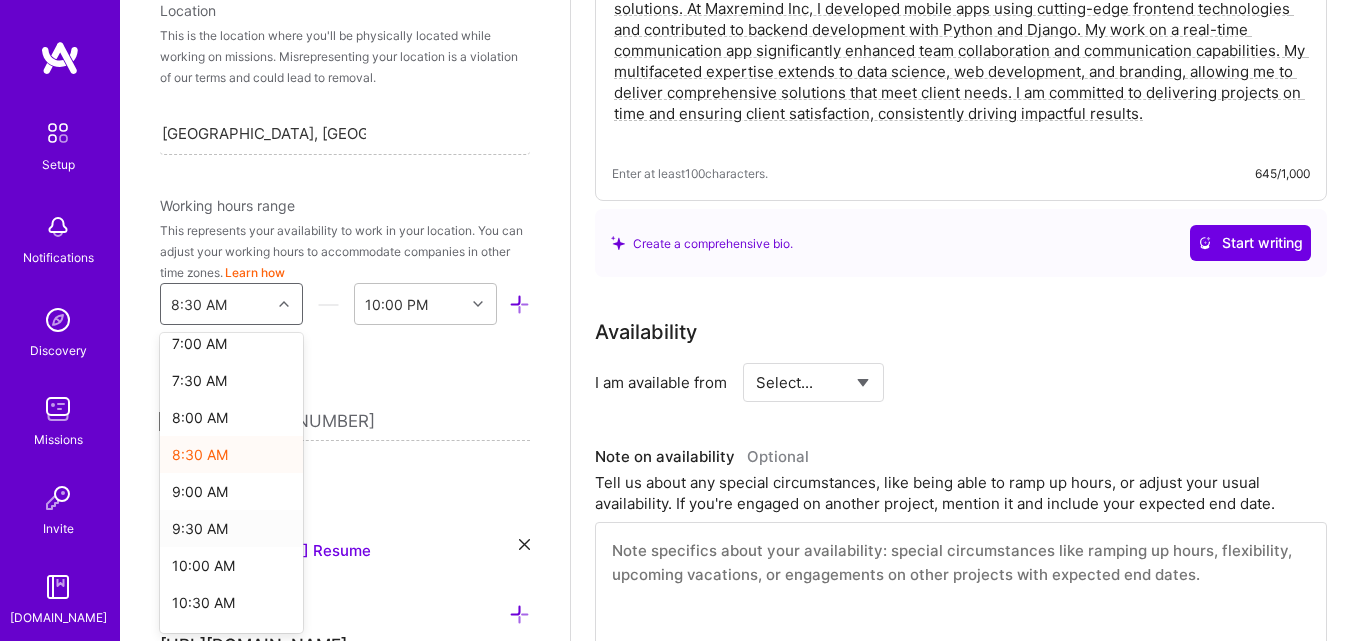 scroll, scrollTop: 500, scrollLeft: 0, axis: vertical 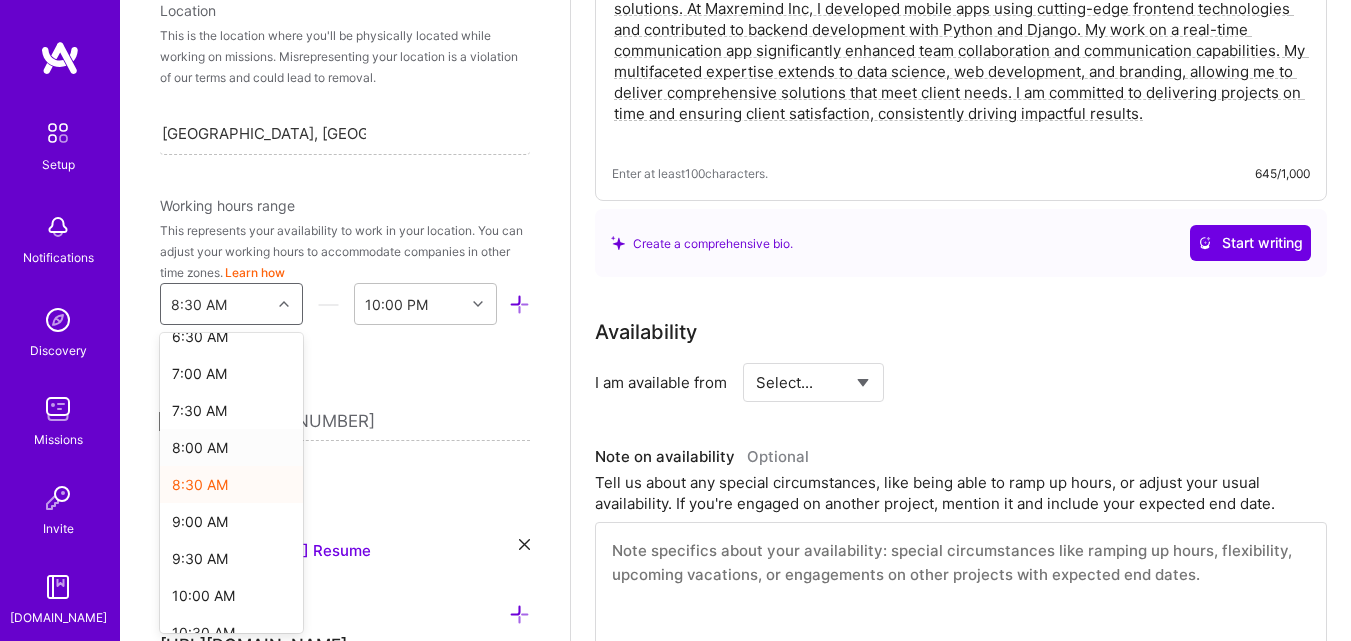 click on "8:00 AM" at bounding box center (231, 447) 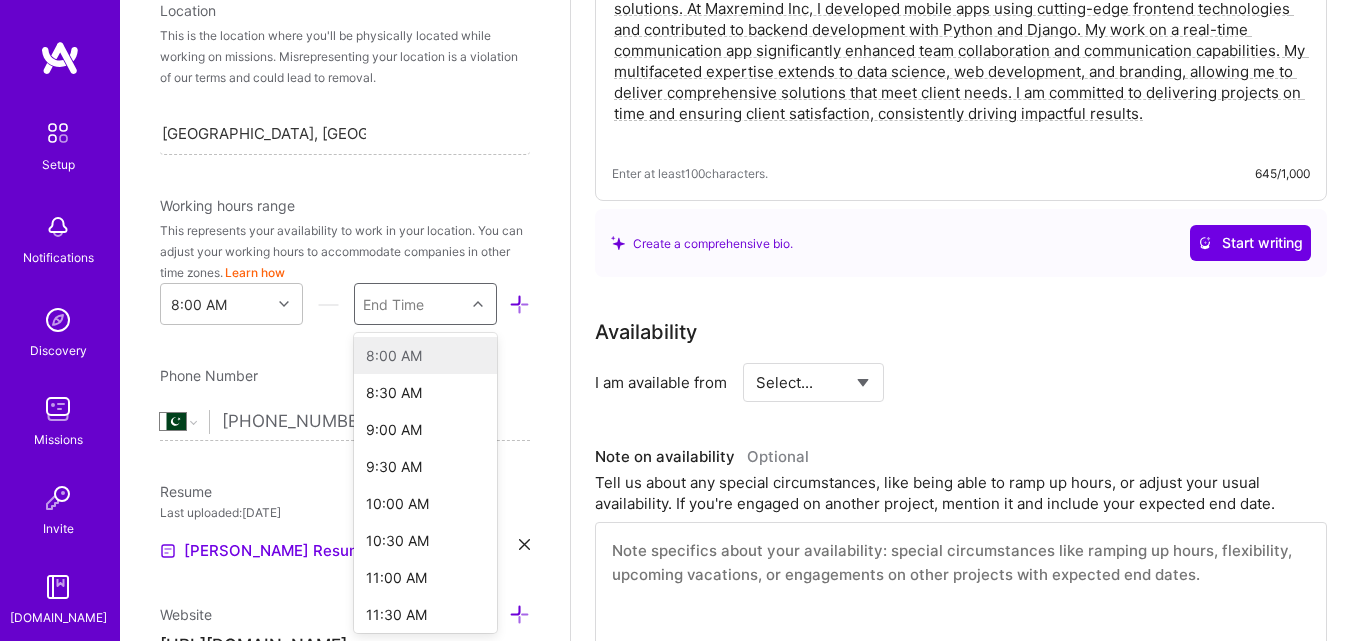 click at bounding box center [480, 304] 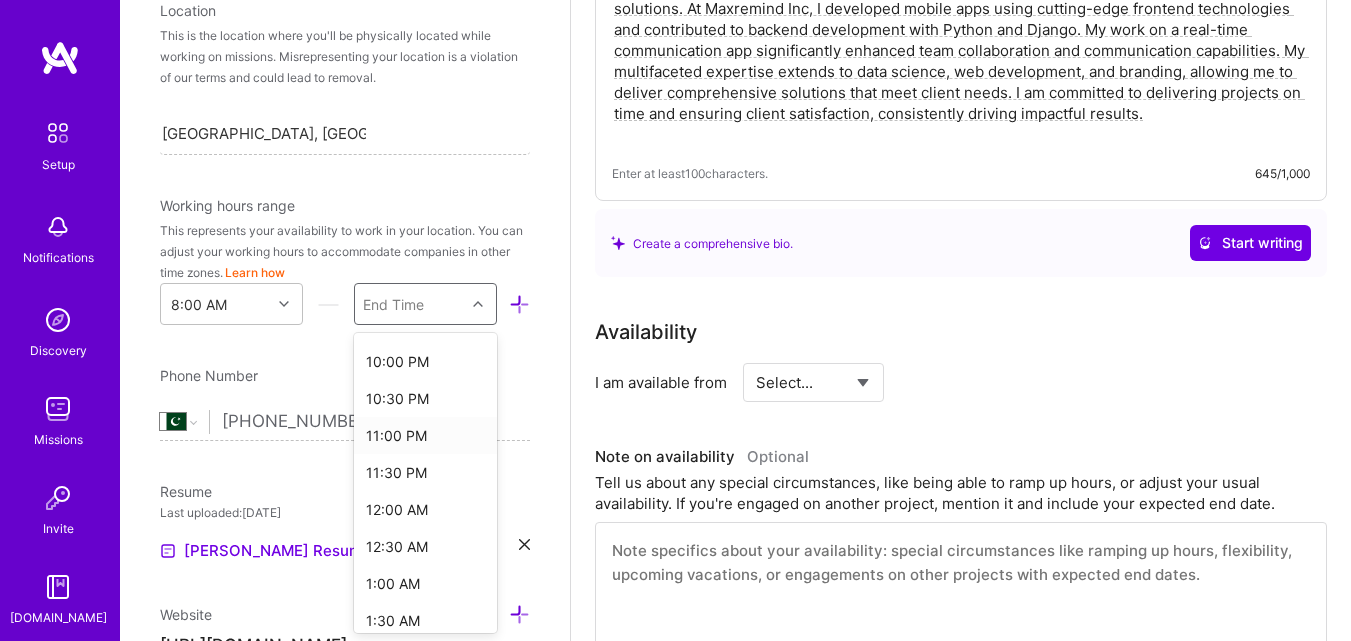 scroll, scrollTop: 884, scrollLeft: 0, axis: vertical 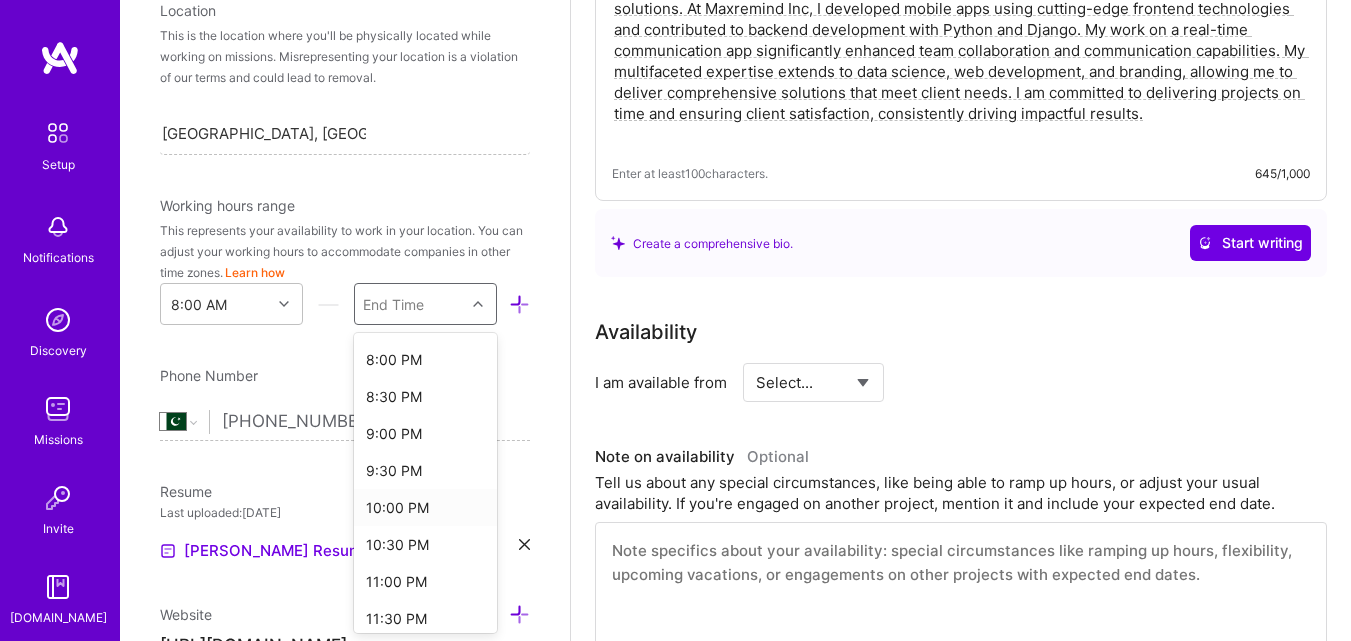 click on "10:00 PM" at bounding box center (425, 507) 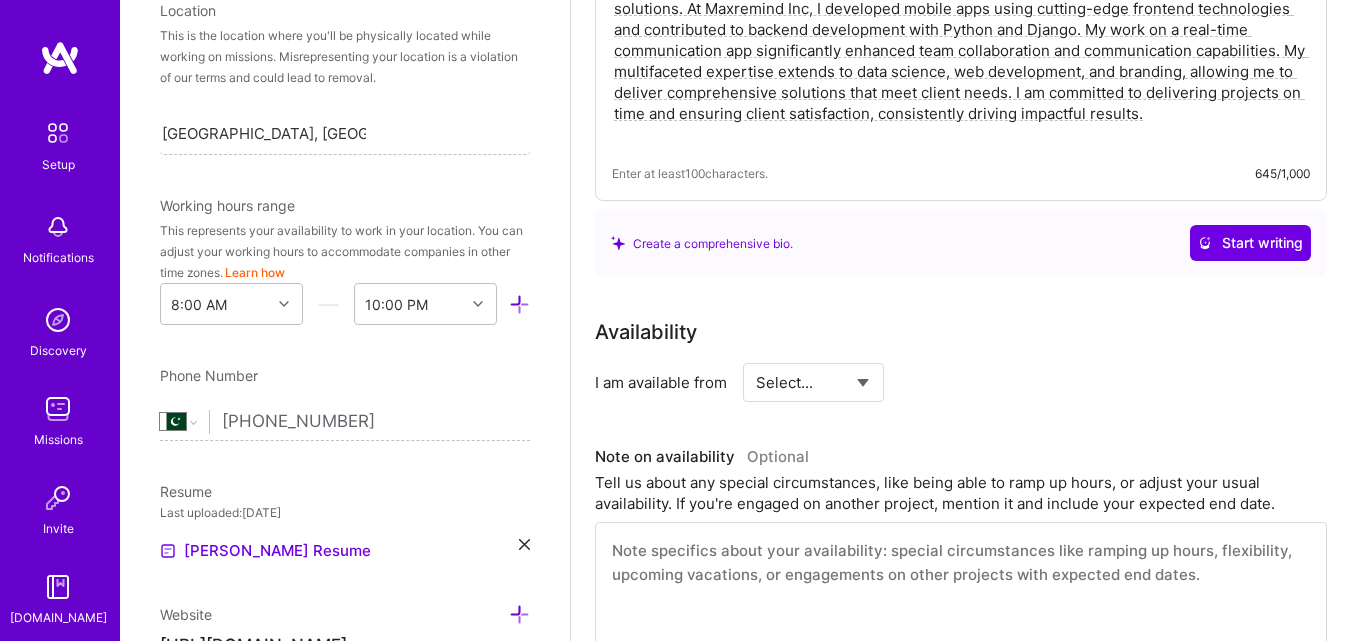 click at bounding box center [519, 304] 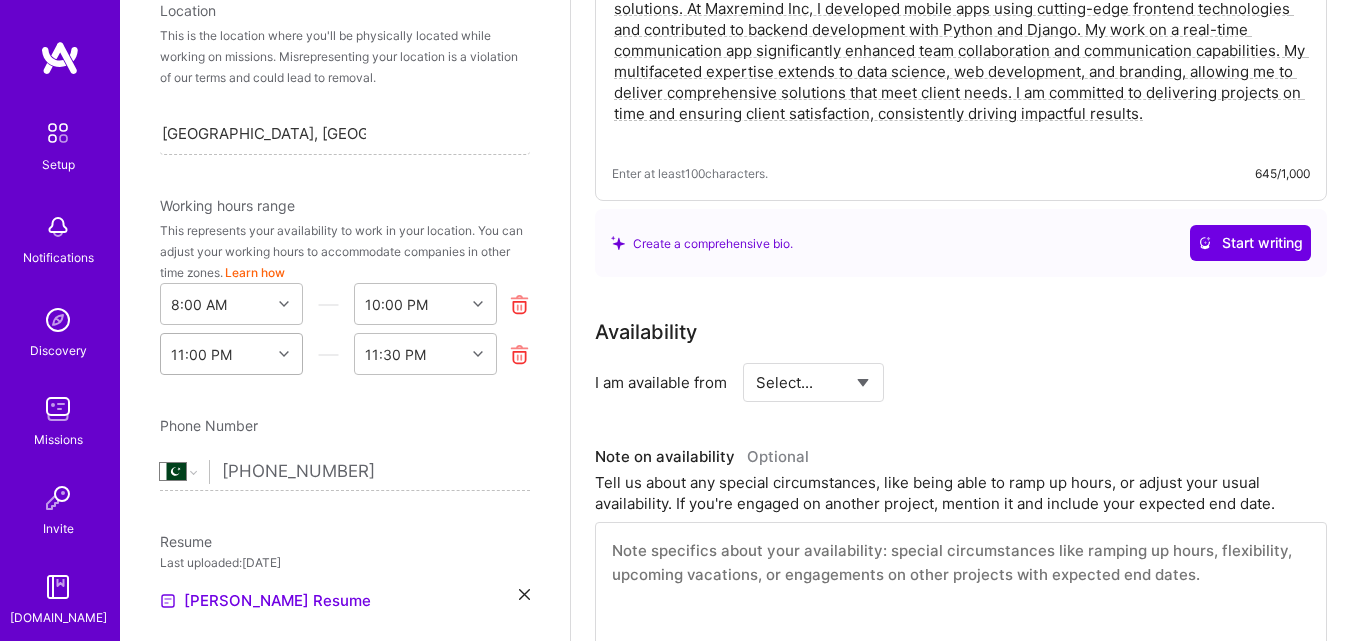 click on "11:00 PM" at bounding box center [231, 354] 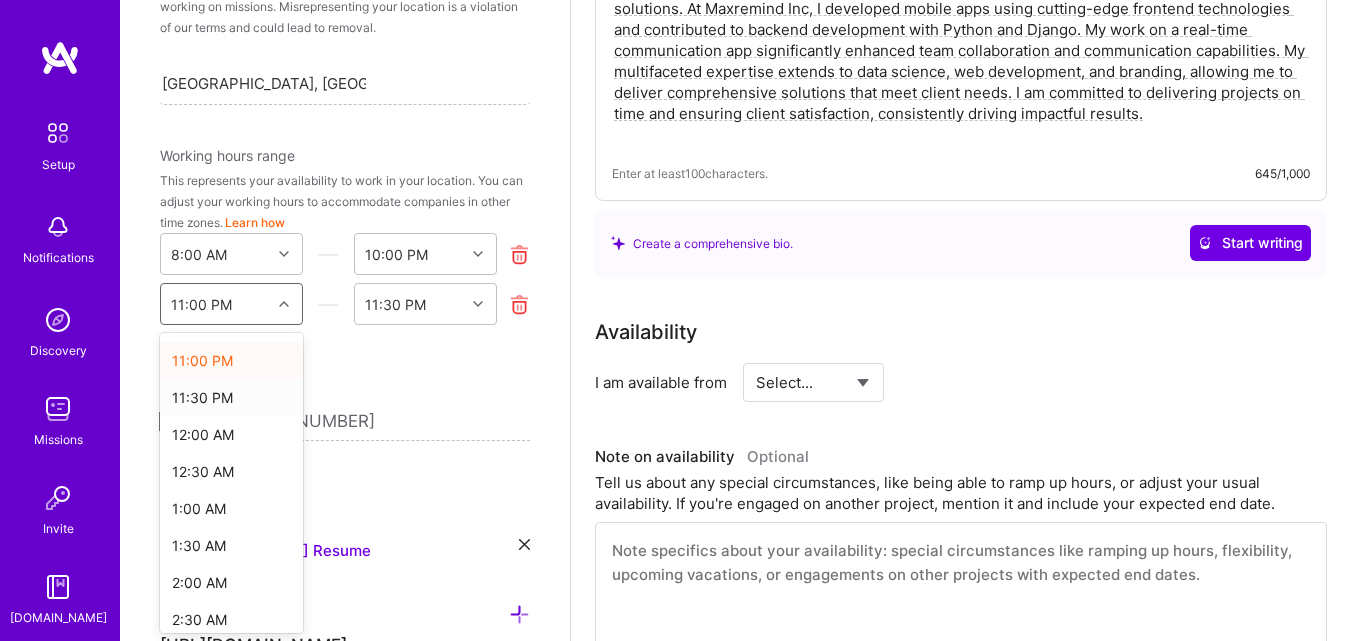 scroll, scrollTop: 0, scrollLeft: 0, axis: both 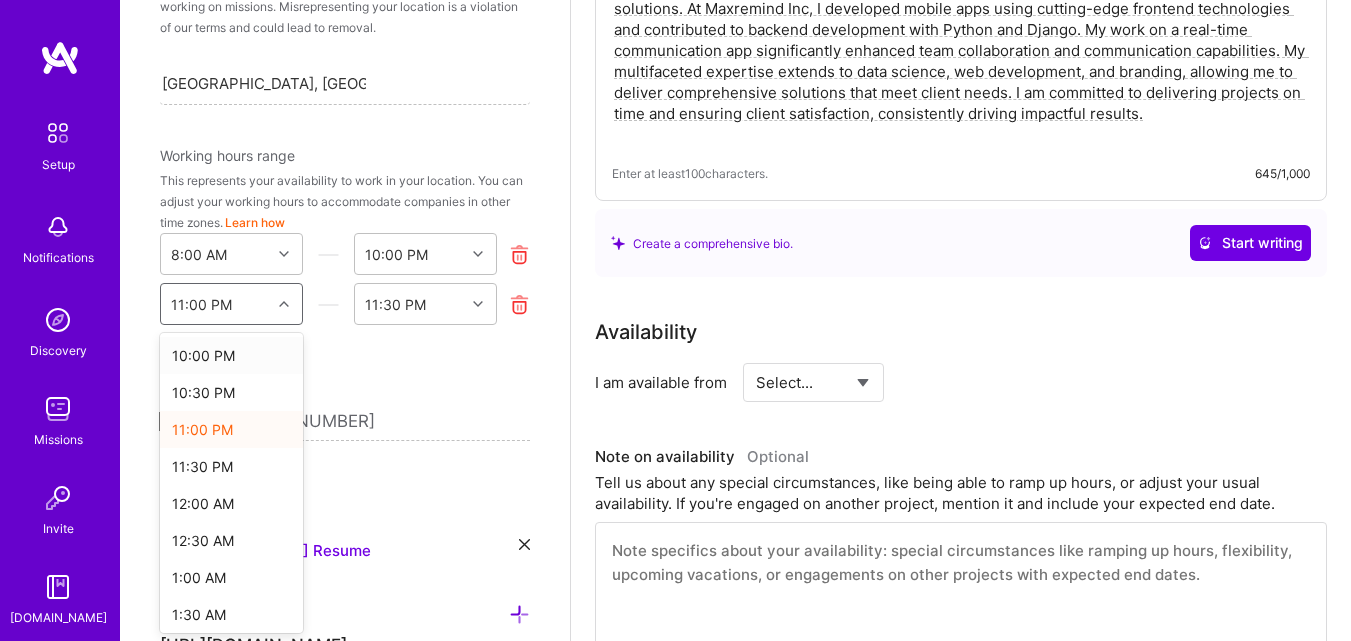 click on "10:00 PM" at bounding box center (231, 355) 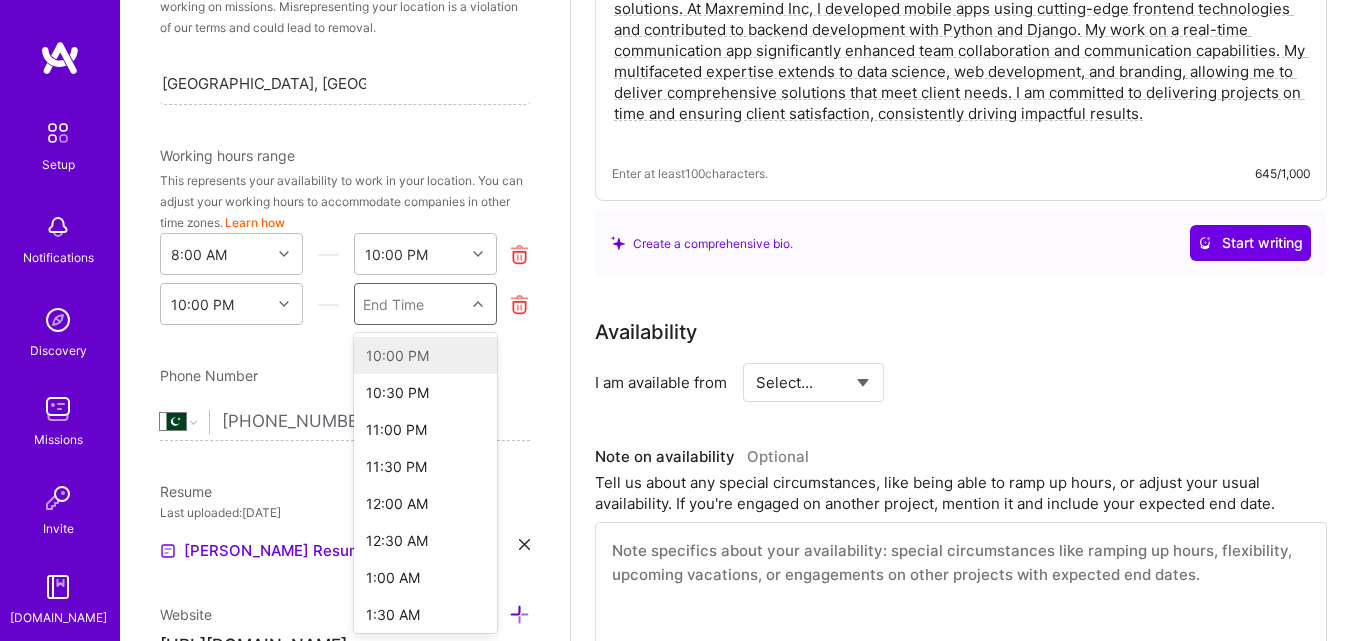 click at bounding box center [478, 304] 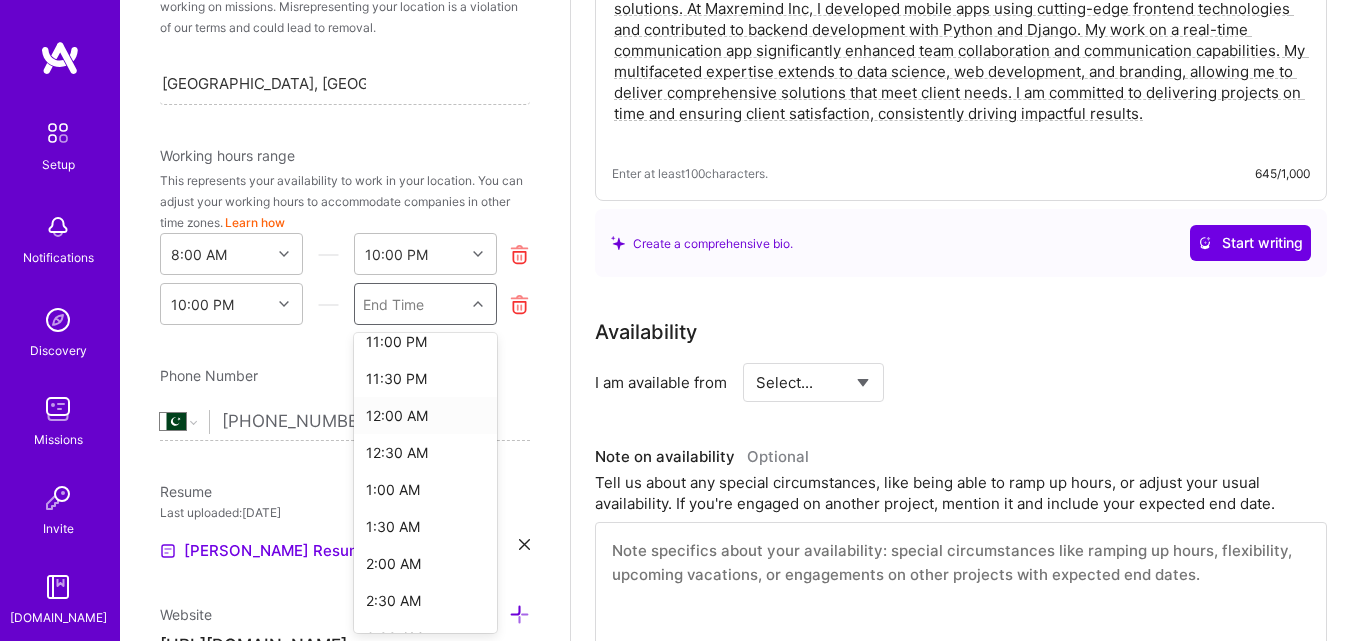 scroll, scrollTop: 0, scrollLeft: 0, axis: both 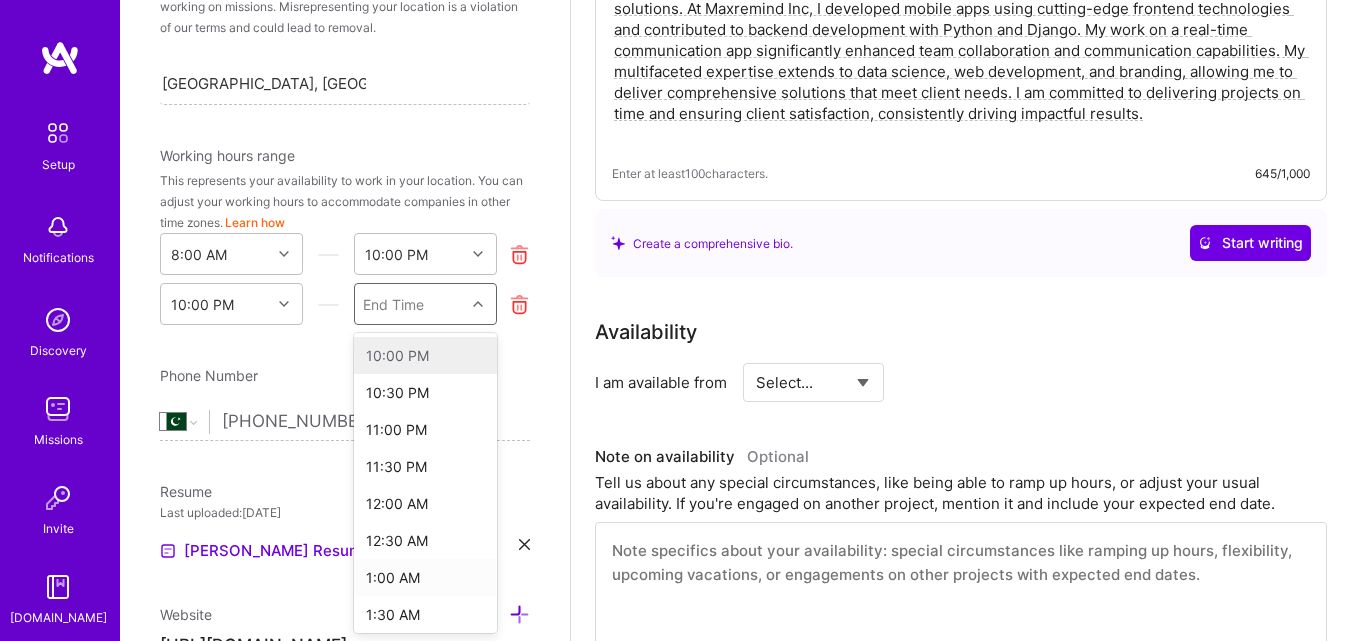 click on "1:00 AM" at bounding box center [425, 577] 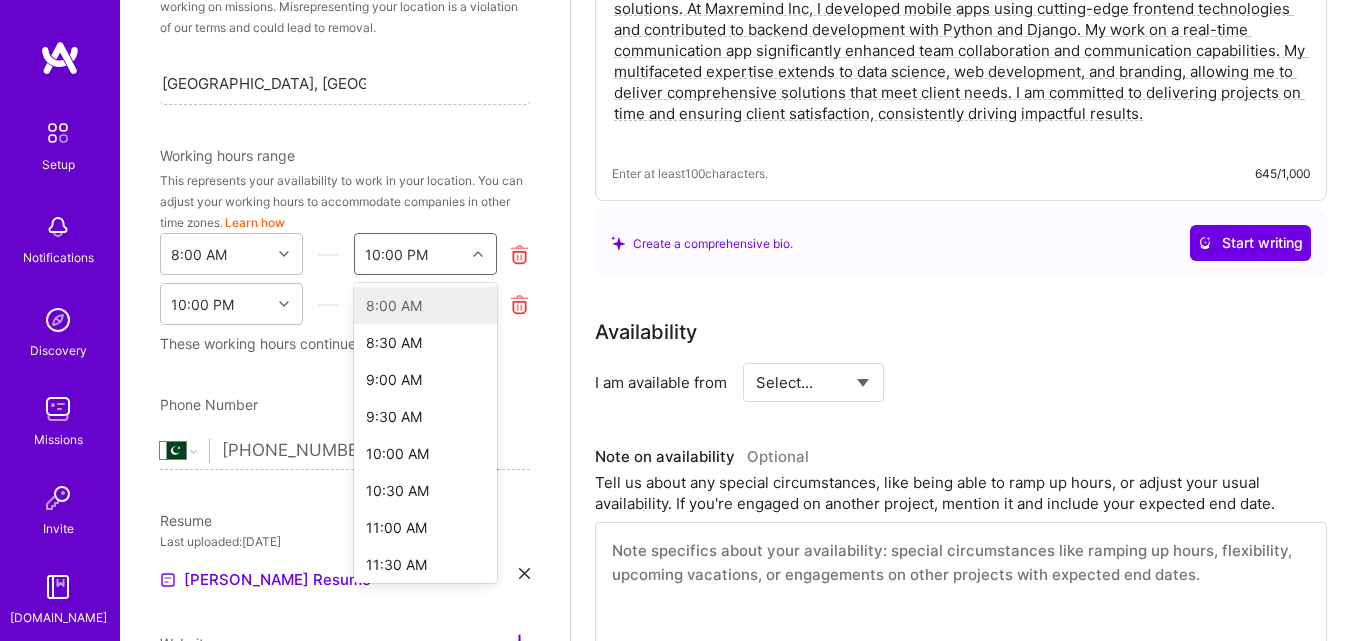 click at bounding box center [478, 254] 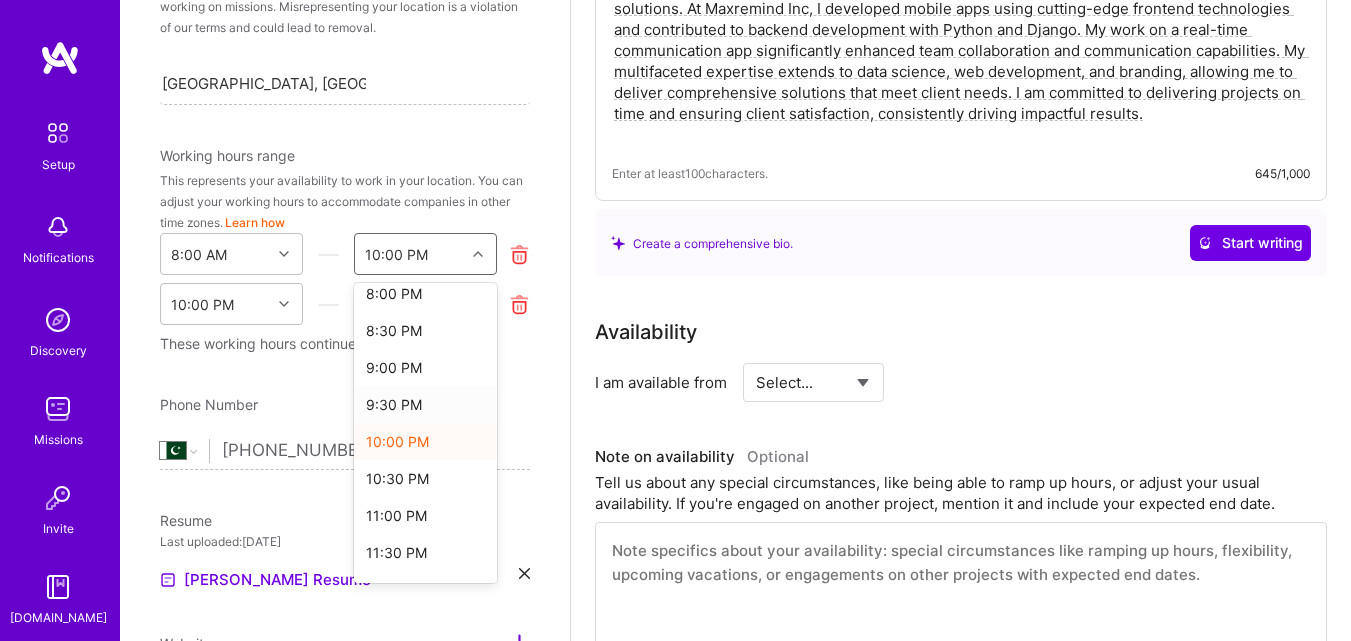scroll, scrollTop: 800, scrollLeft: 0, axis: vertical 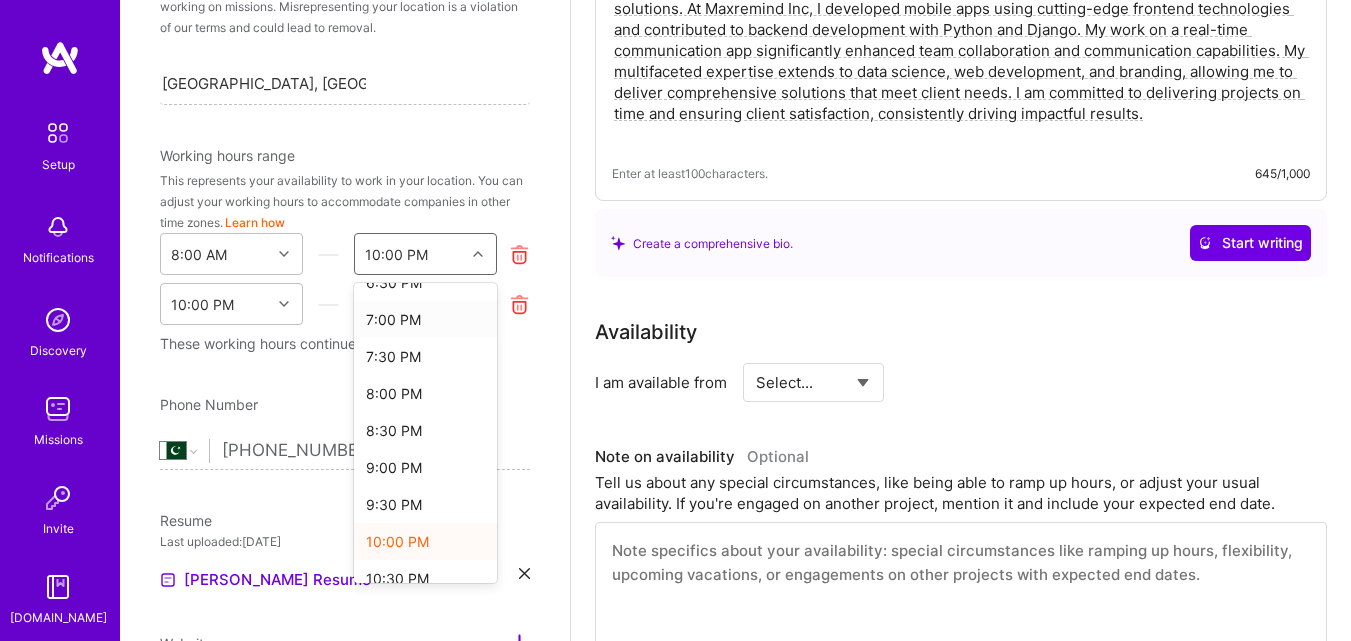 click on "7:00 PM" at bounding box center (425, 319) 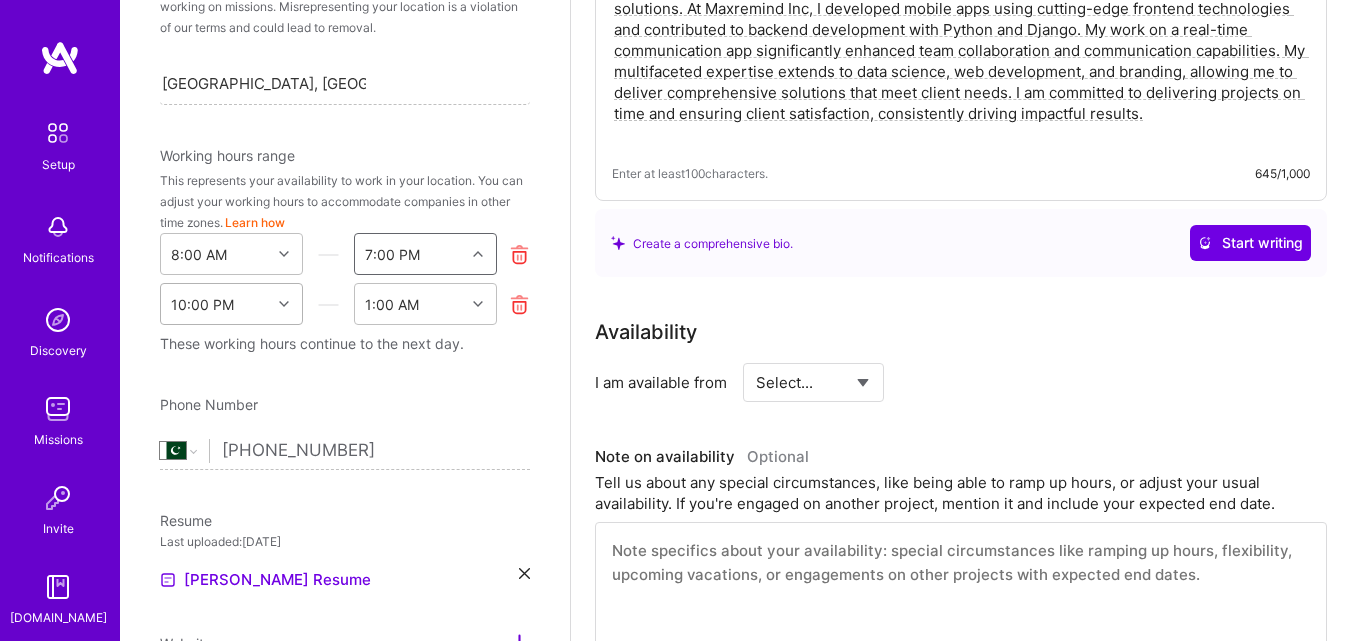 click at bounding box center (284, 304) 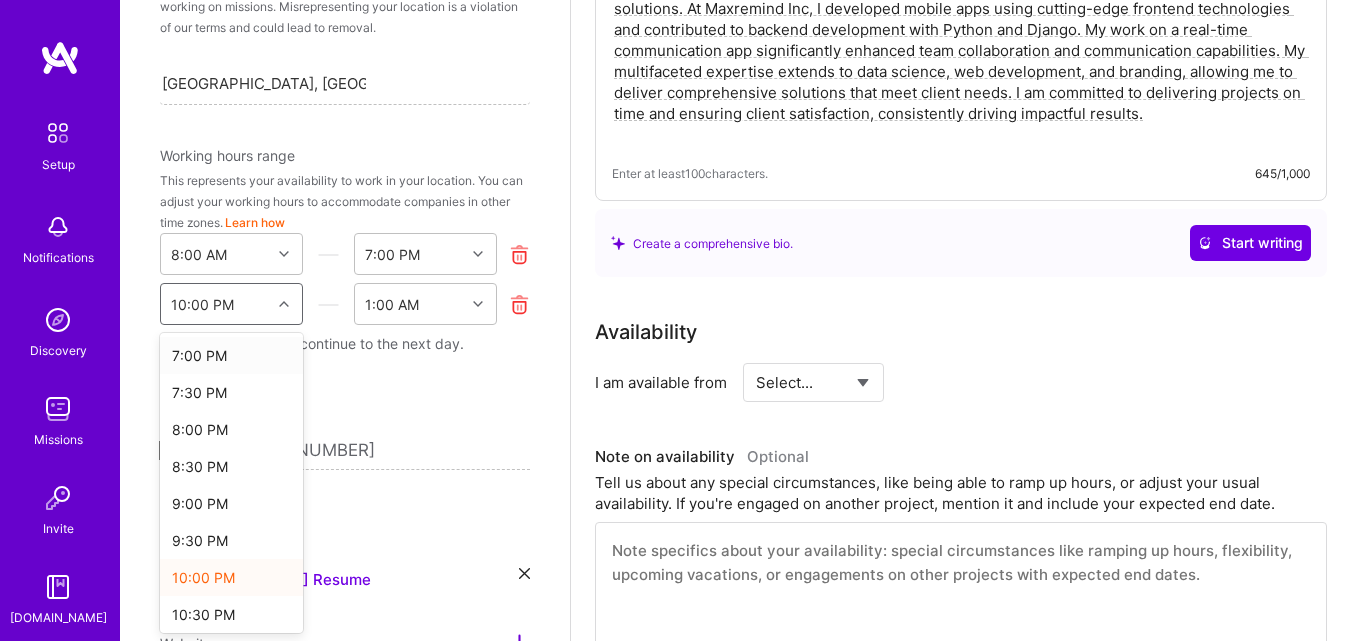 click on "7:00 PM" at bounding box center (231, 355) 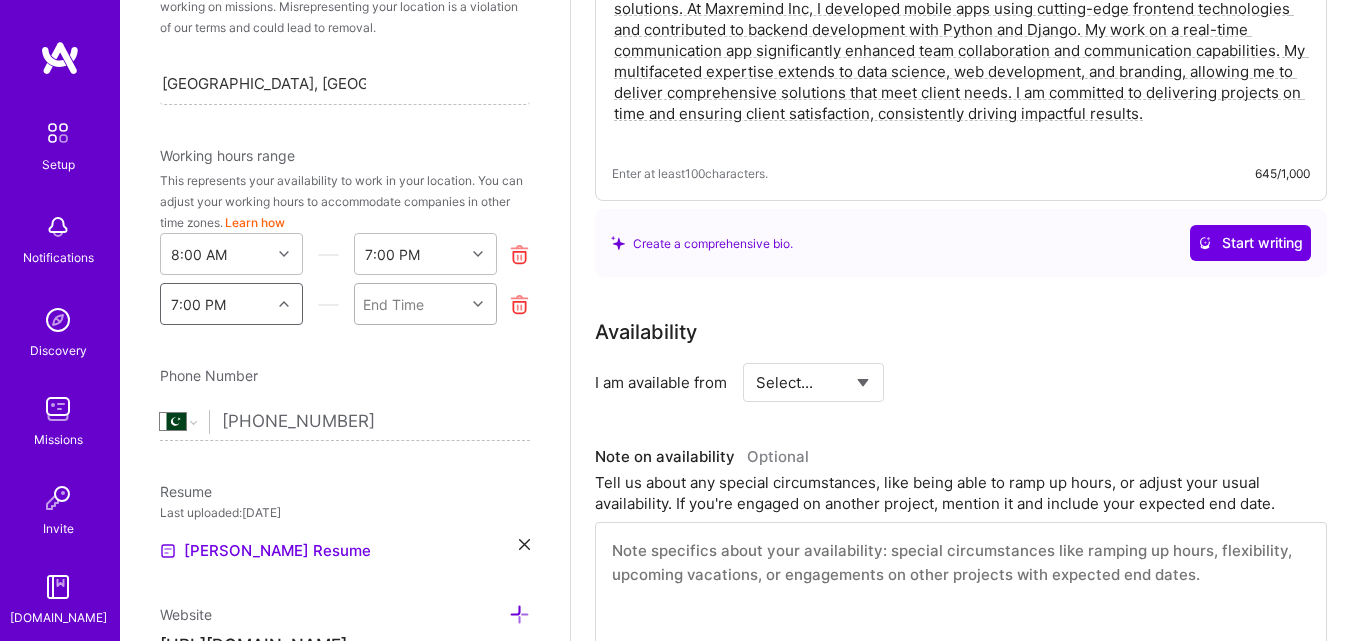 click at bounding box center [480, 304] 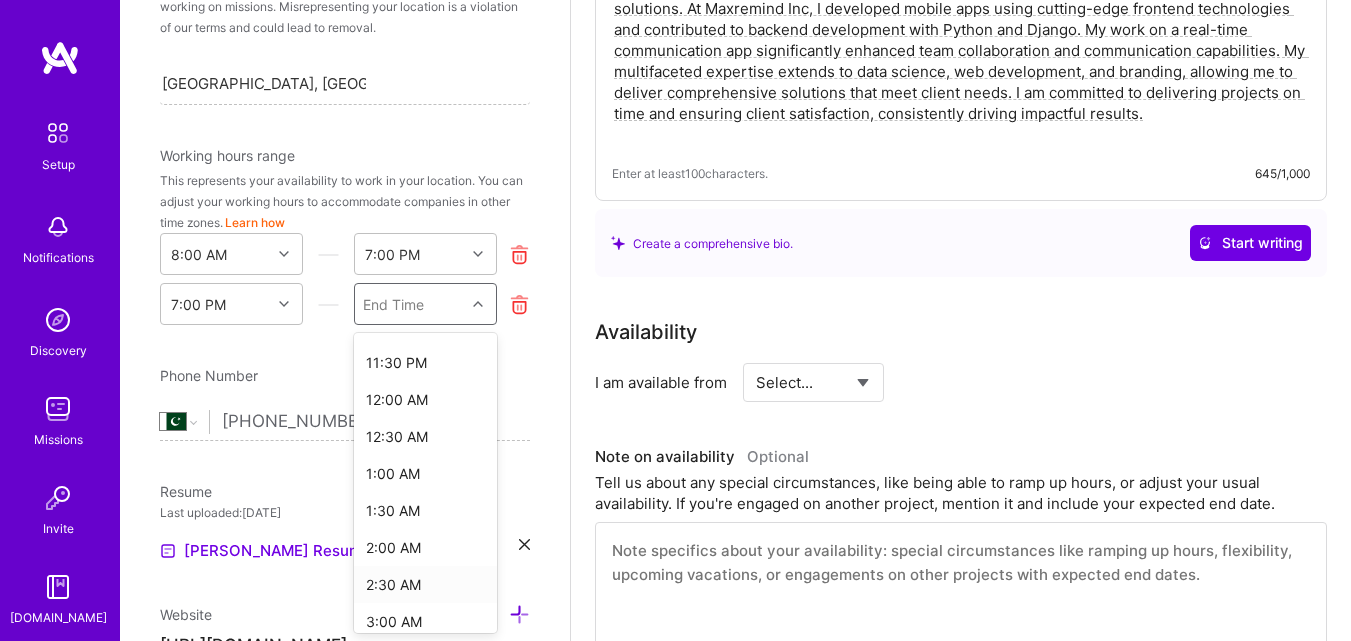 scroll, scrollTop: 300, scrollLeft: 0, axis: vertical 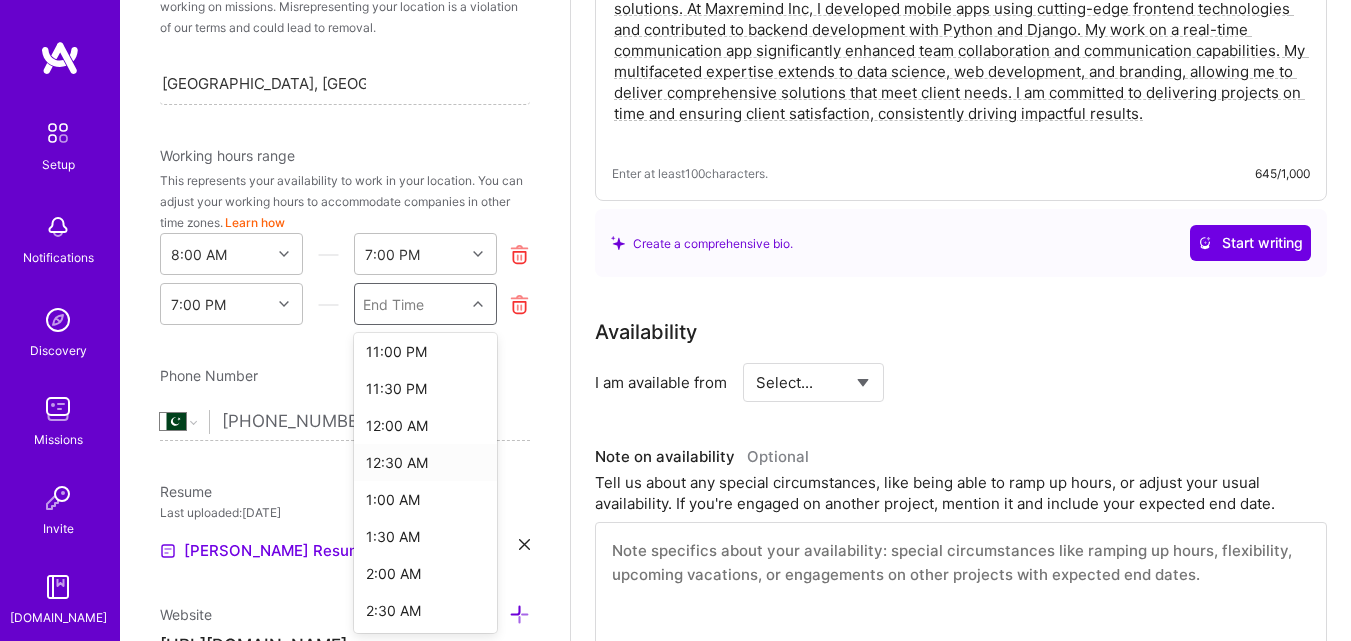 click on "12:30 AM" at bounding box center (425, 462) 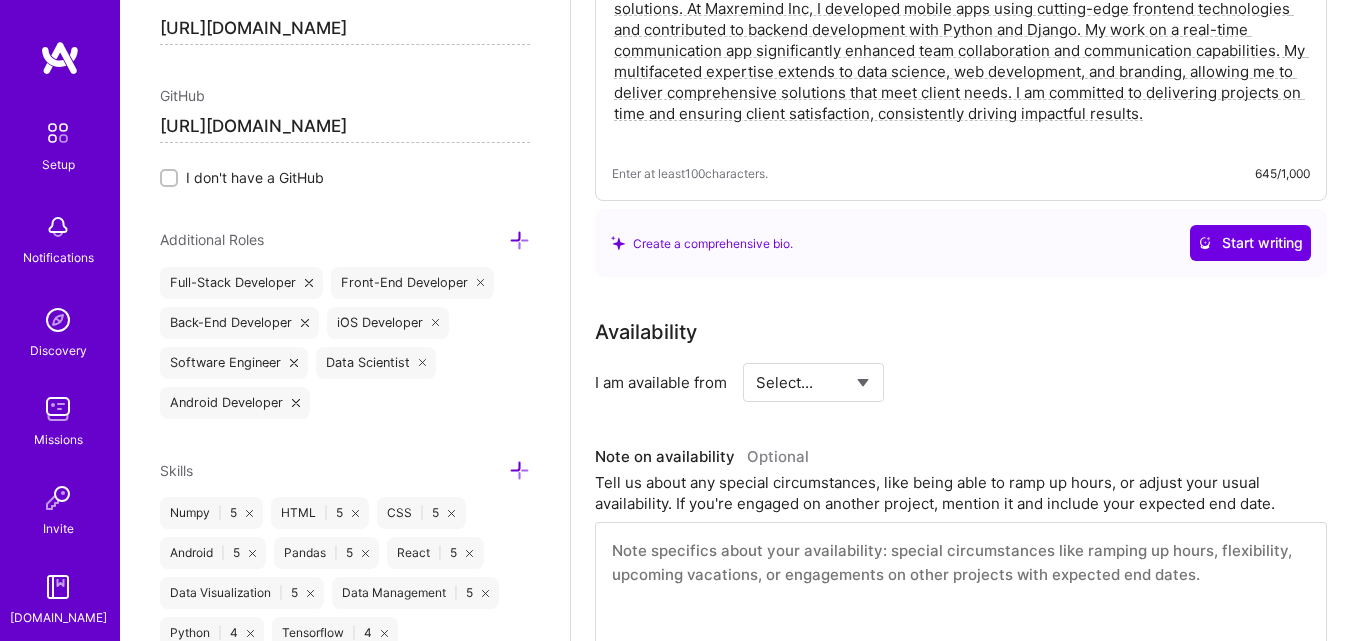 scroll, scrollTop: 964, scrollLeft: 0, axis: vertical 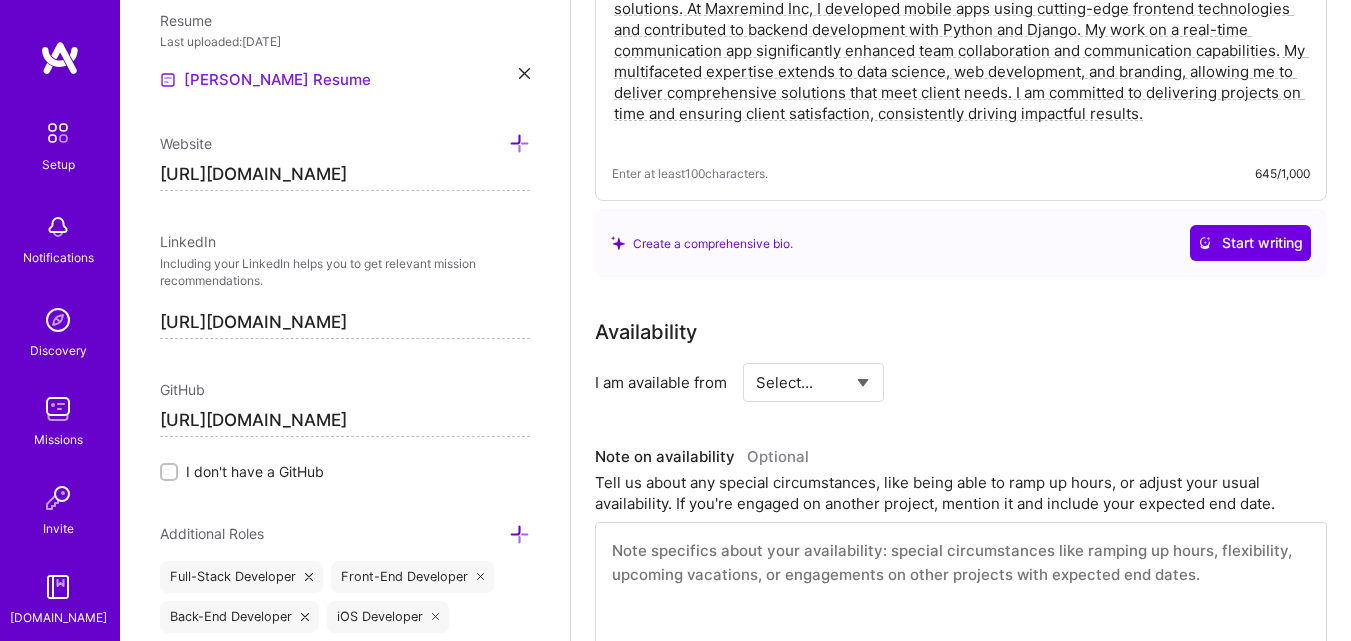 click on "[PERSON_NAME] Resume" at bounding box center [265, 80] 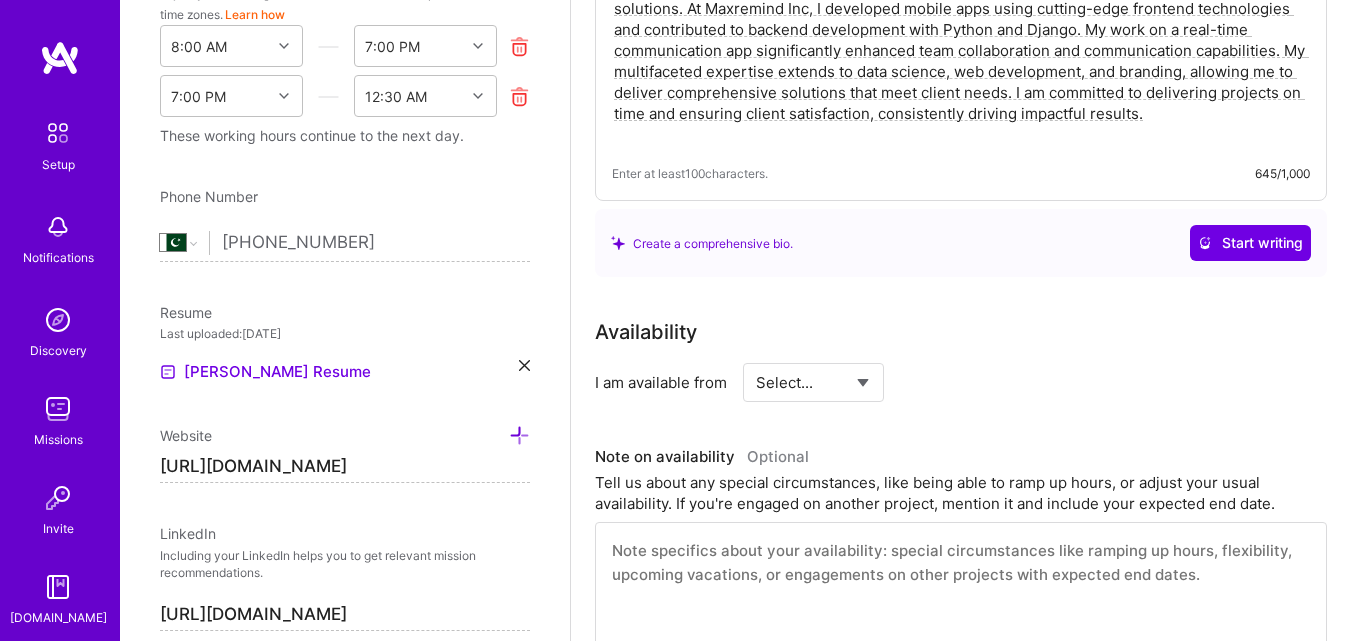 scroll, scrollTop: 664, scrollLeft: 0, axis: vertical 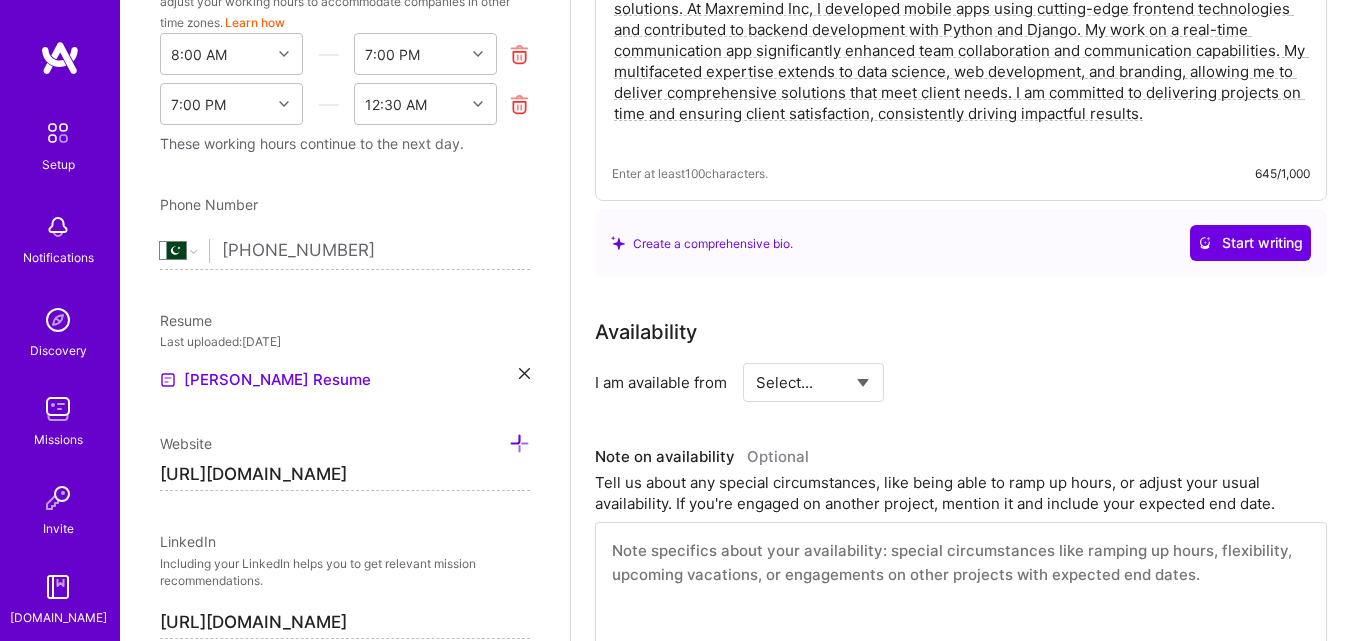 click at bounding box center [524, 373] 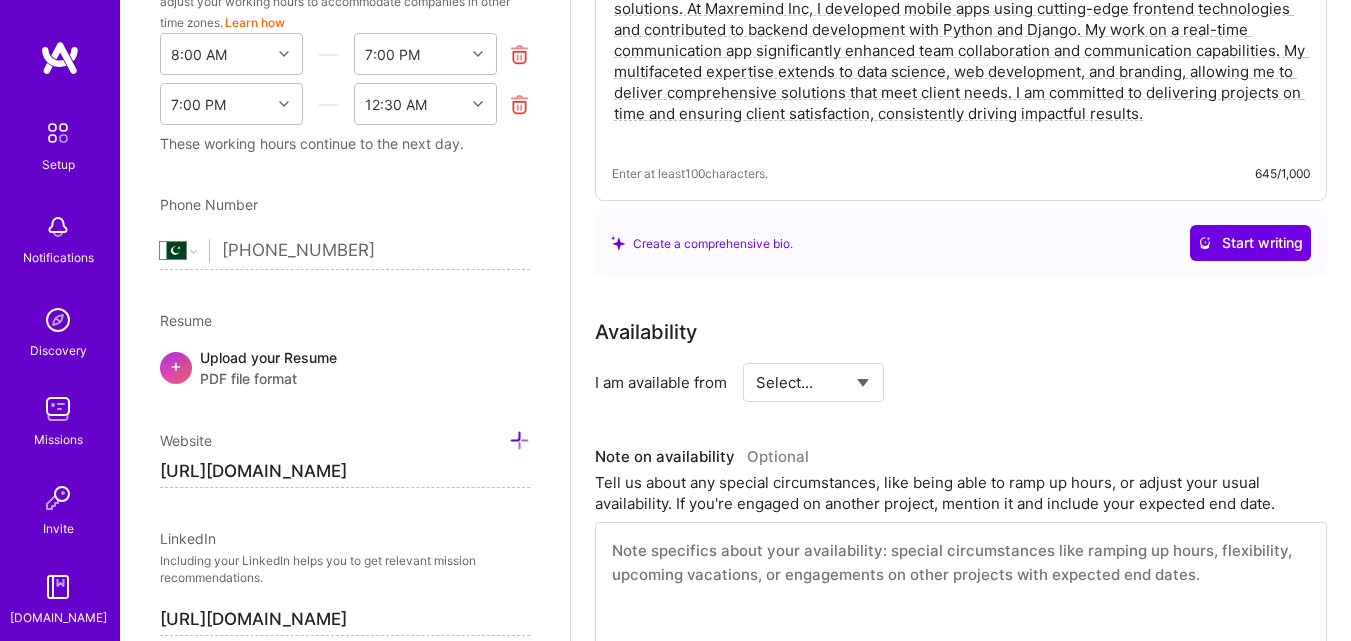 click on "Upload your Resume PDF file format" at bounding box center (268, 368) 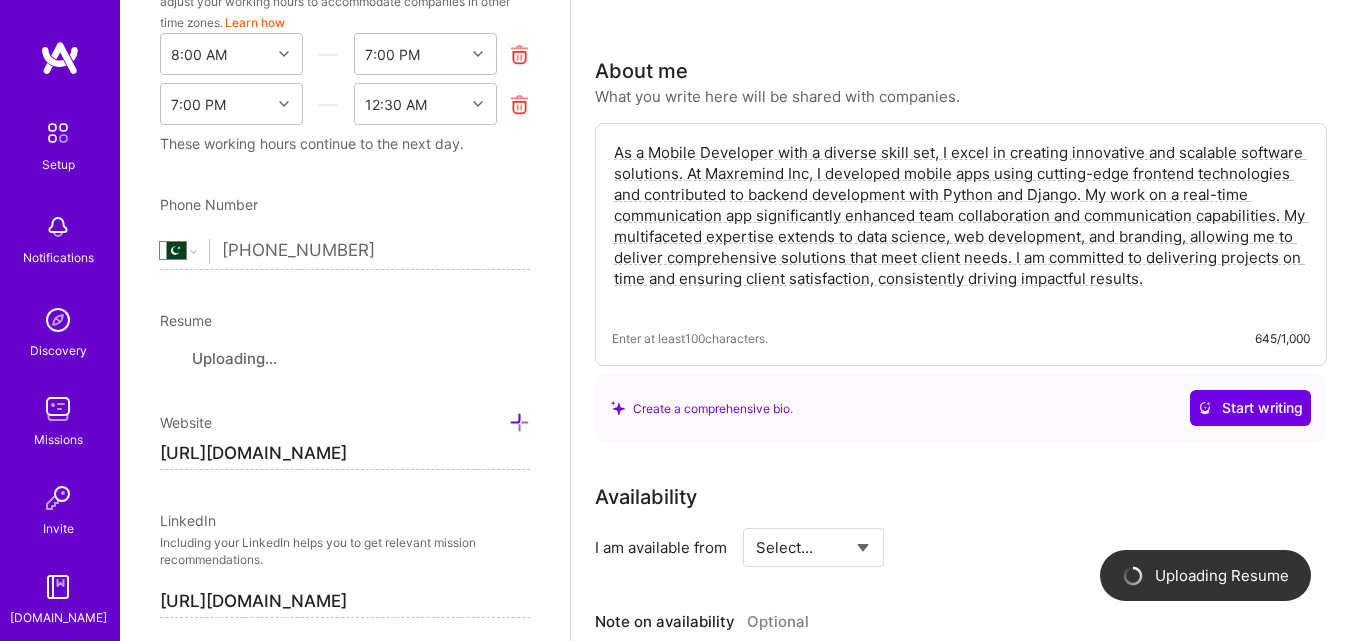 scroll, scrollTop: 300, scrollLeft: 0, axis: vertical 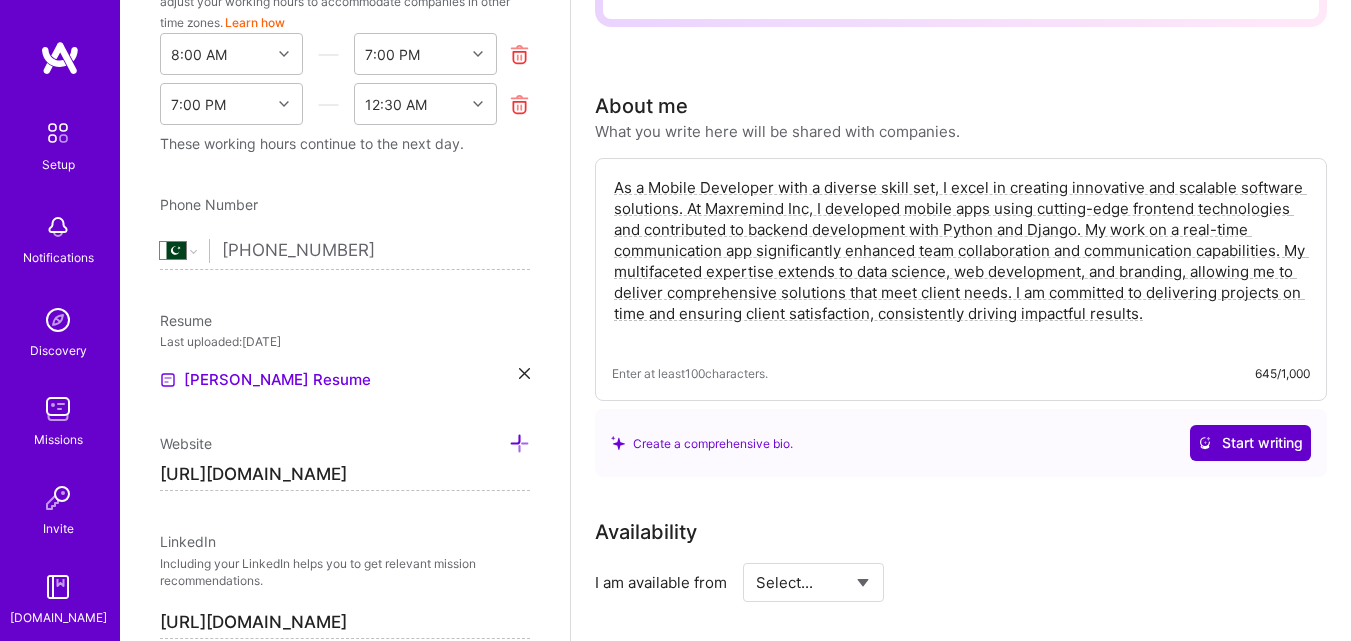 click on "Start writing" at bounding box center (1250, 443) 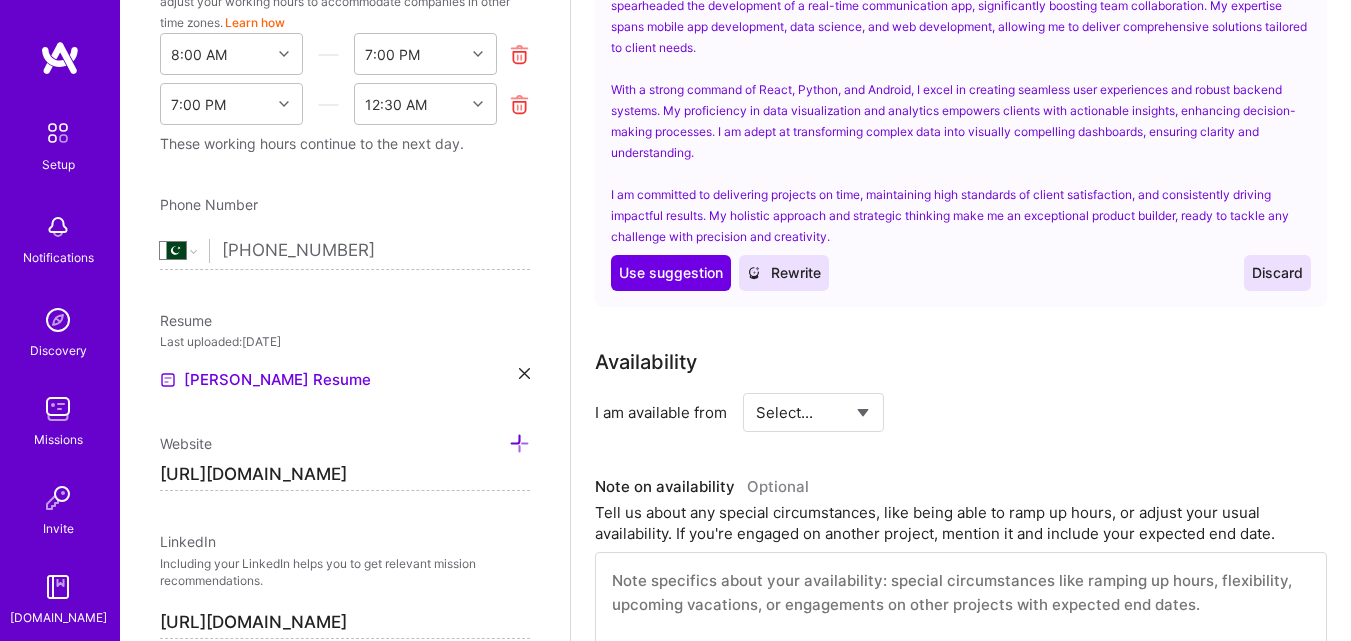 scroll, scrollTop: 900, scrollLeft: 0, axis: vertical 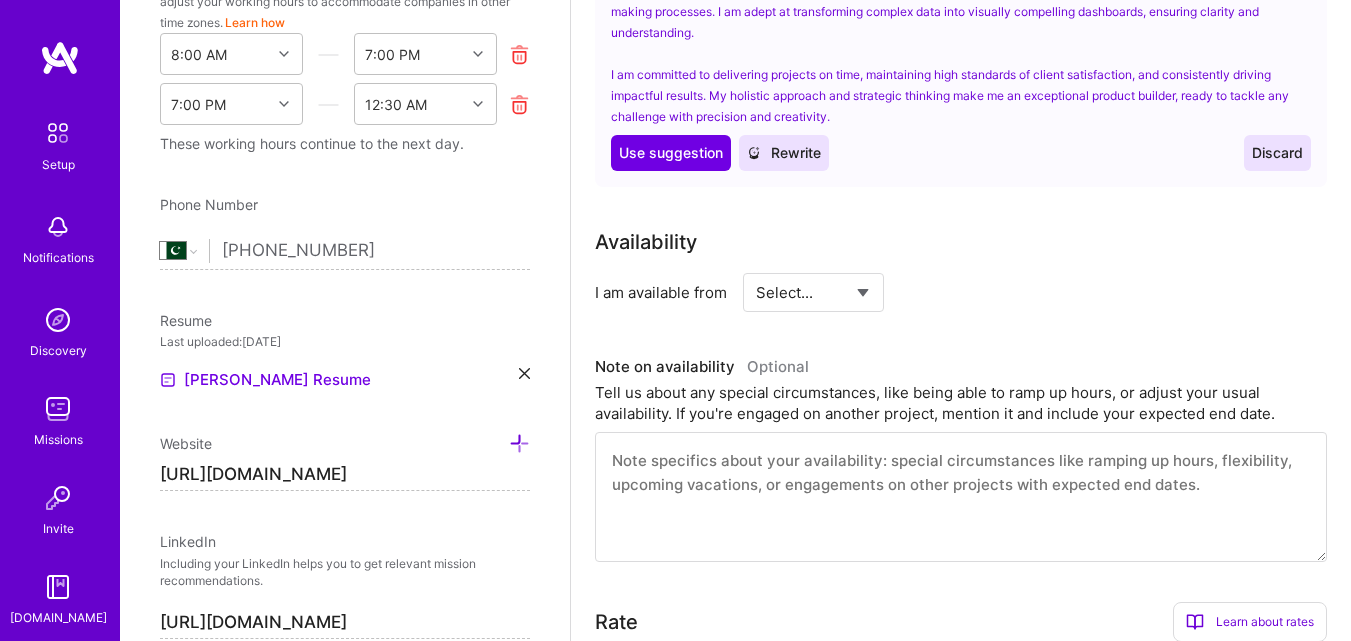 click on "Select... Right Now Future Date Not Available" at bounding box center [813, 292] 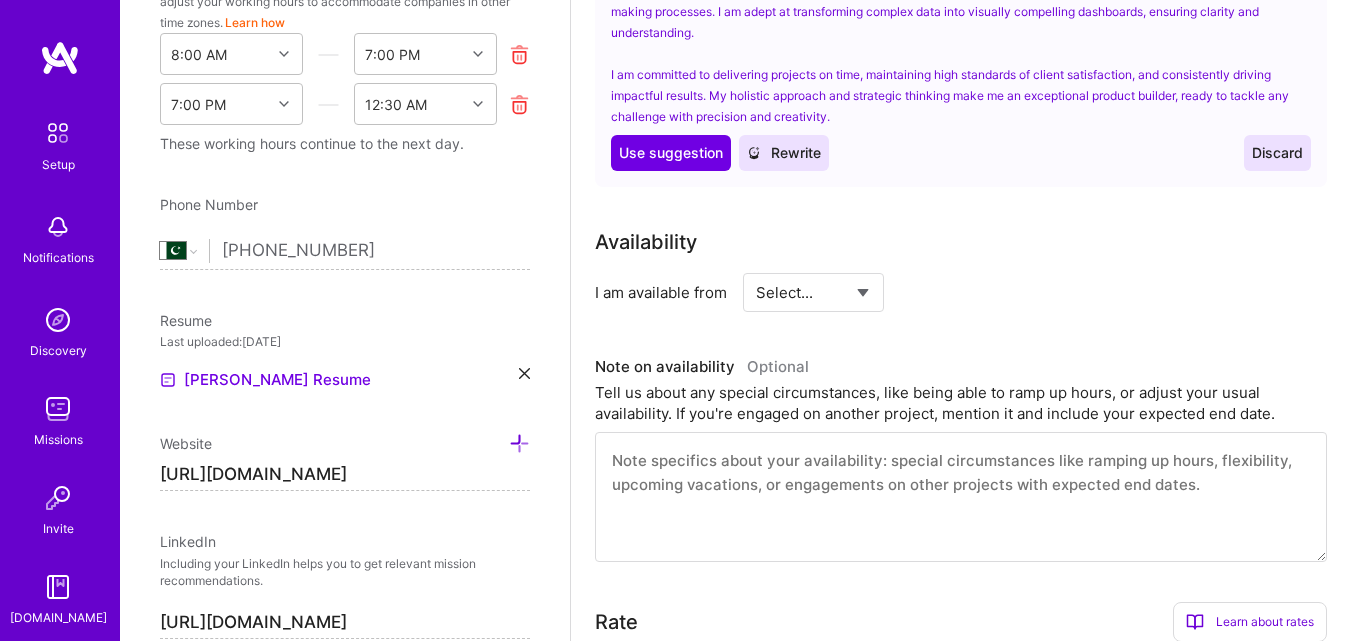 select on "Right Now" 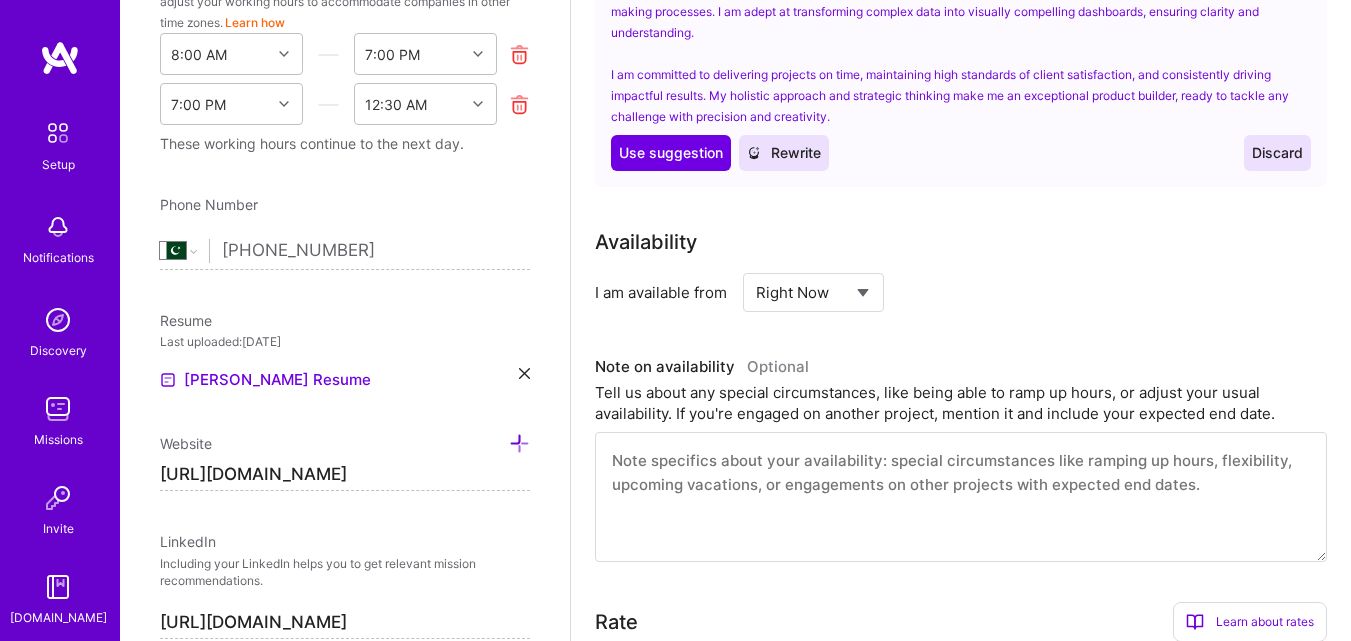 click on "Select... Right Now Future Date Not Available" at bounding box center (813, 292) 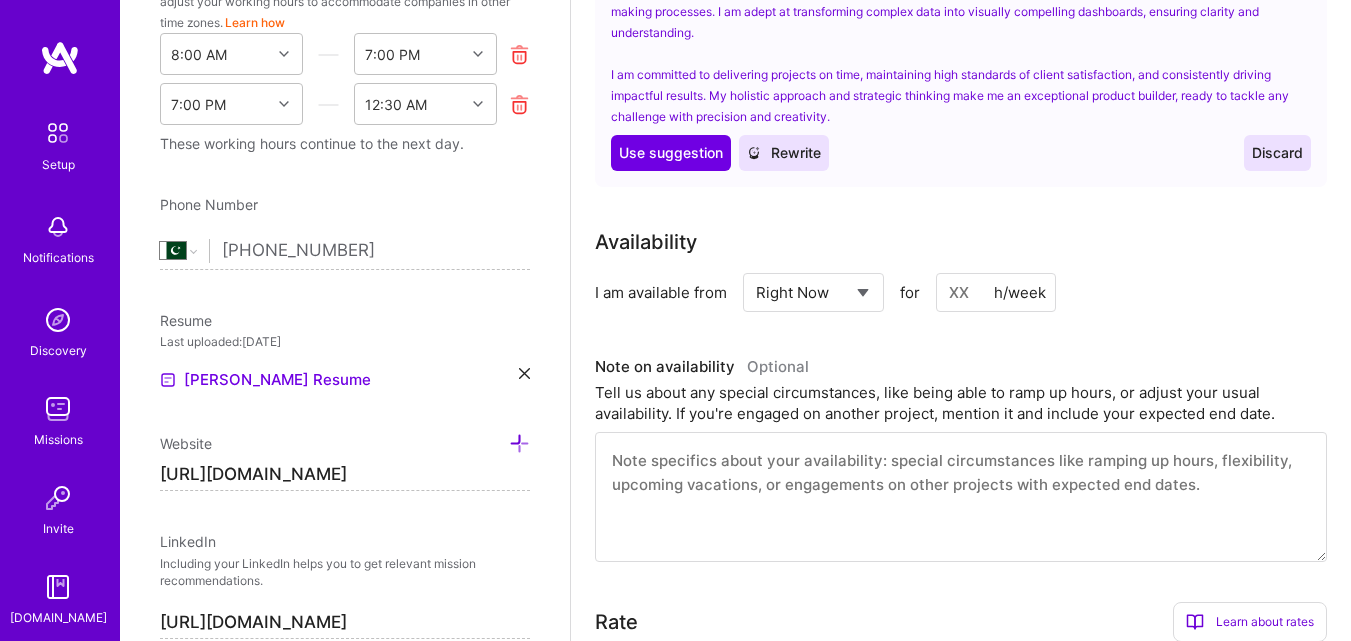 click at bounding box center [996, 292] 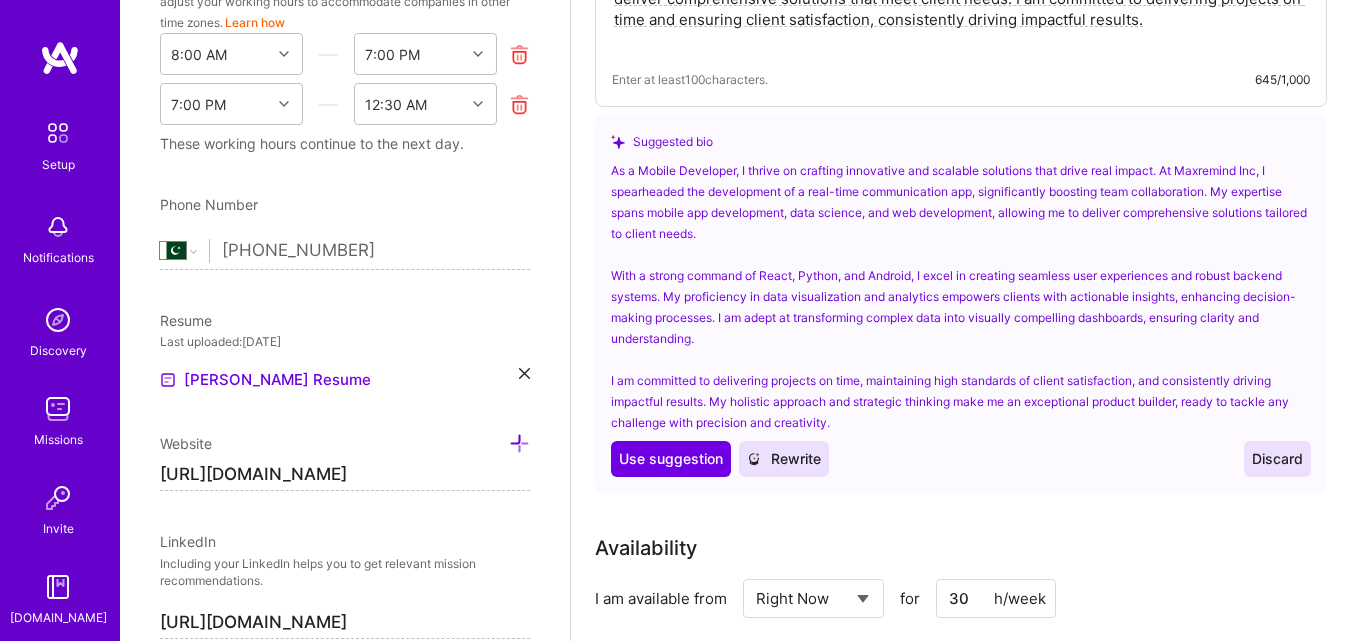 scroll, scrollTop: 691, scrollLeft: 0, axis: vertical 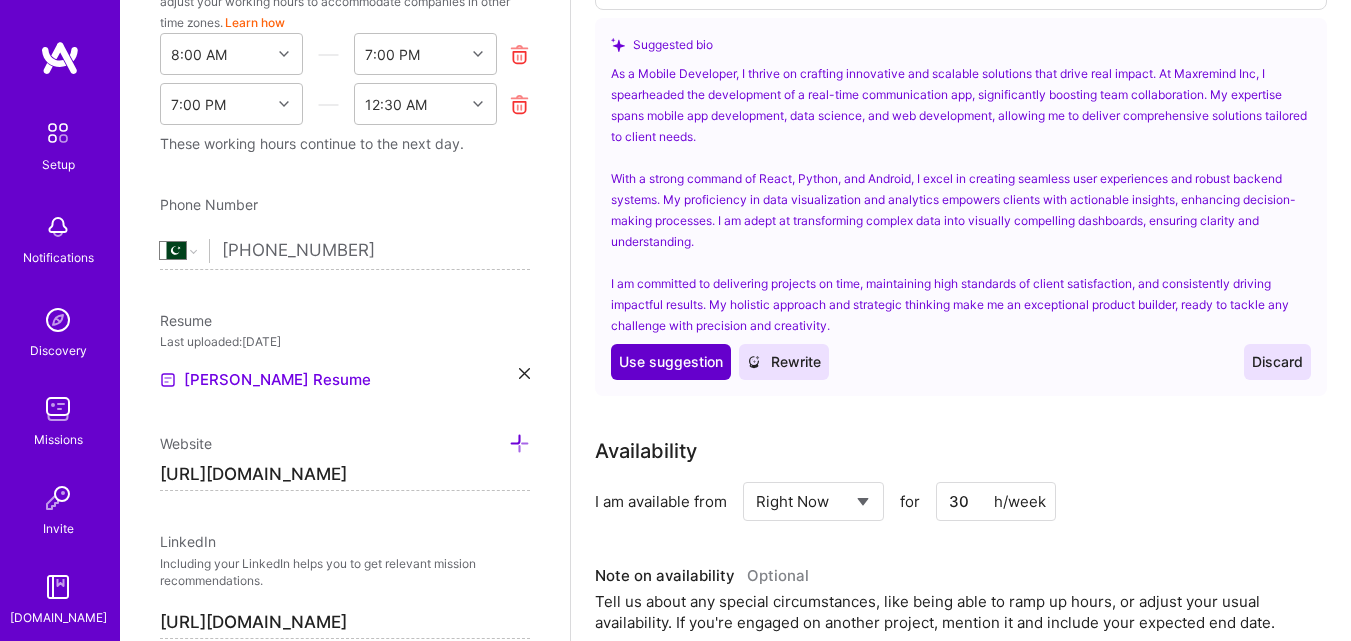 type on "30" 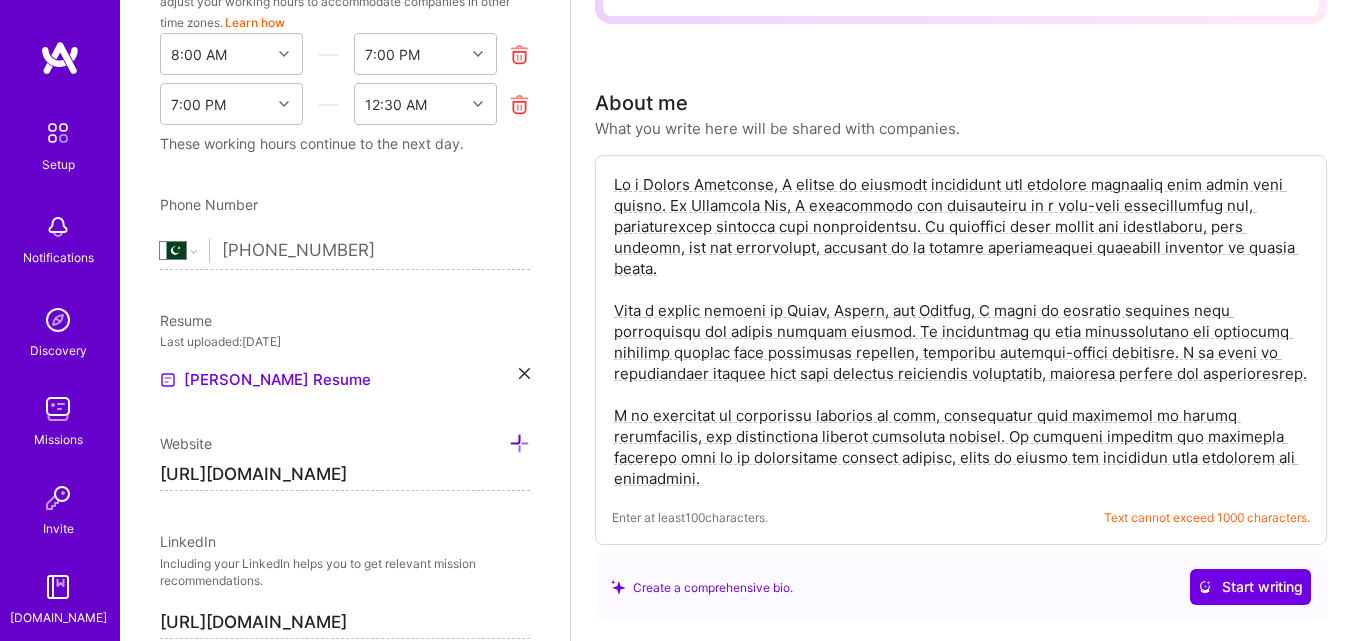 scroll, scrollTop: 291, scrollLeft: 0, axis: vertical 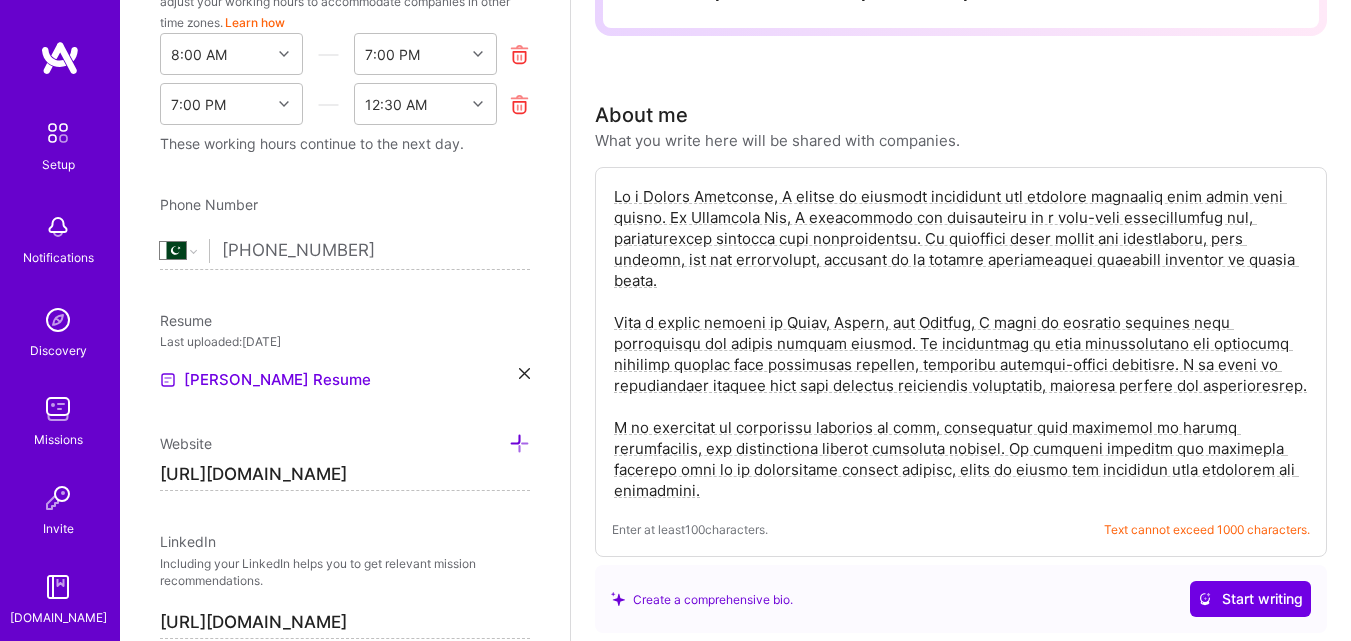 click at bounding box center (961, 343) 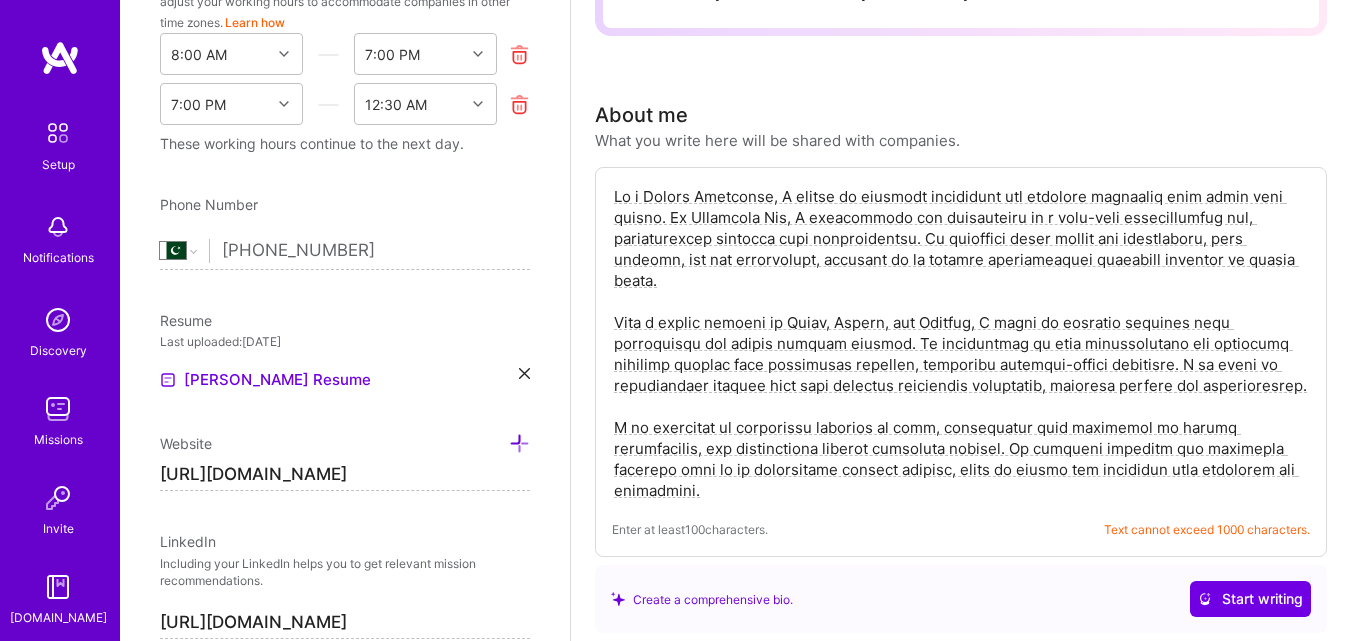 type on "As a Mobile Developer, I thrive on crafting innovative and scalable solutions that drive real impact. At Maxremind Inc, I spearheaded the development of a real-time communication app, significantly boosting team collaboration. My expertise spans mobile app development, data science, and web development, allowing me to deliver comprehensive solutions tailored to client needs.
With a strong command of React, Python, and Android, I excel in creating seamless user experiences and robust backend systems. My proficiency in data visualization and analytics empowers clients with actionable insights, enhancing decision-making processes. I am adept at transforming complex data into visually compelling dashboards, ensuring clarity and understanding.
I am committed to delivering projects on time, maintaining high standards of client satisfaction, and consistently driving impactful results. My holistic approach and strategic thinking make me an exceptional product builder, ready to tackle any challenge with precision ..." 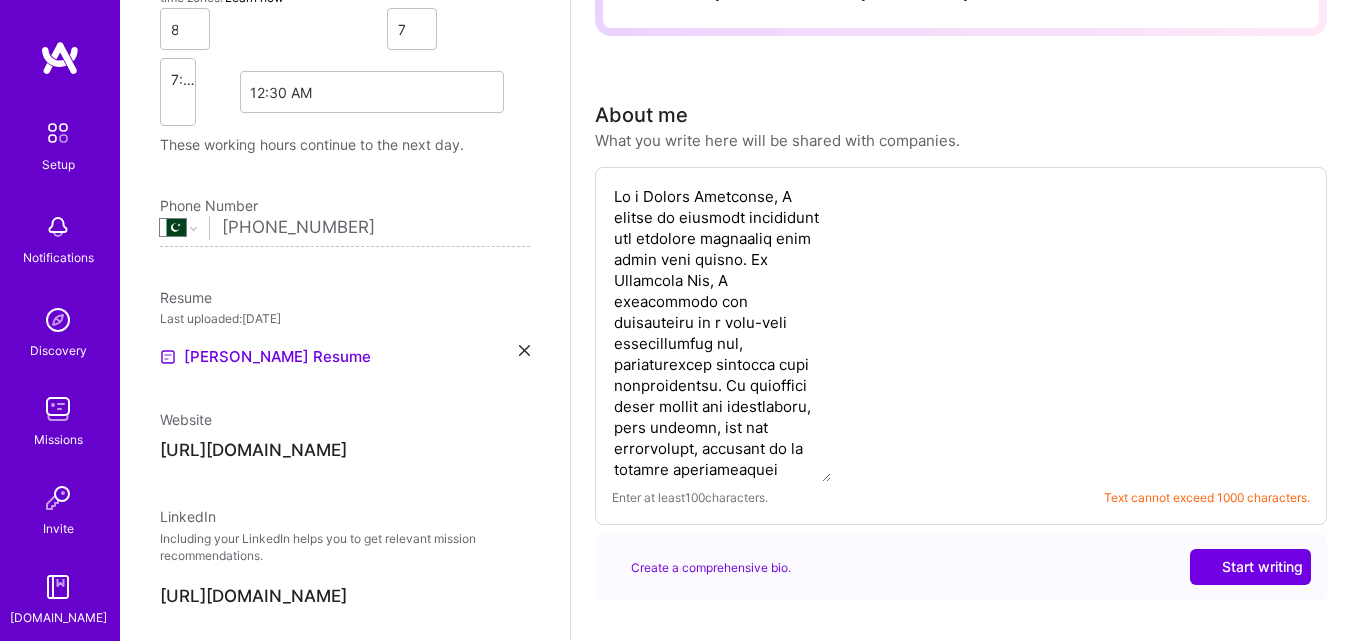 select on "PK" 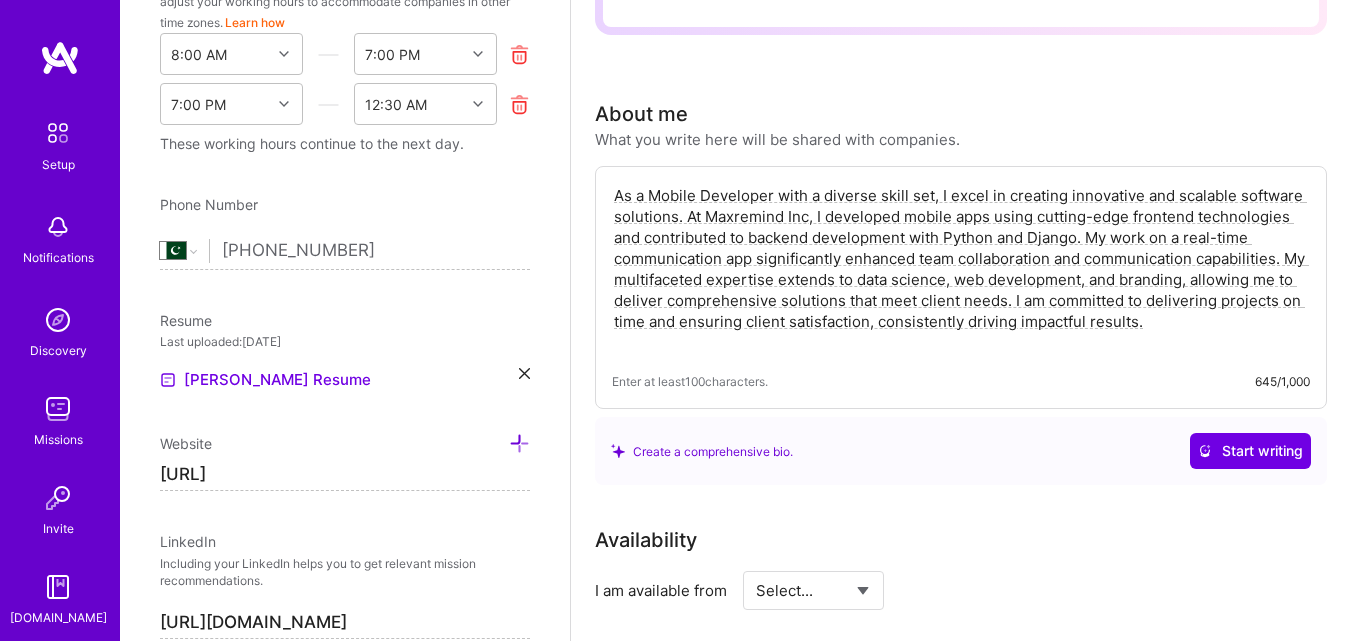 scroll, scrollTop: 291, scrollLeft: 0, axis: vertical 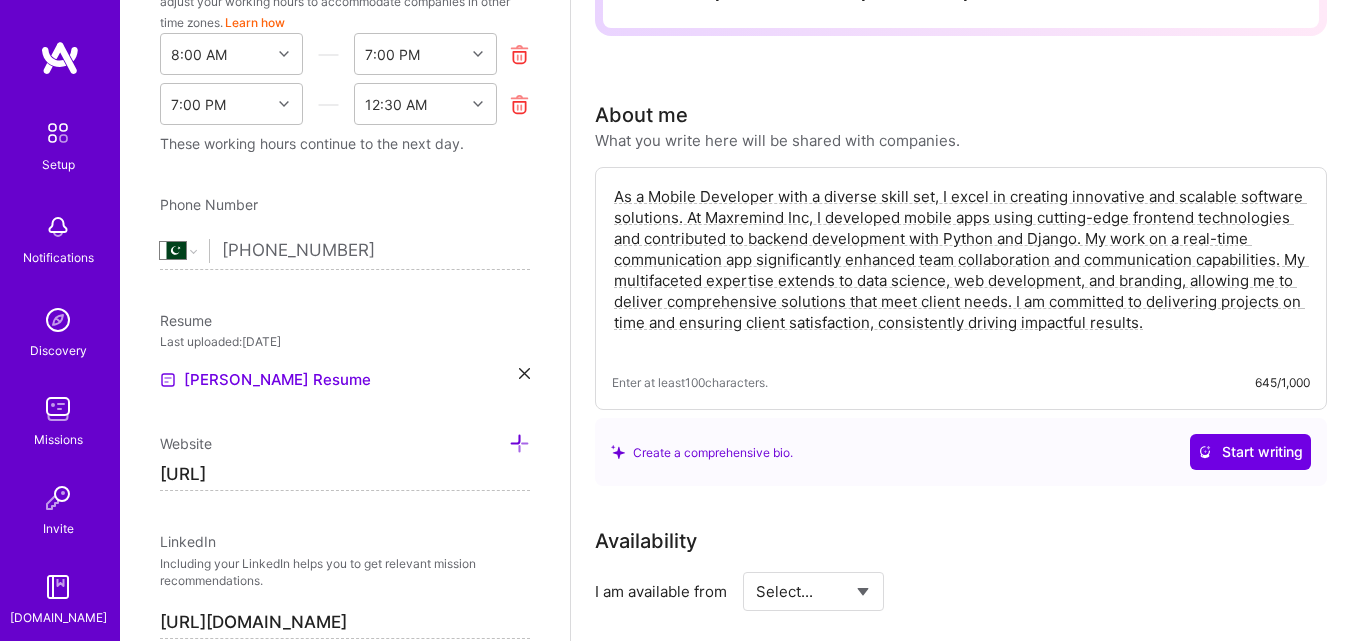 click on "As a Mobile Developer with a diverse skill set, I excel in creating innovative and scalable software solutions. At Maxremind Inc, I developed mobile apps using cutting-edge frontend technologies and contributed to backend development with Python and Django. My work on a real-time communication app significantly enhanced team collaboration and communication capabilities. My multifaceted expertise extends to data science, web development, and branding, allowing me to deliver comprehensive solutions that meet client needs. I am committed to delivering projects on time and ensuring client satisfaction, consistently driving impactful results." at bounding box center [961, 270] 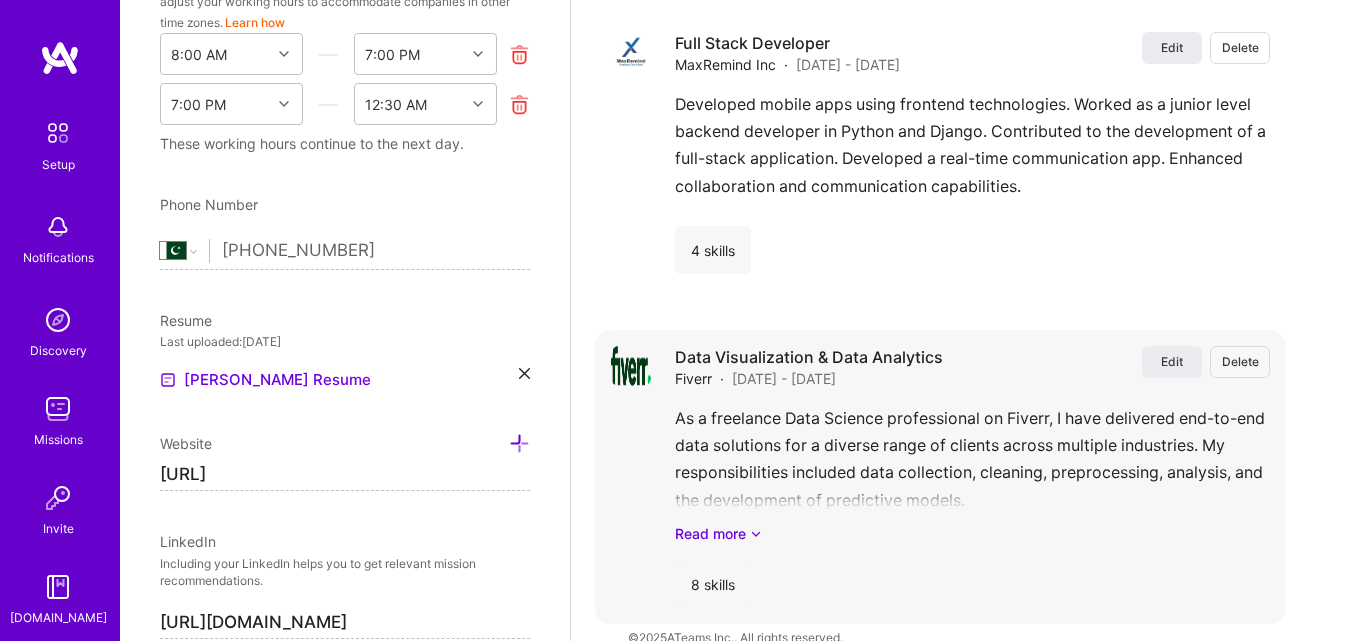 scroll, scrollTop: 2980, scrollLeft: 0, axis: vertical 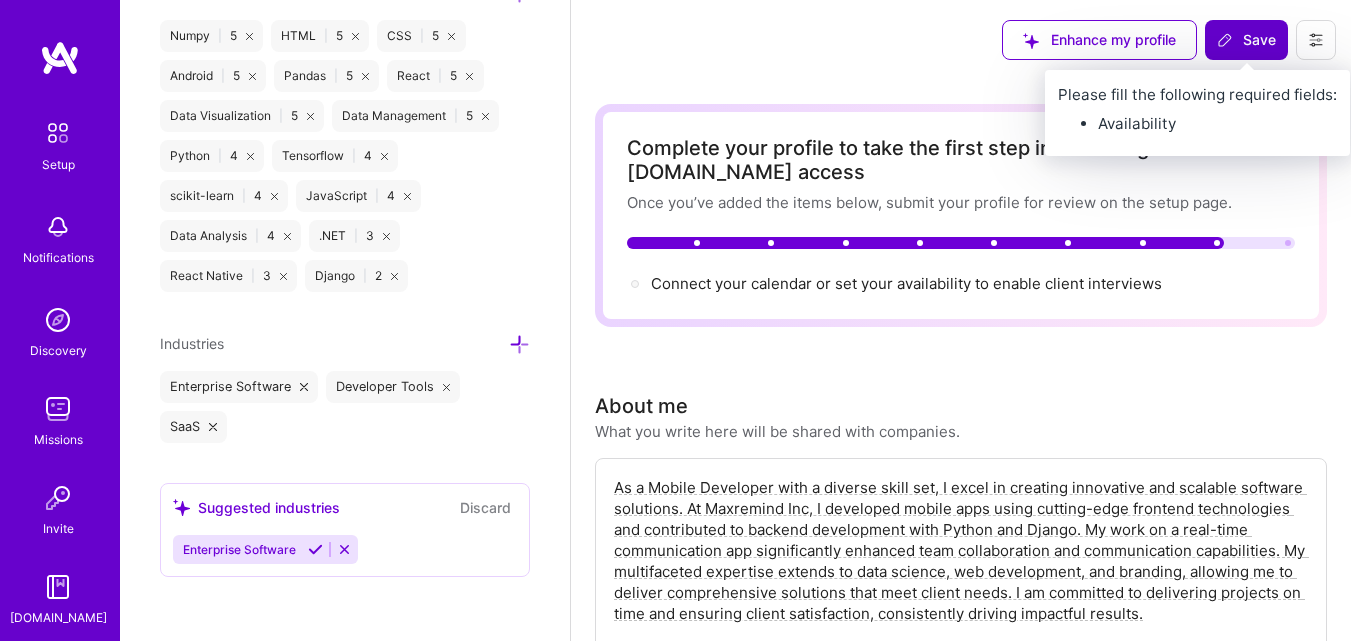 click 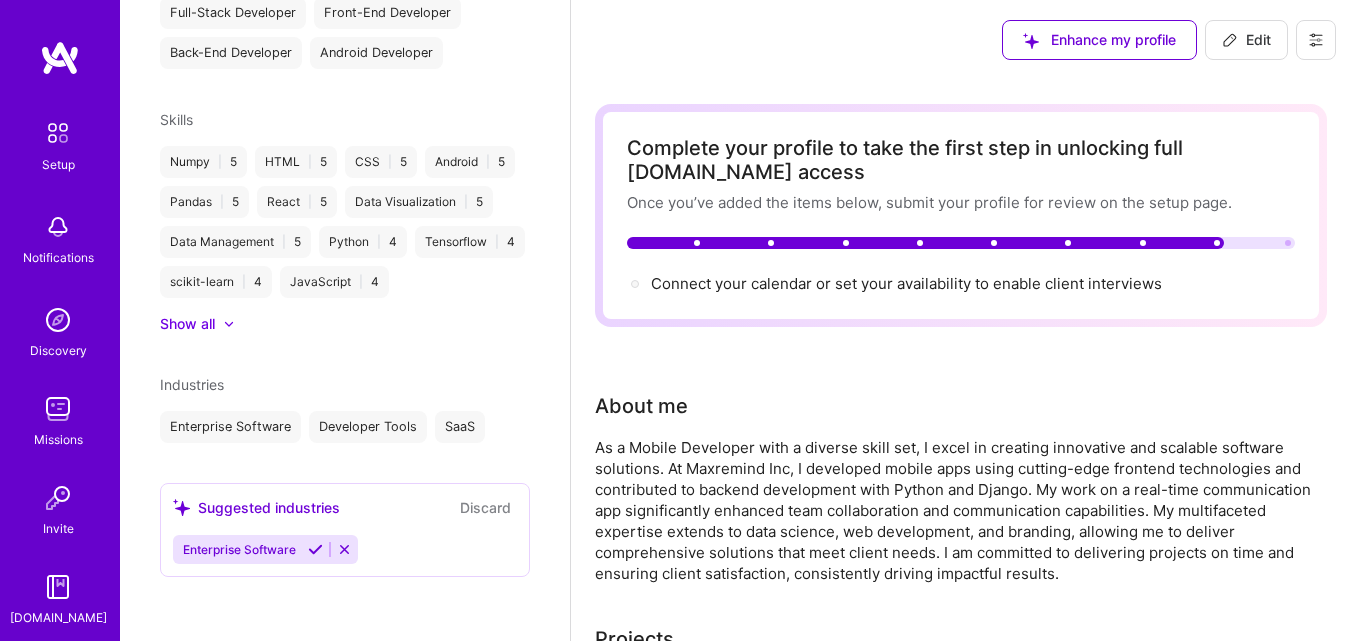 scroll, scrollTop: 984, scrollLeft: 0, axis: vertical 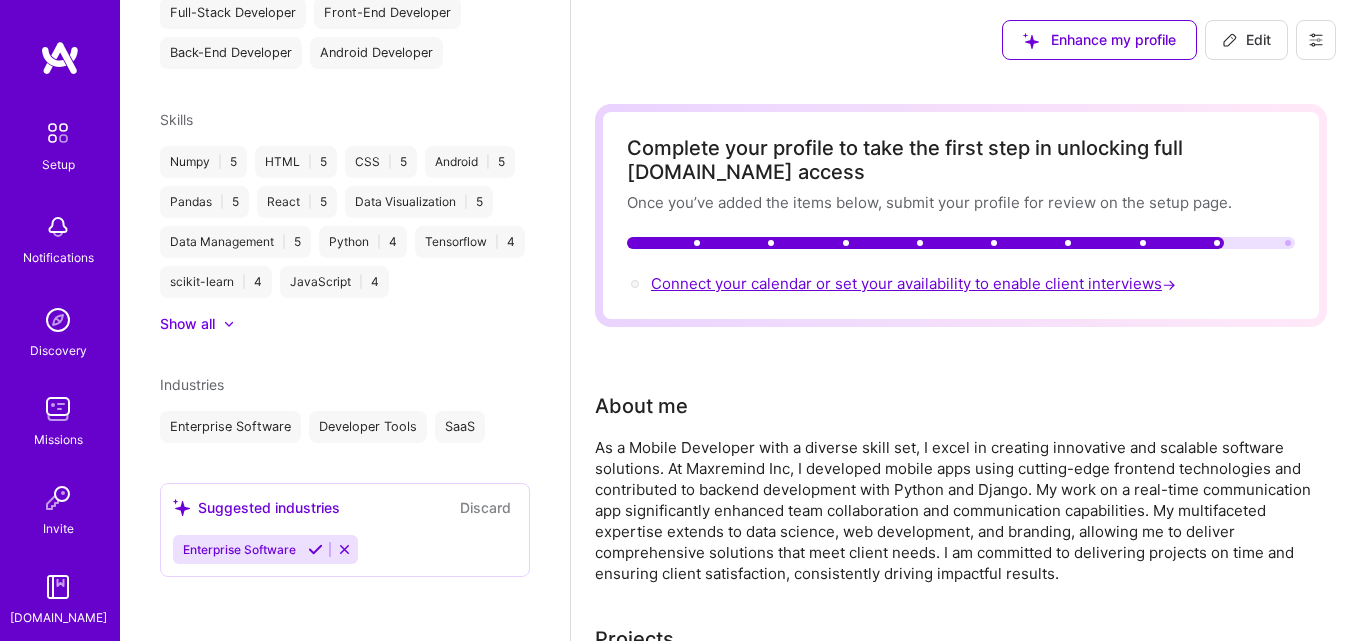 click on "Connect your calendar or set your availability to enable client interviews  →" at bounding box center (915, 283) 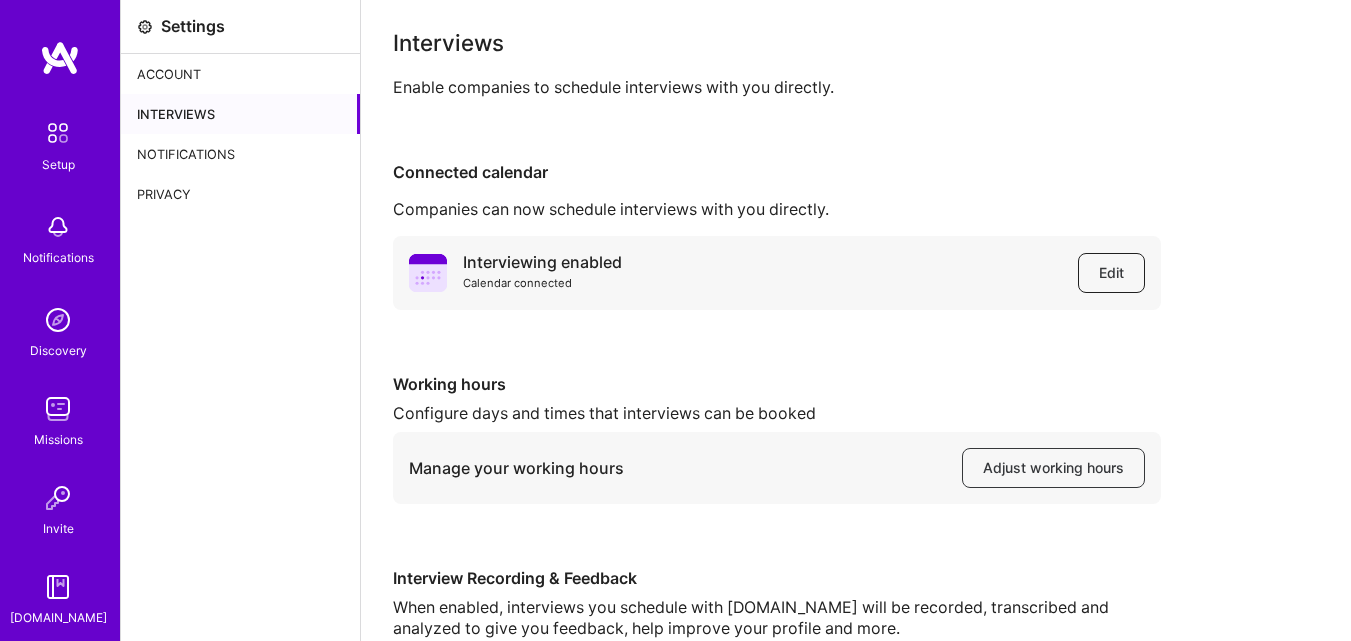click on "Edit" at bounding box center [1111, 273] 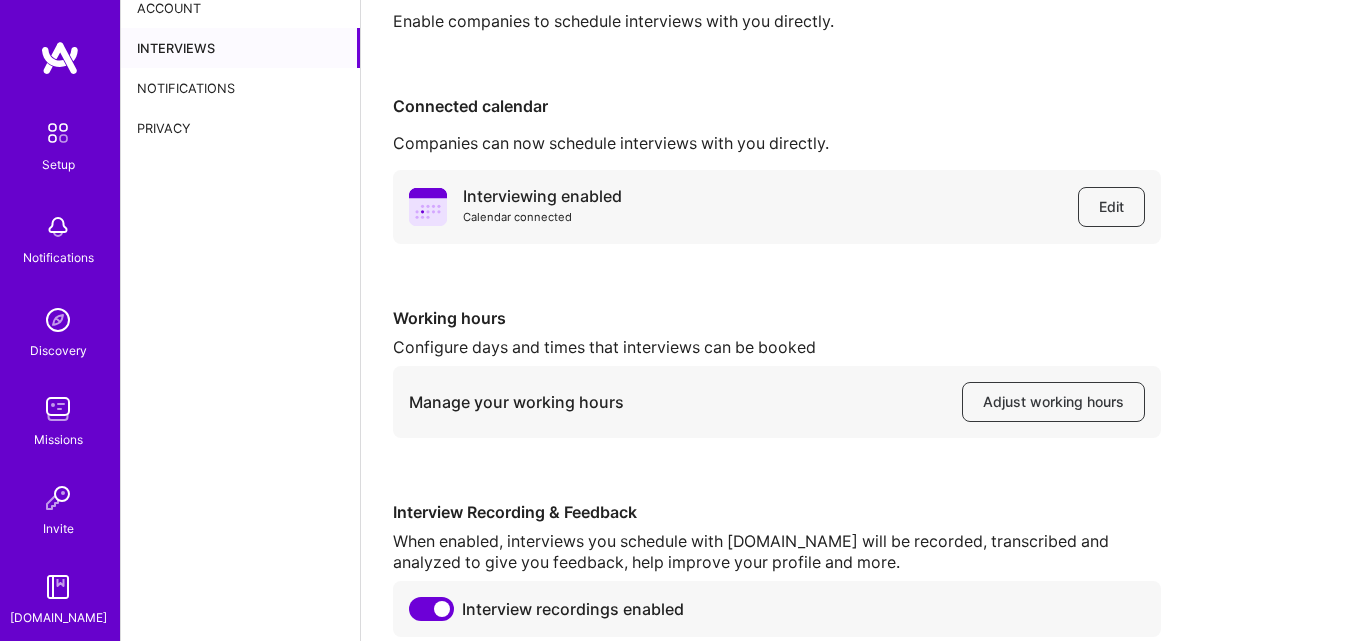 scroll, scrollTop: 158, scrollLeft: 0, axis: vertical 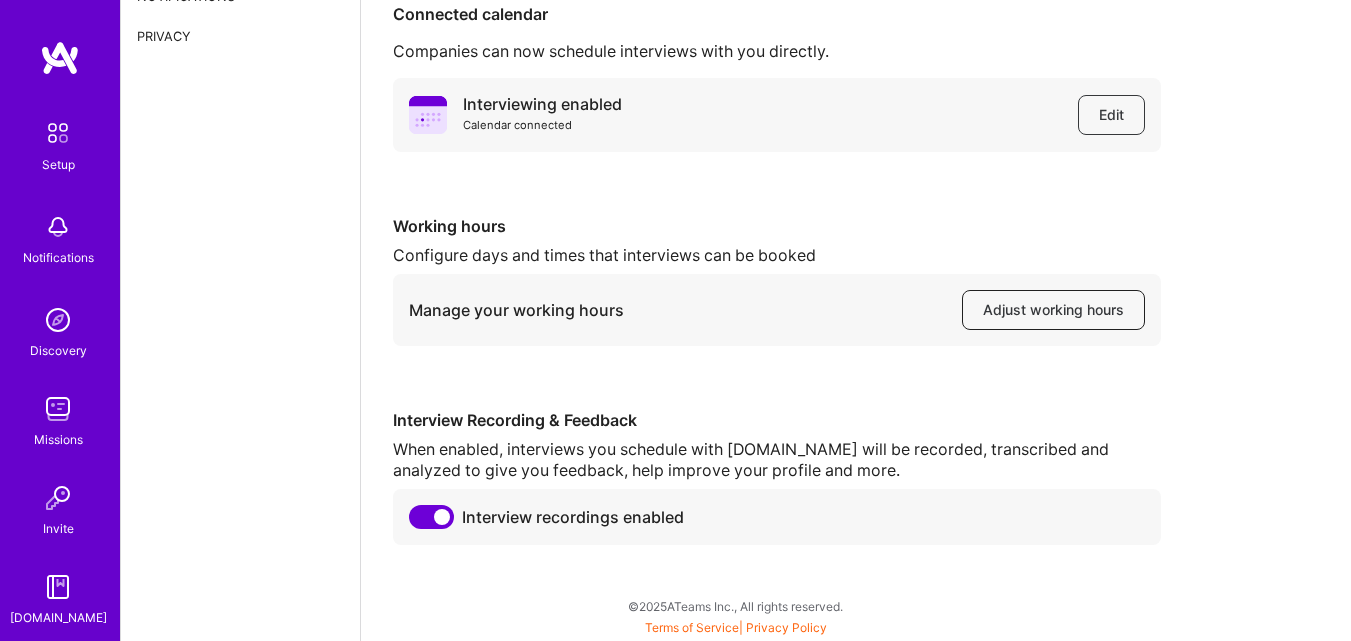 click on "Adjust working hours" at bounding box center [1053, 310] 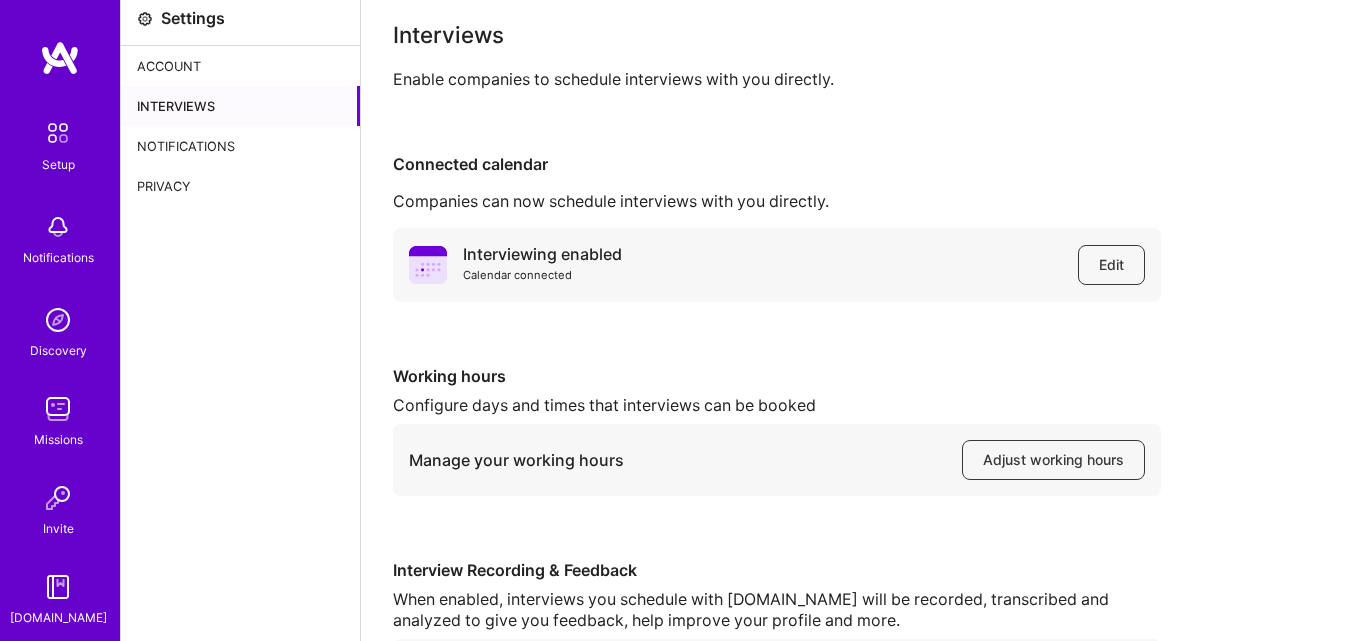 scroll, scrollTop: 0, scrollLeft: 0, axis: both 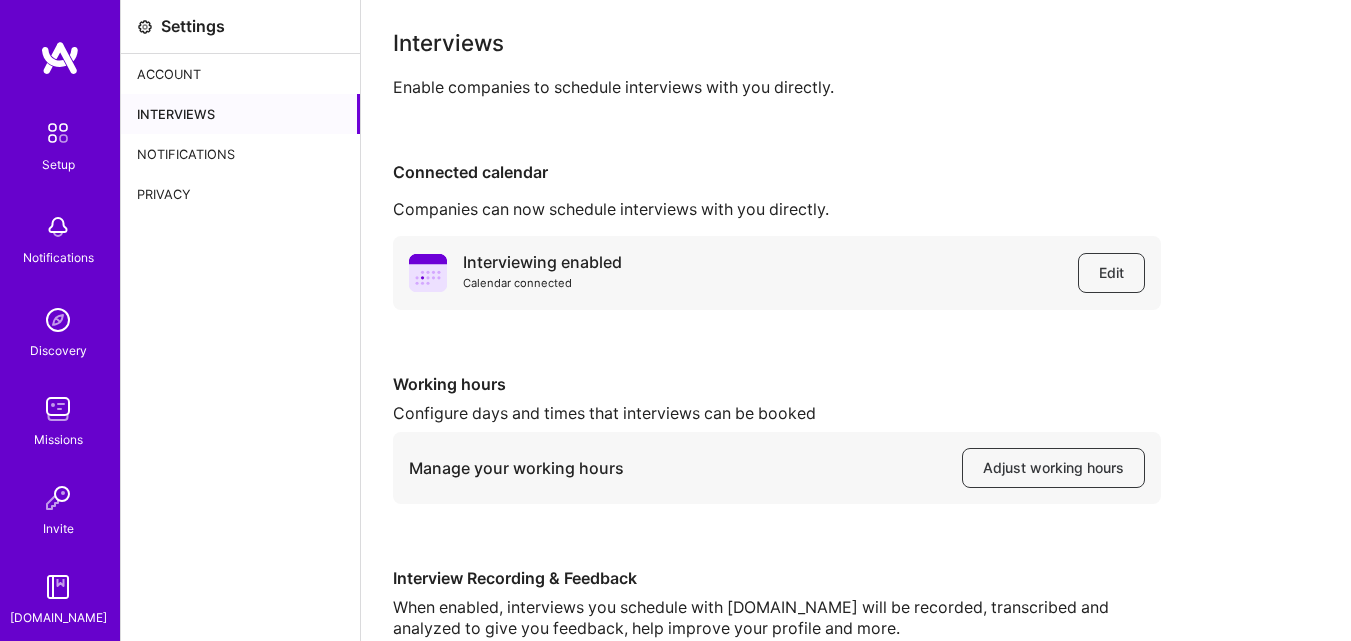 click on "Account" at bounding box center [240, 74] 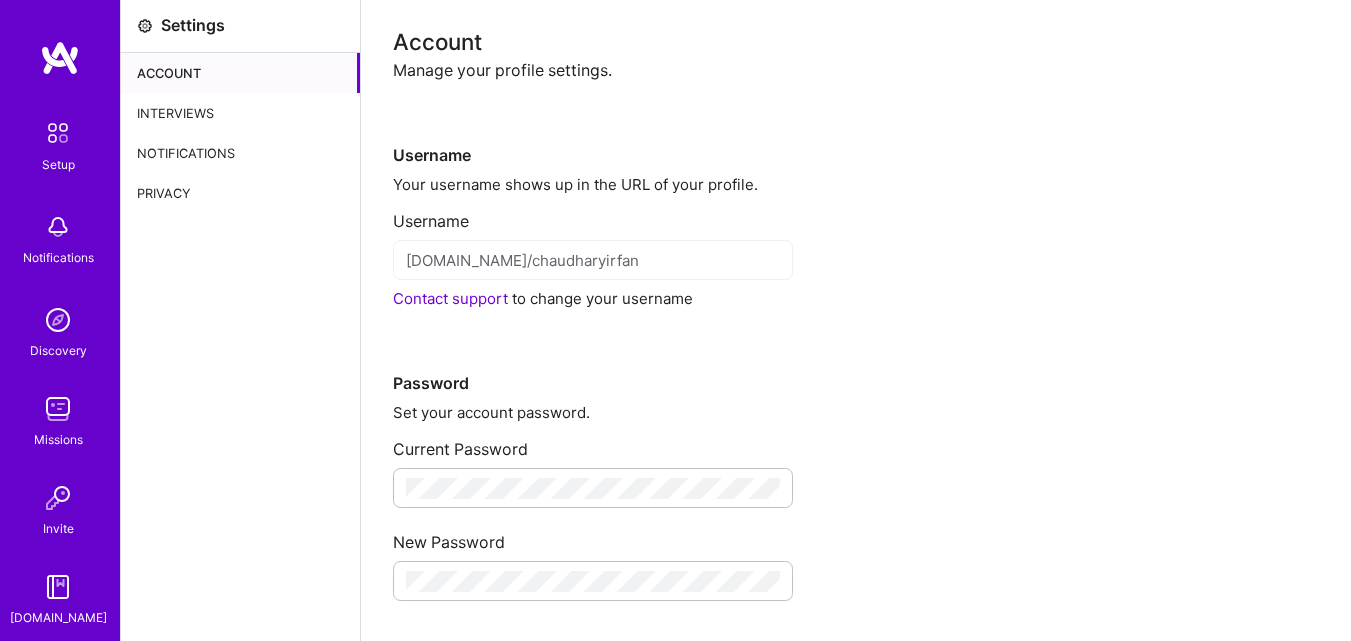 scroll, scrollTop: 0, scrollLeft: 0, axis: both 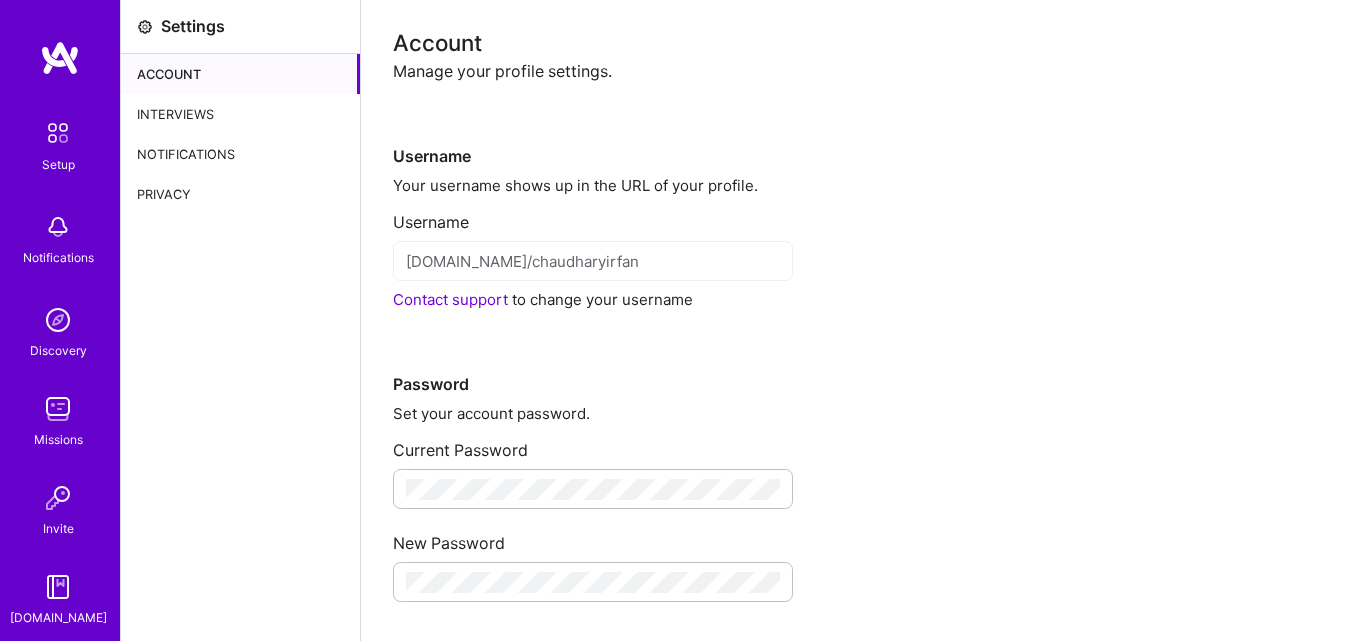 click on "Notifications" at bounding box center [240, 154] 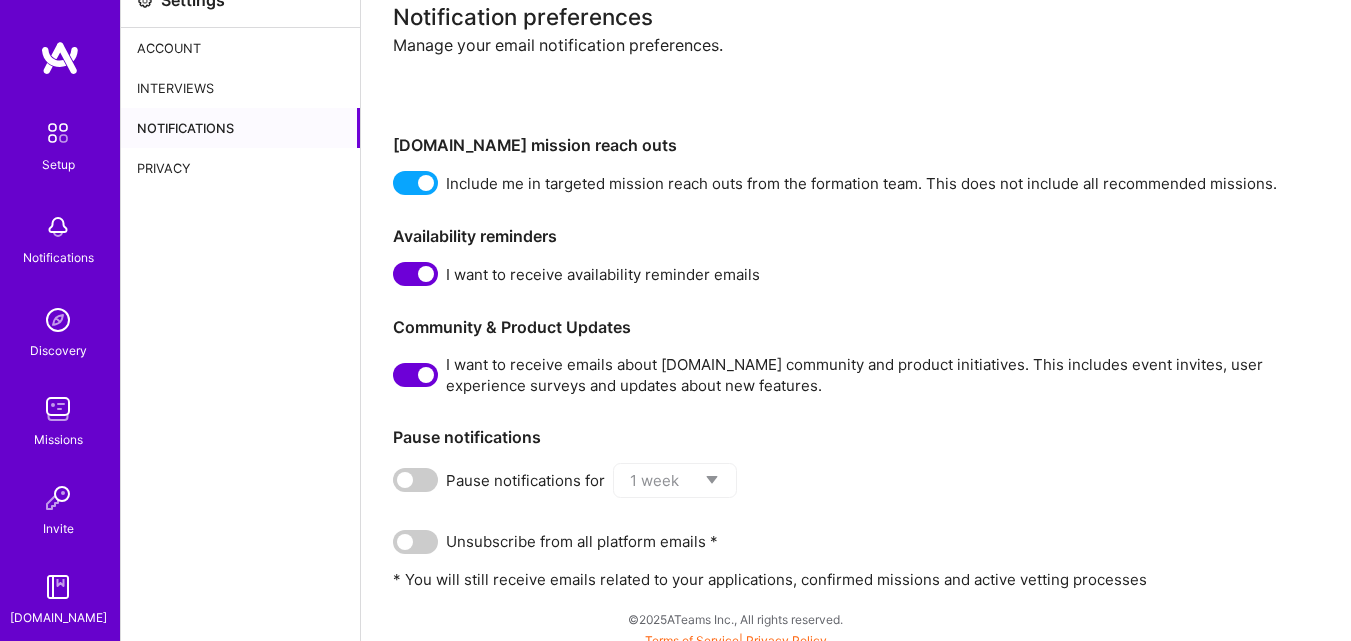 scroll, scrollTop: 39, scrollLeft: 0, axis: vertical 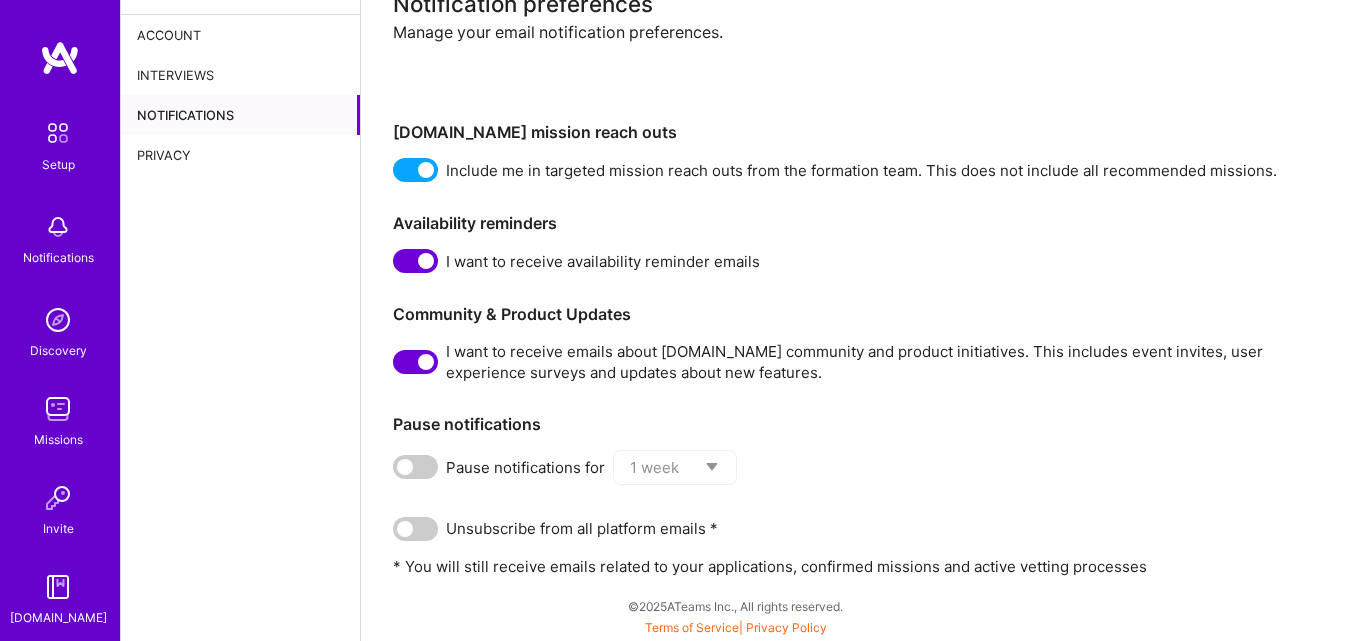 click on "Privacy" at bounding box center [240, 155] 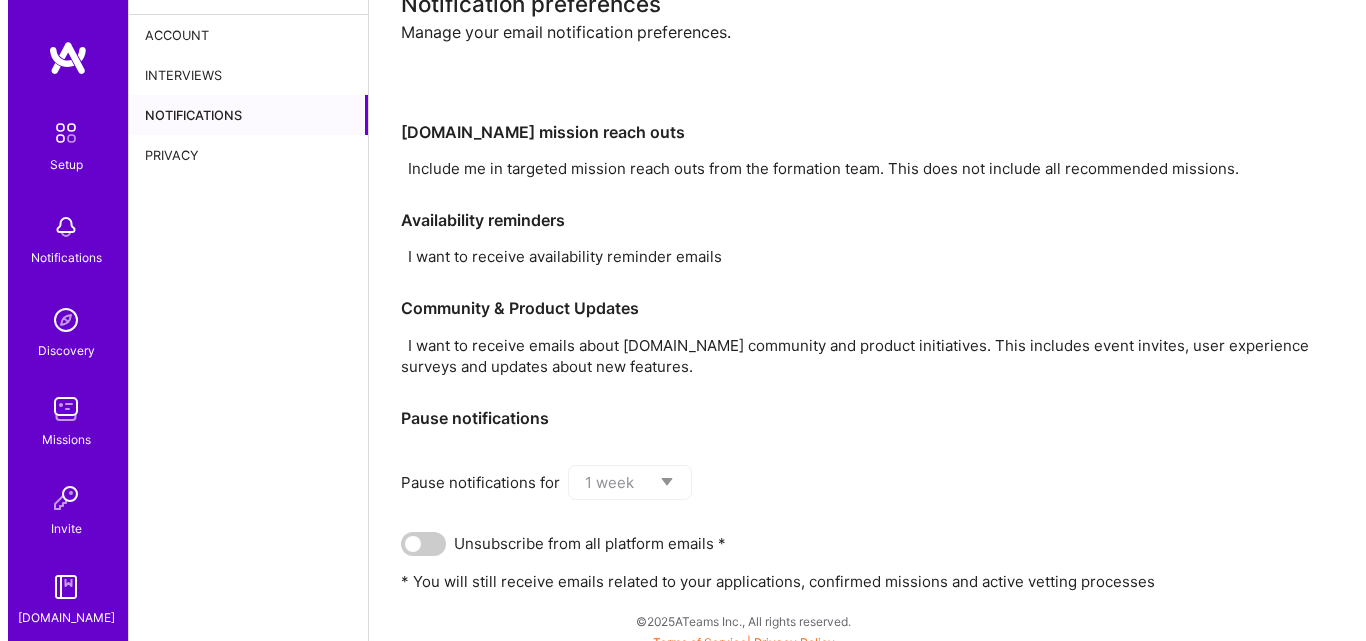 scroll, scrollTop: 0, scrollLeft: 0, axis: both 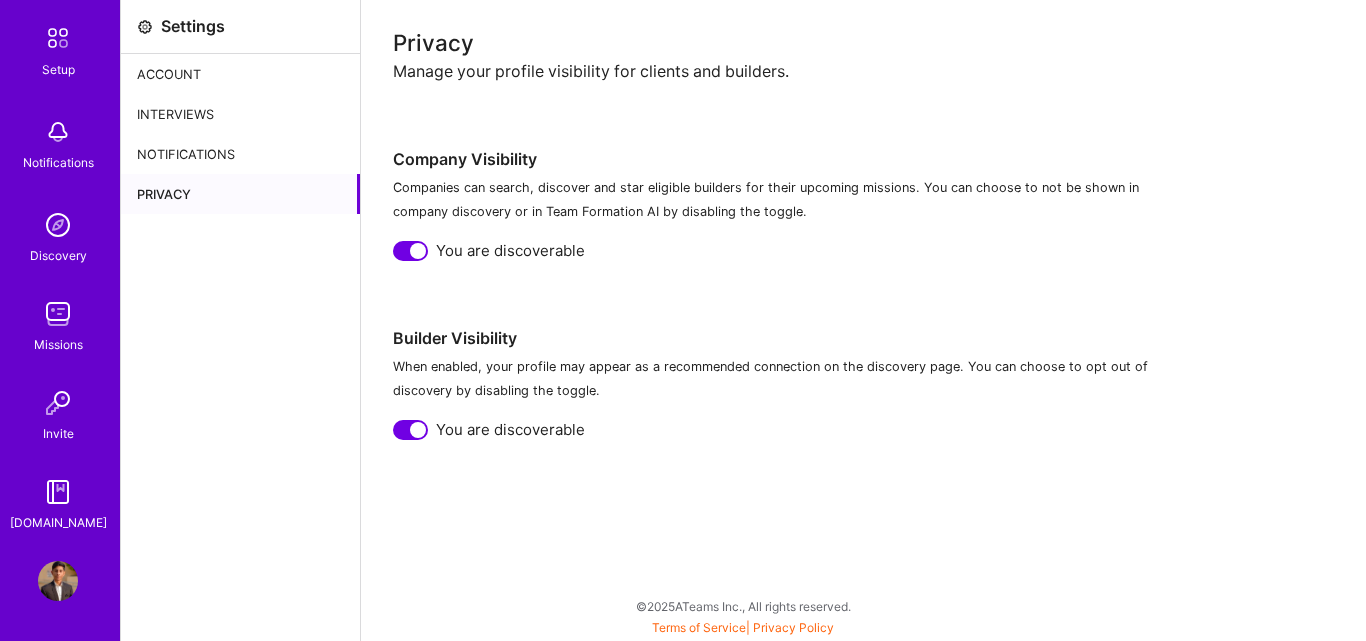 click at bounding box center (58, 581) 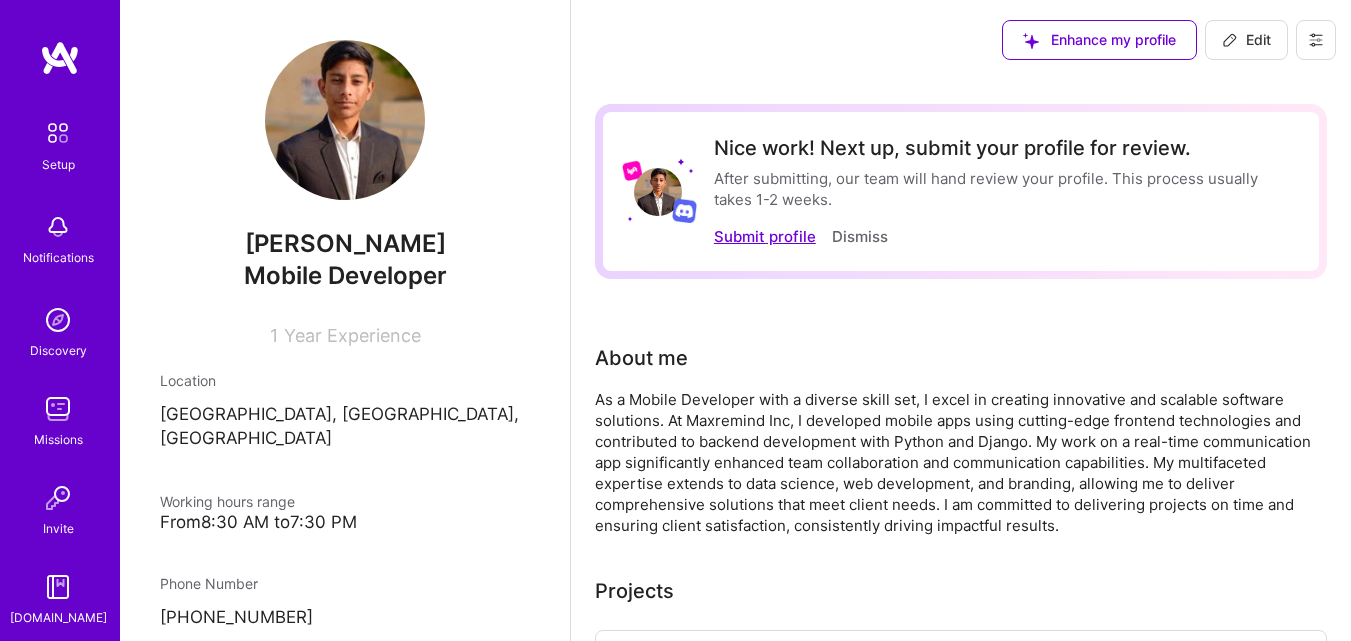 click on "Submit profile" at bounding box center (765, 236) 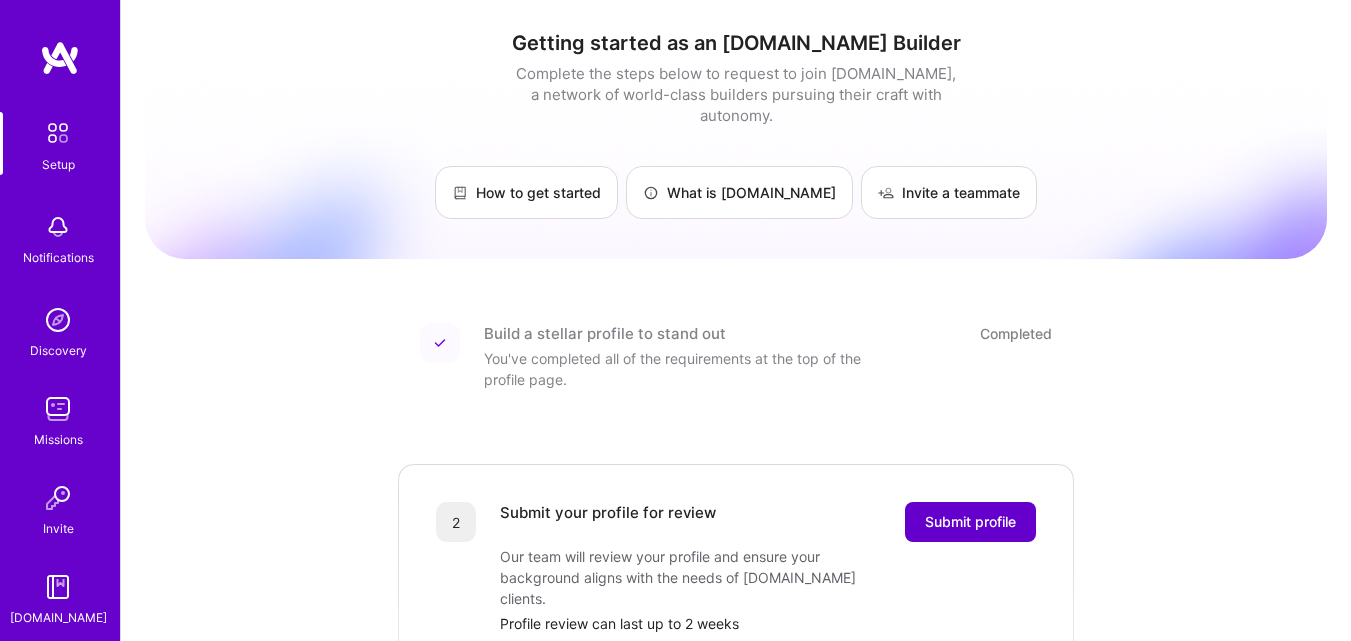 click on "Submit profile" at bounding box center [970, 522] 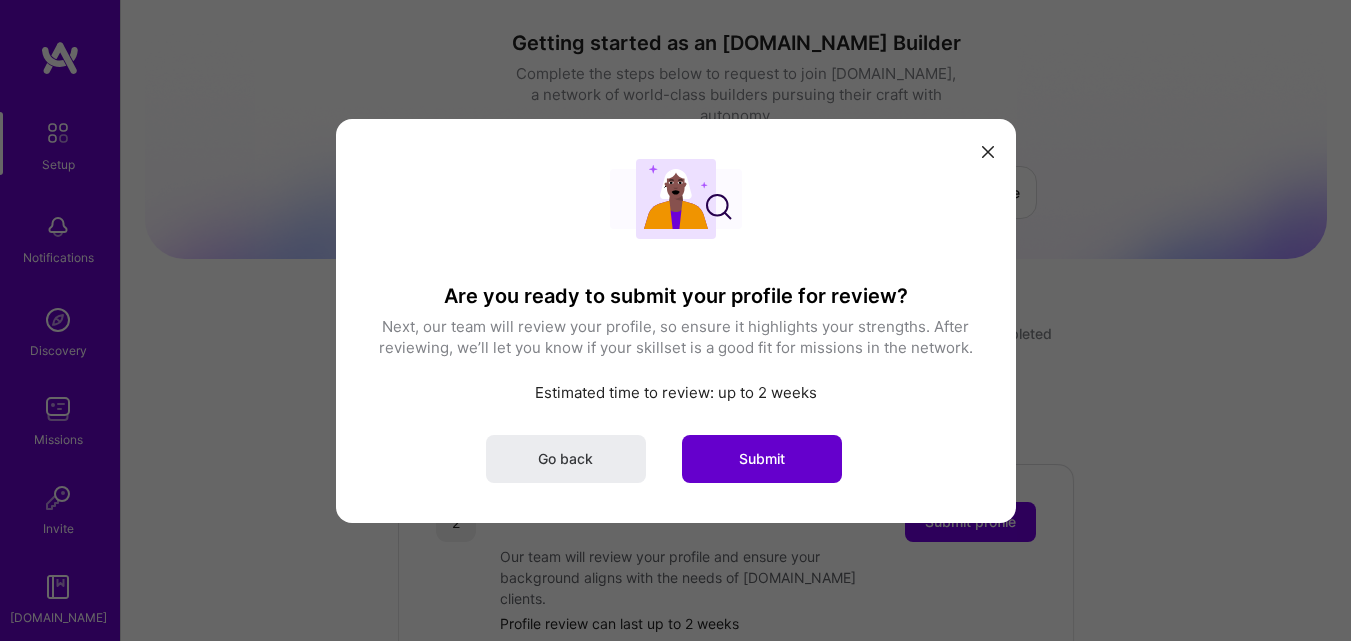 click on "Submit" at bounding box center [762, 458] 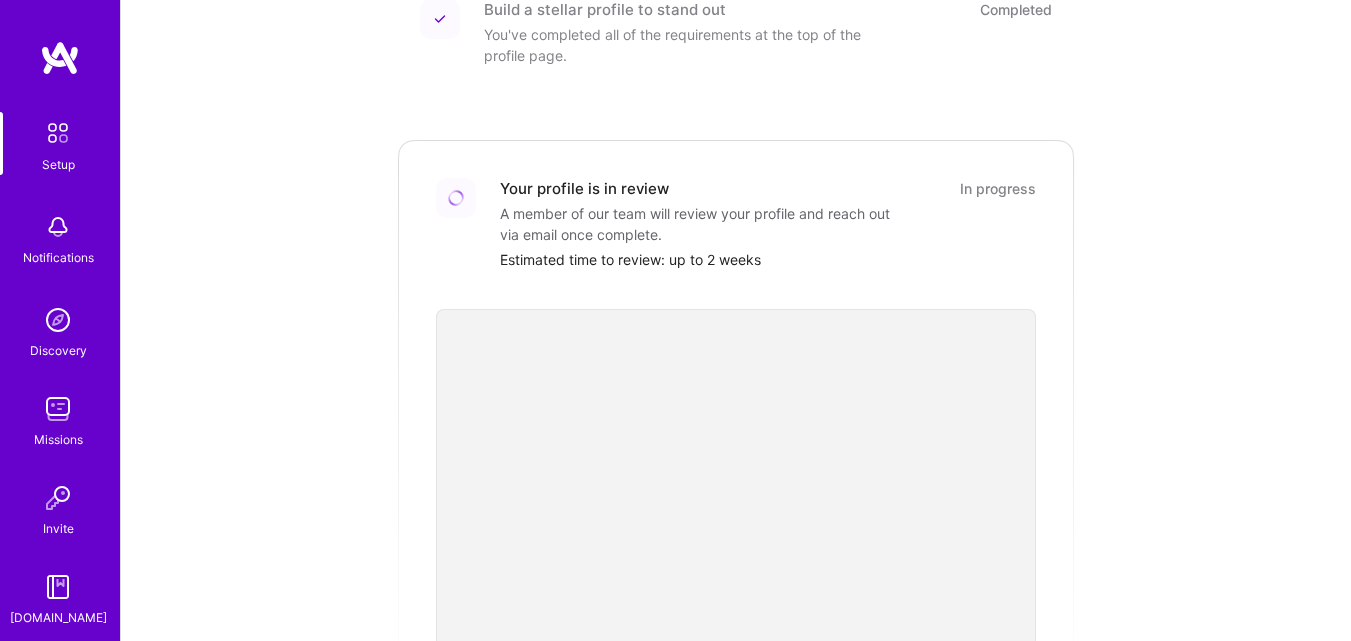 scroll, scrollTop: 314, scrollLeft: 0, axis: vertical 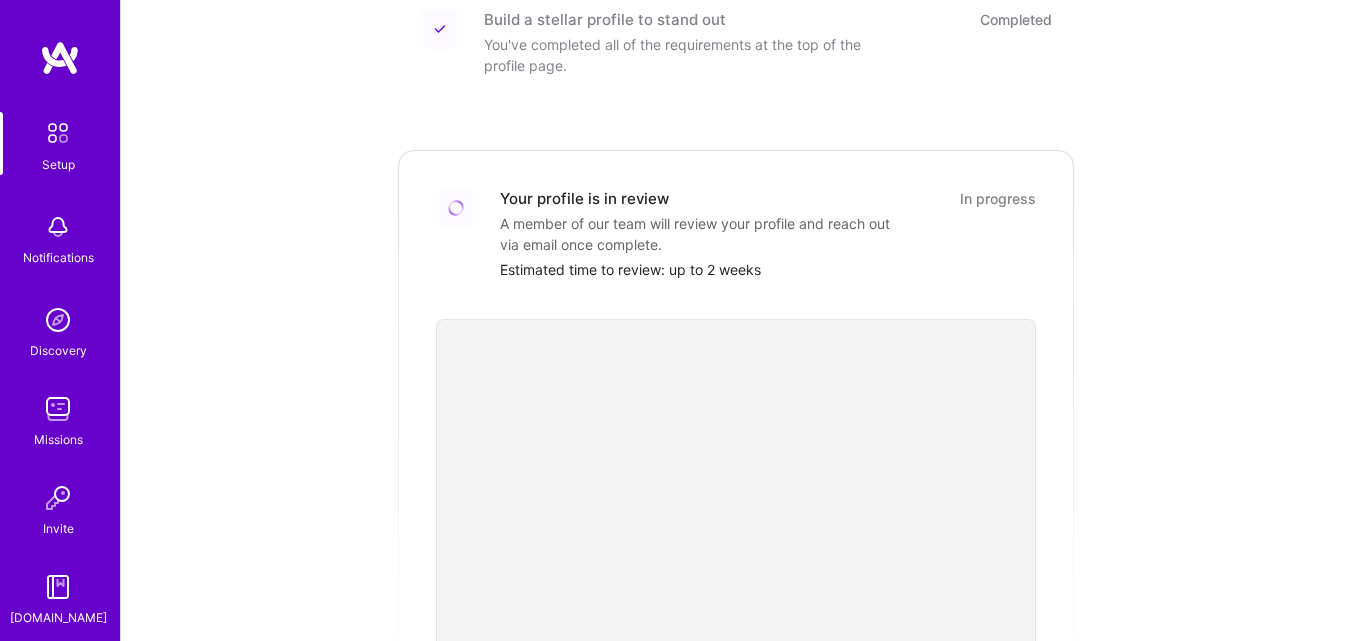 click at bounding box center (58, 133) 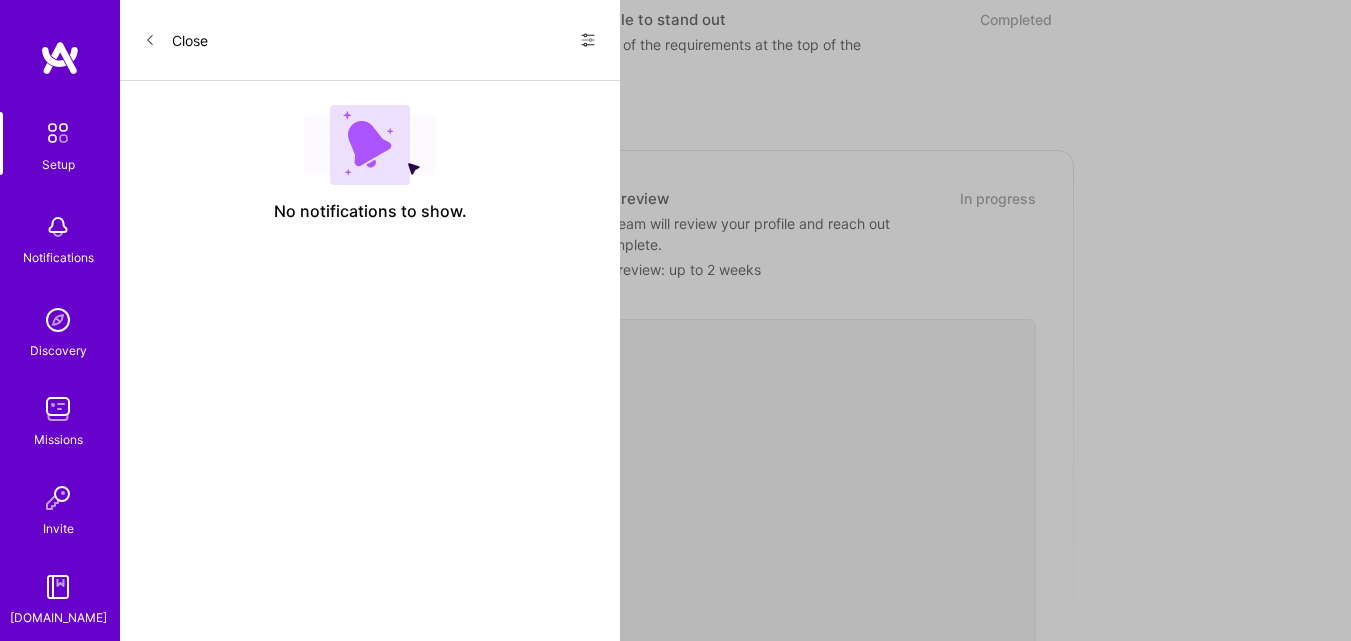scroll, scrollTop: 0, scrollLeft: 0, axis: both 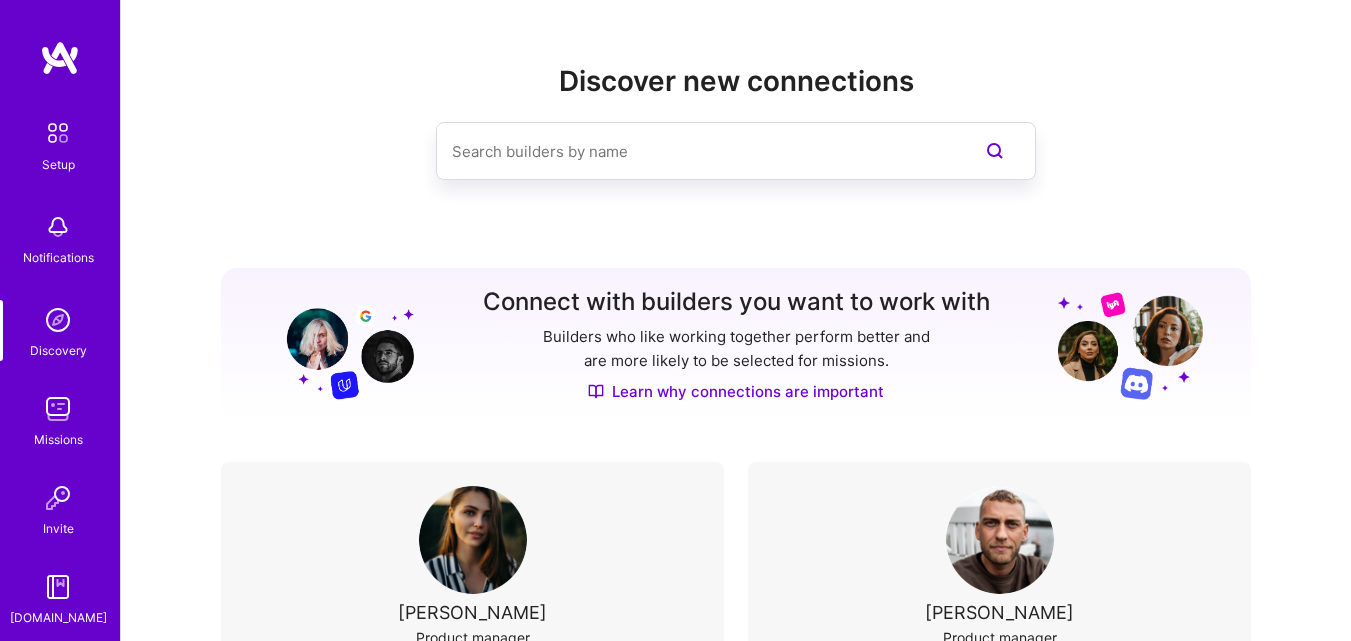click at bounding box center (58, 409) 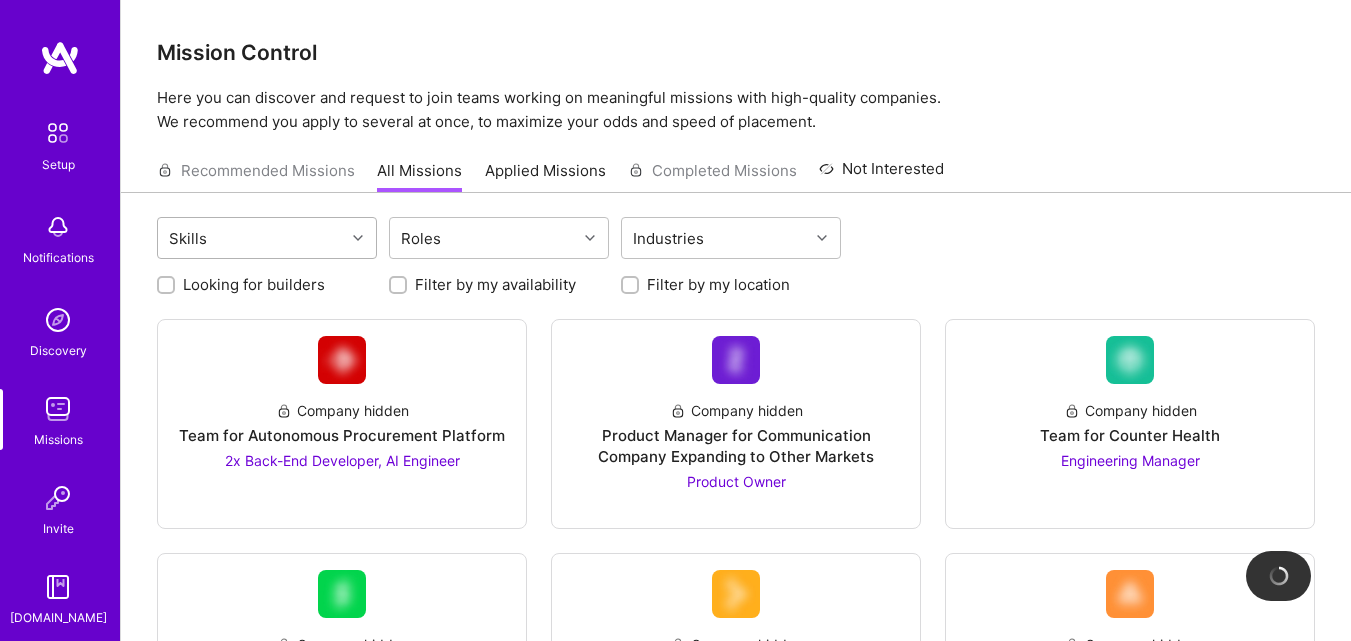 click at bounding box center (360, 238) 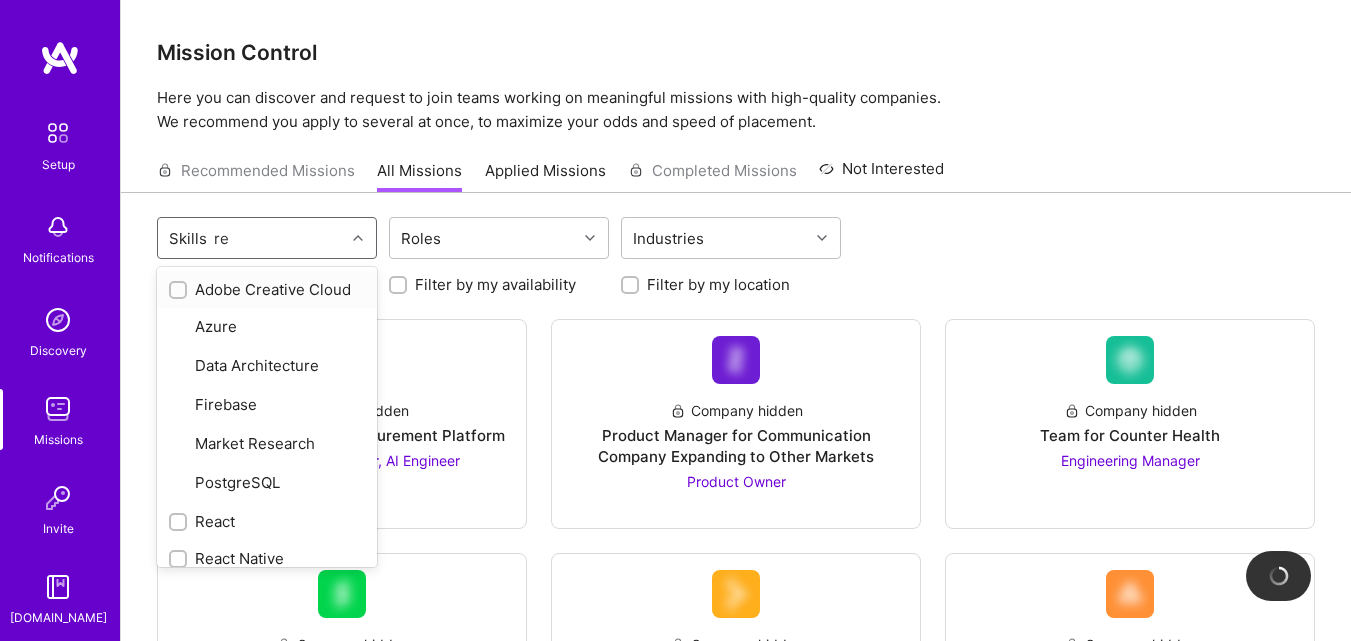 type on "rea" 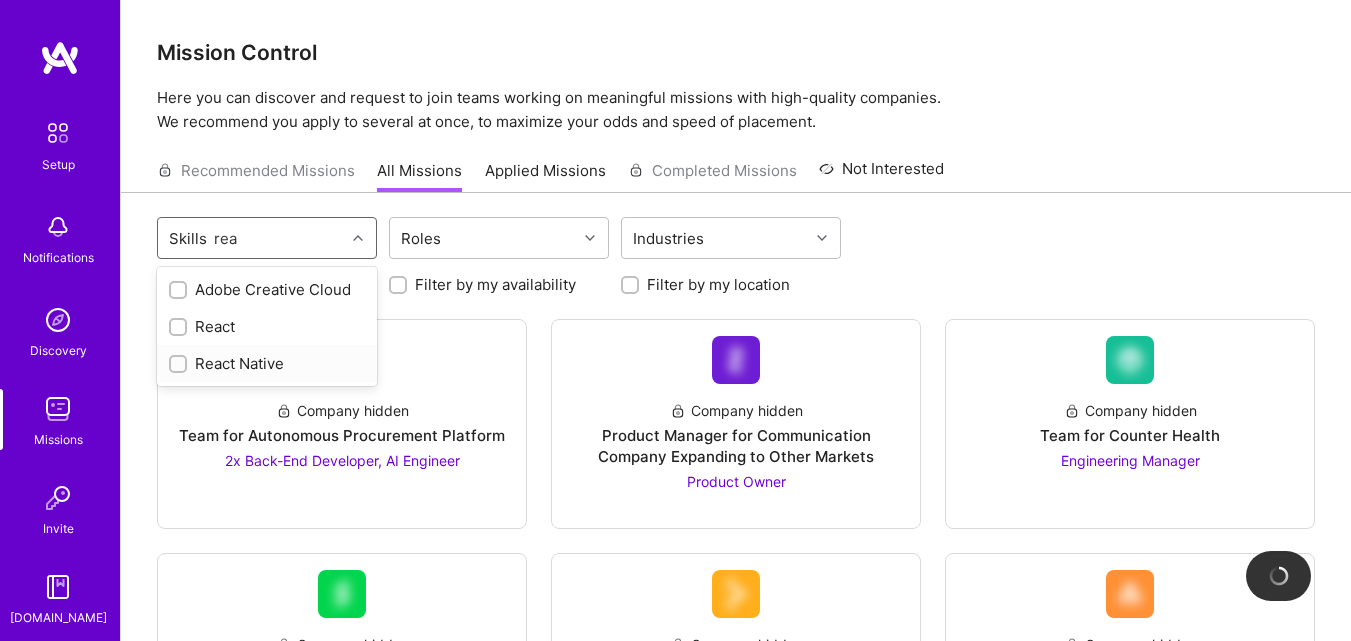 click at bounding box center [178, 364] 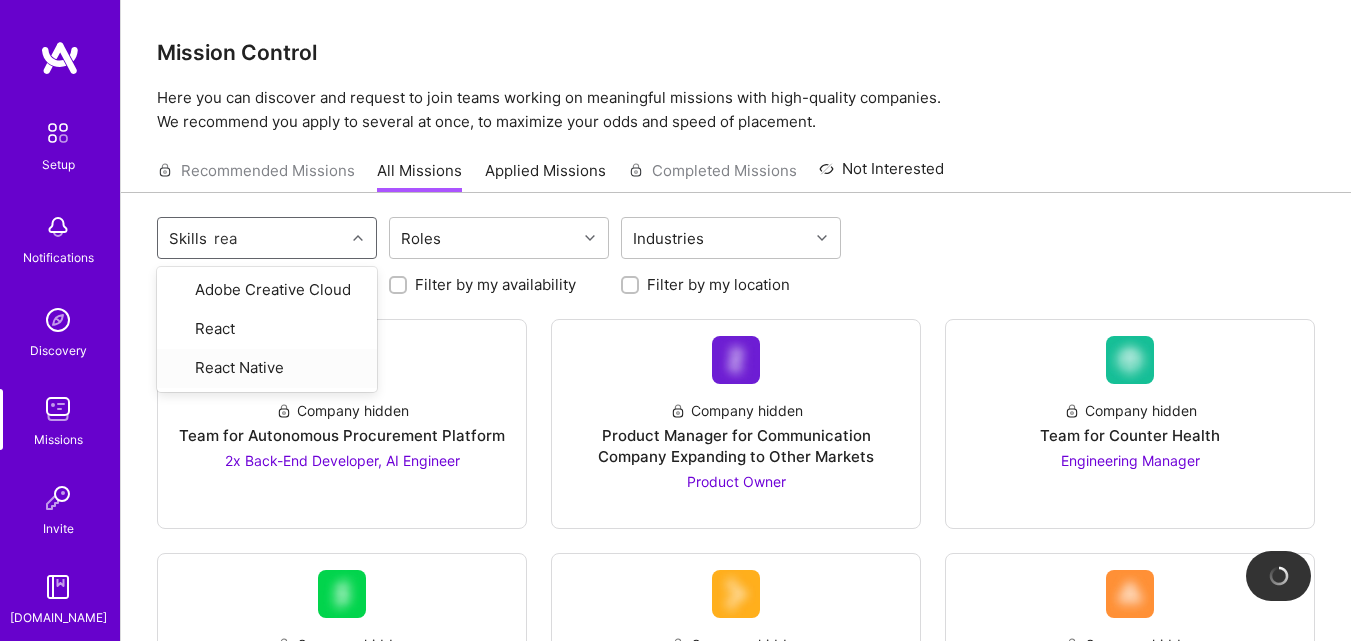 type 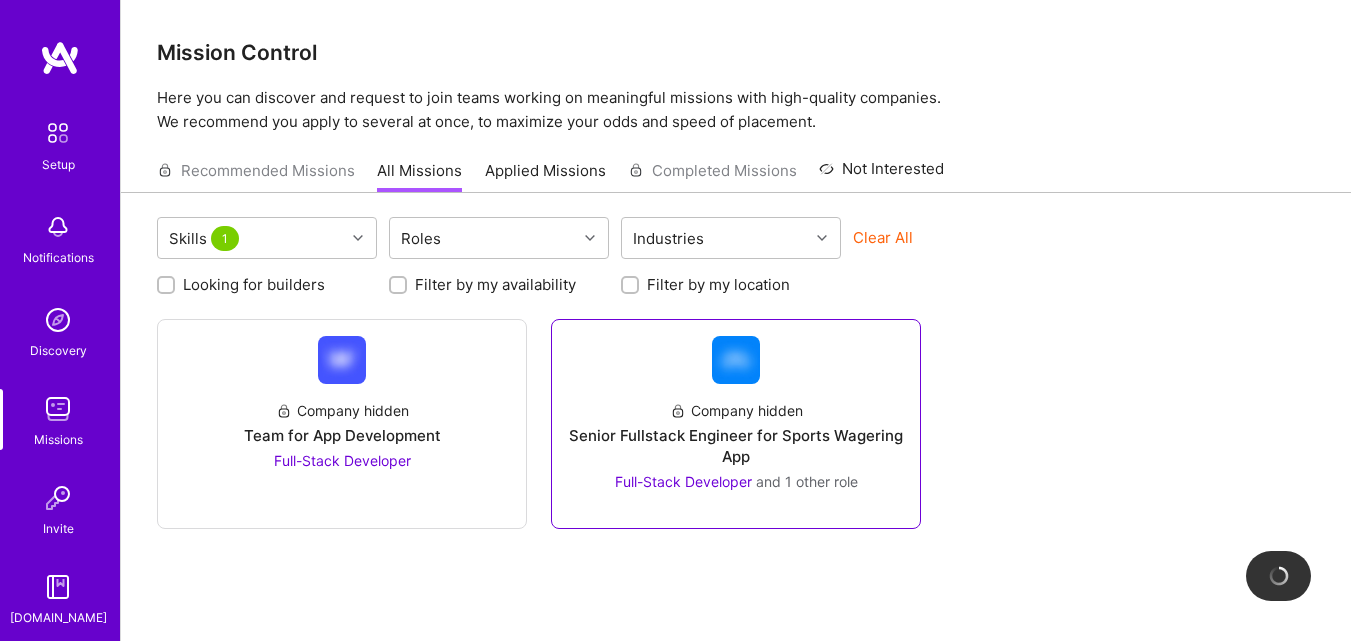 click on "Senior Fullstack Engineer for Sports Wagering App" at bounding box center [736, 446] 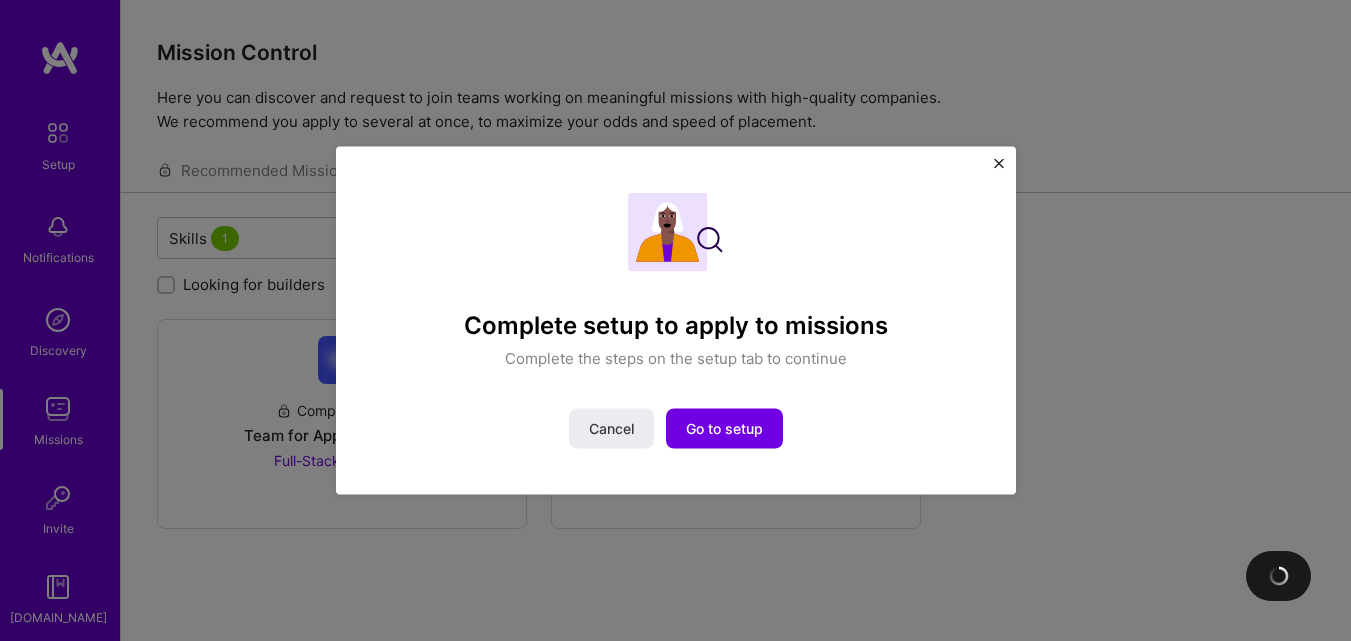 click at bounding box center [999, 163] 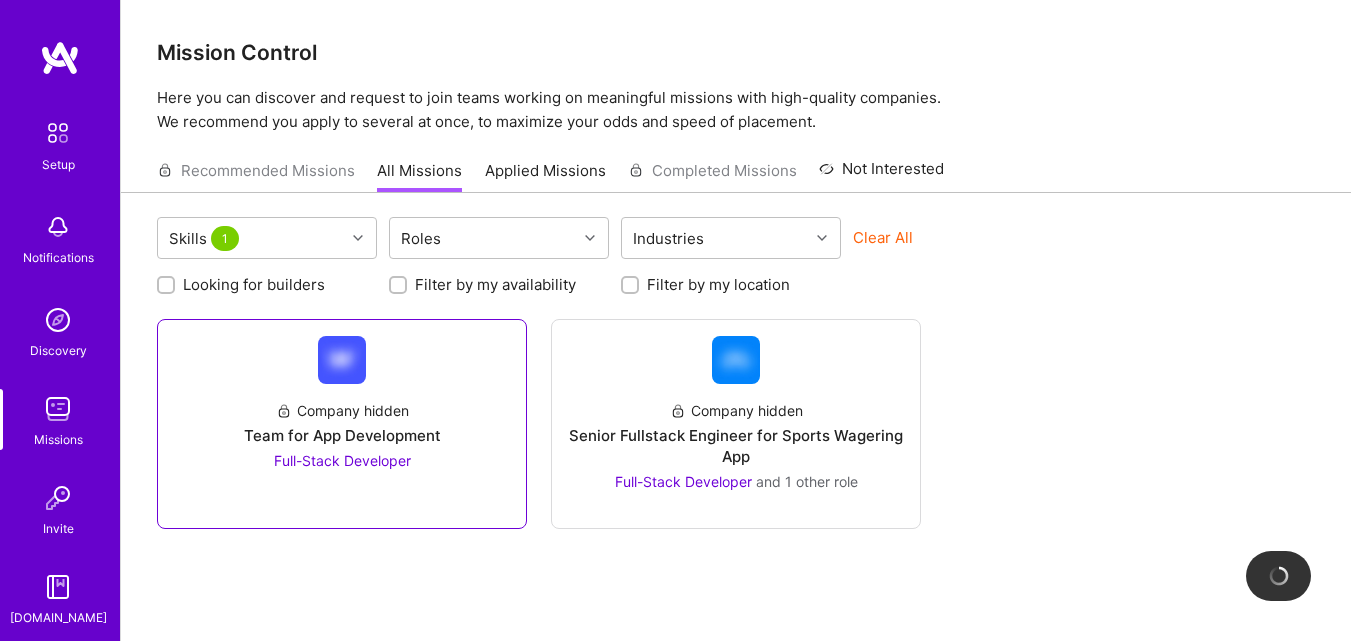 click on "Company hidden" at bounding box center (342, 410) 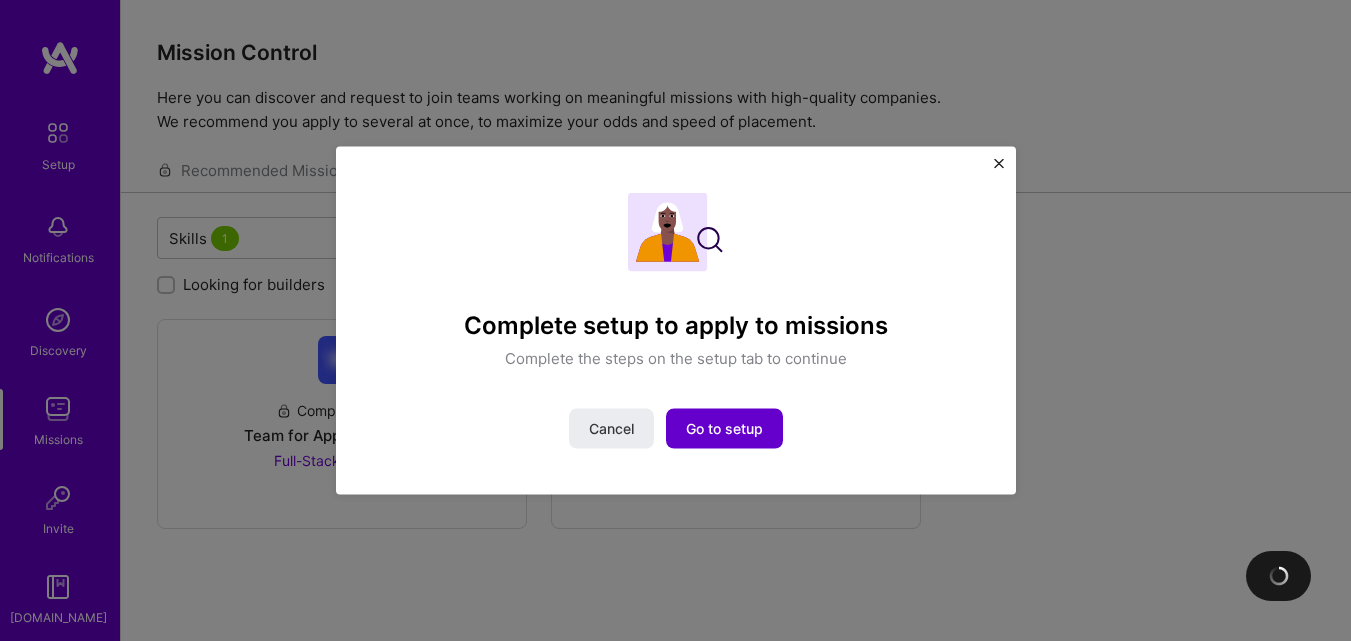 click on "Go to setup" at bounding box center [724, 429] 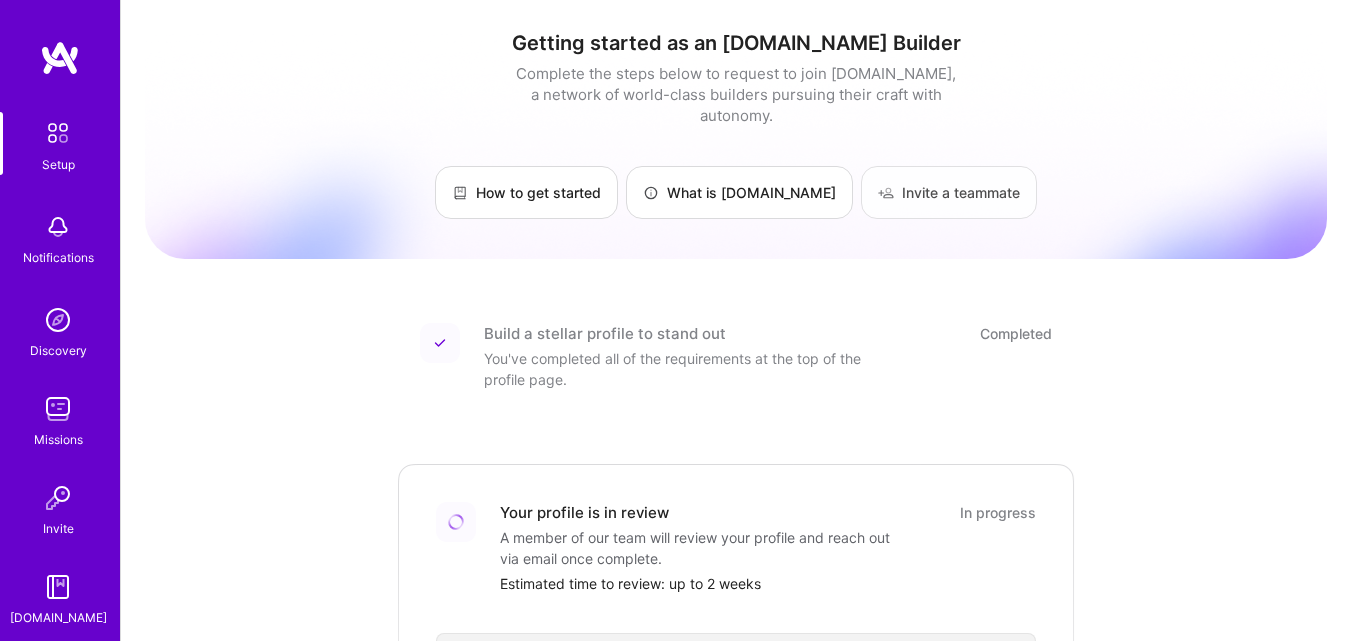 click on "Invite a teammate" at bounding box center [949, 192] 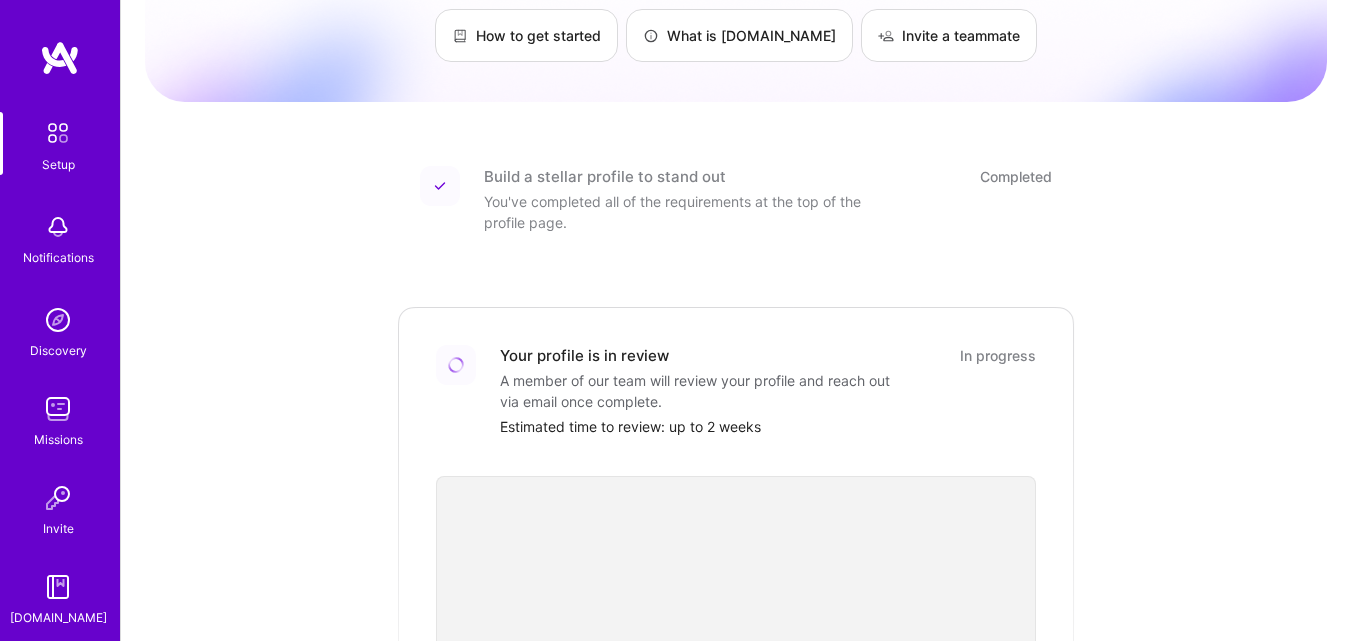 scroll, scrollTop: 114, scrollLeft: 0, axis: vertical 